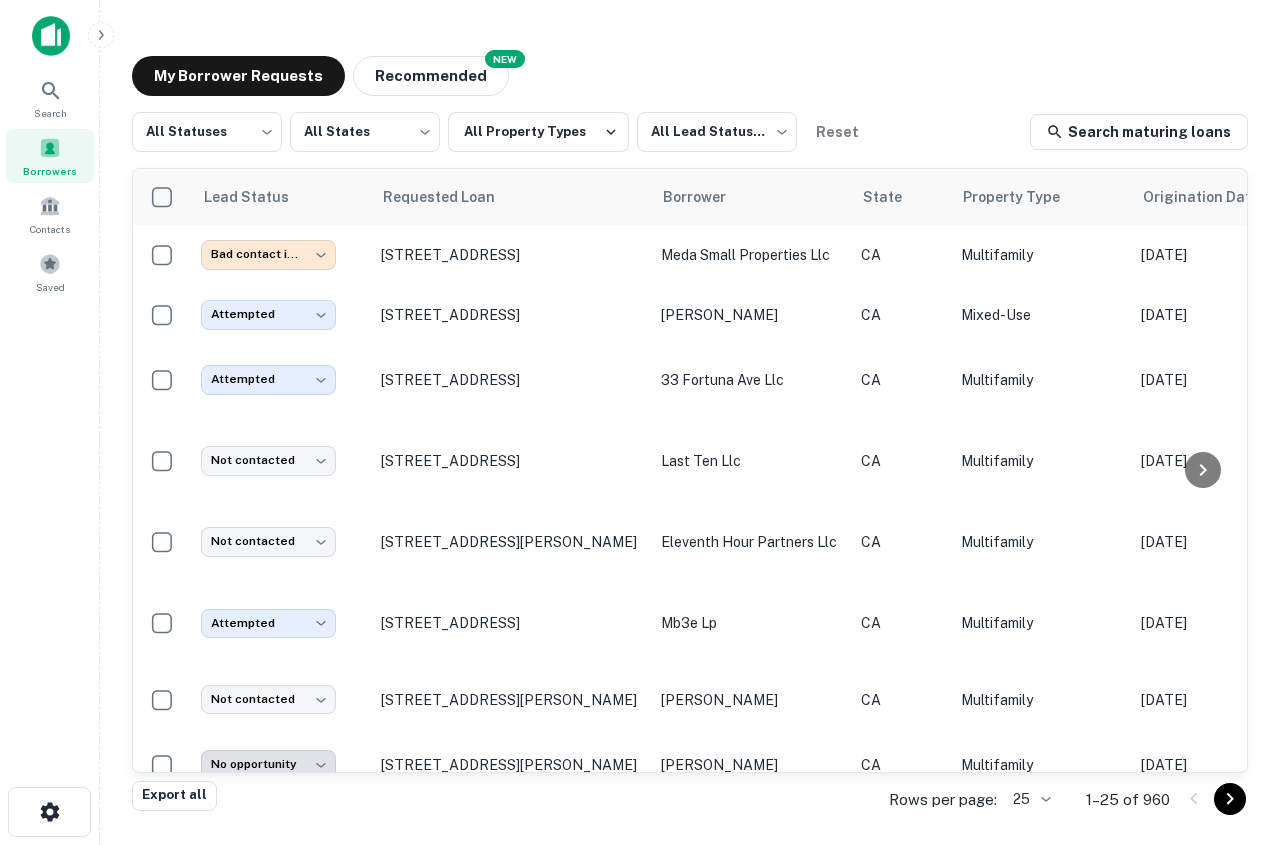 scroll, scrollTop: 0, scrollLeft: 0, axis: both 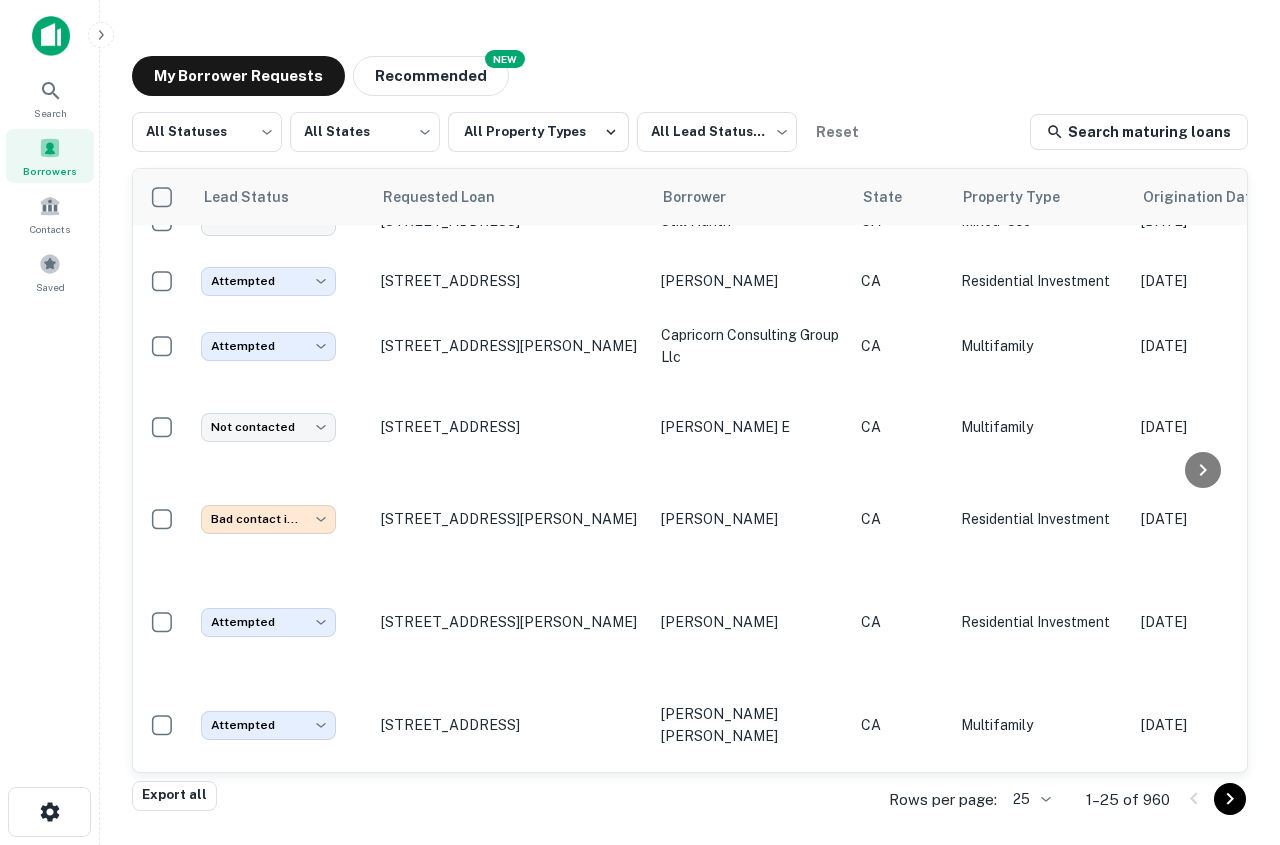 click 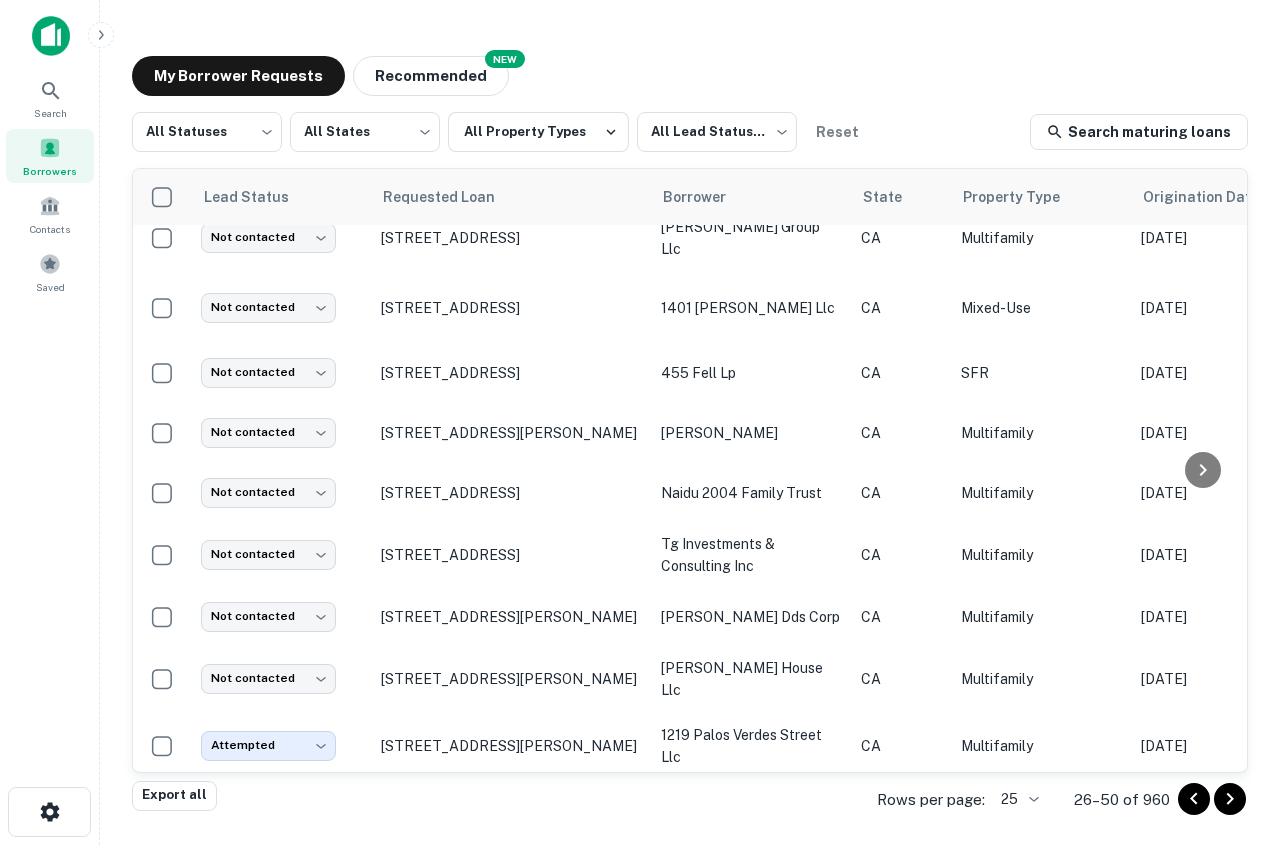scroll, scrollTop: 1135, scrollLeft: 0, axis: vertical 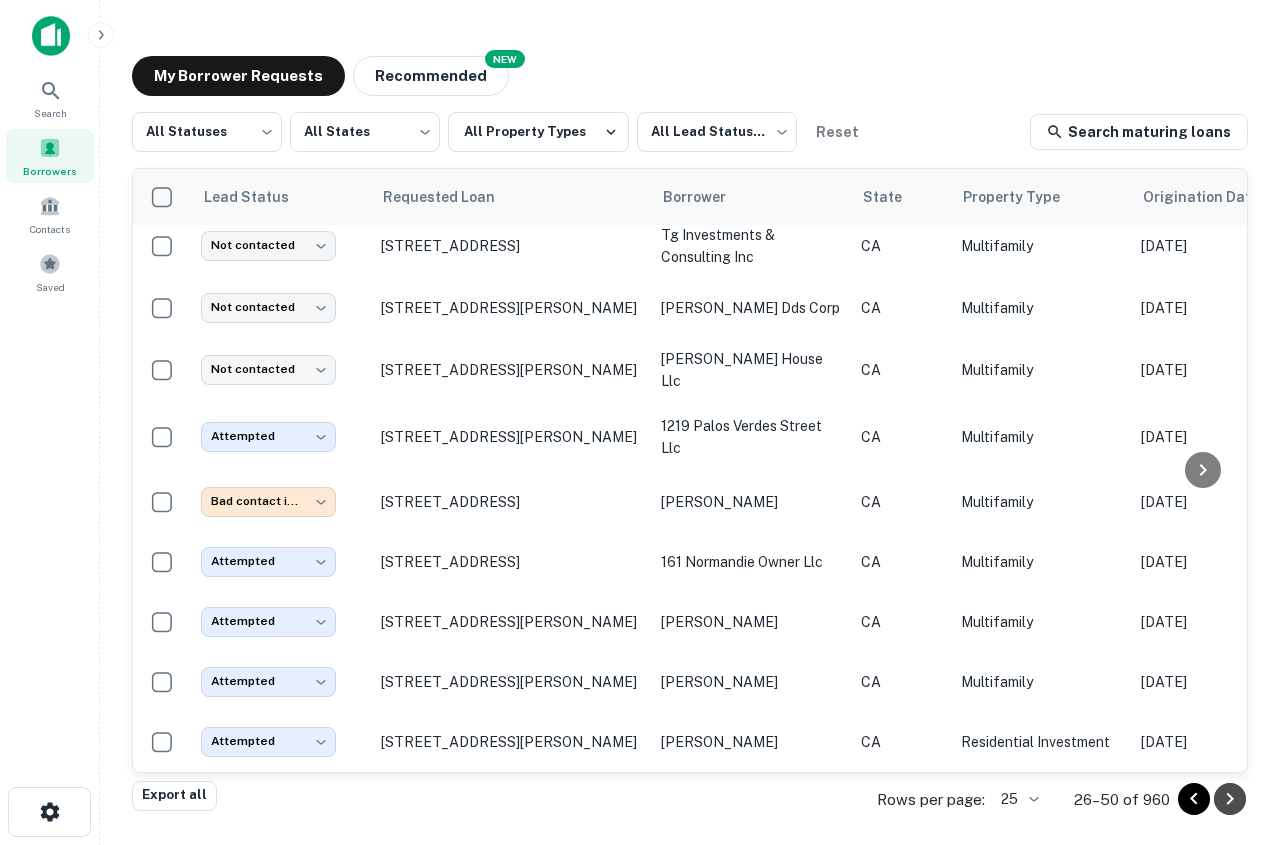click 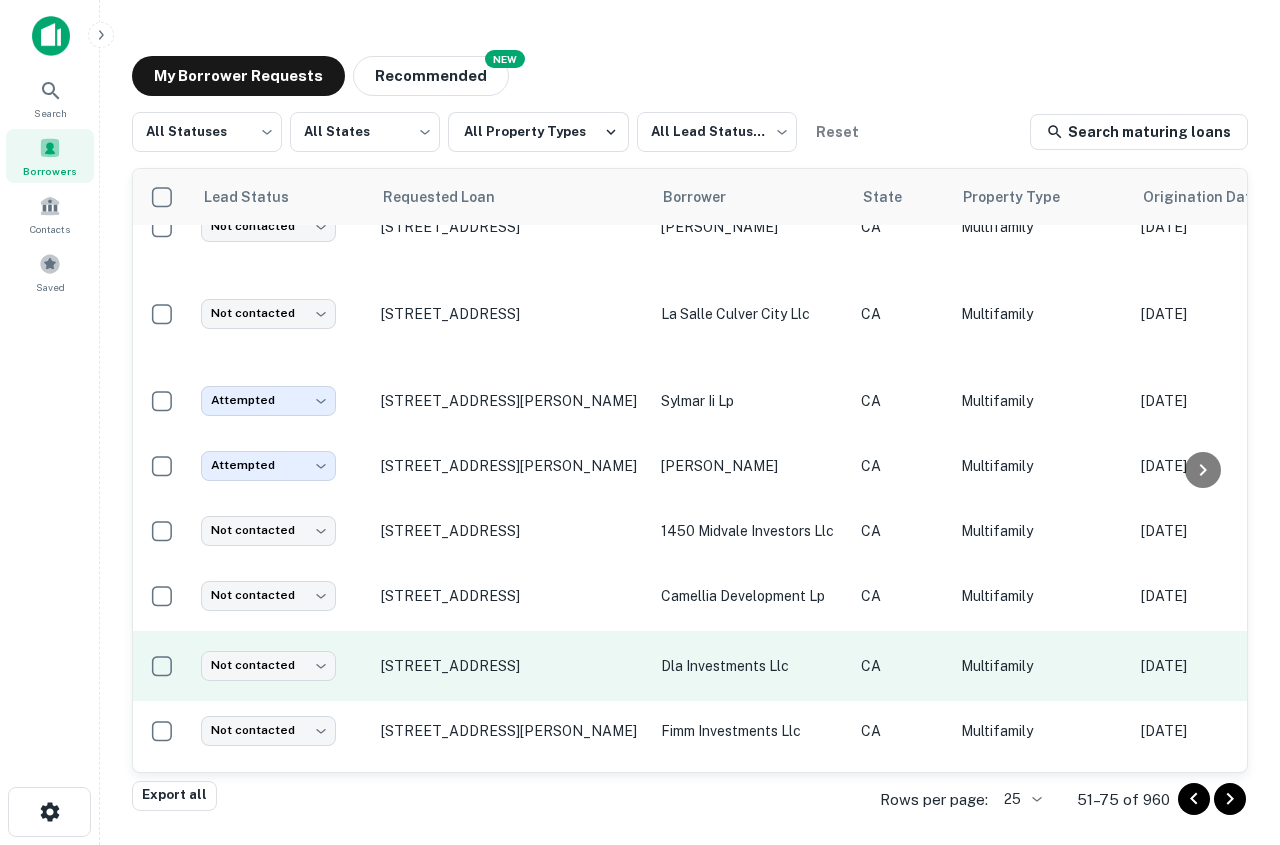 scroll, scrollTop: 800, scrollLeft: 0, axis: vertical 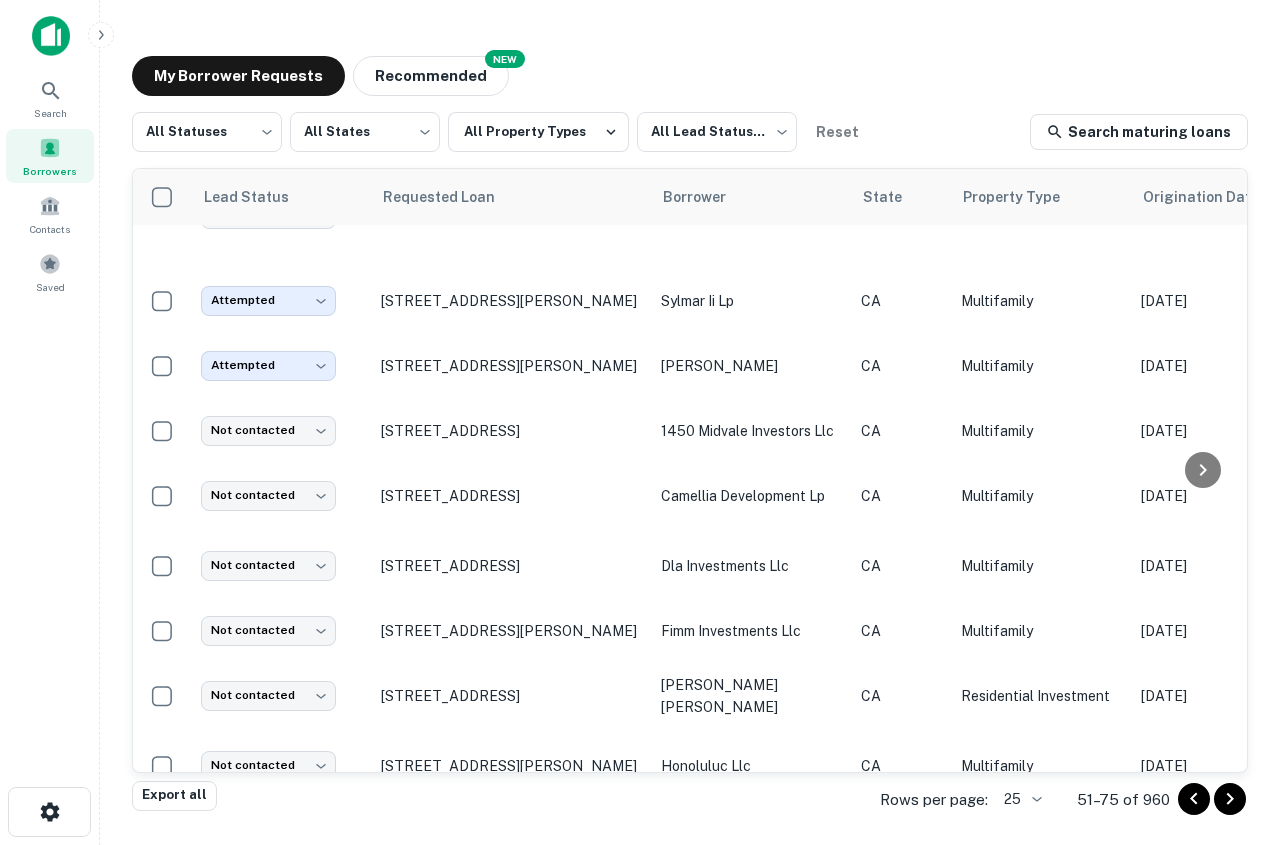 click 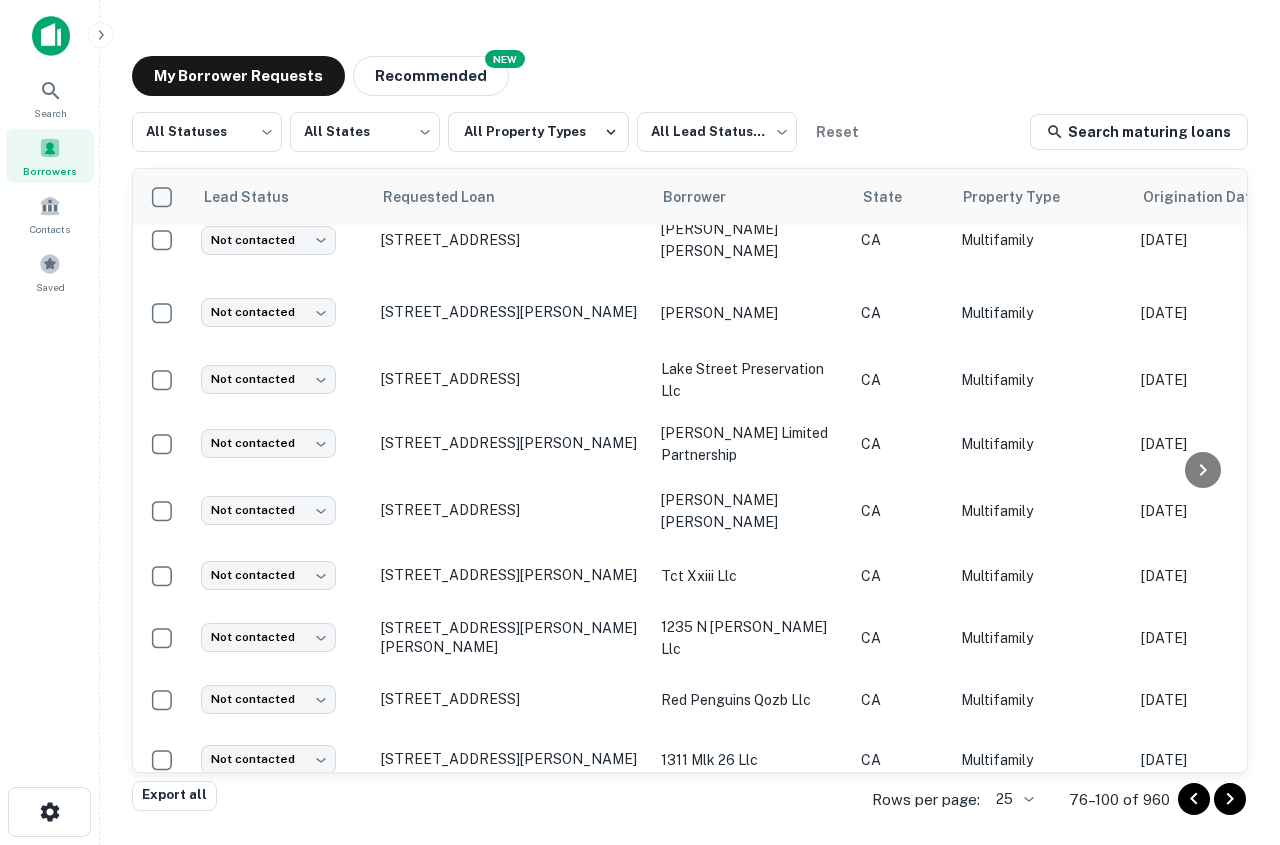 scroll, scrollTop: 800, scrollLeft: 0, axis: vertical 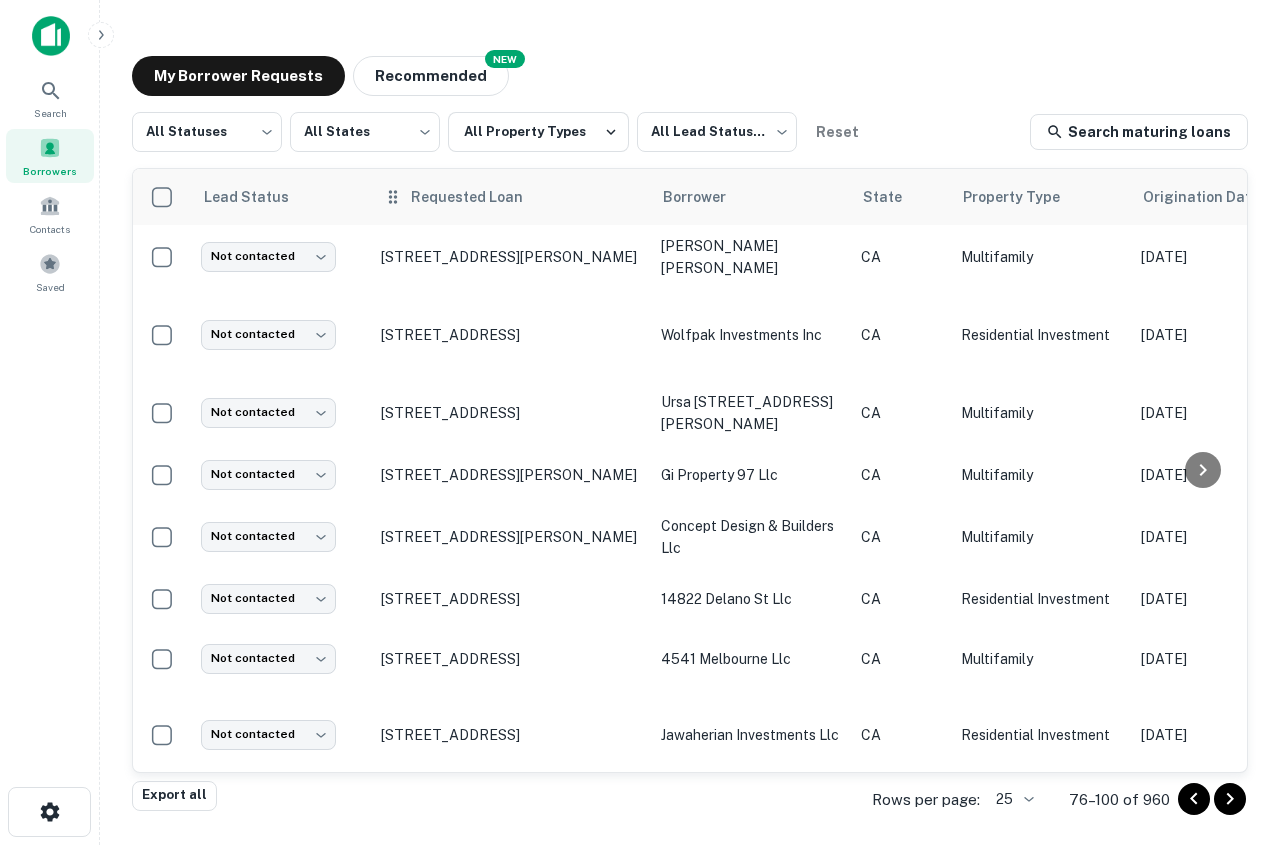 drag, startPoint x: 561, startPoint y: 258, endPoint x: 552, endPoint y: 211, distance: 47.853943 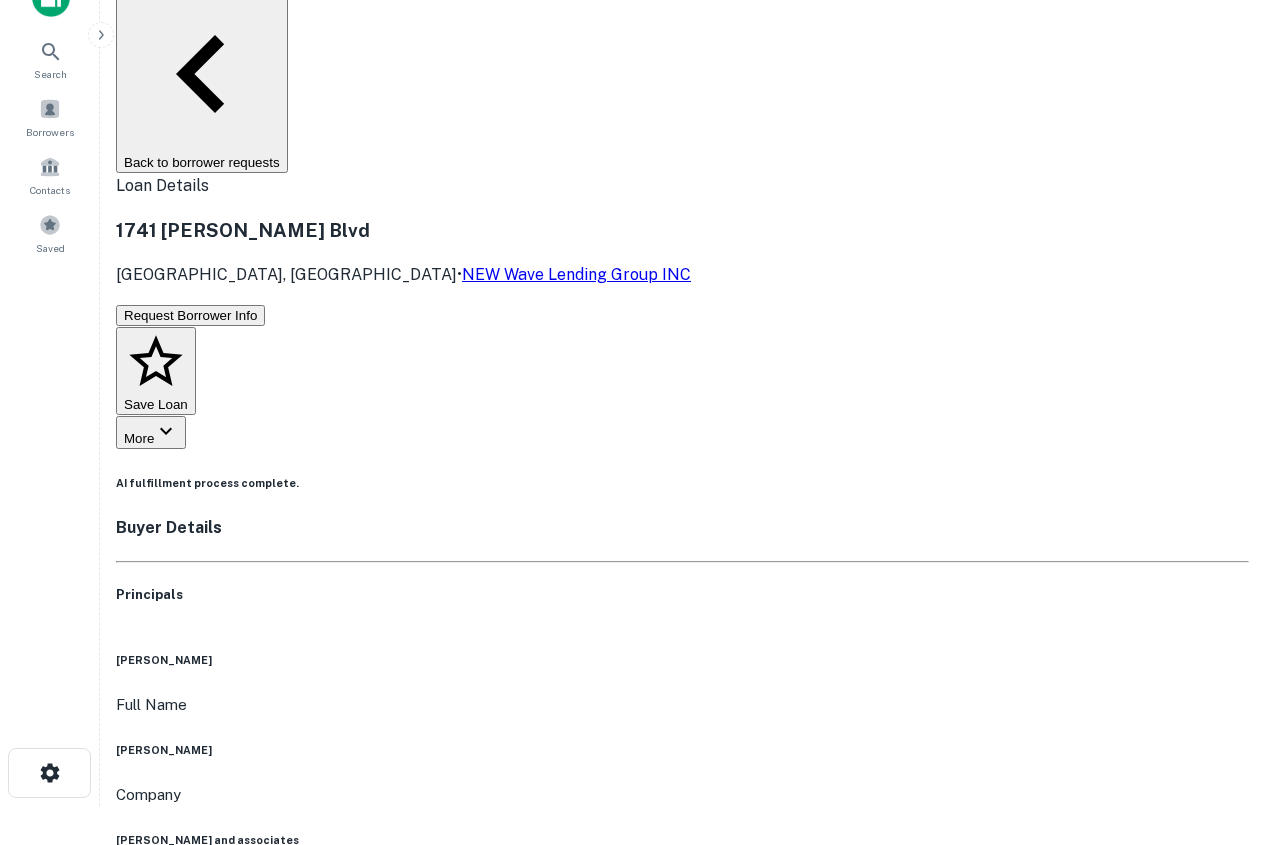 scroll, scrollTop: 100, scrollLeft: 0, axis: vertical 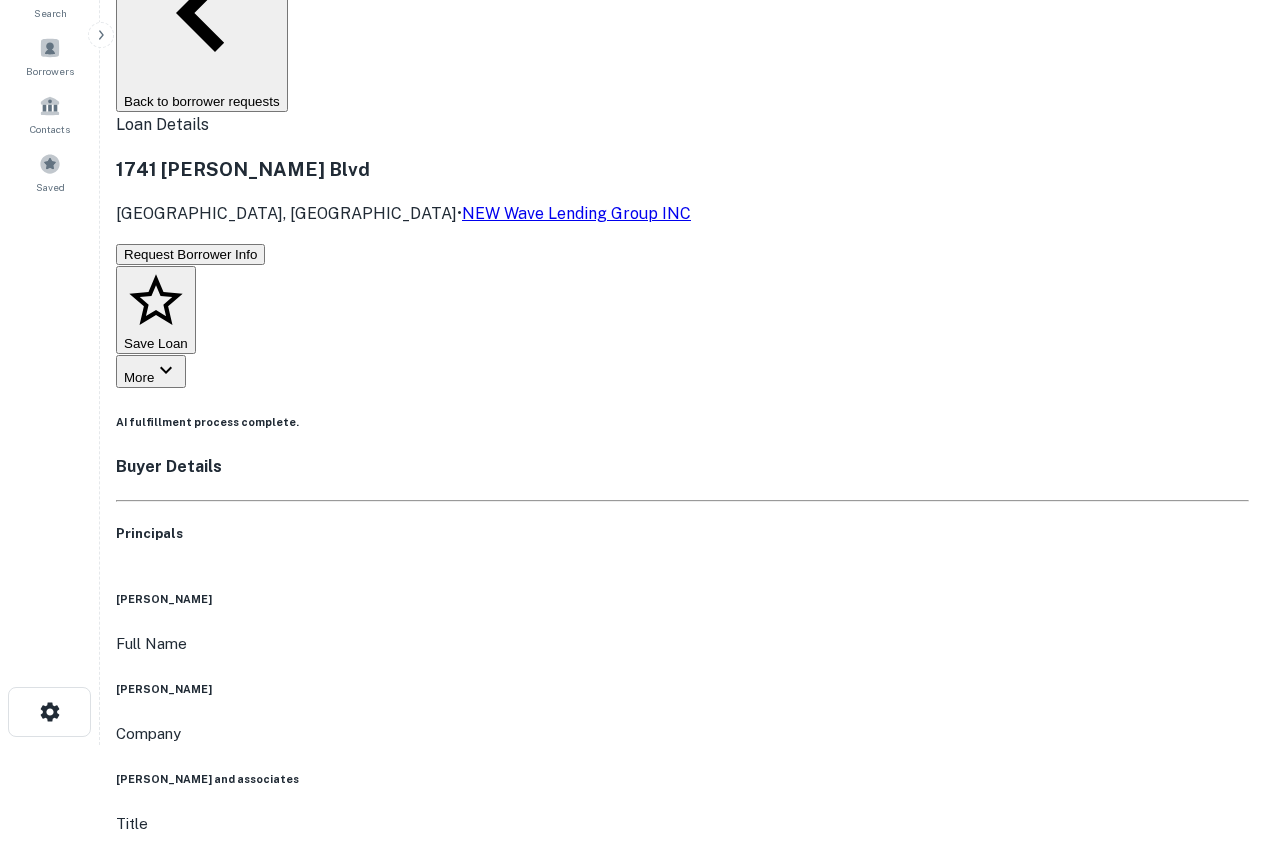click on "6507763971" at bounding box center (682, 1047) 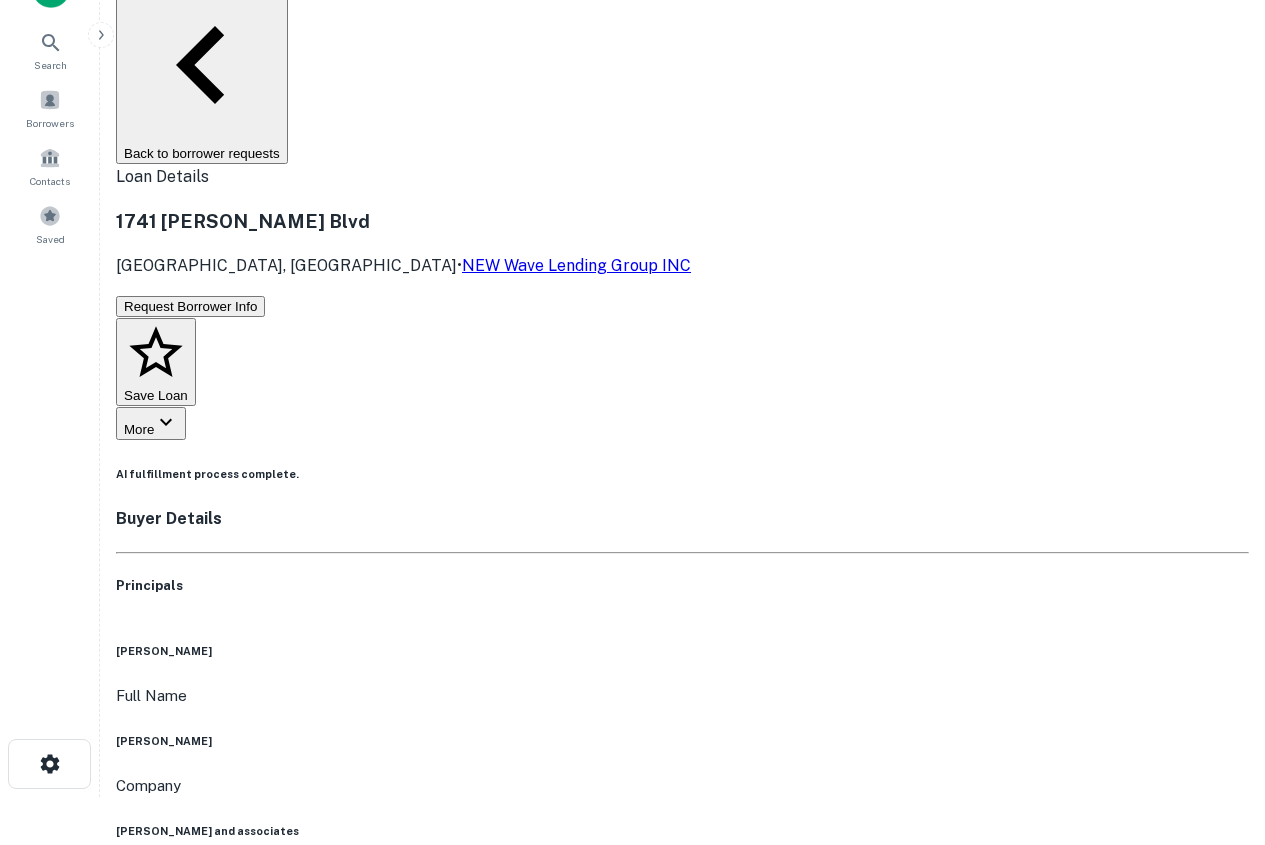 scroll, scrollTop: 0, scrollLeft: 0, axis: both 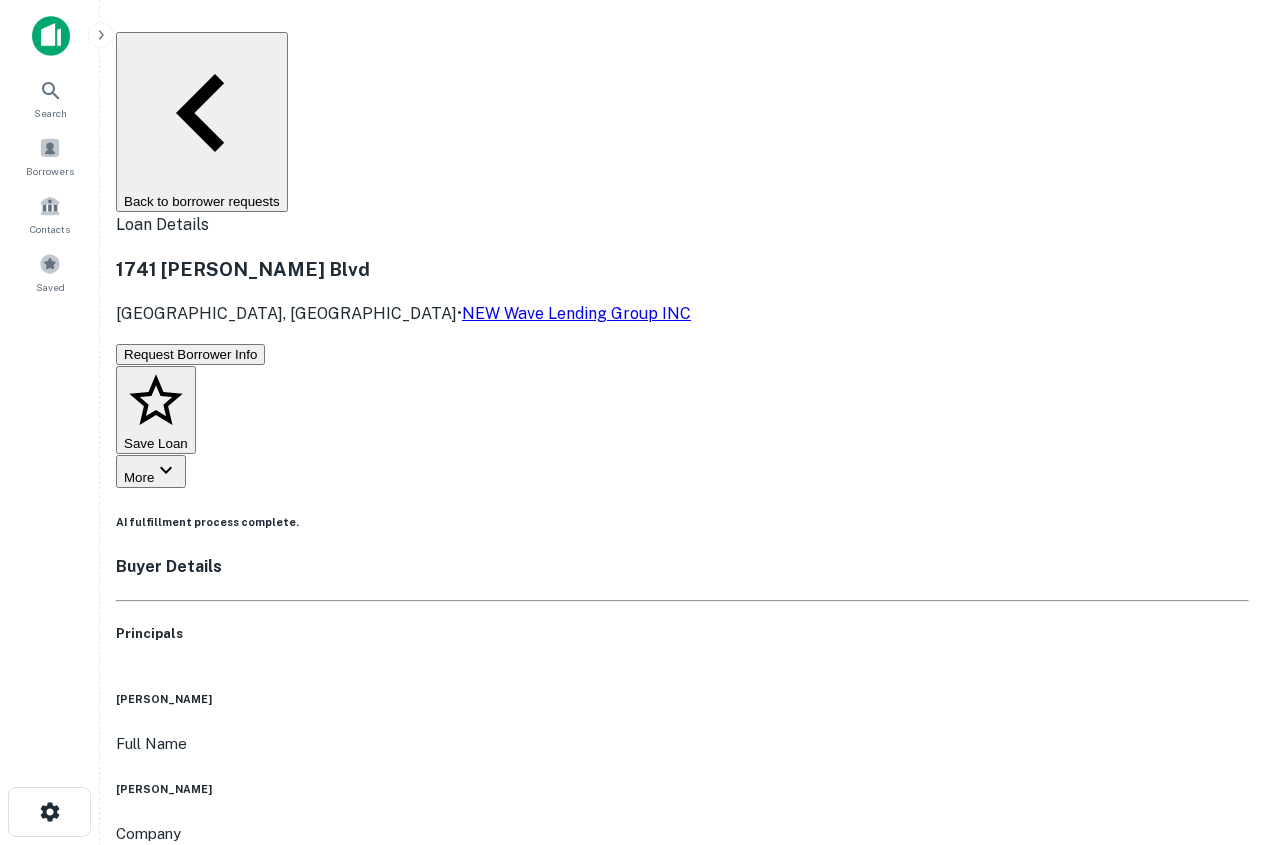 click on "[PERSON_NAME] Full Name [PERSON_NAME] Company [PERSON_NAME] and associates Title Senior Vice President Email [EMAIL_ADDRESS][PERSON_NAME][DOMAIN_NAME] Phone (Mobile) [PHONE_NUMBER] LinkedIn URL View Link Address [GEOGRAPHIC_DATA]  Borrower Address 520 s. [STREET_ADDRESS]" at bounding box center (682, 1094) 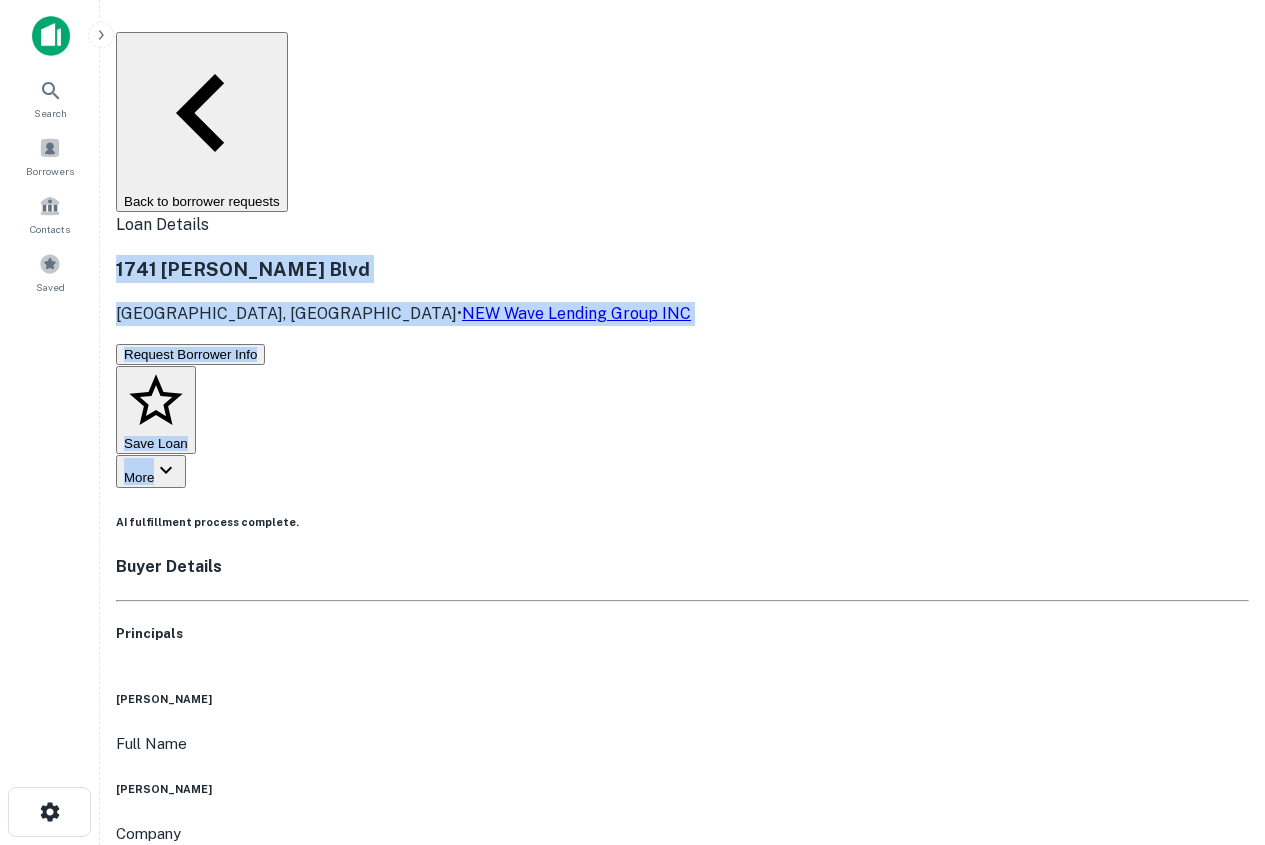drag, startPoint x: 225, startPoint y: 118, endPoint x: 644, endPoint y: 179, distance: 423.41705 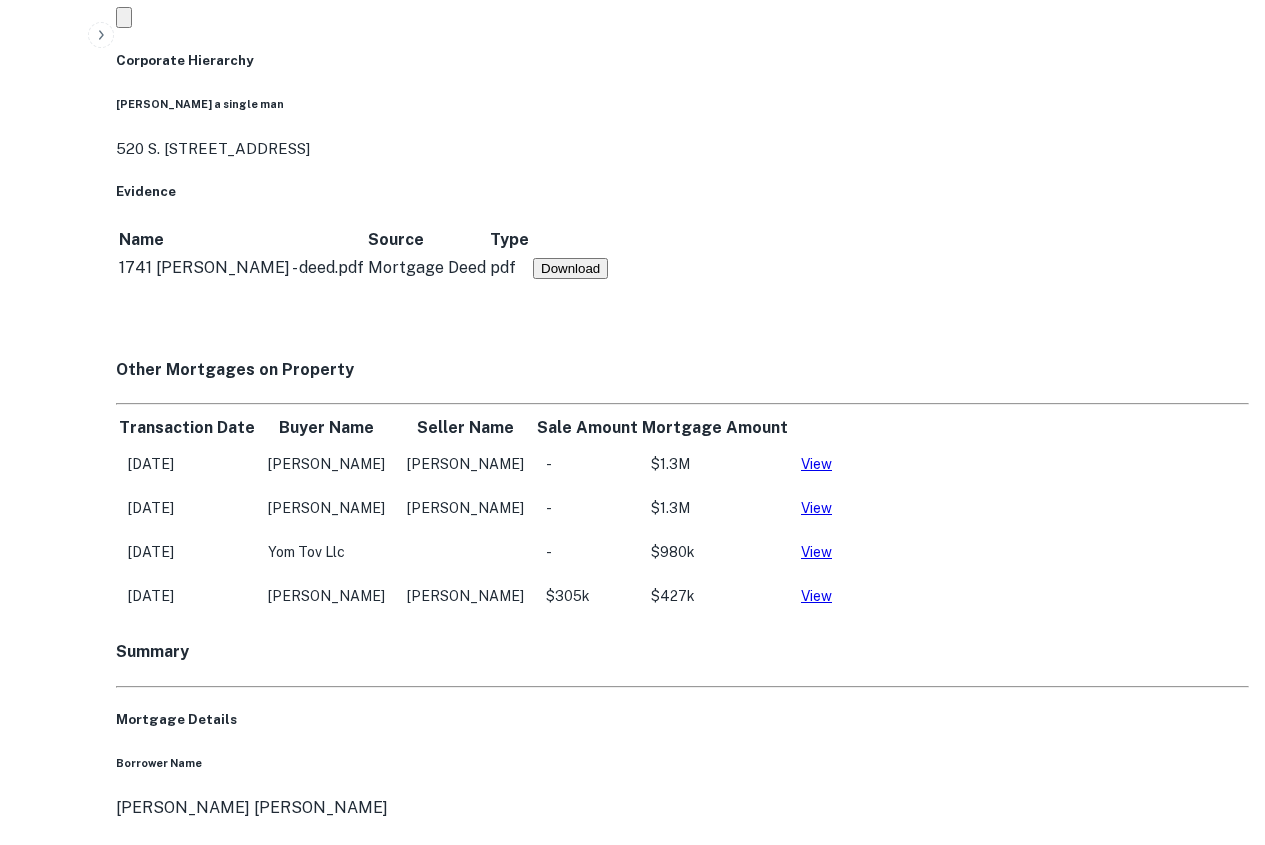 scroll, scrollTop: 1400, scrollLeft: 0, axis: vertical 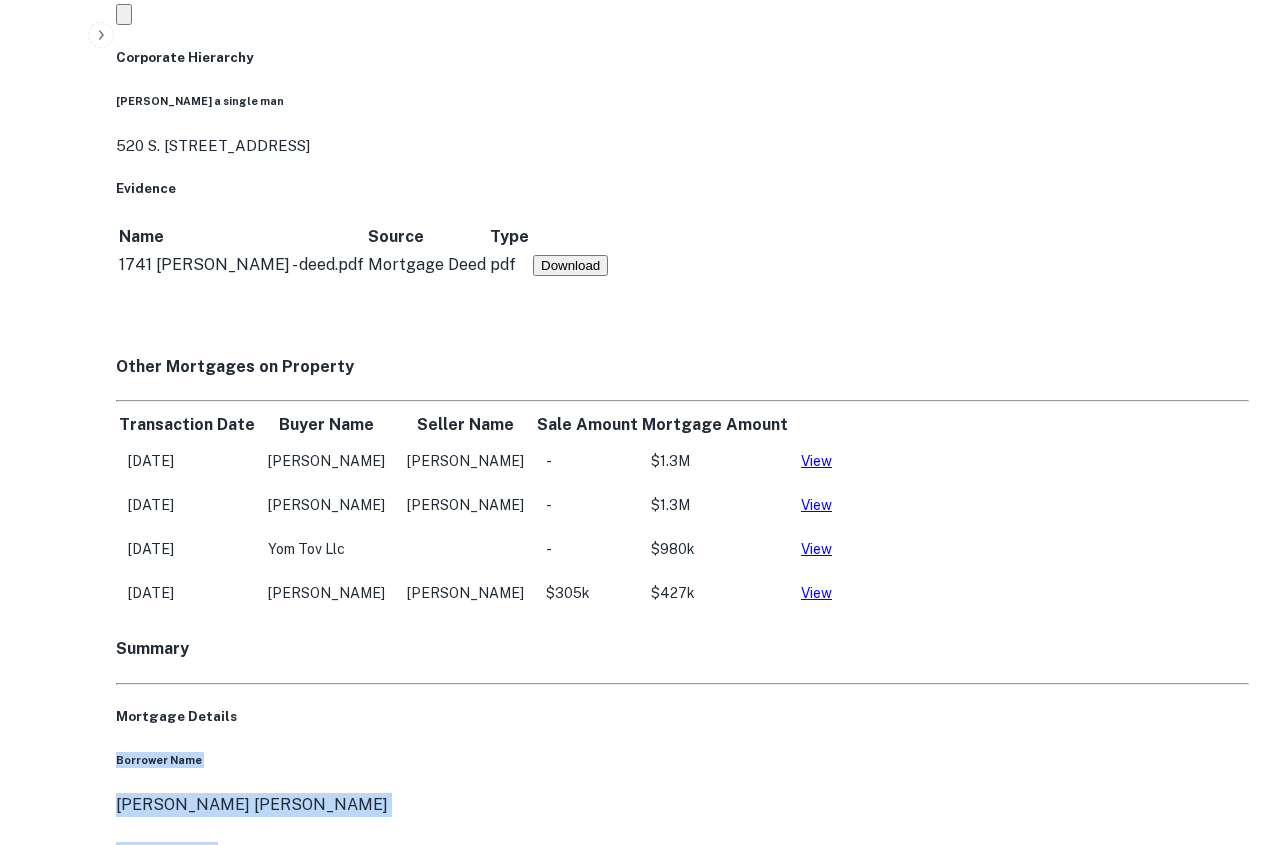 drag, startPoint x: 145, startPoint y: 256, endPoint x: 664, endPoint y: 534, distance: 588.7657 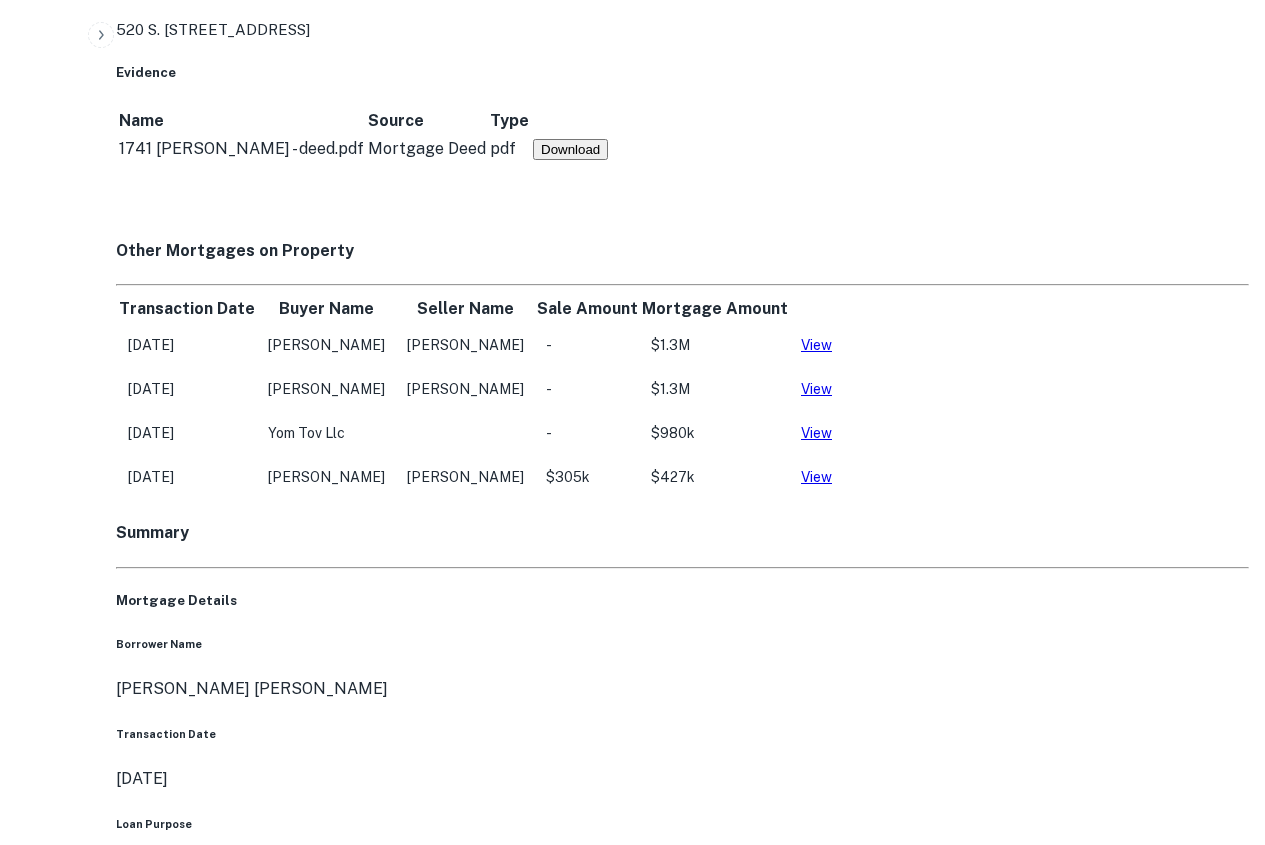 scroll, scrollTop: 1700, scrollLeft: 0, axis: vertical 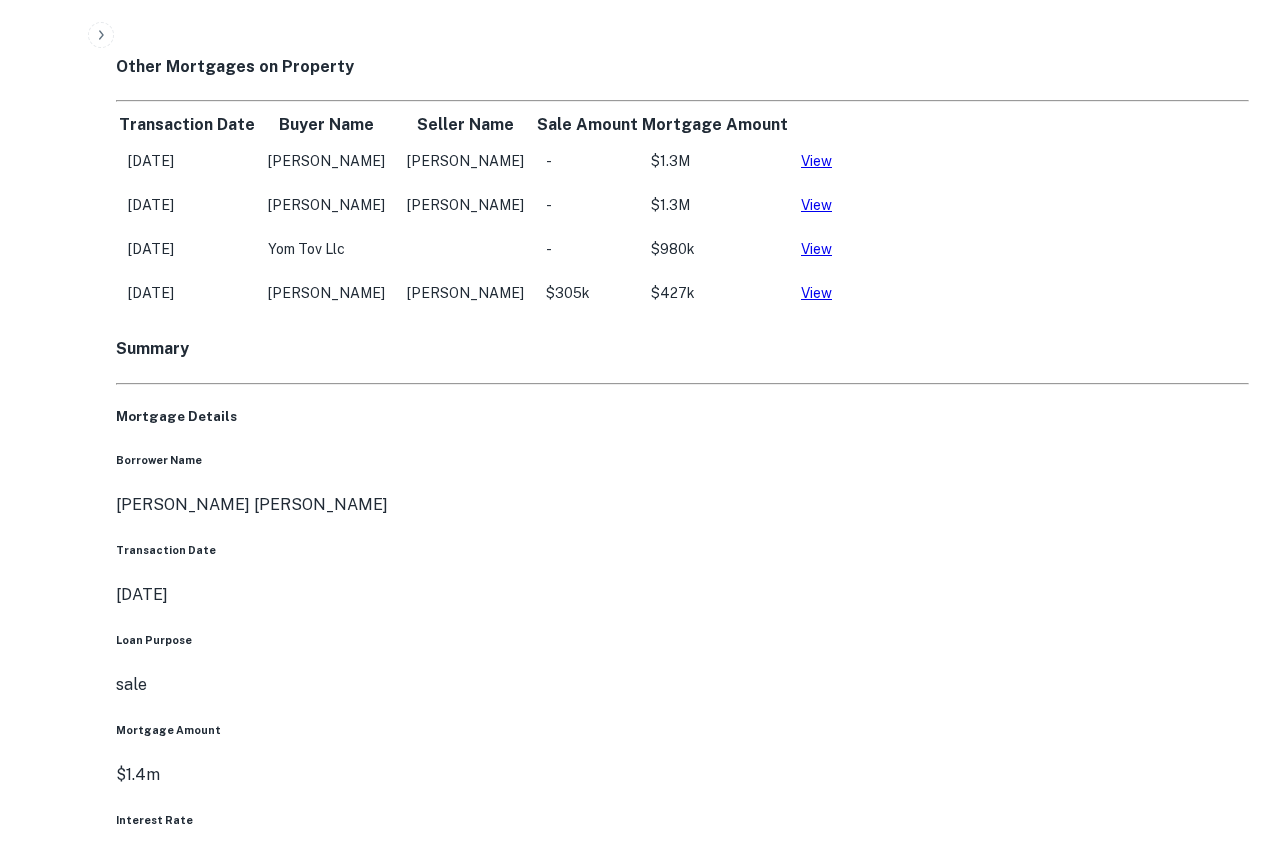 drag, startPoint x: 142, startPoint y: 340, endPoint x: 651, endPoint y: 542, distance: 547.61755 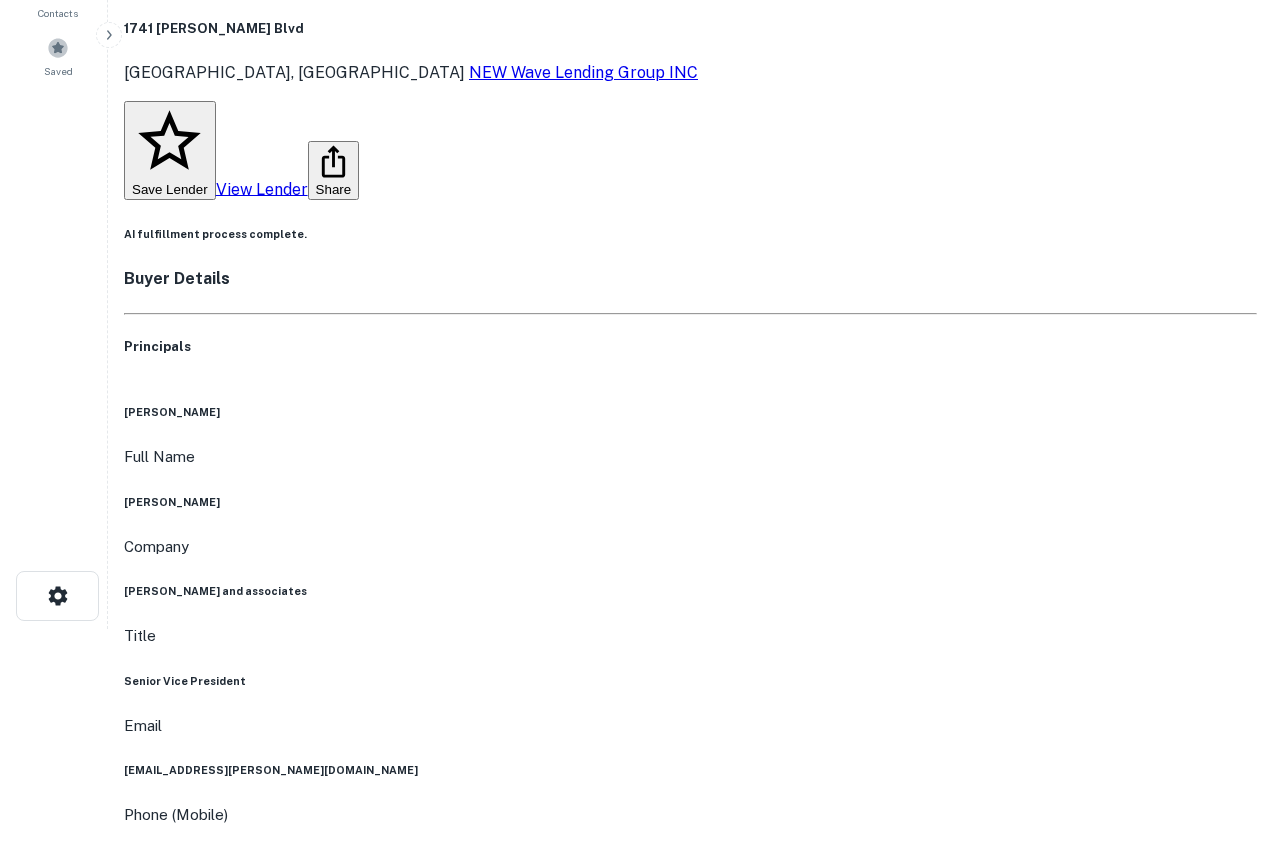 scroll, scrollTop: 0, scrollLeft: 0, axis: both 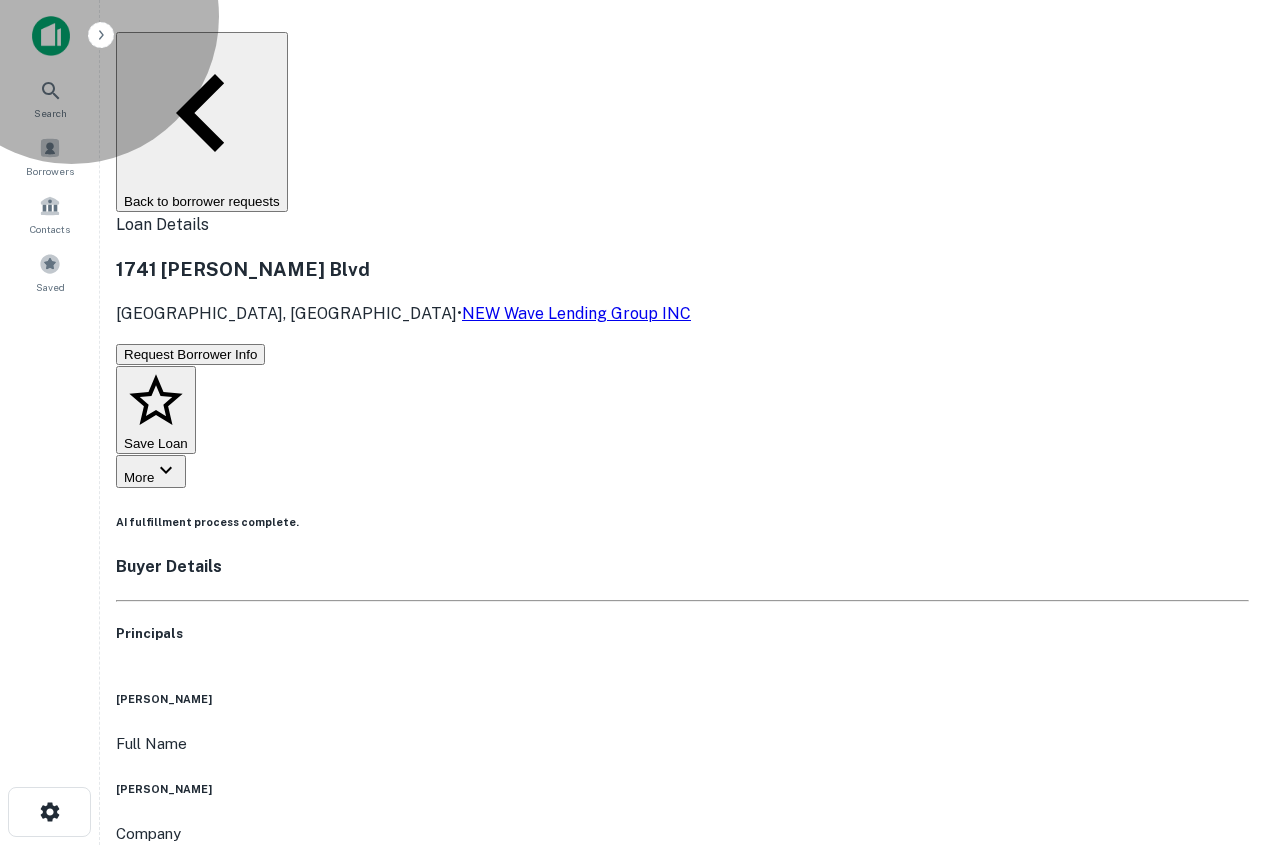 click on "Back to borrower requests" at bounding box center (202, 122) 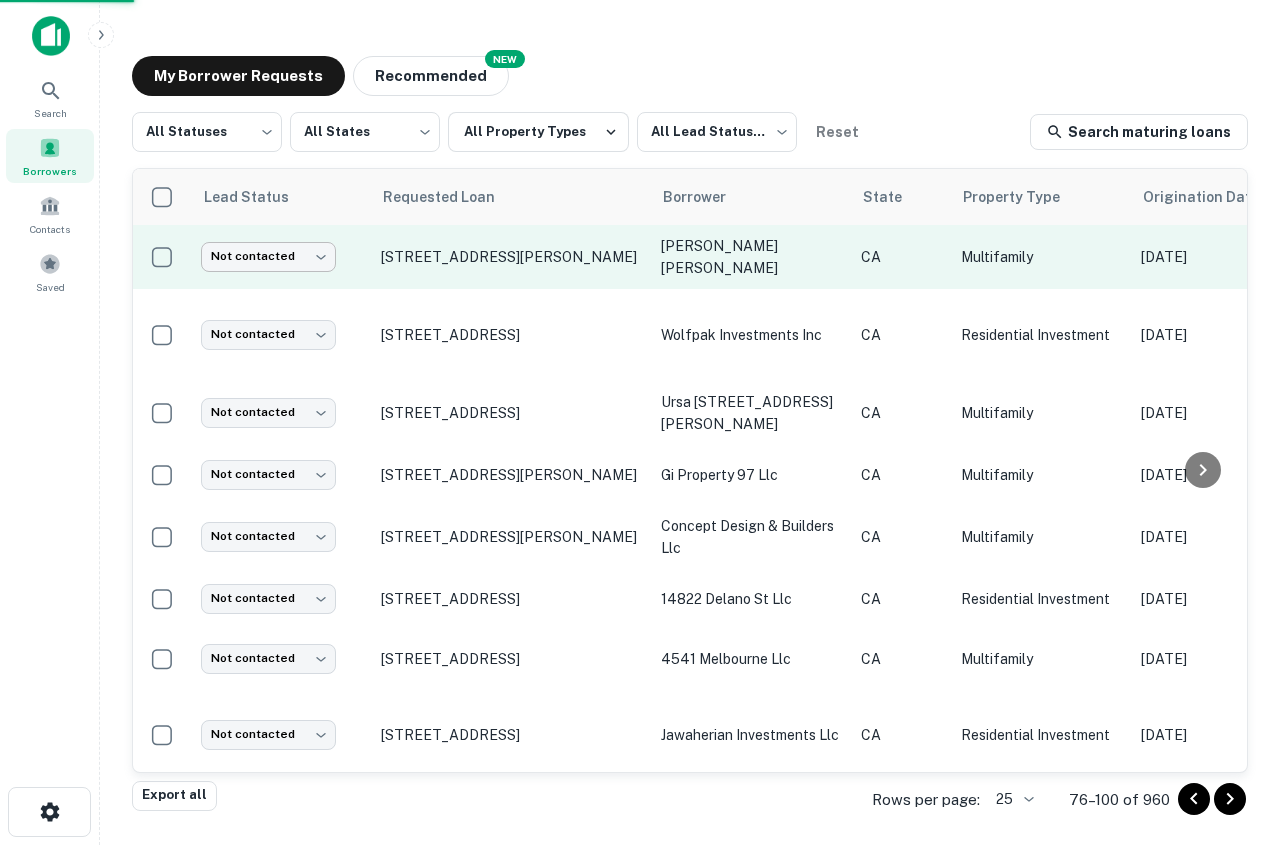 click on "Search         Borrowers         Contacts         Saved     My Borrower Requests NEW Recommended All Statuses *** ​ All States *** ​ All Property Types All Lead Statuses *** ​ Reset Search maturing loans Lead Status Requested Loan Borrower State Property Type Origination Date Maturity Date Mortgage Amount Requested Date sorted descending Lender Request Status Not contacted **** ​ [STREET_ADDRESS][PERSON_NAME][PERSON_NAME] [PERSON_NAME] CA Multifamily [DATE] [DATE] $1.4M [DATE] NEW Wave Lending Group INC Fulfilled Not contacted **** ​ [STREET_ADDRESS] investments inc CA Residential Investment [DATE] [DATE] $1M [DATE] [PERSON_NAME] Marble Company INC Fulfilled Not contacted **** ​ [STREET_ADDRESS] [STREET_ADDRESS][PERSON_NAME] Multifamily [DATE] [DATE] $2.6M [DATE] Spreo Capital Fulfilled Not contacted **** ​ [STREET_ADDRESS][PERSON_NAME]  gi property 97 llc CA Multifamily [DATE]" at bounding box center (640, 422) 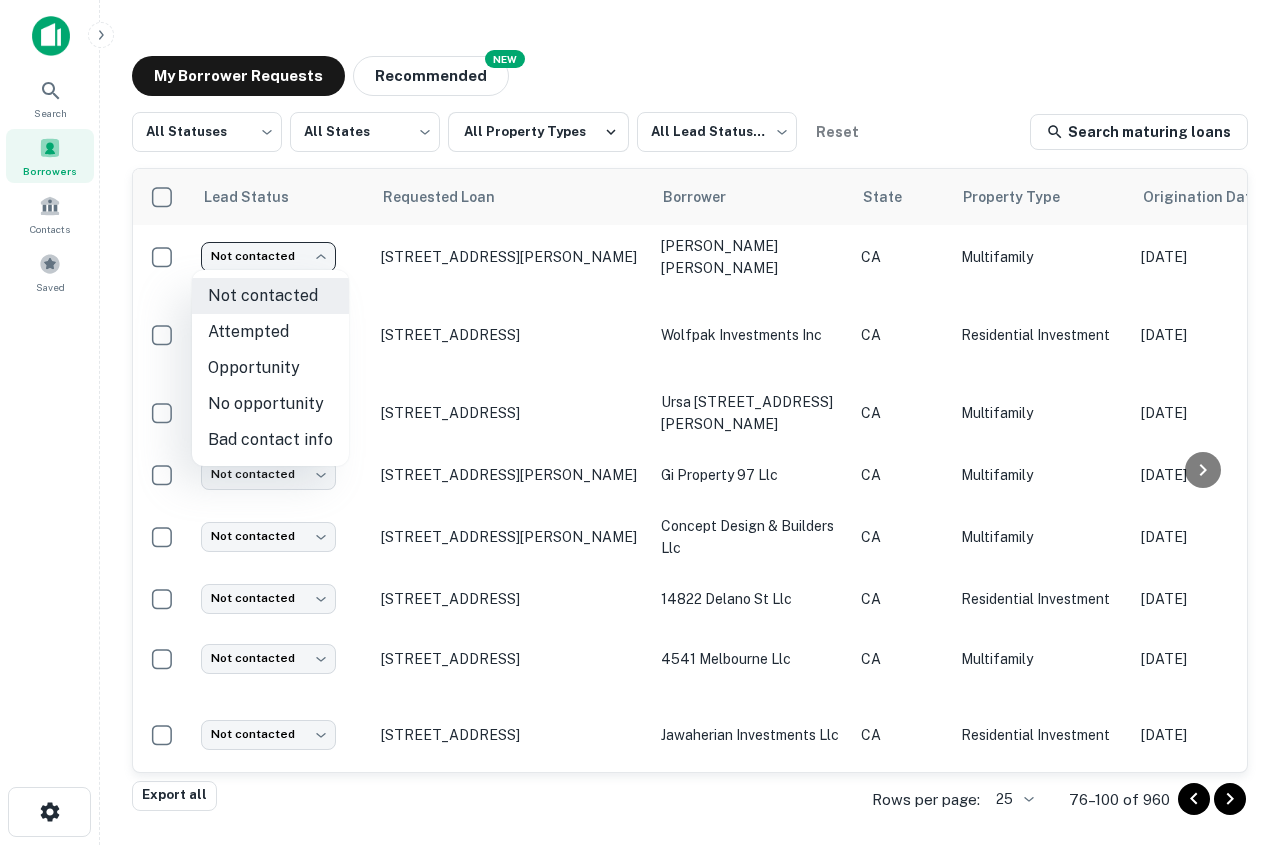 click on "Attempted" at bounding box center (270, 332) 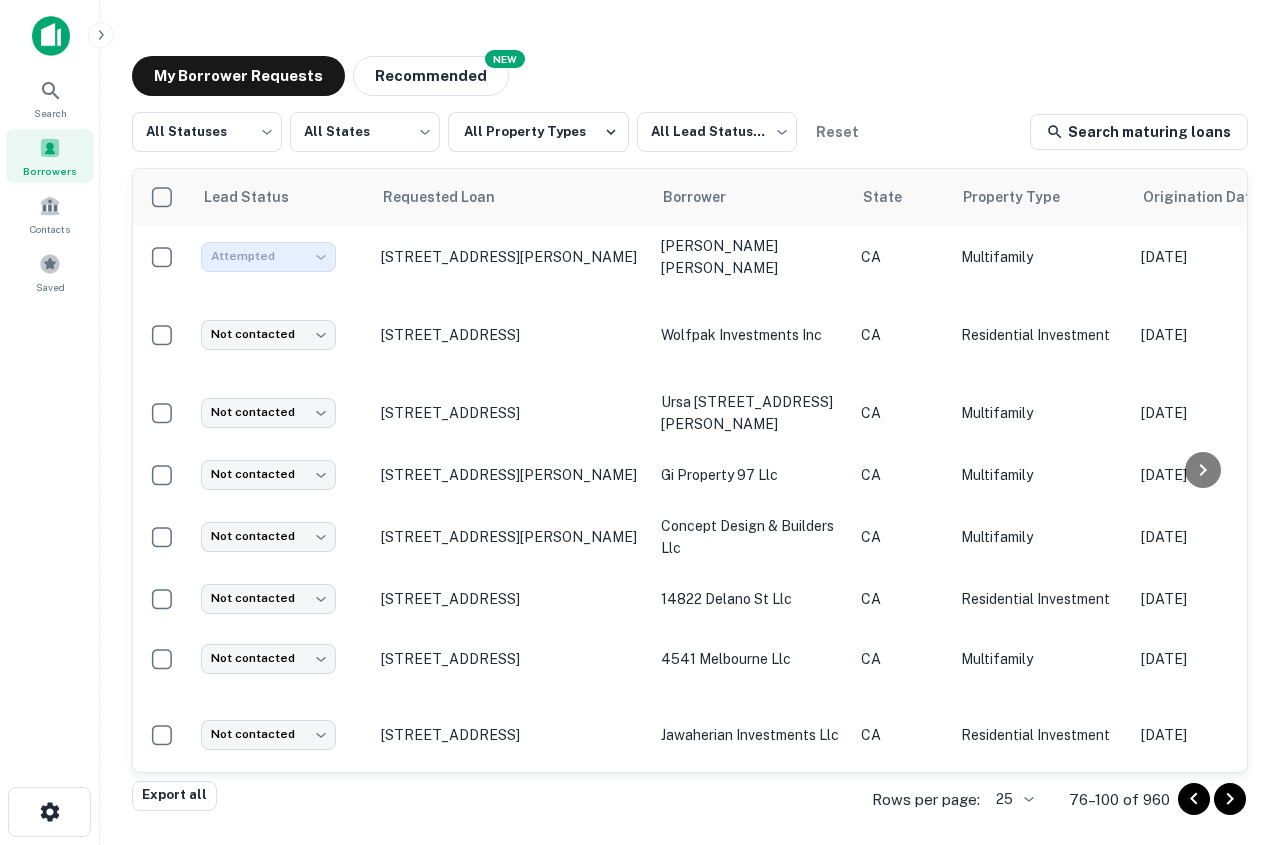 type on "*********" 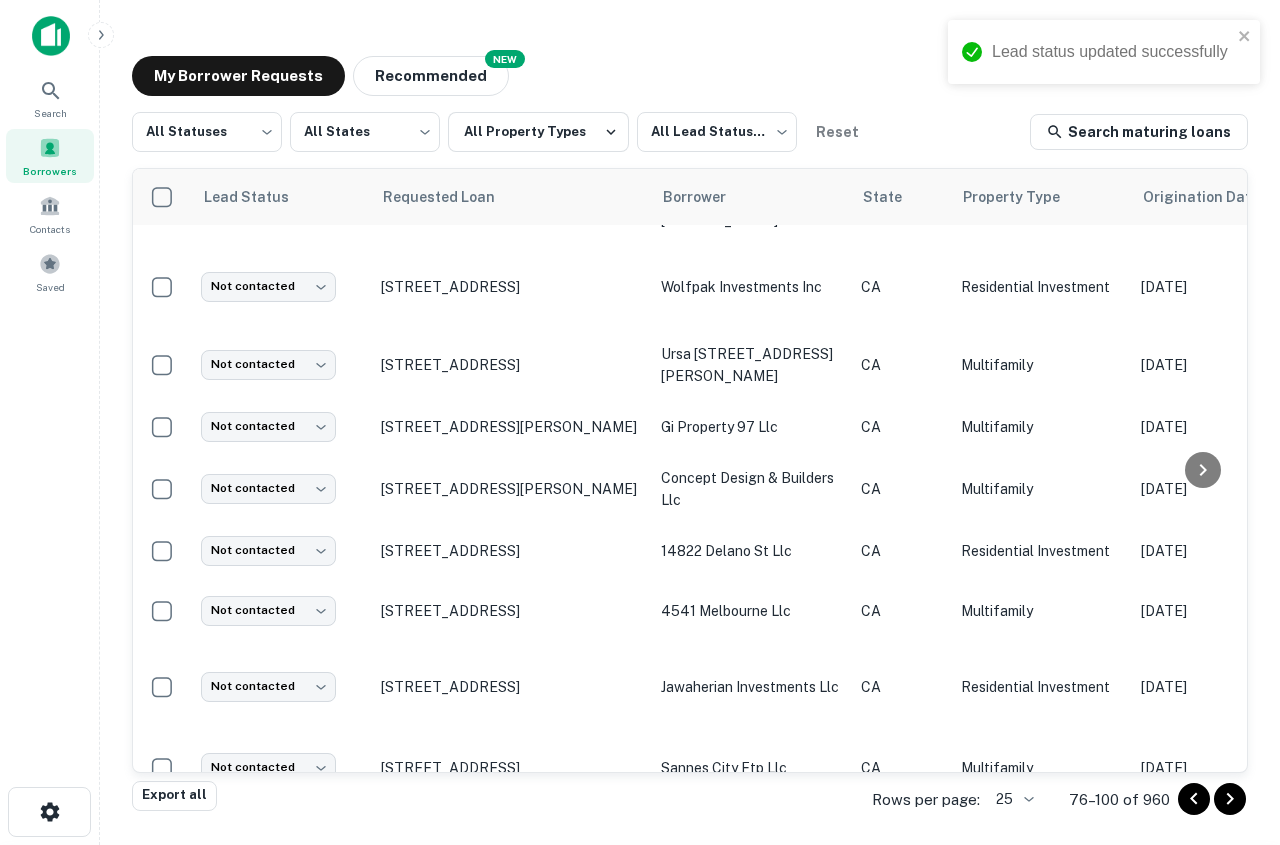 scroll, scrollTop: 68, scrollLeft: 0, axis: vertical 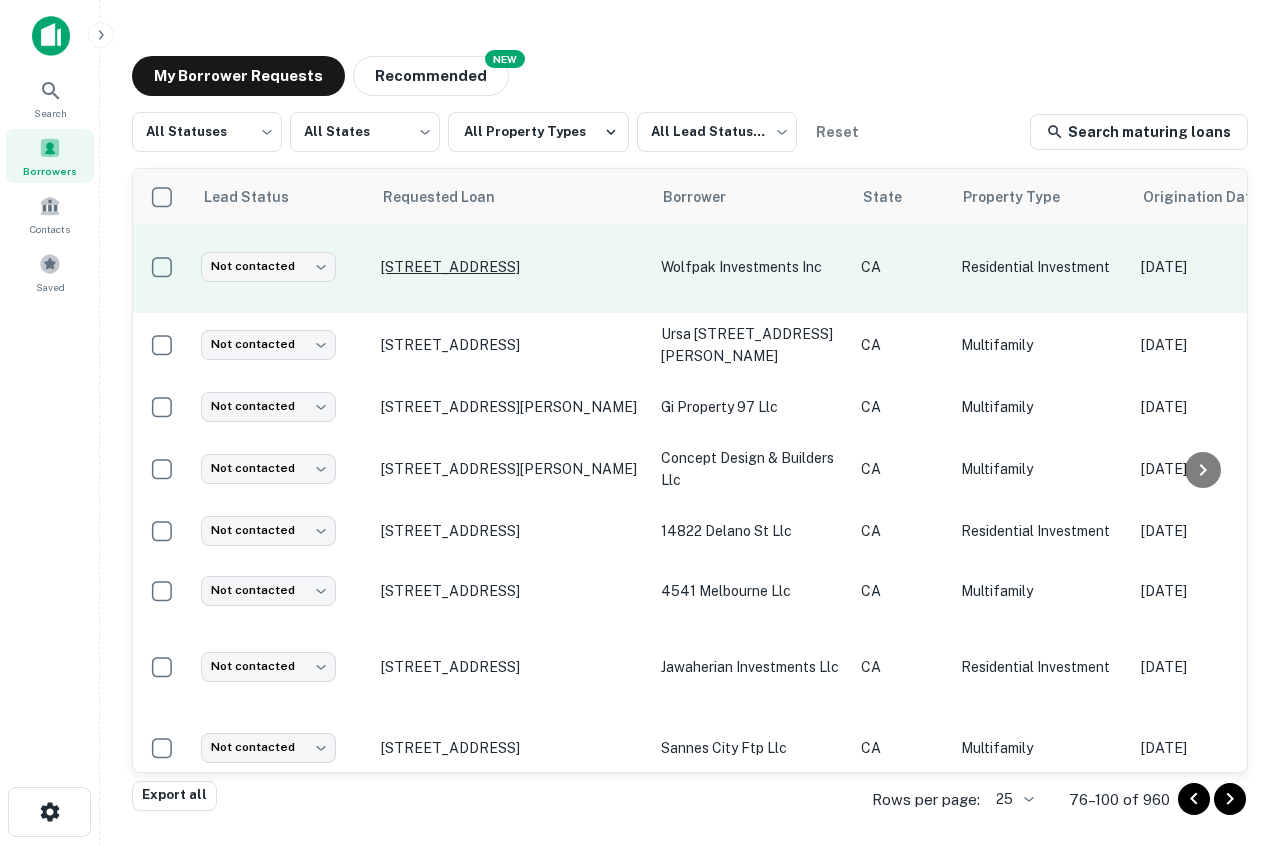 click on "[STREET_ADDRESS]" at bounding box center [511, 267] 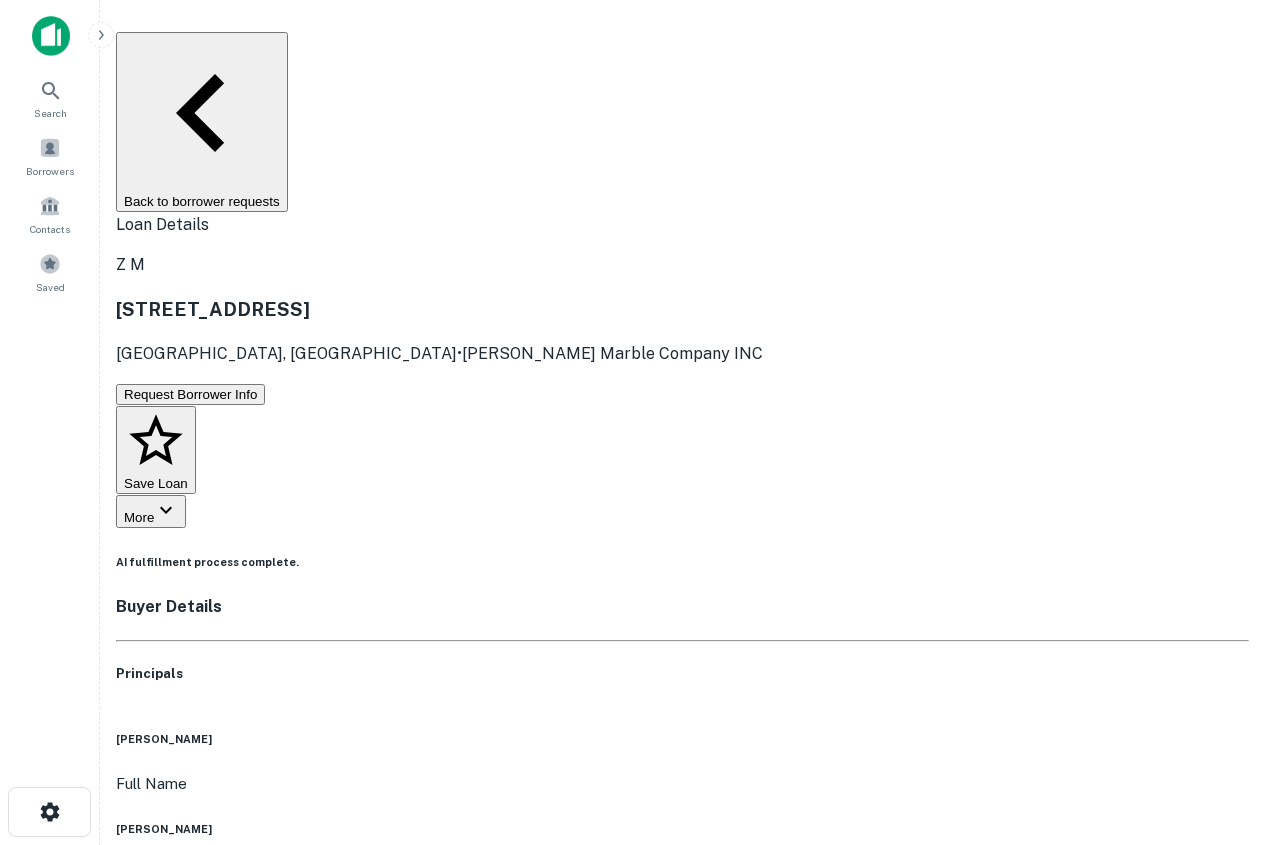 click on "[PHONE_NUMBER]" at bounding box center [682, 1187] 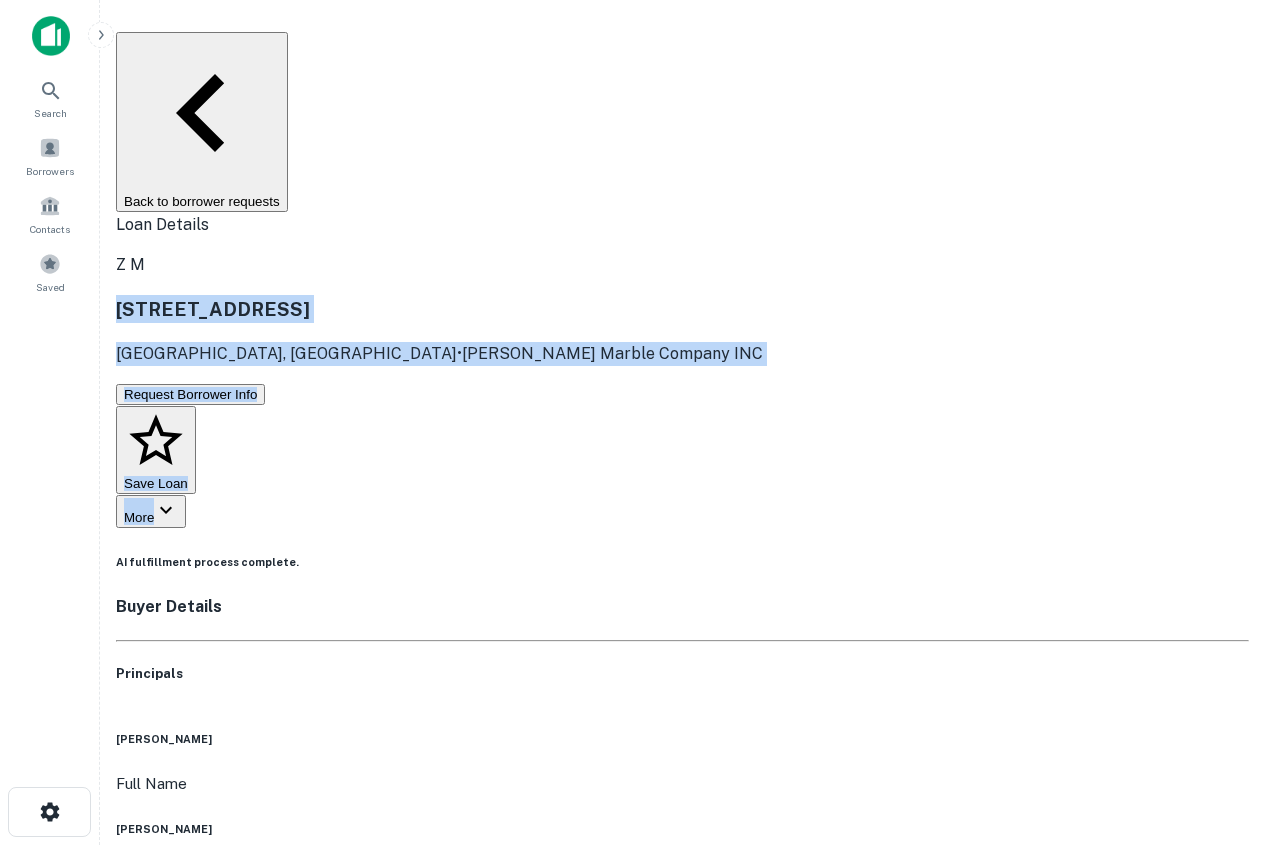 drag, startPoint x: 222, startPoint y: 114, endPoint x: 637, endPoint y: 178, distance: 419.90594 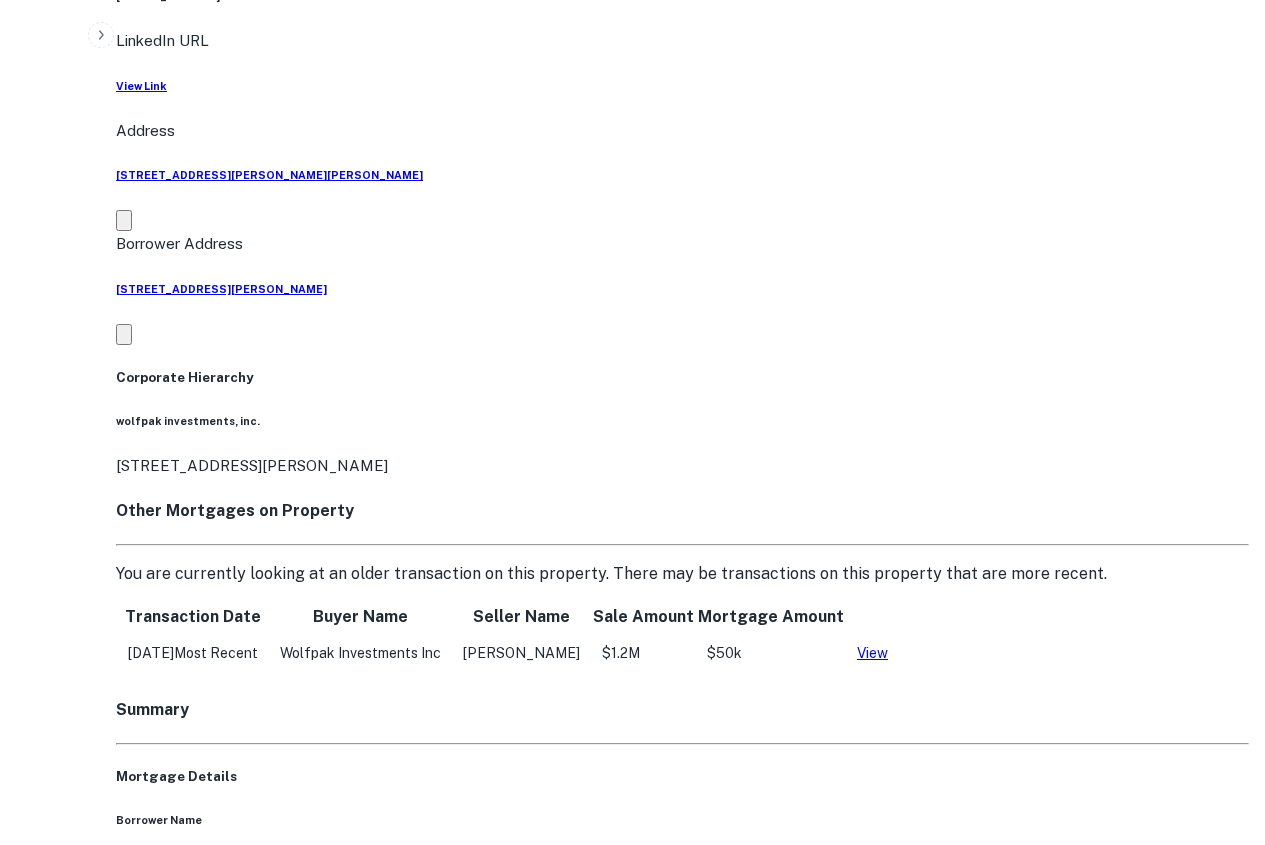 scroll, scrollTop: 1000, scrollLeft: 0, axis: vertical 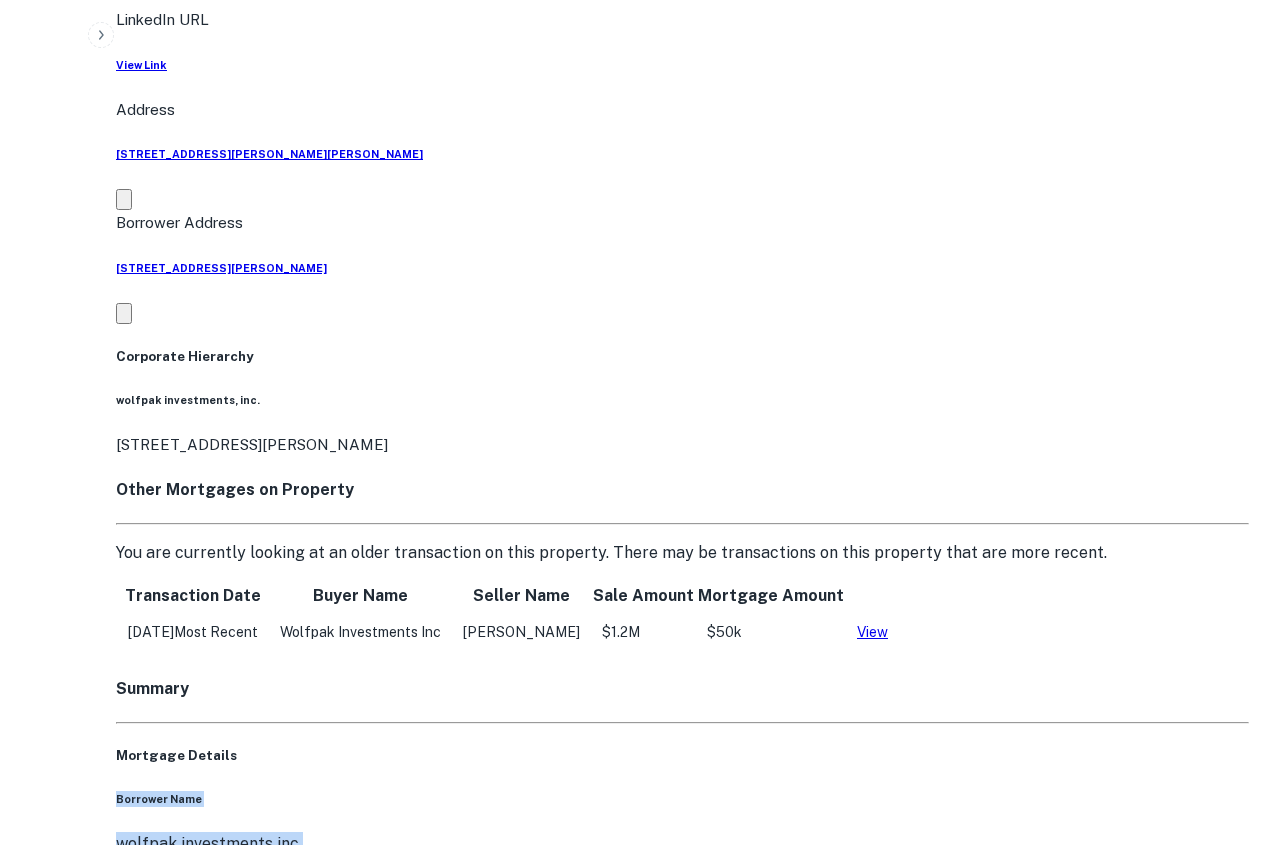 drag, startPoint x: 156, startPoint y: 331, endPoint x: 648, endPoint y: 630, distance: 575.73 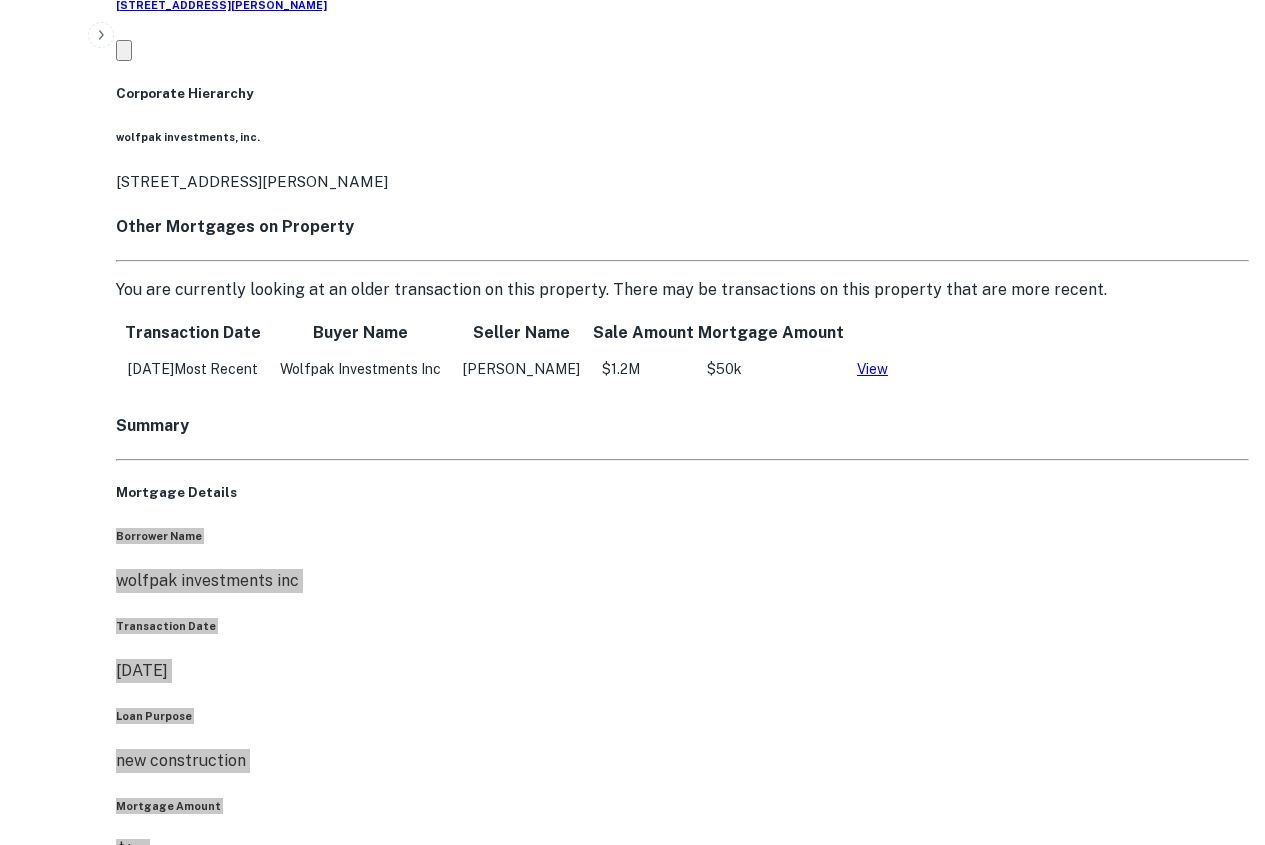 scroll, scrollTop: 1300, scrollLeft: 0, axis: vertical 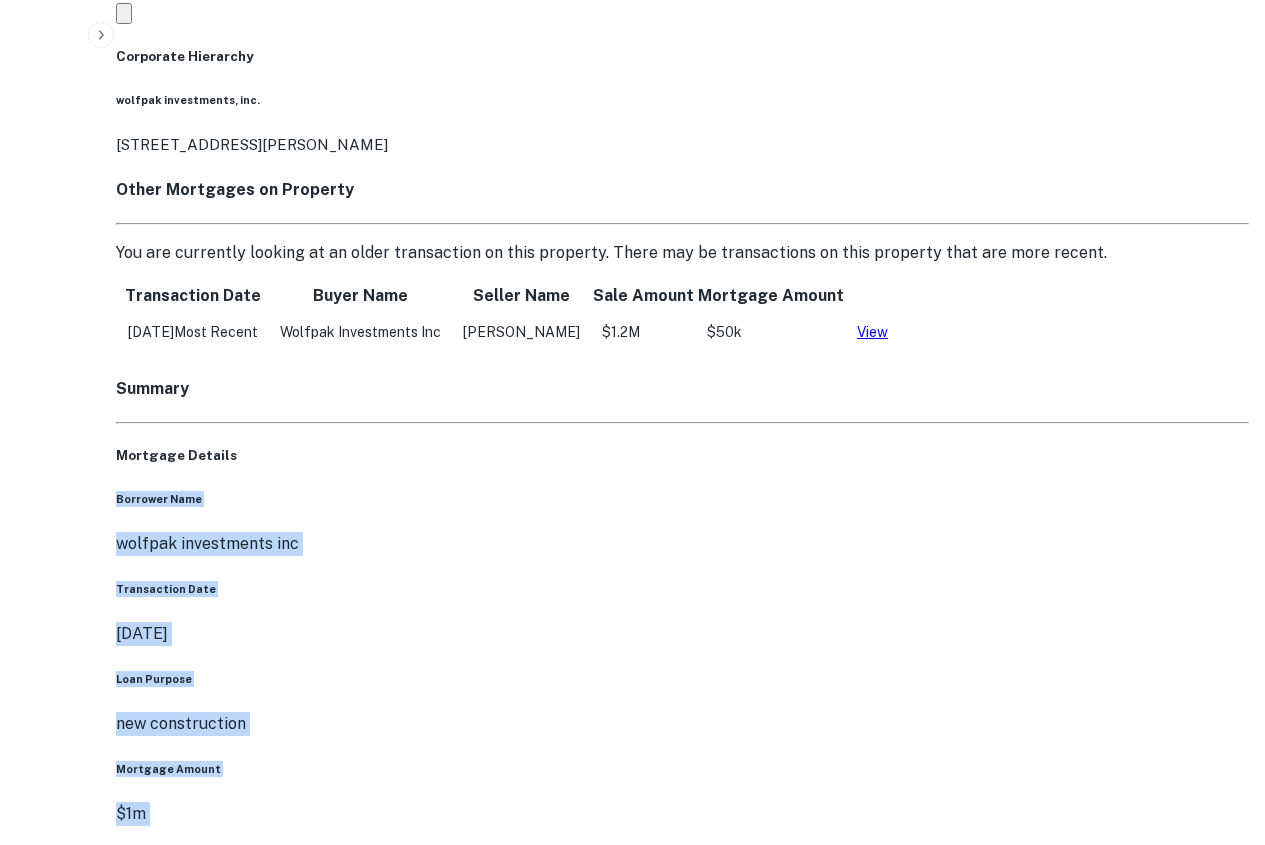 click on "Search         Borrowers         Contacts         Saved     Back to borrower [STREET_ADDRESS]    [PERSON_NAME] Marble Company INC AI fulfillment process complete.   Buyer Details Principals [PERSON_NAME] Full Name [PERSON_NAME] Company pillar financial Title Commercial Real Estate Lender Email [PERSON_NAME][EMAIL_ADDRESS][PERSON_NAME][DOMAIN_NAME] Phone (Direct) [PHONE_NUMBER] LinkedIn URL View Link Address [STREET_ADDRESS][PERSON_NAME][PERSON_NAME] Address [STREET_ADDRESS][PERSON_NAME] Corporate Hierarchy wolfpak investments, inc. [STREET_ADDRESS][PERSON_NAME] Other Mortgages on Property You are currently looking at an older transaction on this property. There may be transactions on this property that are more recent. Transaction Date Buyer Name Seller Name Sale Amount Mortgage Amount [DATE] Most Recent wolfpak investments inc [PERSON_NAME] $1.2M $50k View Summary Mortgage Details Borrower Name wolfpak investments inc Transaction Date   [DATE]     $1m" at bounding box center [632, -878] 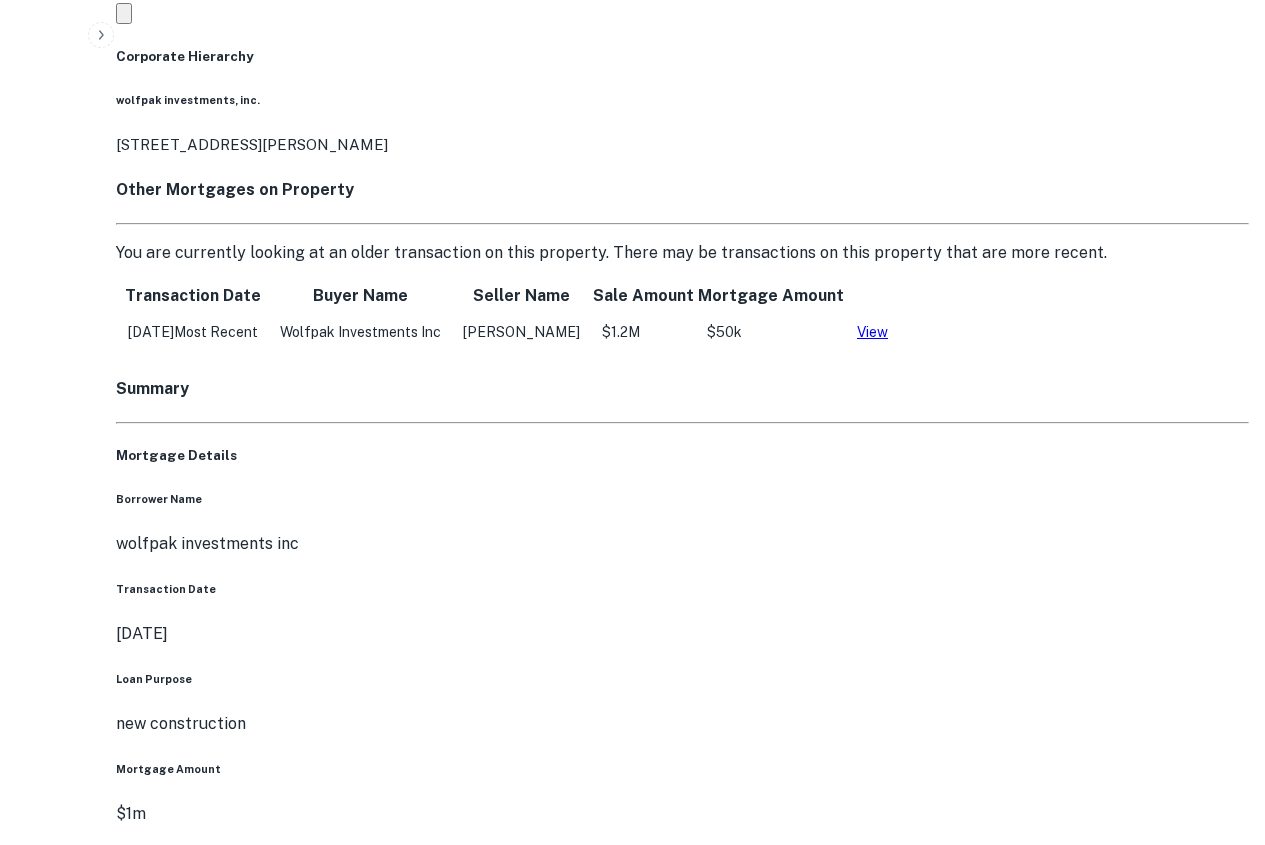 drag, startPoint x: 148, startPoint y: 417, endPoint x: 666, endPoint y: 635, distance: 562.00354 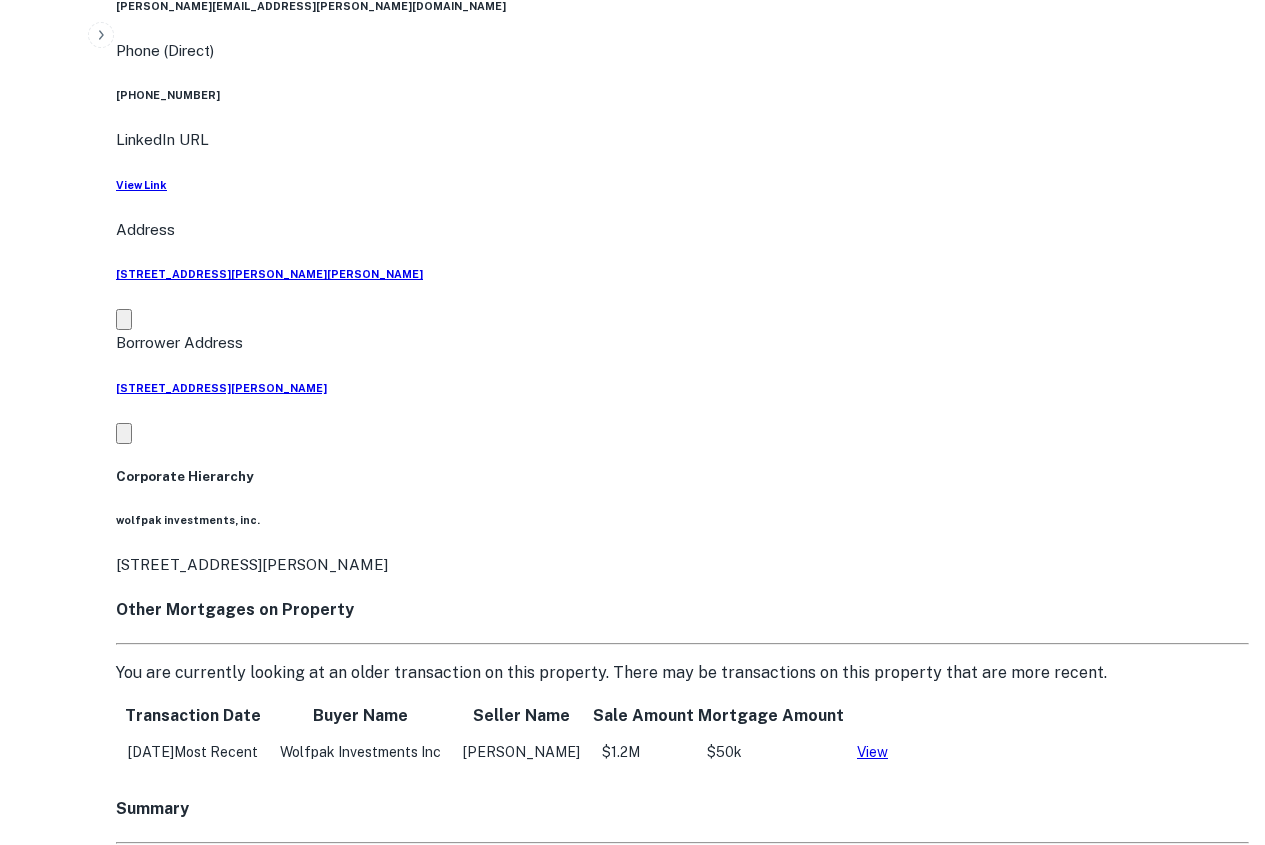 scroll, scrollTop: 1200, scrollLeft: 0, axis: vertical 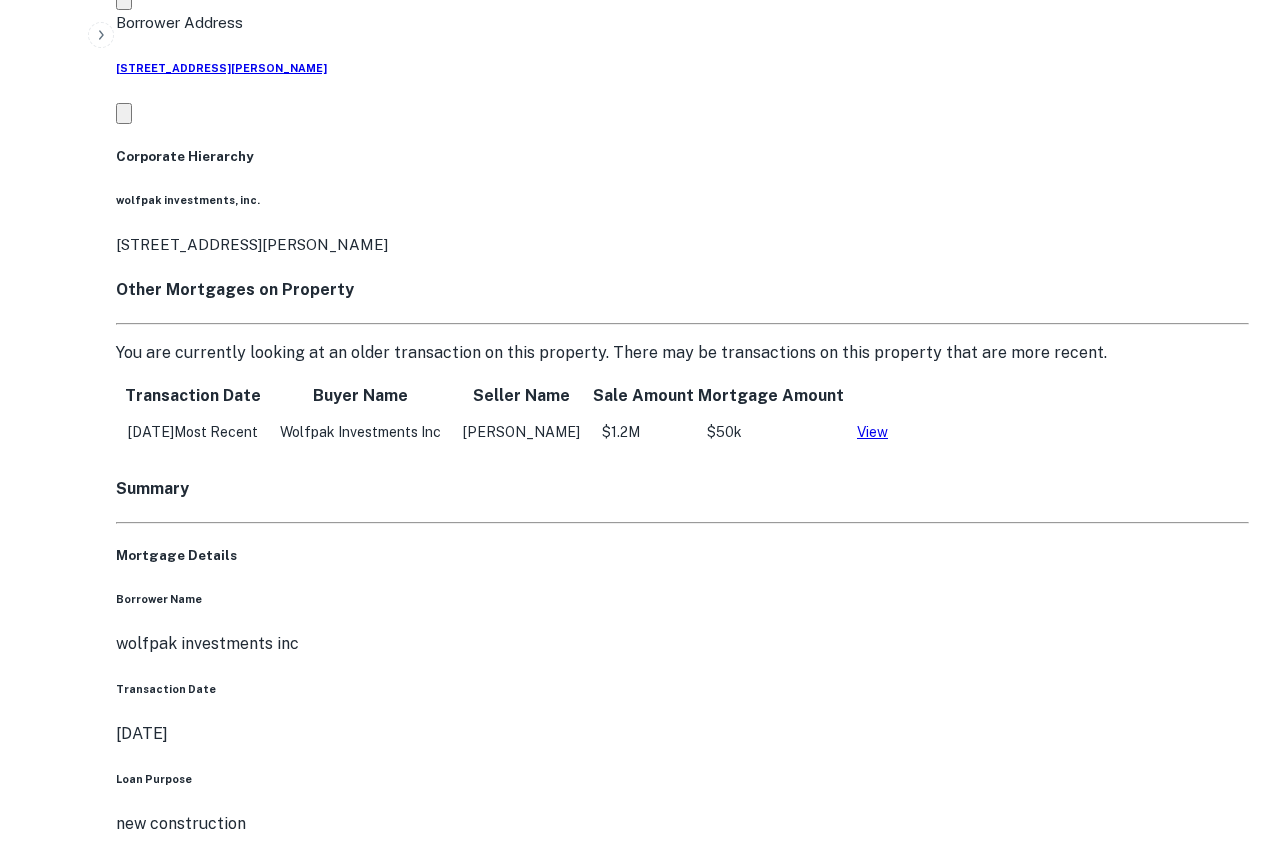 click on "Mortgage Details Borrower Name wolfpak investments inc Transaction Date   [DATE] Loan Purpose   new construction Mortgage Amount   $1m Interest Rate   6.95% Term 13 months Due Date [DATE] LTV   83.33% Property Details Sale Amount $1.2m Asset Type residential investment Square Footage 2352  sq ft Number of Residential Units 3 Number of Buildings 1 Year Built 1961" at bounding box center (682, 2344) 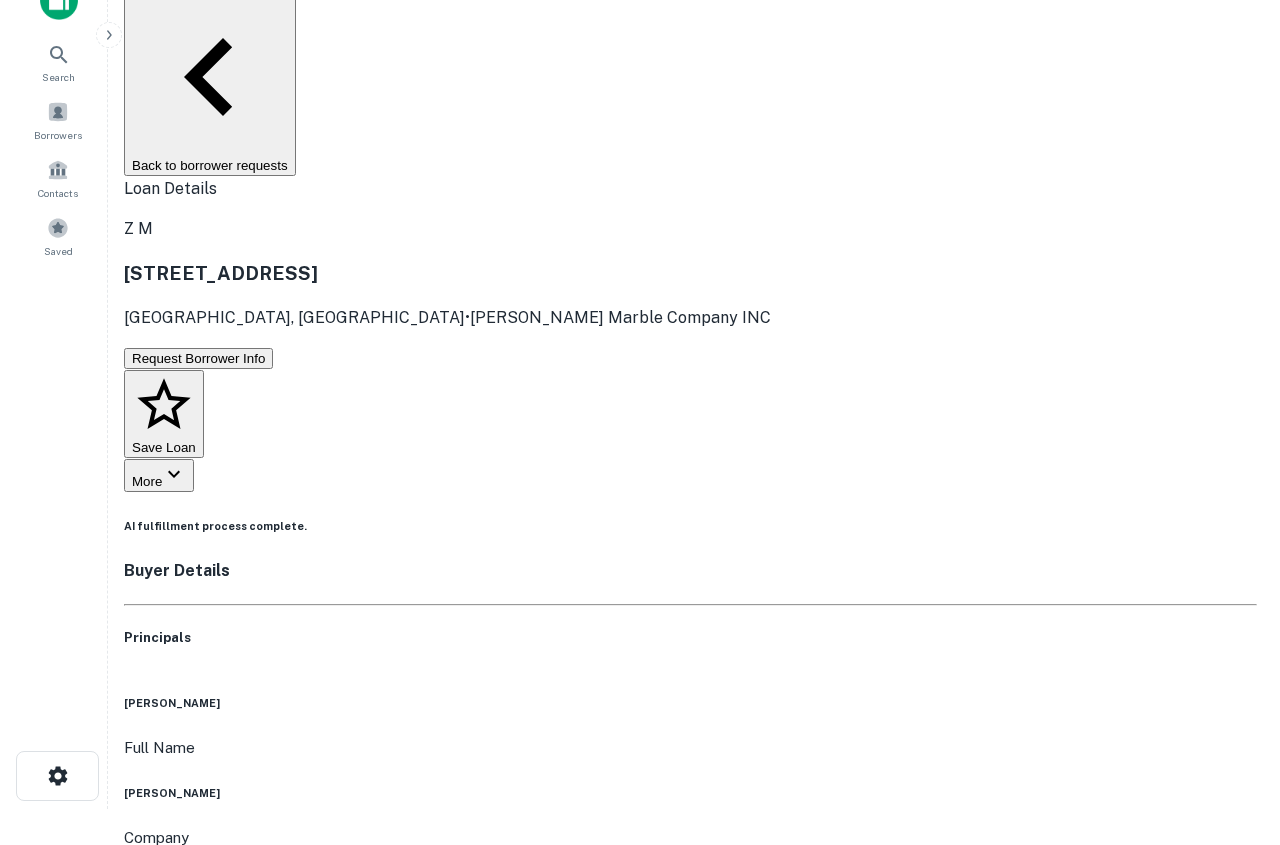 scroll, scrollTop: 0, scrollLeft: 0, axis: both 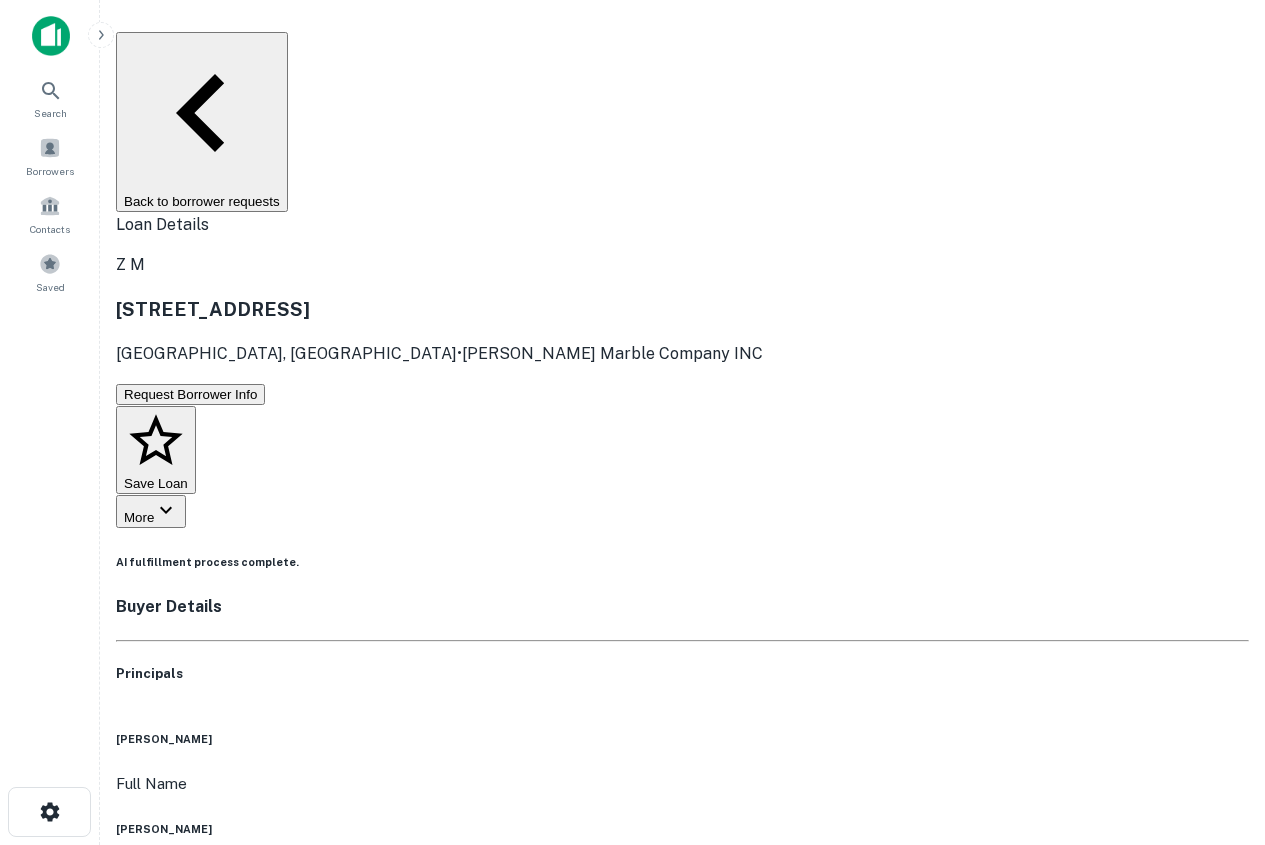 click on "Back to borrower requests" at bounding box center [202, 122] 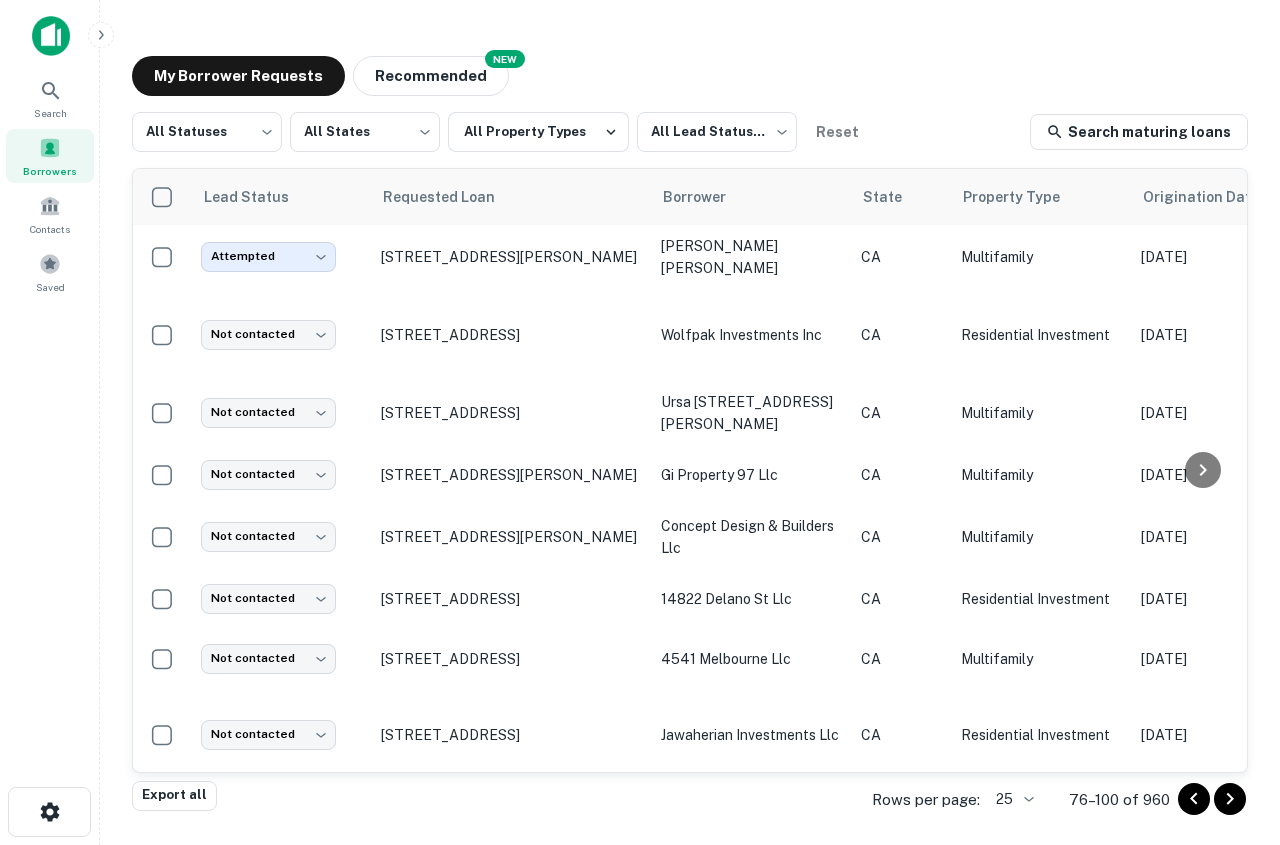 scroll, scrollTop: 68, scrollLeft: 0, axis: vertical 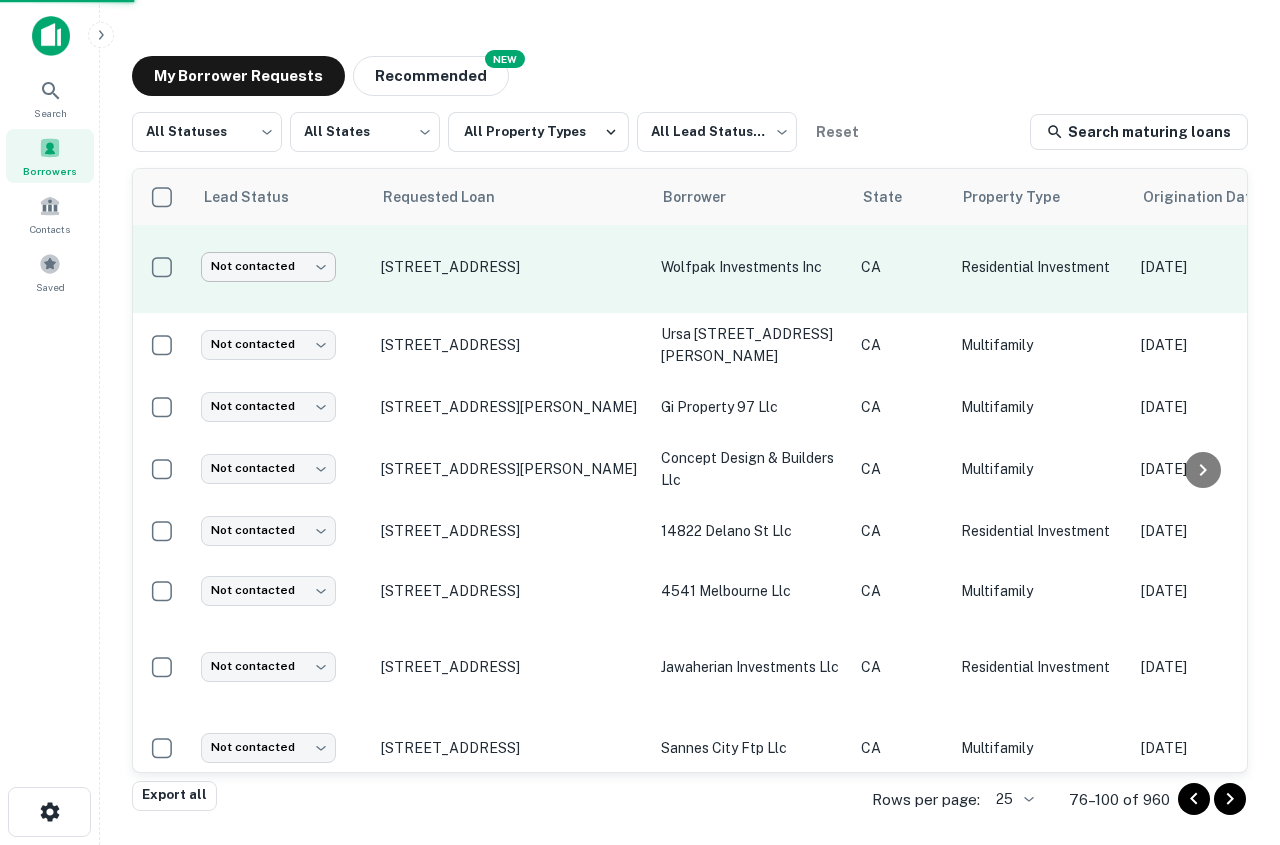 click on "Search         Borrowers         Contacts         Saved     My Borrower Requests NEW Recommended All Statuses *** ​ All States *** ​ All Property Types All Lead Statuses *** ​ Reset Search maturing loans Lead Status Requested Loan Borrower State Property Type Origination Date Maturity Date Mortgage Amount Requested Date sorted descending Lender Request Status Attempted ********* ​ [STREET_ADDRESS][PERSON_NAME]  [PERSON_NAME] [PERSON_NAME] CA Multifamily [DATE] [DATE] $1.4M [DATE] NEW Wave Lending Group INC Fulfilled Not contacted **** ​ [STREET_ADDRESS]  wolfpak investments inc CA Residential Investment [DATE] [DATE] $1M [DATE] [PERSON_NAME] Marble Company INC Fulfilled Not contacted **** ​ [STREET_ADDRESS]  ursa [STREET_ADDRESS][PERSON_NAME] Multifamily [DATE] [DATE] $2.6M [DATE] Spreo Capital Fulfilled Not contacted **** ​ [STREET_ADDRESS][PERSON_NAME]  gi property 97 llc CA Multifamily $1.1M ****" at bounding box center [640, 422] 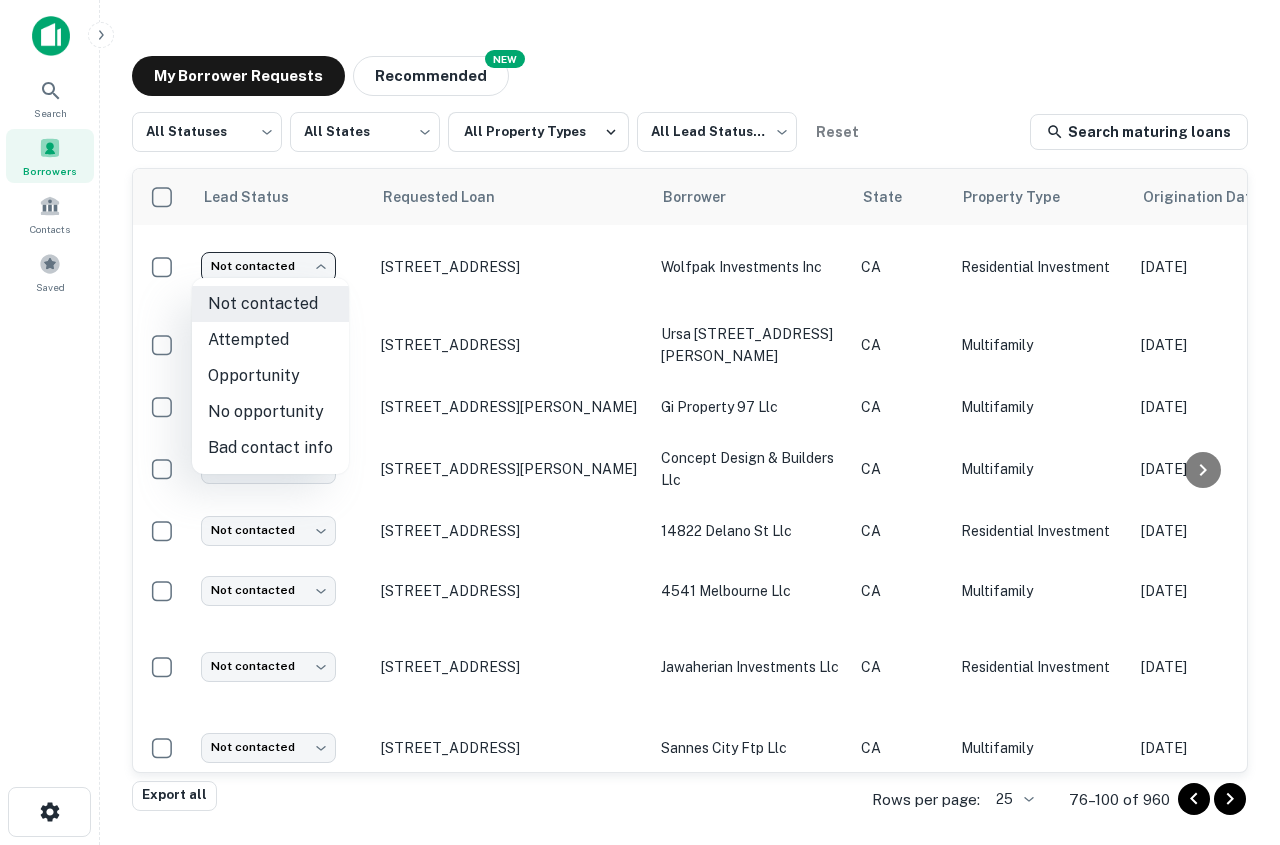 click on "Attempted" at bounding box center (270, 340) 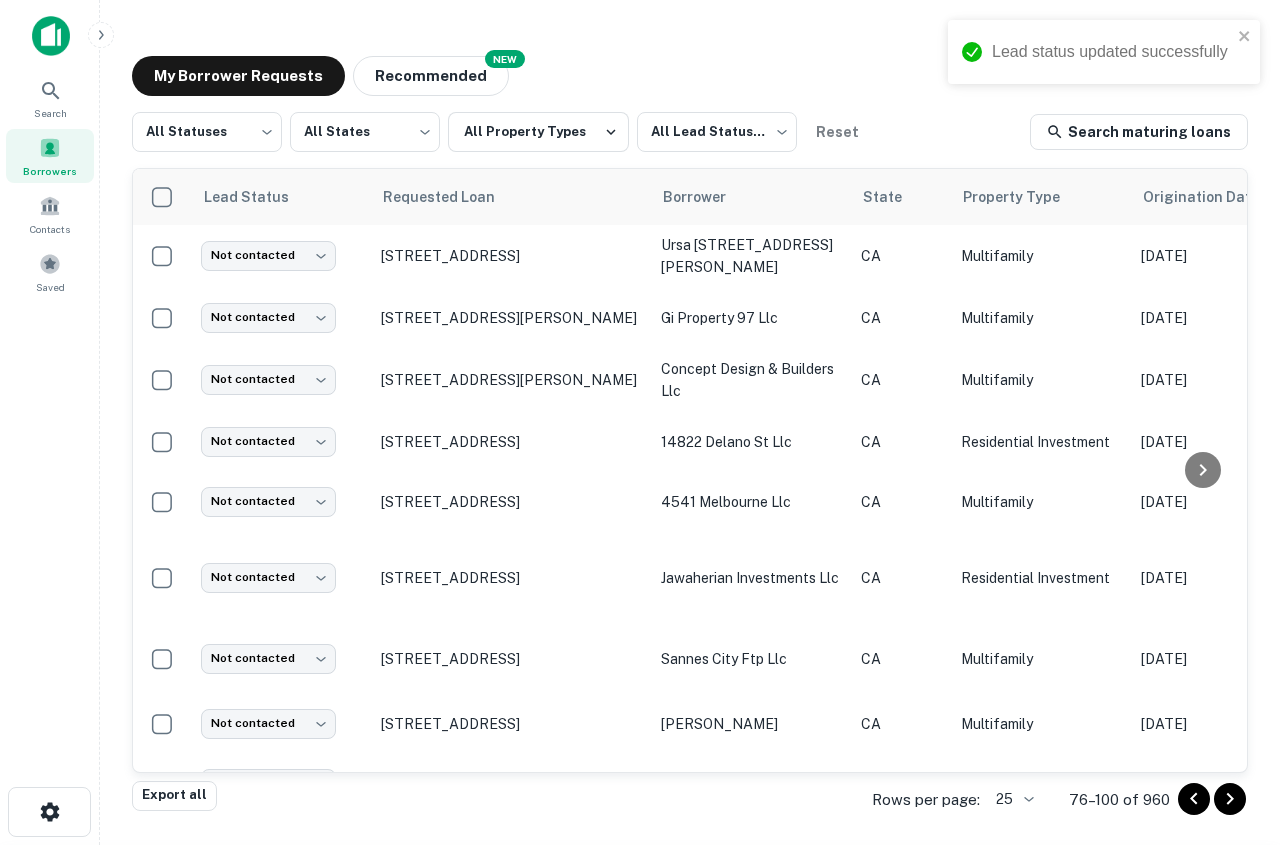 scroll, scrollTop: 161, scrollLeft: 0, axis: vertical 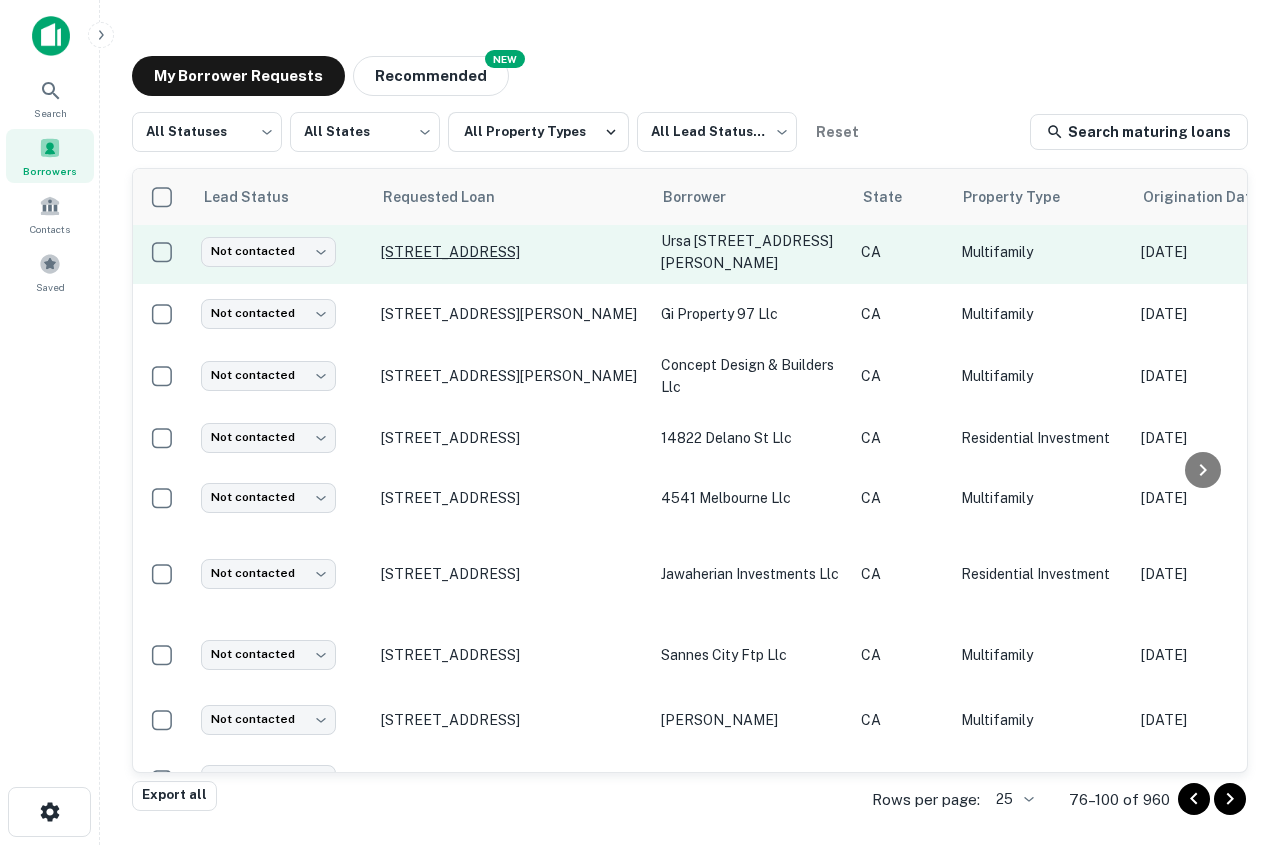 click on "[STREET_ADDRESS]" at bounding box center [511, 252] 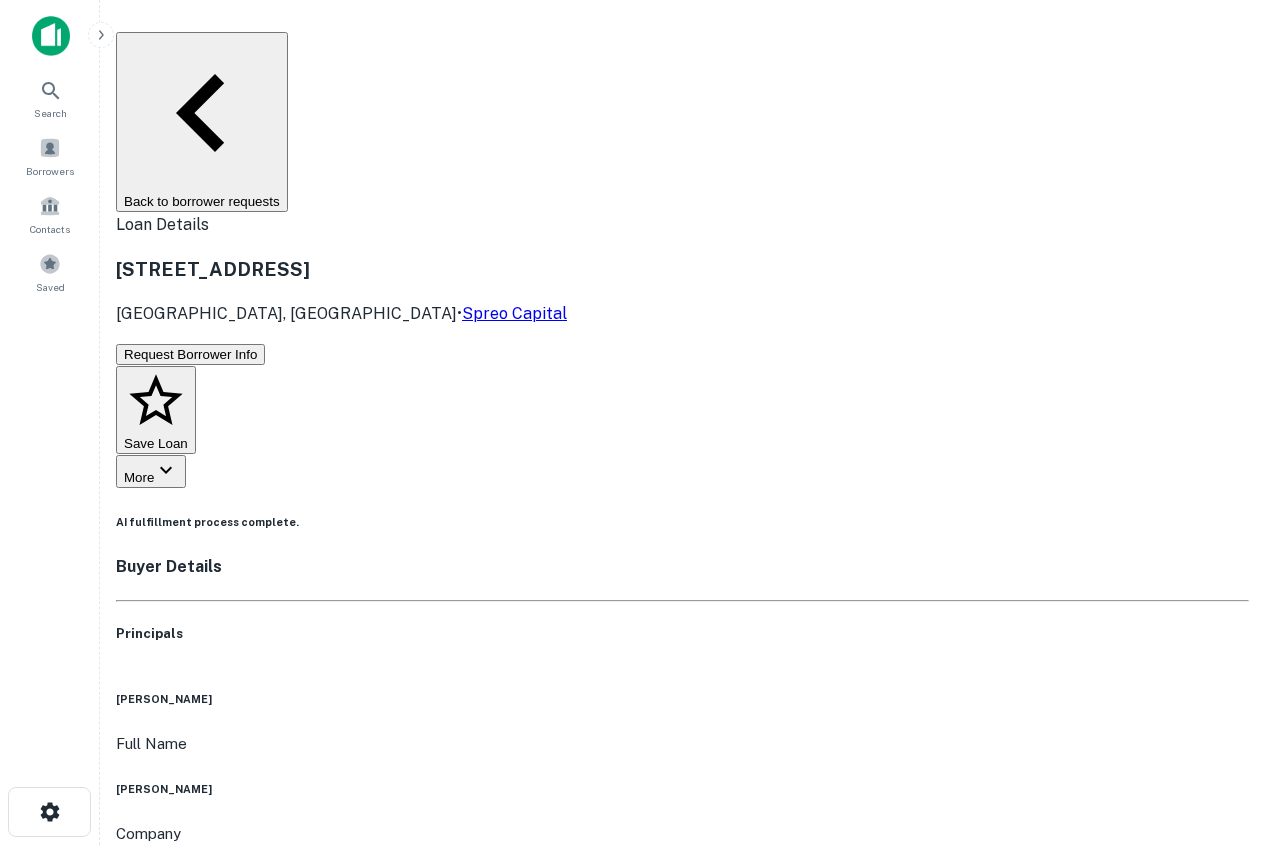click on "[PHONE_NUMBER]" at bounding box center [682, 1147] 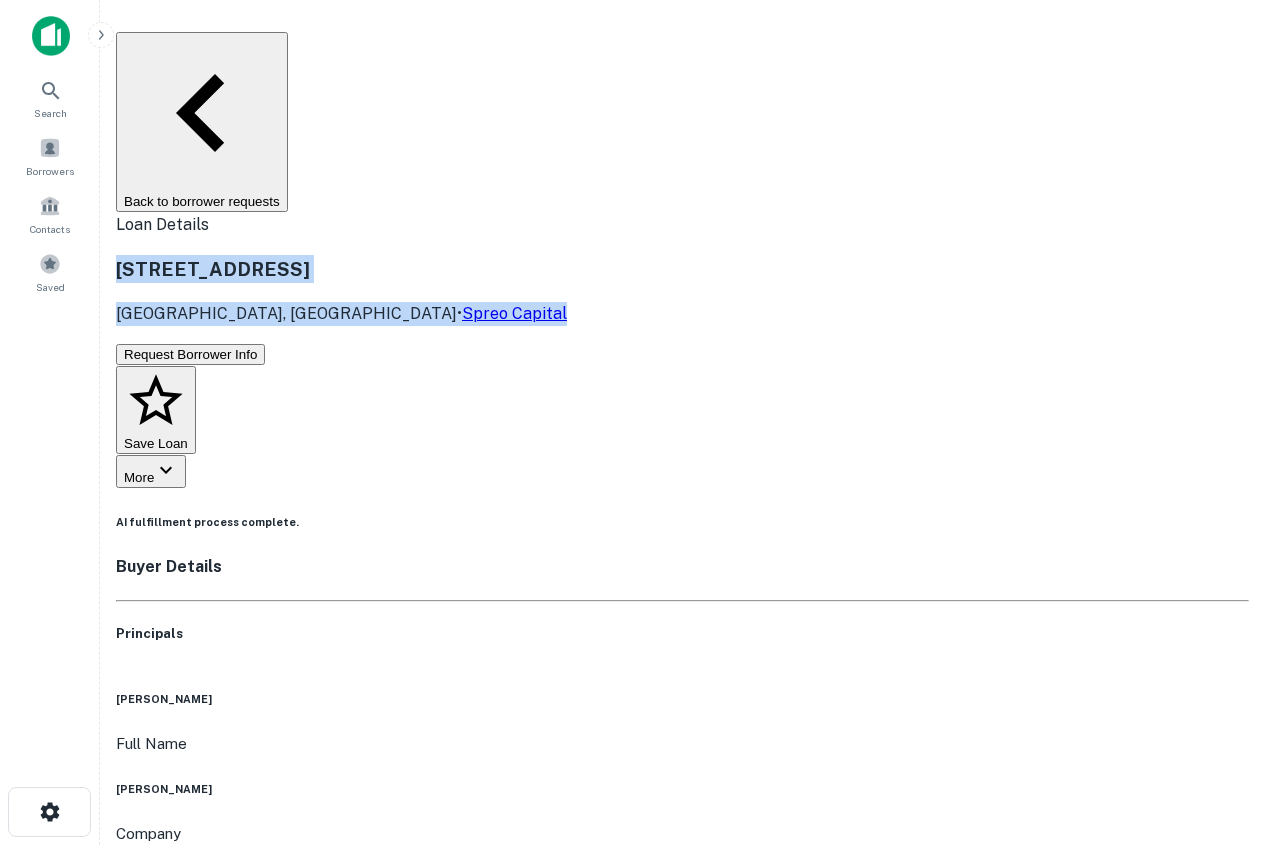 drag, startPoint x: 217, startPoint y: 124, endPoint x: 530, endPoint y: 163, distance: 315.42035 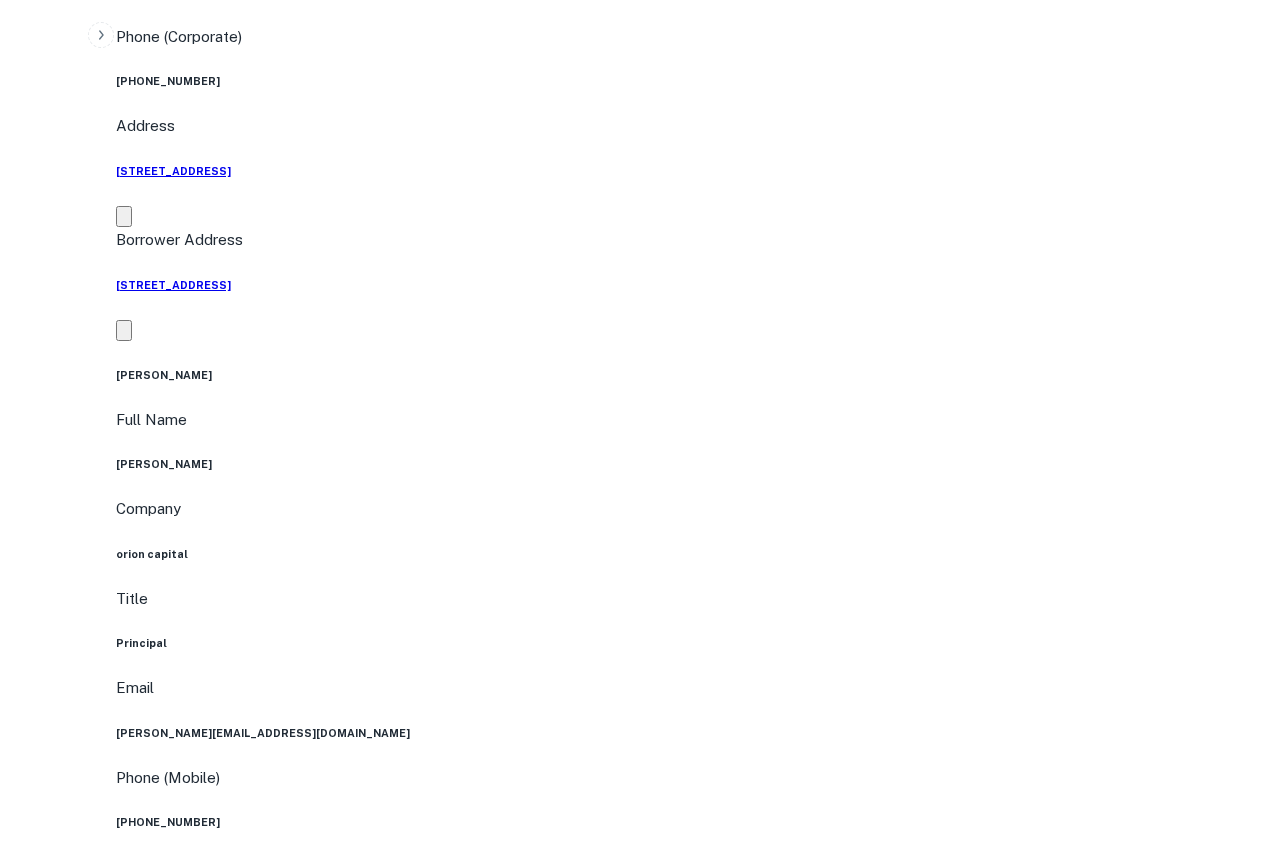 scroll, scrollTop: 1200, scrollLeft: 0, axis: vertical 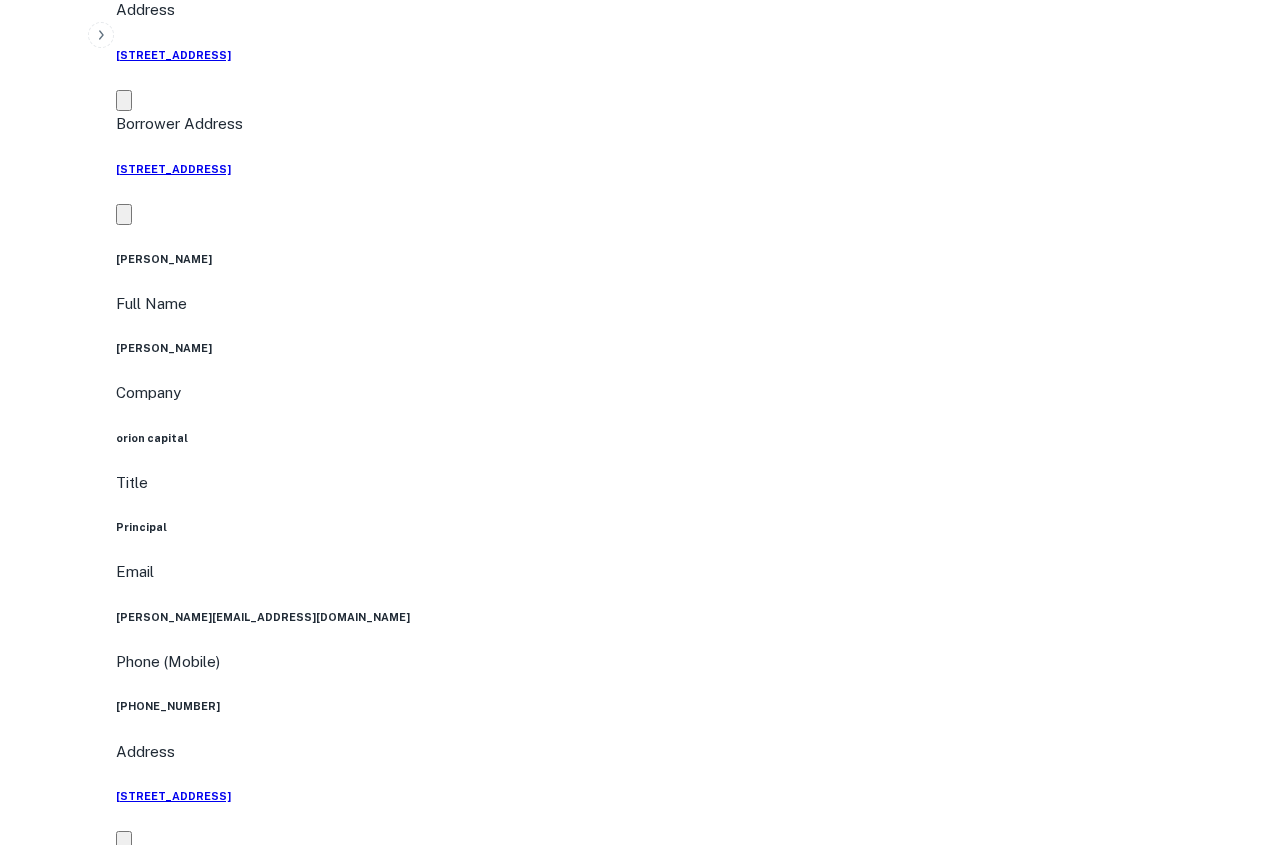 drag, startPoint x: 145, startPoint y: 262, endPoint x: 657, endPoint y: 575, distance: 600.0942 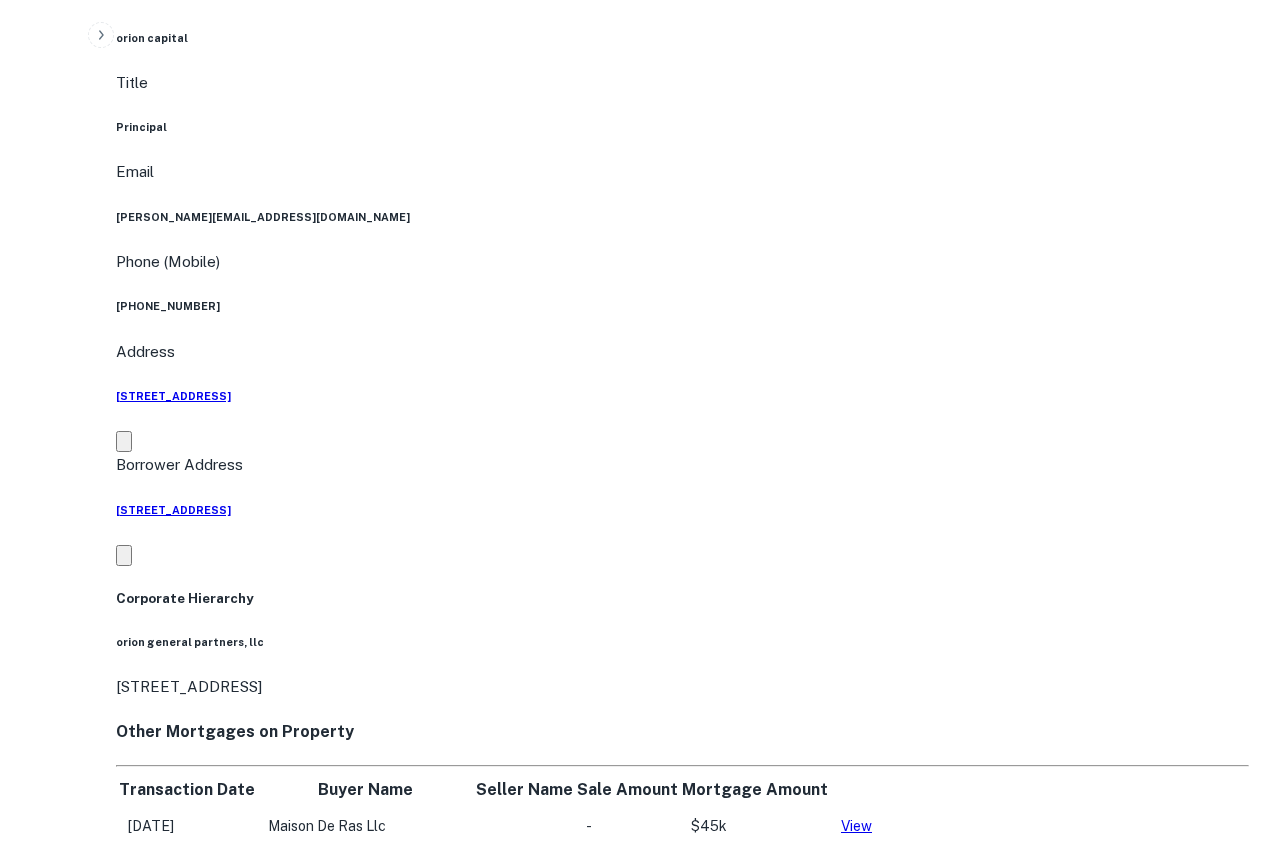 click on "Search         Borrowers         Contacts         Saved     Back to borrower requests [STREET_ADDRESS]    Spreo Capital Save Lender View Lender Share AI fulfillment process complete.   Buyer Details Principals [PERSON_NAME] Full Name [PERSON_NAME] Company [PERSON_NAME] realty Title Acquisitions and Development Email [EMAIL_ADDRESS][DOMAIN_NAME] Phone (Direct) [PHONE_NUMBER] Phone (Corporate) [PHONE_NUMBER] Address [STREET_ADDRESS]  Borrower Address [STREET_ADDRESS] [PERSON_NAME] Full Name [PERSON_NAME] fan Company orion capital Title Principal Email [EMAIL_ADDRESS][DOMAIN_NAME] Phone (Mobile) [PHONE_NUMBER] Address [STREET_ADDRESS]  Borrower Address [STREET_ADDRESS] Corporate Hierarchy orion general partners, llc [STREET_ADDRESS] Other Mortgages on Property Transaction Date Buyer Name Seller Name Sale Amount Mortgage Amount [DATE] maison de ras llc - $45k -" at bounding box center [632, -1178] 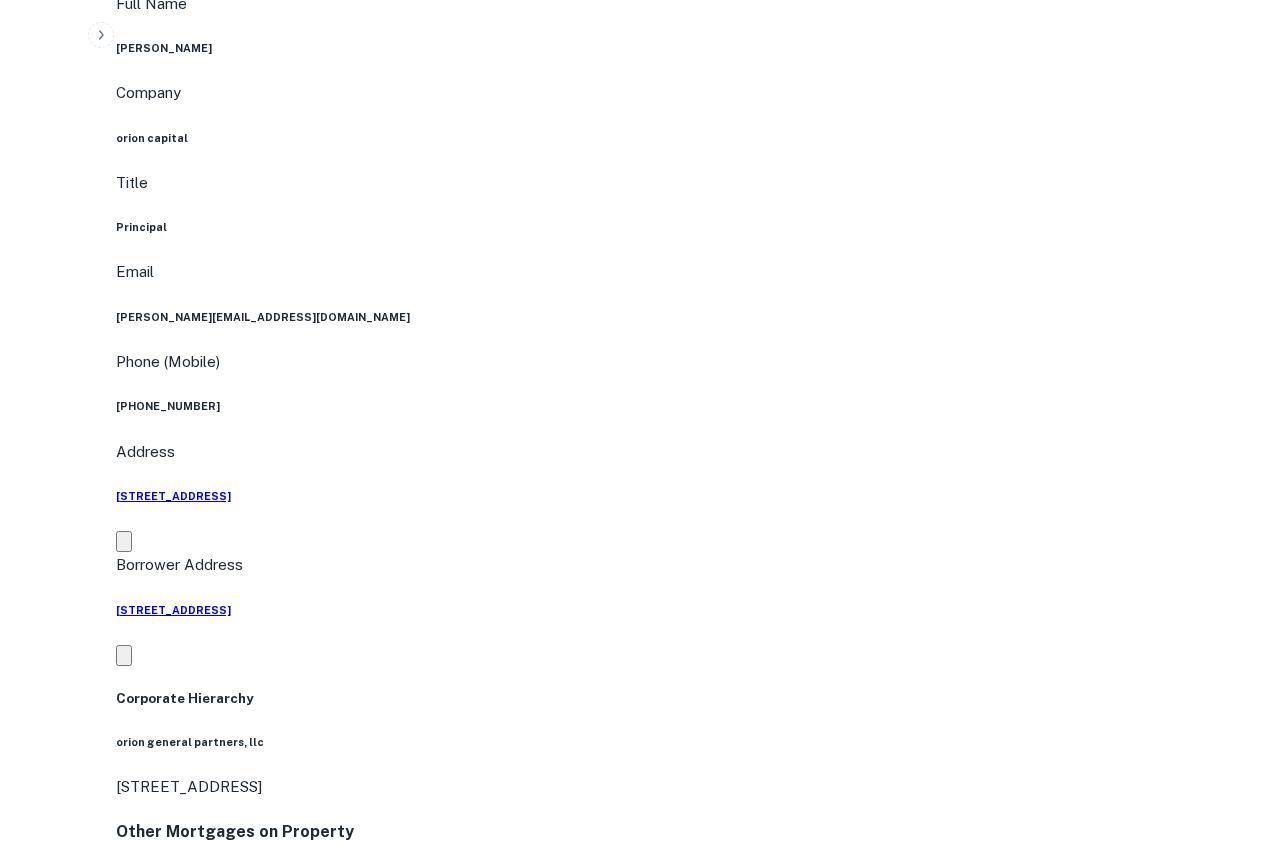 drag, startPoint x: 152, startPoint y: 358, endPoint x: 650, endPoint y: 519, distance: 523.3784 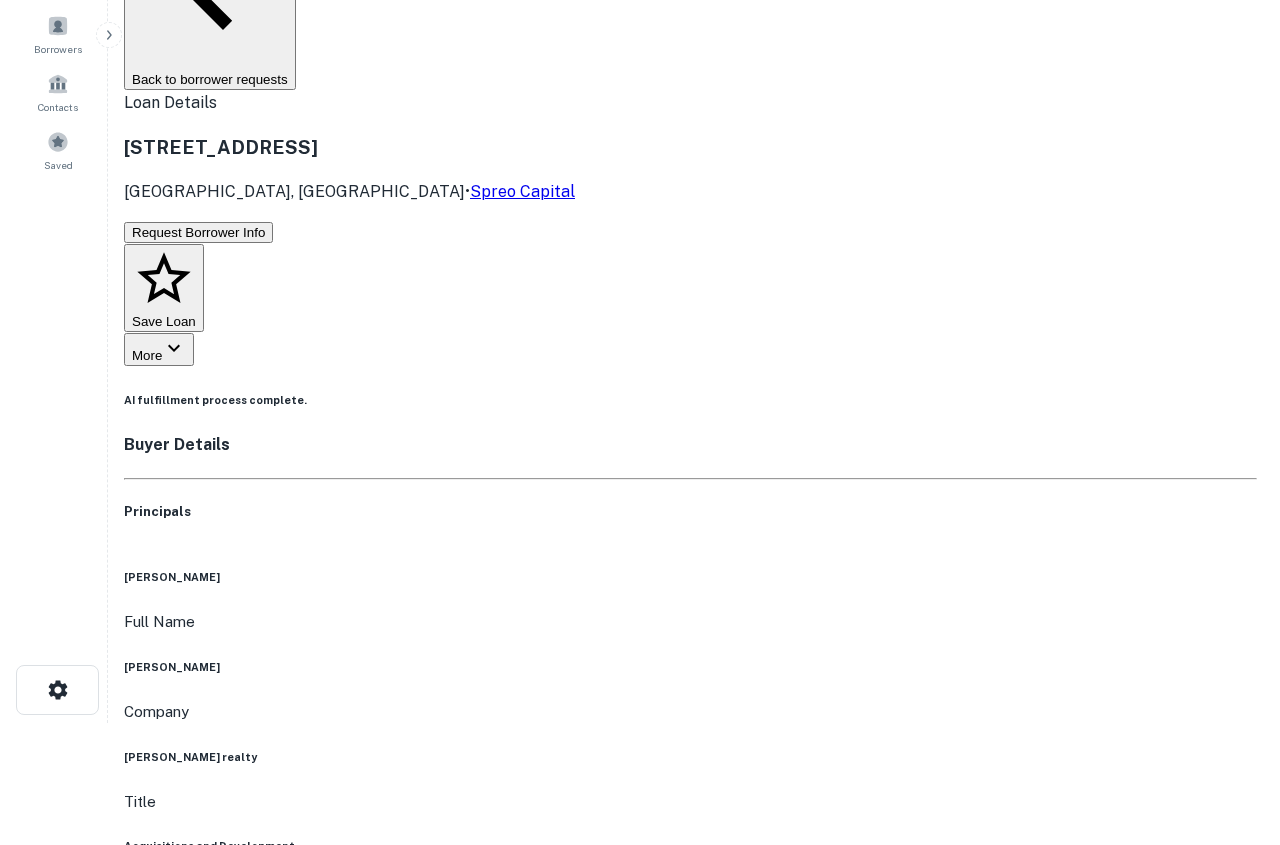 scroll, scrollTop: 0, scrollLeft: 0, axis: both 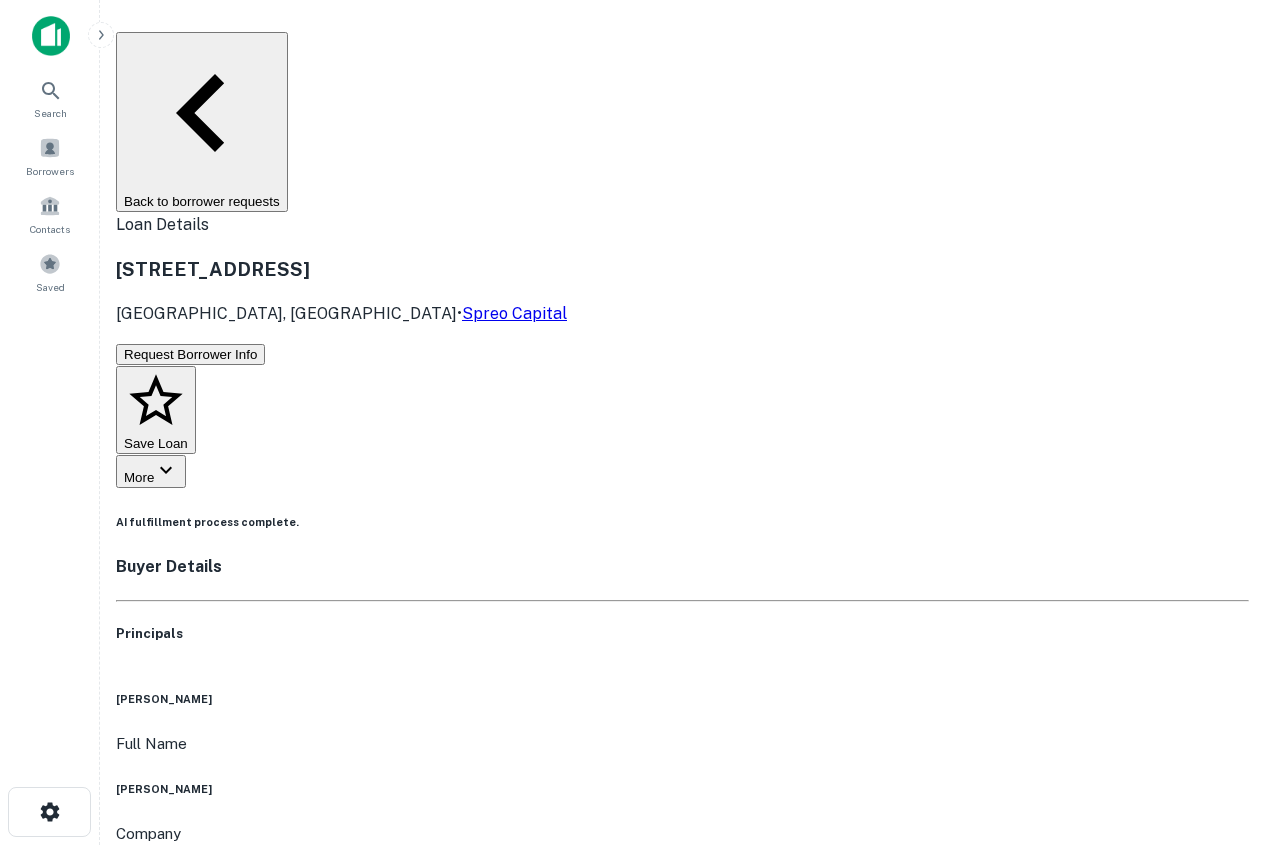 drag, startPoint x: 288, startPoint y: 49, endPoint x: 281, endPoint y: 58, distance: 11.401754 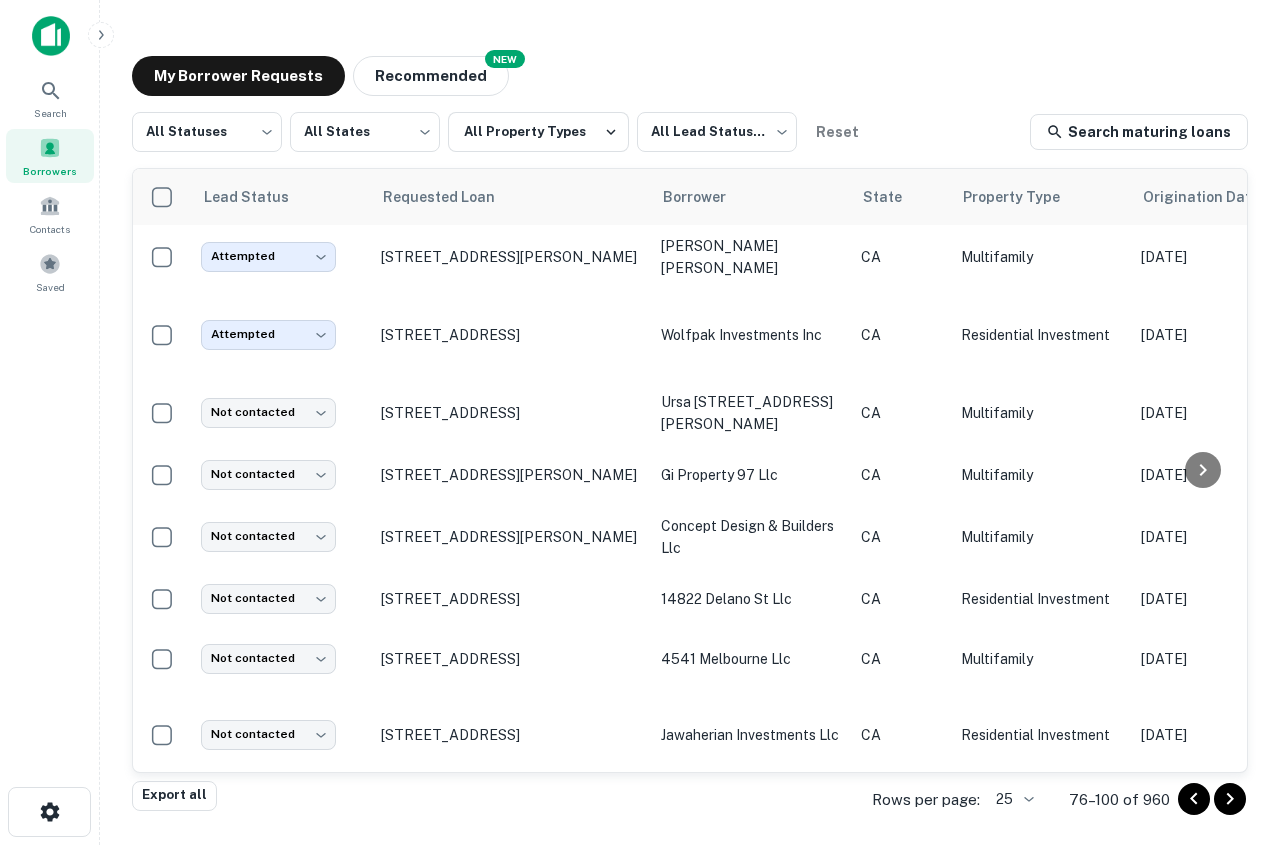 scroll, scrollTop: 161, scrollLeft: 0, axis: vertical 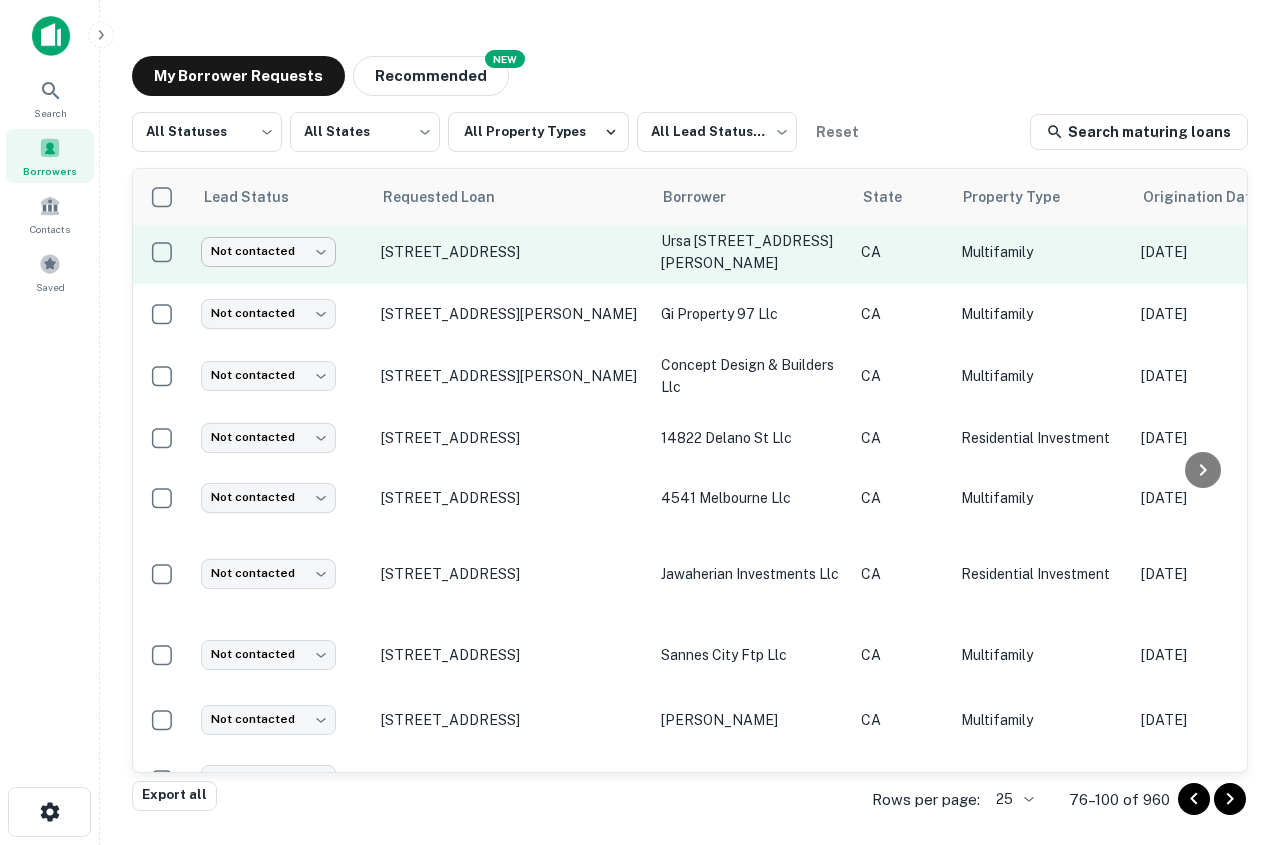 click on "Search         Borrowers         Contacts         Saved     My Borrower Requests NEW Recommended All Statuses *** ​ All States *** ​ All Property Types All Lead Statuses *** ​ Reset Search maturing loans Lead Status Requested Loan Borrower State Property Type Origination Date Maturity Date Mortgage Amount Requested Date sorted descending Lender Request Status Attempted ********* ​ [STREET_ADDRESS][PERSON_NAME]  [PERSON_NAME] [PERSON_NAME] CA Multifamily [DATE] [DATE] $1.4M [DATE] NEW Wave Lending Group INC Fulfilled Attempted ********* ​ [STREET_ADDRESS] investments inc CA Residential Investment [DATE] [DATE] $1M [DATE] [PERSON_NAME] Marble Company INC Fulfilled Not contacted **** ​ [STREET_ADDRESS]  ursa [STREET_ADDRESS][PERSON_NAME] Multifamily [DATE] [DATE] $2.6M [DATE] Spreo Capital Fulfilled Not contacted **** ​ [STREET_ADDRESS][PERSON_NAME]  gi property 97 llc CA Multifamily $1.1M ****" at bounding box center [640, 422] 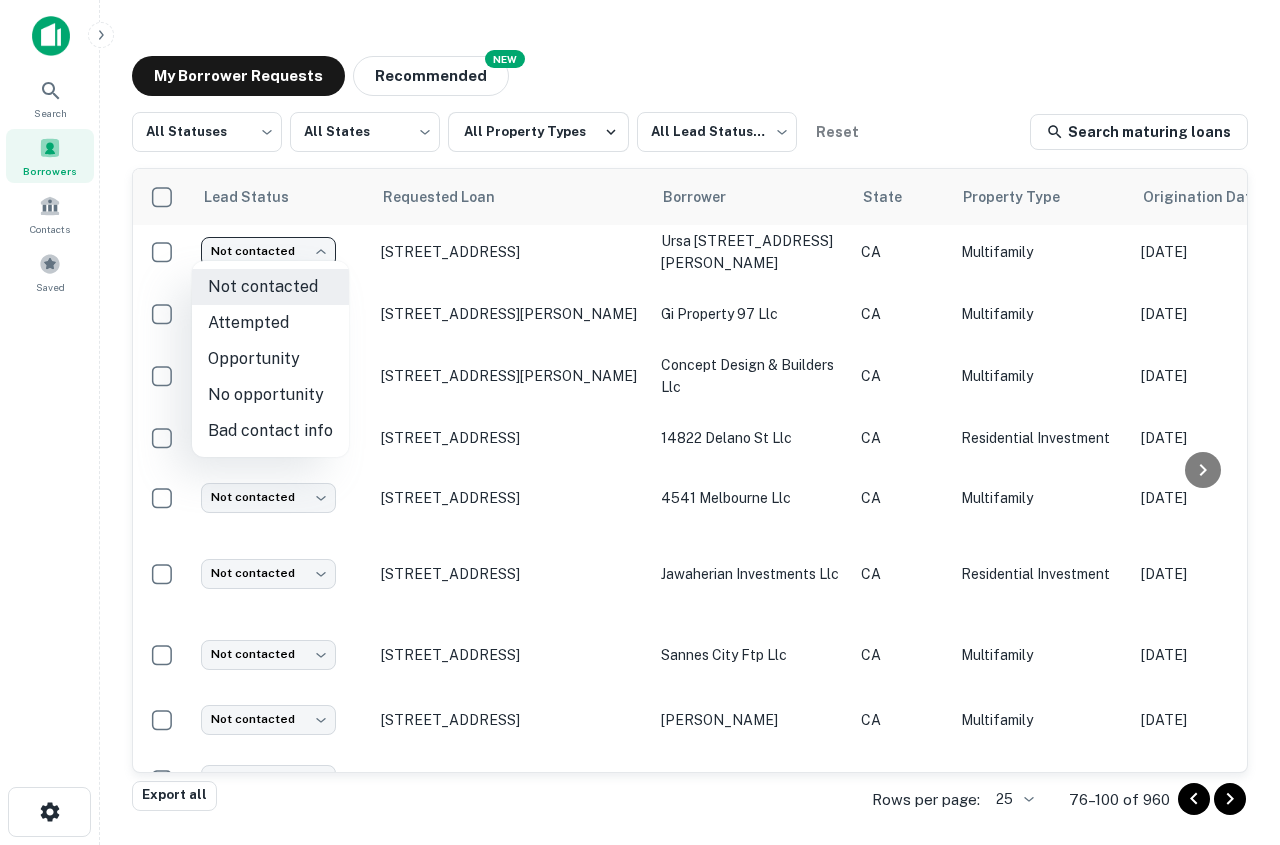 click on "Attempted" at bounding box center (270, 323) 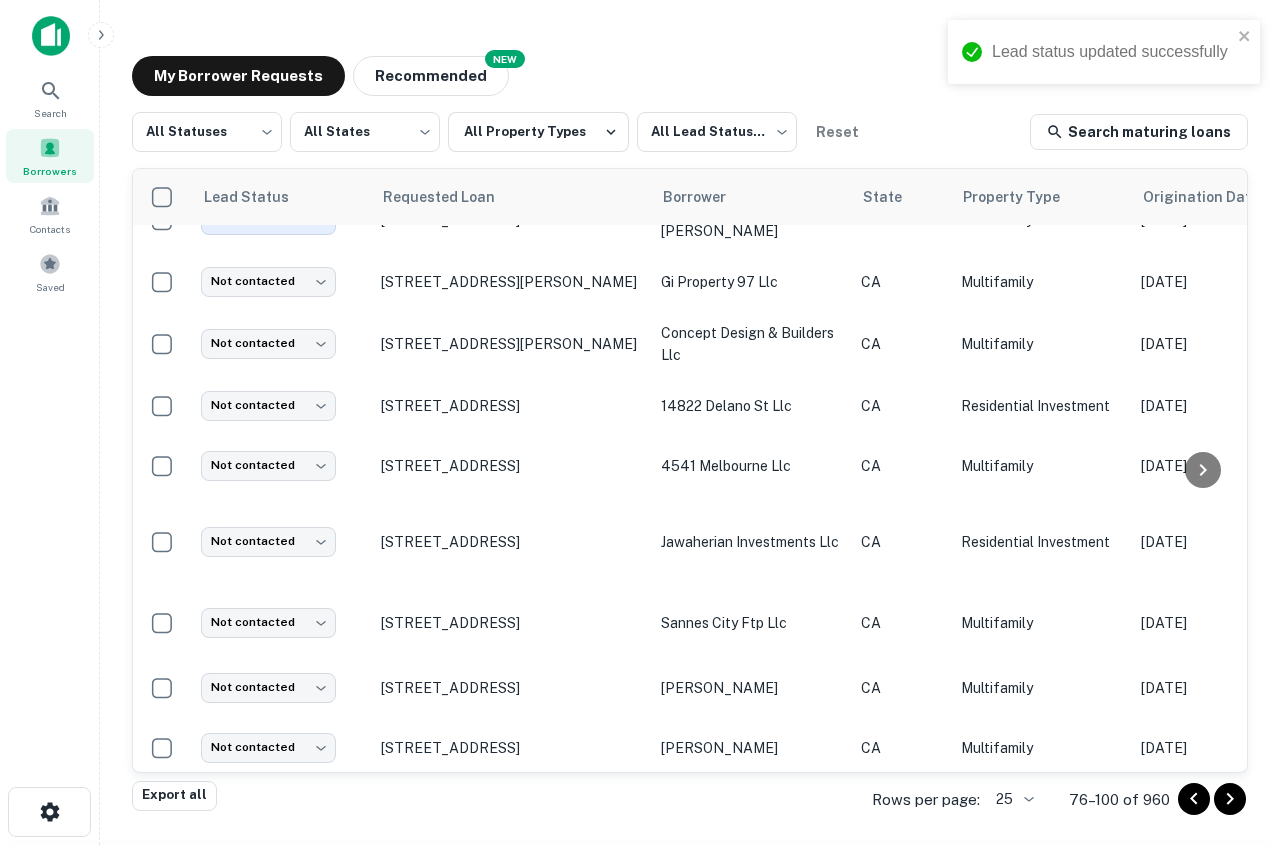 scroll, scrollTop: 203, scrollLeft: 0, axis: vertical 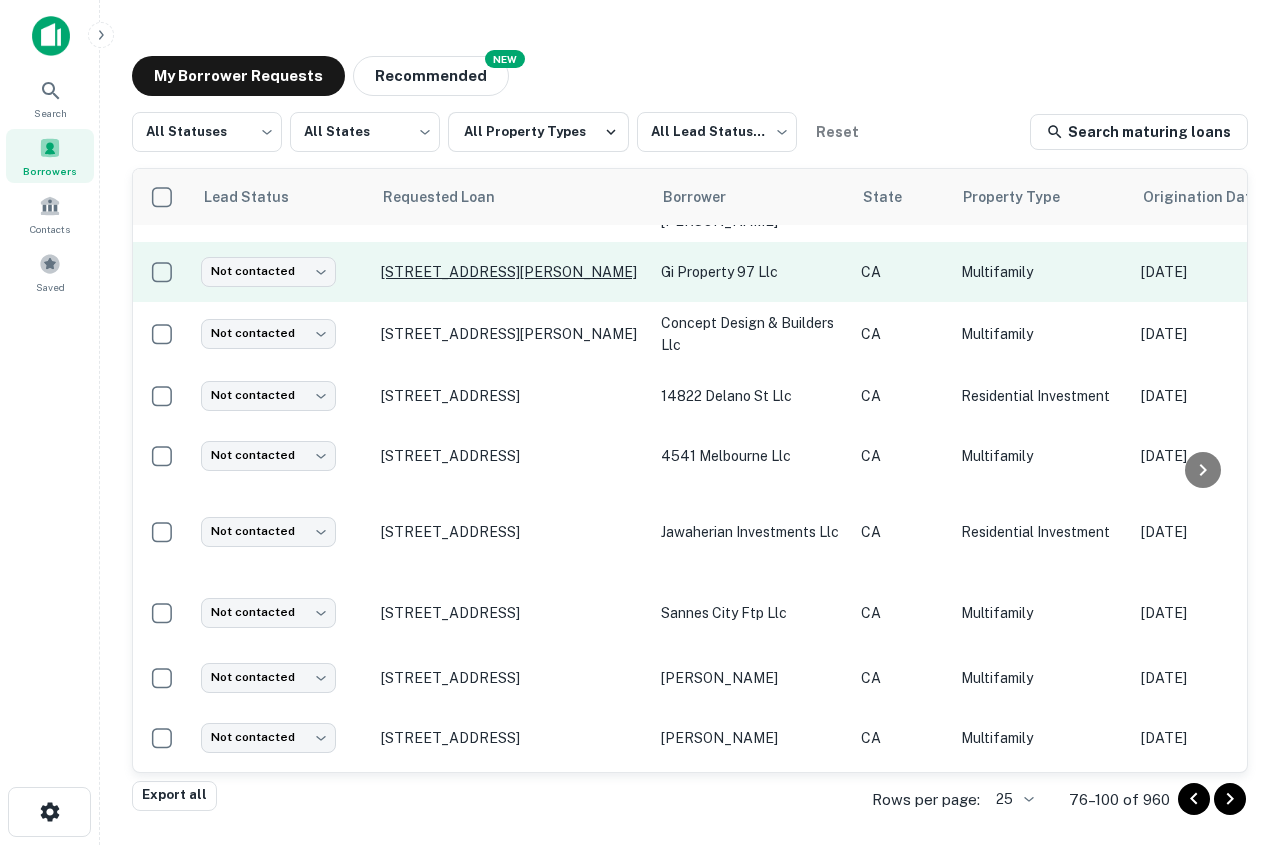 click on "[STREET_ADDRESS][PERSON_NAME]" at bounding box center [511, 272] 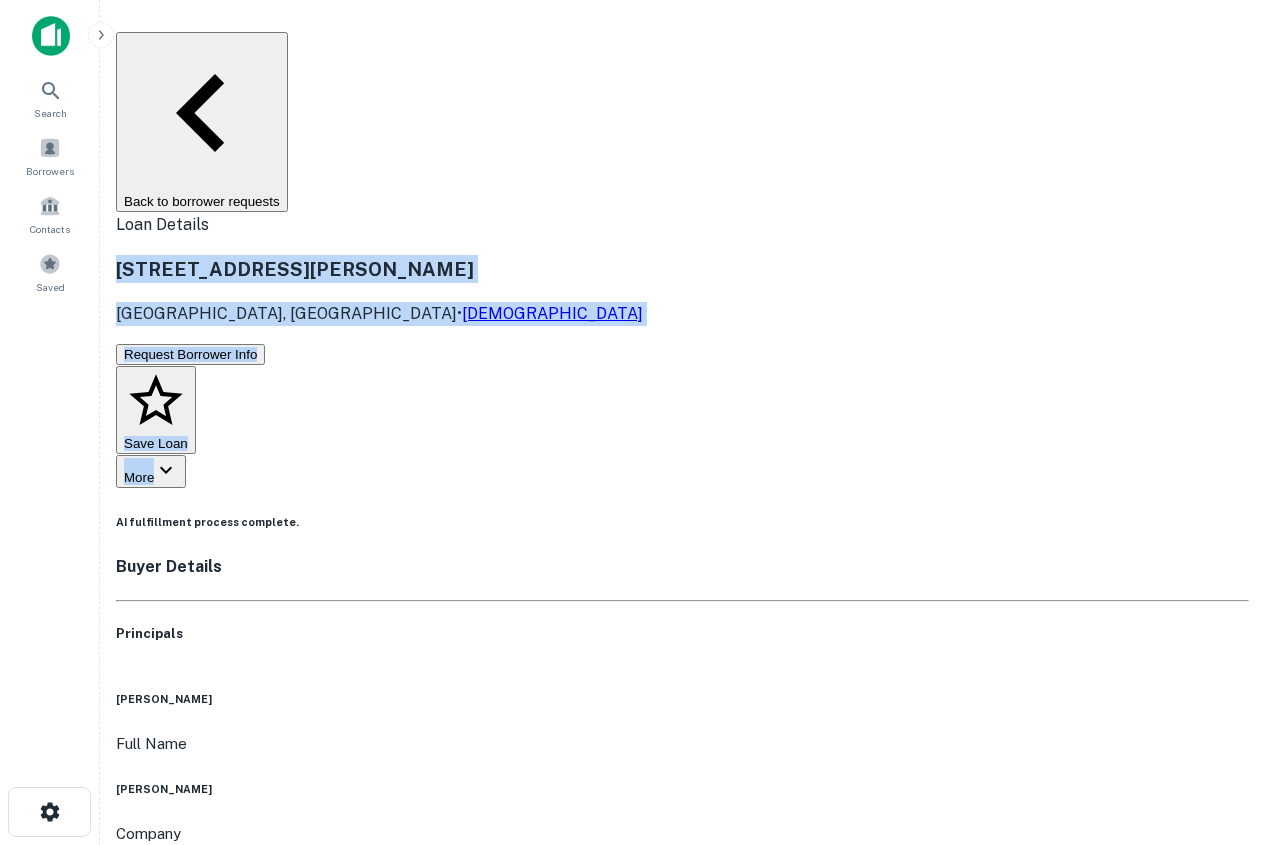 drag, startPoint x: 223, startPoint y: 120, endPoint x: 595, endPoint y: 223, distance: 385.99612 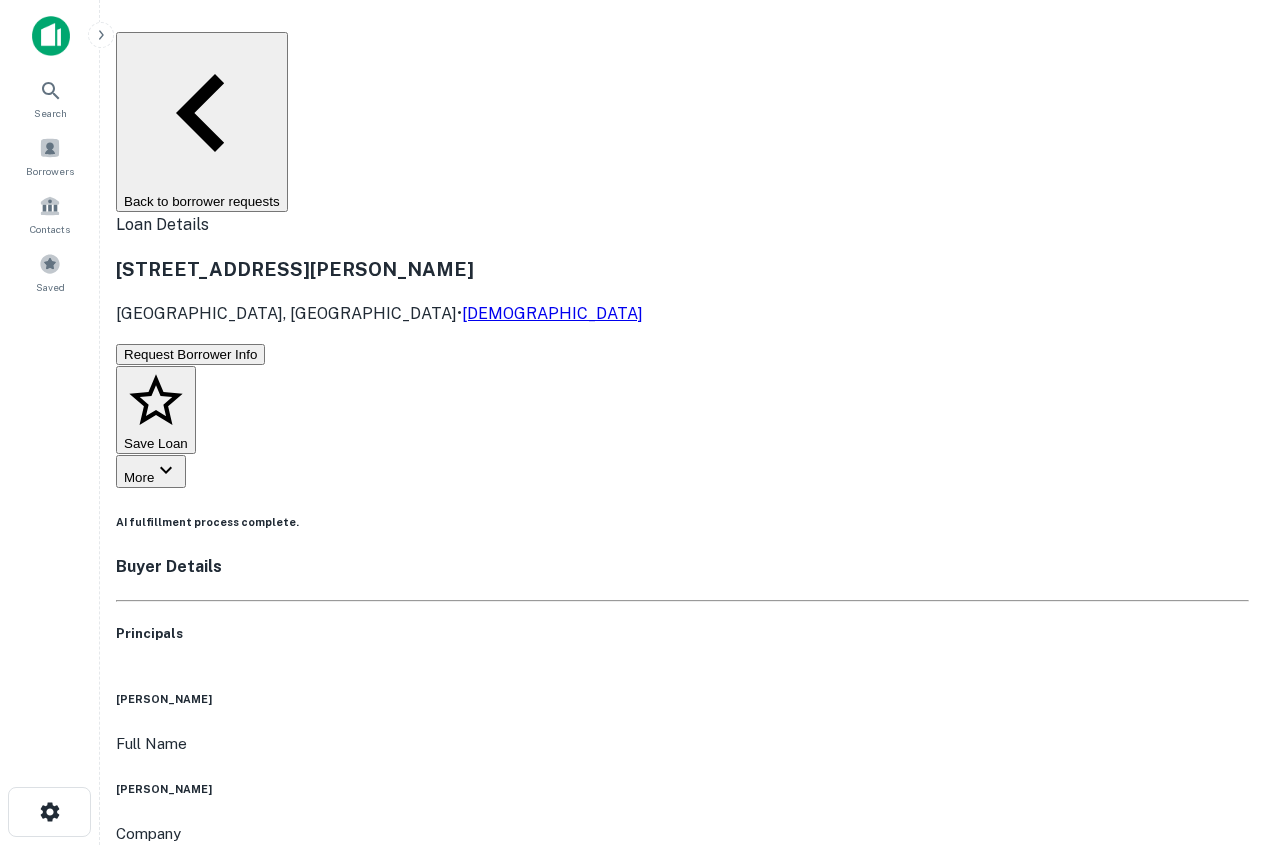 click on "[PERSON_NAME] Full Name [PERSON_NAME] Company gatsby investment Title President and CEO Email [EMAIL_ADDRESS][DOMAIN_NAME] Phone (Mobile) [PHONE_NUMBER] LinkedIn URL View Link Address [PERSON_NAME][GEOGRAPHIC_DATA] Address [GEOGRAPHIC_DATA]" at bounding box center [682, 1094] 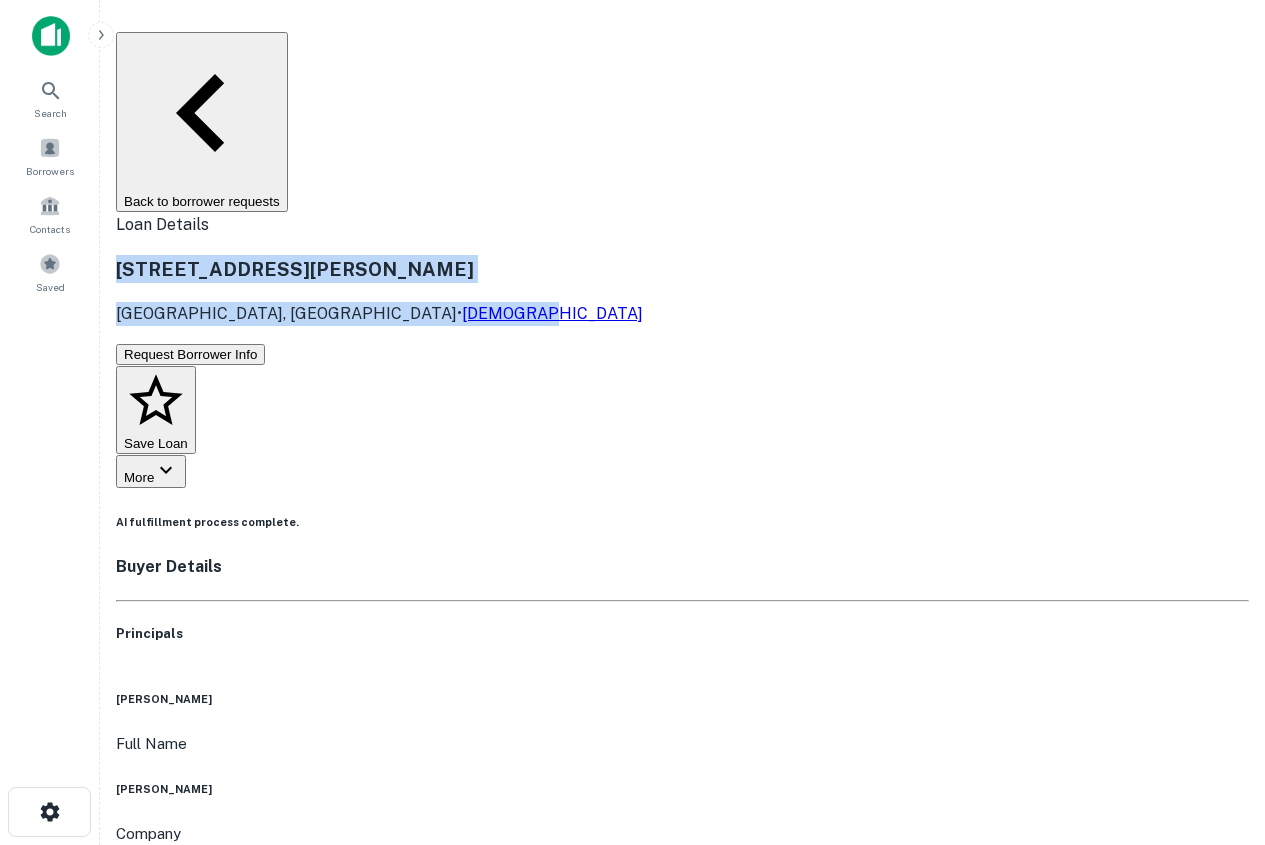 drag, startPoint x: 225, startPoint y: 130, endPoint x: 495, endPoint y: 168, distance: 272.66095 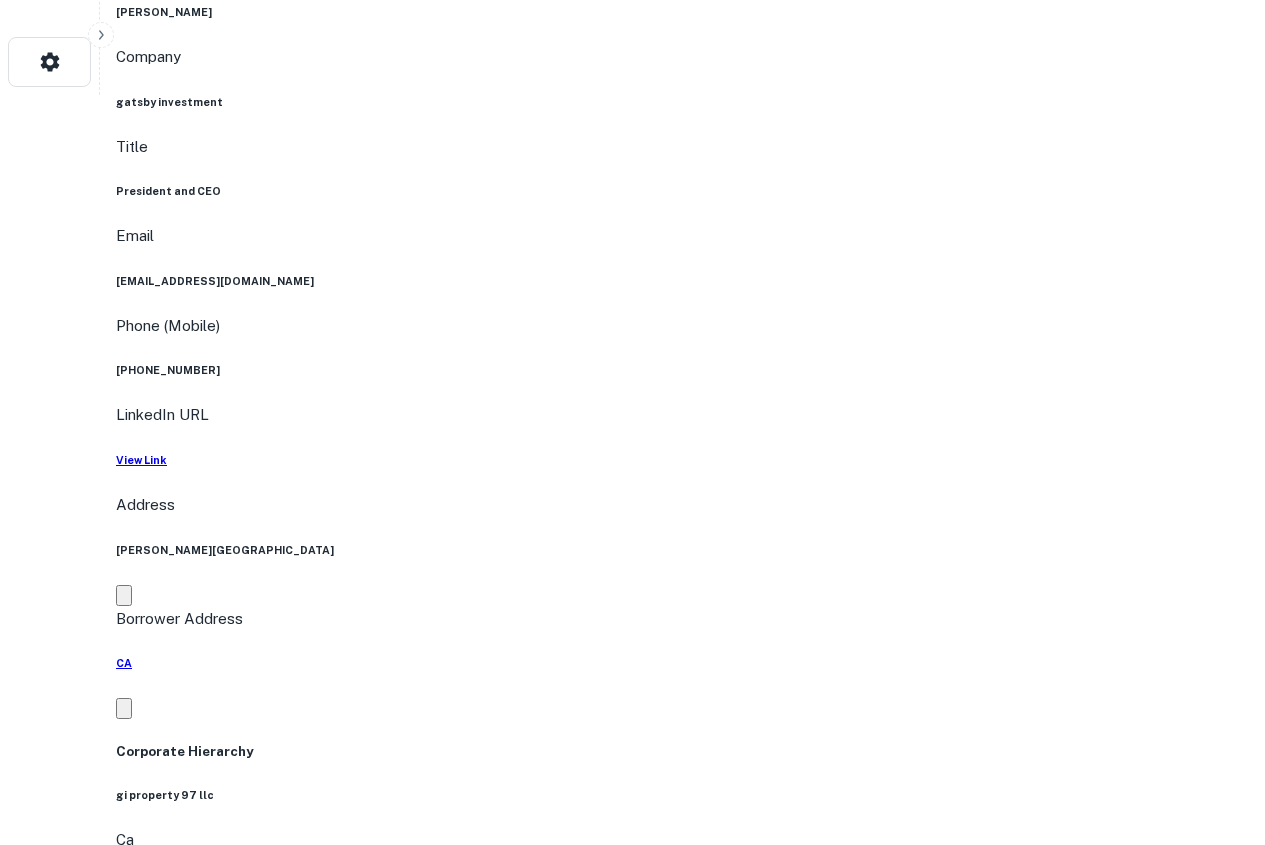 scroll, scrollTop: 800, scrollLeft: 0, axis: vertical 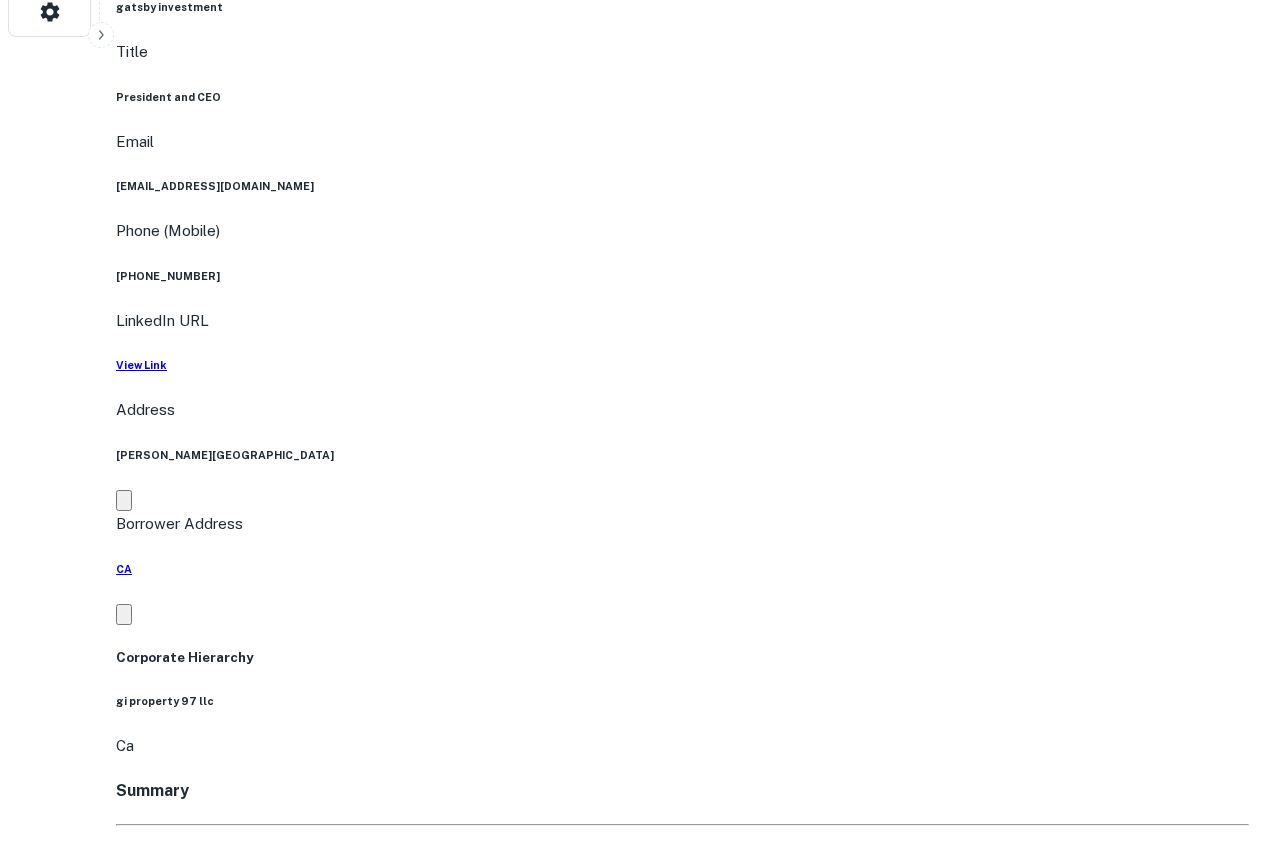 drag, startPoint x: 155, startPoint y: 294, endPoint x: 656, endPoint y: 576, distance: 574.913 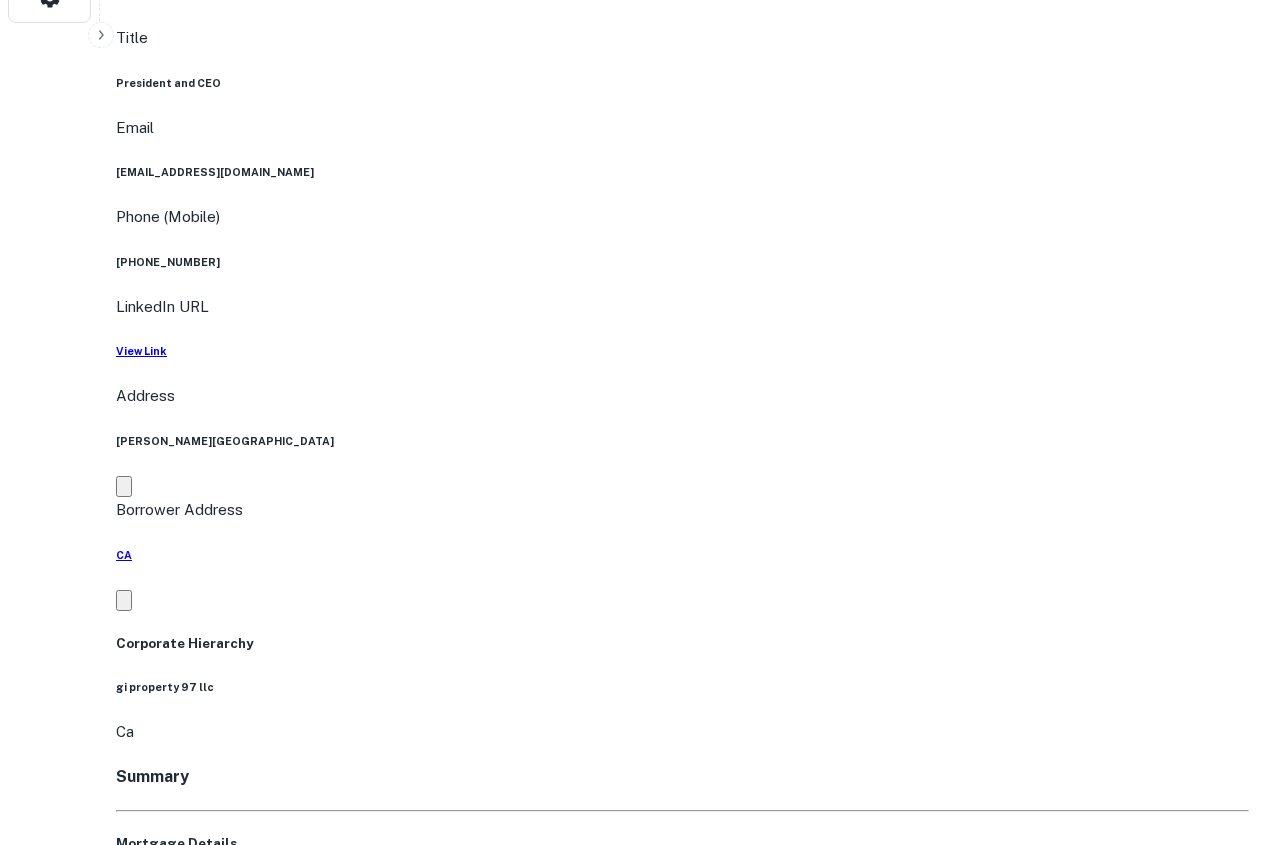 scroll, scrollTop: 1200, scrollLeft: 0, axis: vertical 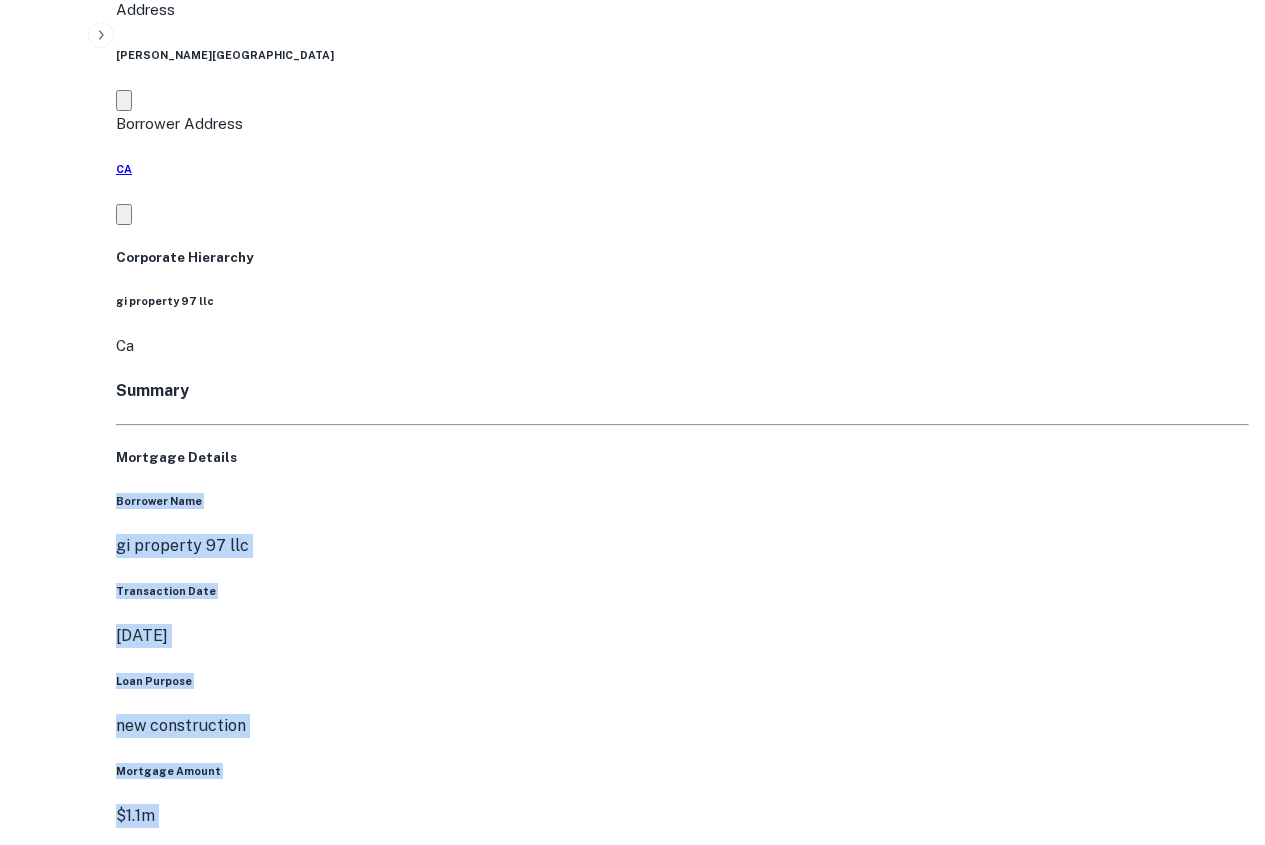 click on "Search         Borrowers         Contacts         Saved     Back to borrower requests [STREET_ADDRESS][PERSON_NAME]    Conventus Save Lender View Lender Share AI fulfillment process complete.   Buyer Details Principals [PERSON_NAME] Full Name [PERSON_NAME] gatsby Company gatsby investment Title President and CEO Email [EMAIL_ADDRESS][DOMAIN_NAME] Phone (Mobile) [PHONE_NUMBER] LinkedIn URL View Link Address [PERSON_NAME][GEOGRAPHIC_DATA] Address CA Corporate Hierarchy gi property 97 llc ca Summary Mortgage Details Borrower Name gi property 97 llc Transaction Date   [DATE] Loan Purpose   new construction Mortgage Amount   $1.1m Interest Rate   6.77% Term 13 months Due Date [DATE] LTV   119.25% Property Details Sale Amount $915k Asset Type multifamily Square Footage 3408  sq ft Number of Residential Units 4 Number of Buildings 1 Location ← Move left → Move right ↑ Move up ↓ Move down + Zoom in - Zoom out Home Jump left by 75% End Jump right by 75% Page Up Jump up by 75% Page Down Jump down by 75% 14" at bounding box center (632, -778) 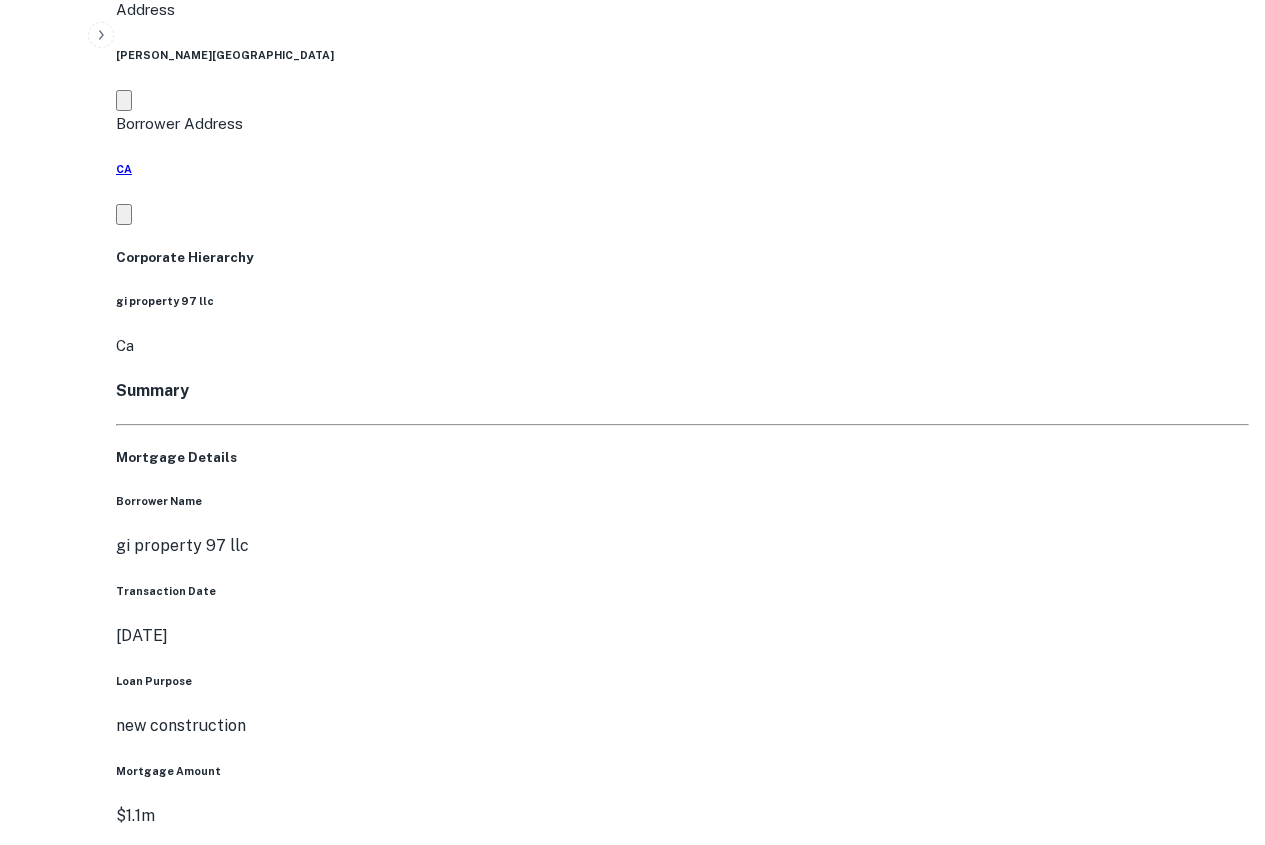 drag, startPoint x: 147, startPoint y: 270, endPoint x: 645, endPoint y: 435, distance: 524.62274 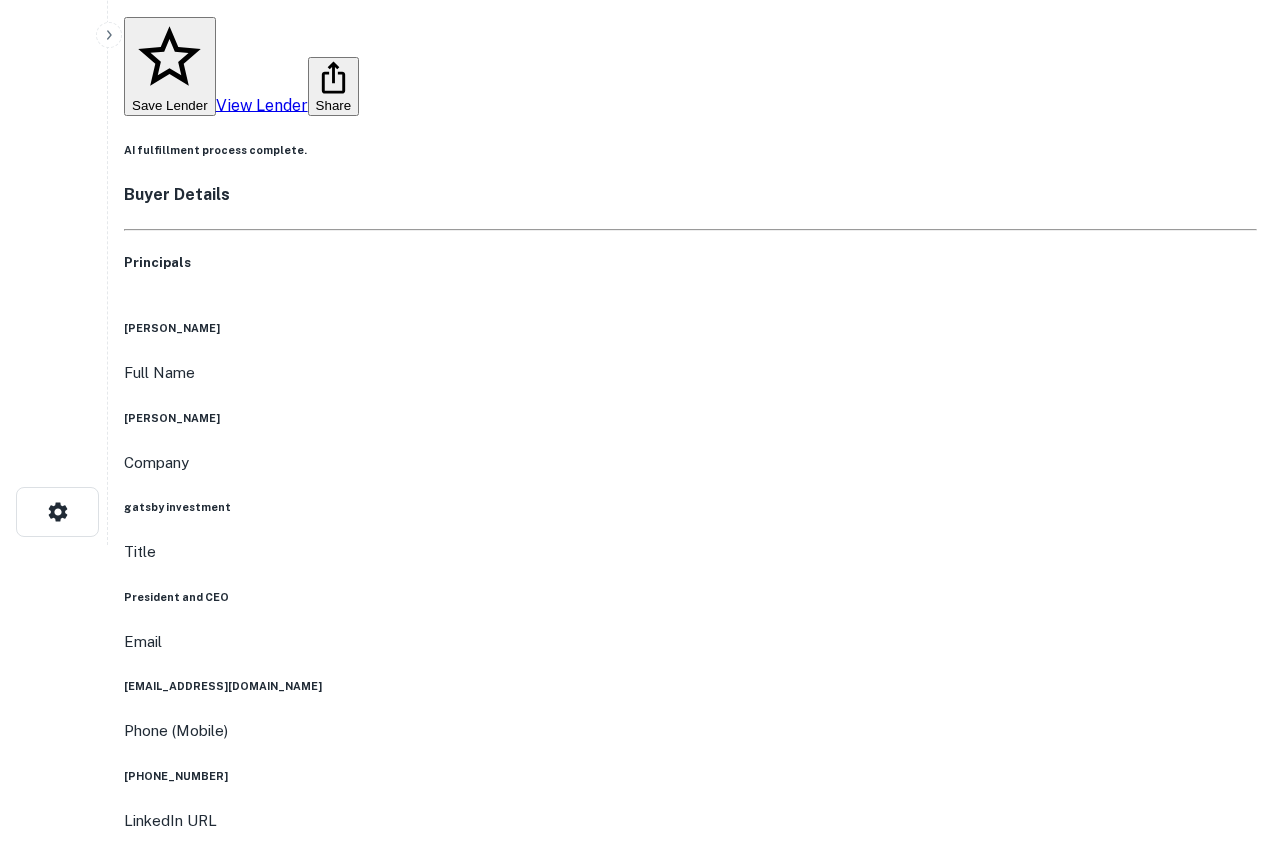 scroll, scrollTop: 0, scrollLeft: 0, axis: both 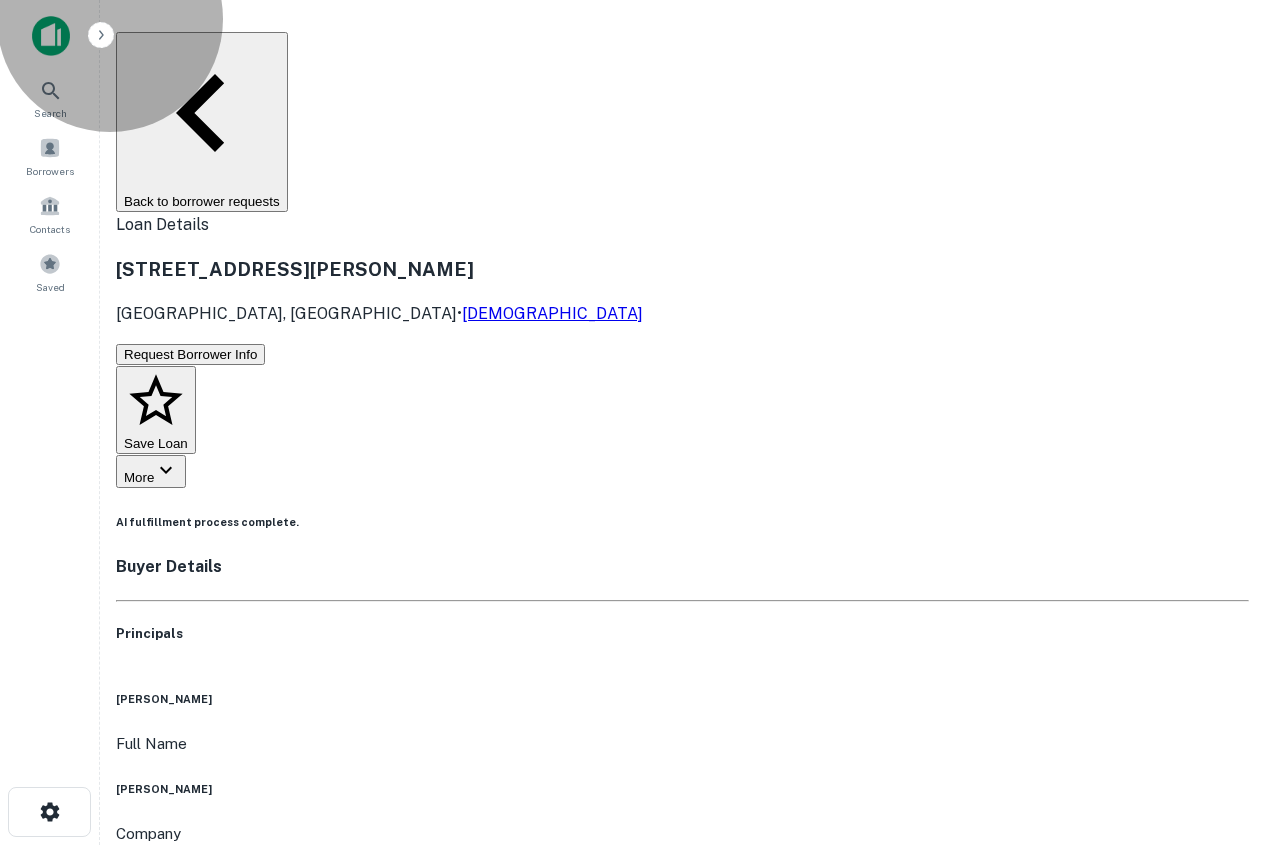click on "Back to borrower requests" at bounding box center [202, 122] 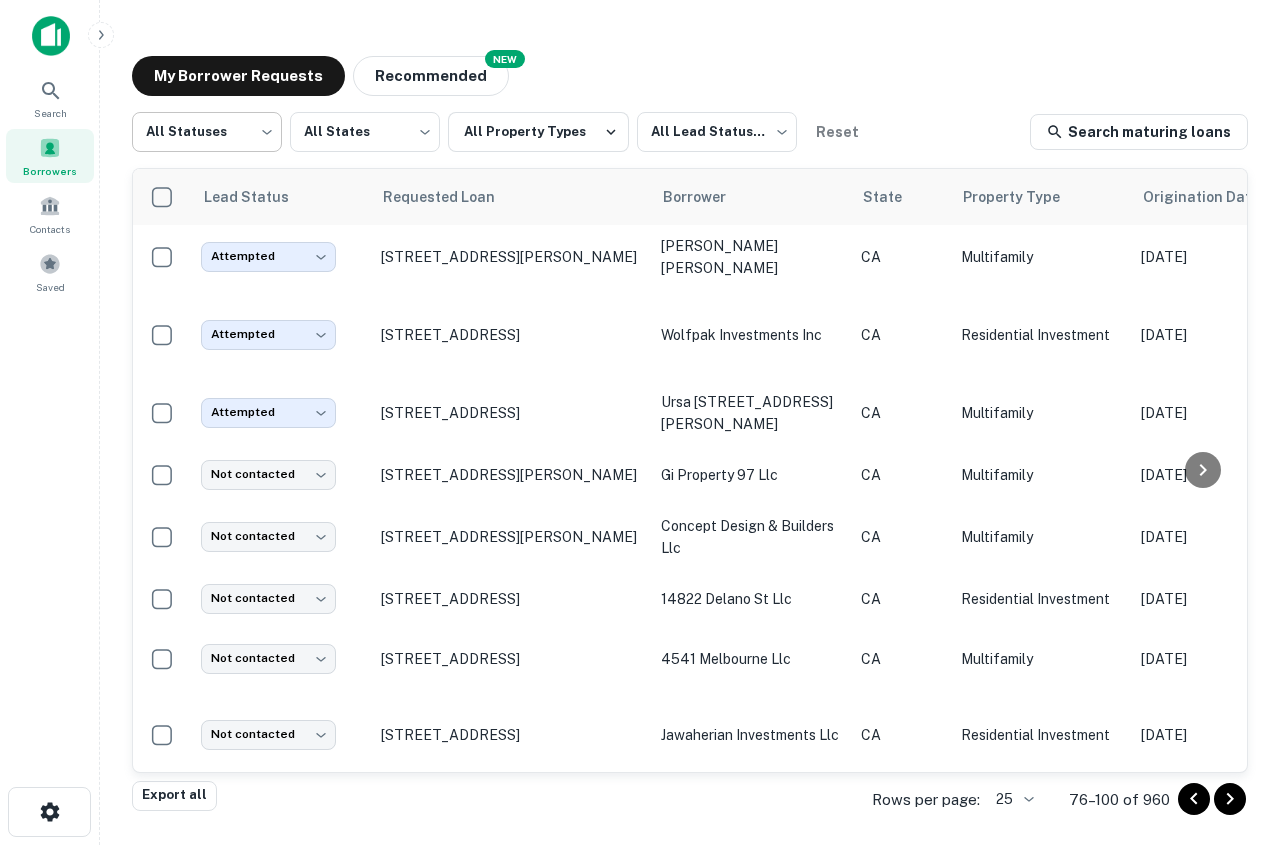 scroll, scrollTop: 203, scrollLeft: 0, axis: vertical 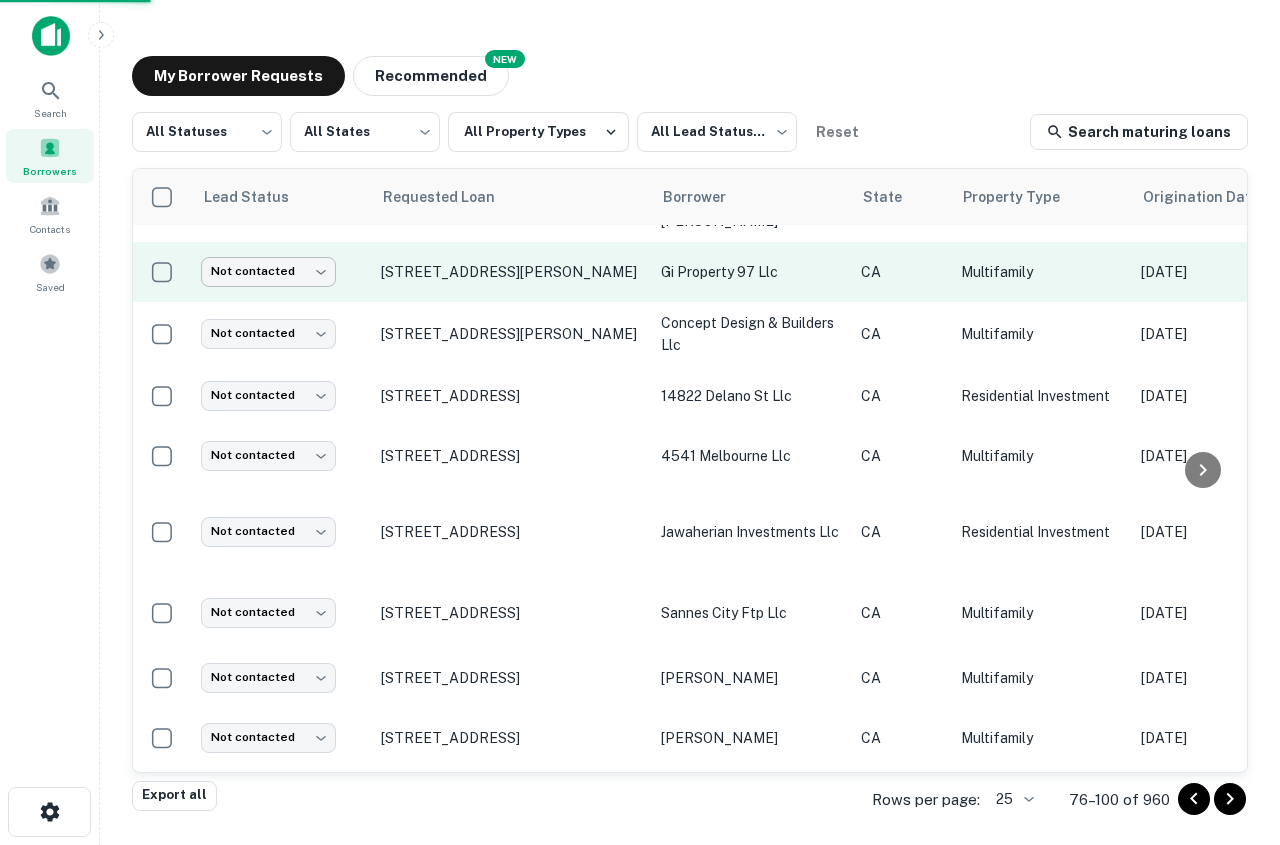 click on "Search         Borrowers         Contacts         Saved     My Borrower Requests NEW Recommended All Statuses *** ​ All States *** ​ All Property Types All Lead Statuses *** ​ Reset Search maturing loans Lead Status Requested Loan Borrower State Property Type Origination Date Maturity Date Mortgage Amount Requested Date sorted descending Lender Request Status Attempted ********* ​ [STREET_ADDRESS][PERSON_NAME]  [PERSON_NAME] [PERSON_NAME] CA Multifamily [DATE] [DATE] $1.4M [DATE] NEW Wave Lending Group INC Fulfilled Attempted ********* ​ [STREET_ADDRESS] investments inc CA Residential Investment [DATE] [DATE] $1M [DATE] [PERSON_NAME] Marble Company INC Fulfilled Attempted ********* ​ [STREET_ADDRESS]  ursa [STREET_ADDRESS][PERSON_NAME] llc CA Multifamily [DATE] [DATE] $2.6M [DATE] Spreo Capital Fulfilled Not contacted **** ​ [STREET_ADDRESS][PERSON_NAME]  gi property 97 llc CA Multifamily $1.1M ​" at bounding box center [640, 422] 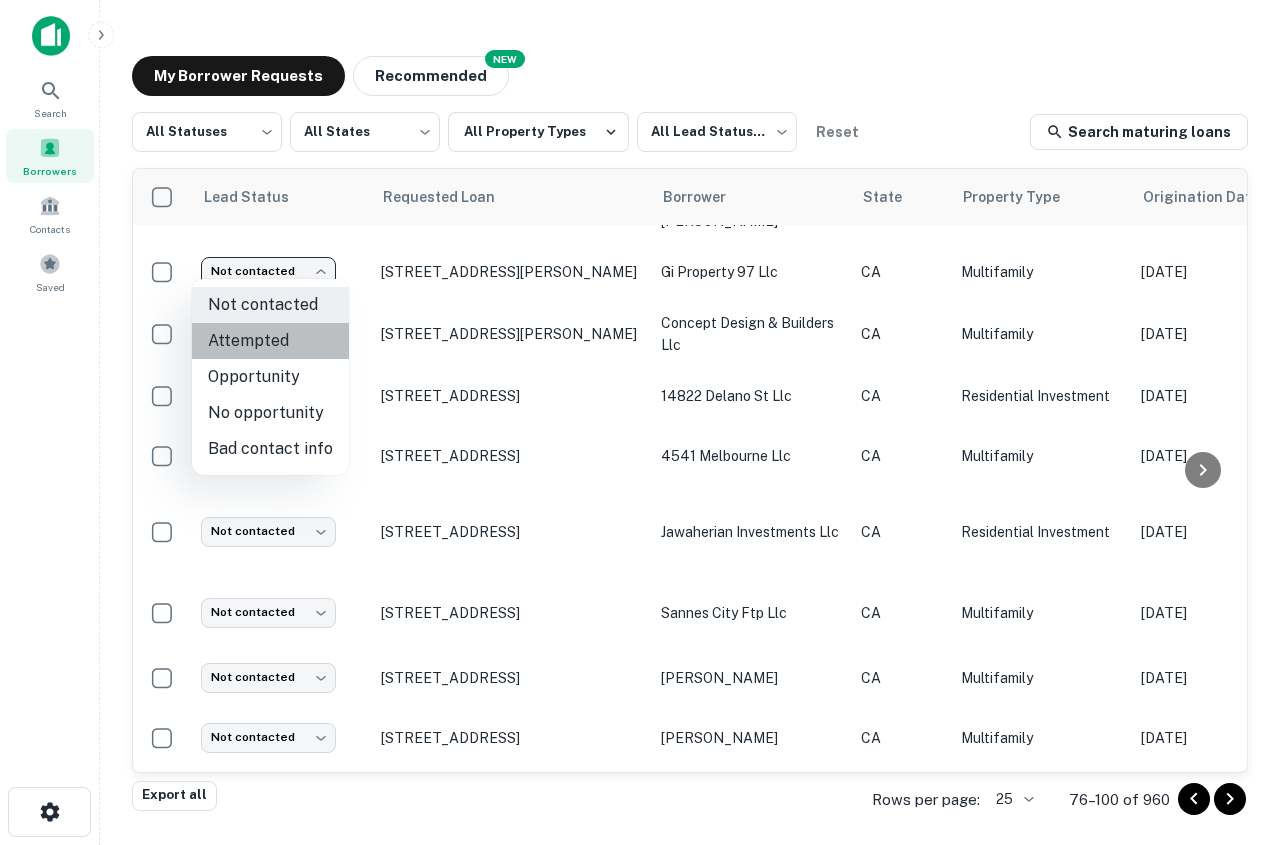 click on "Attempted" at bounding box center (270, 341) 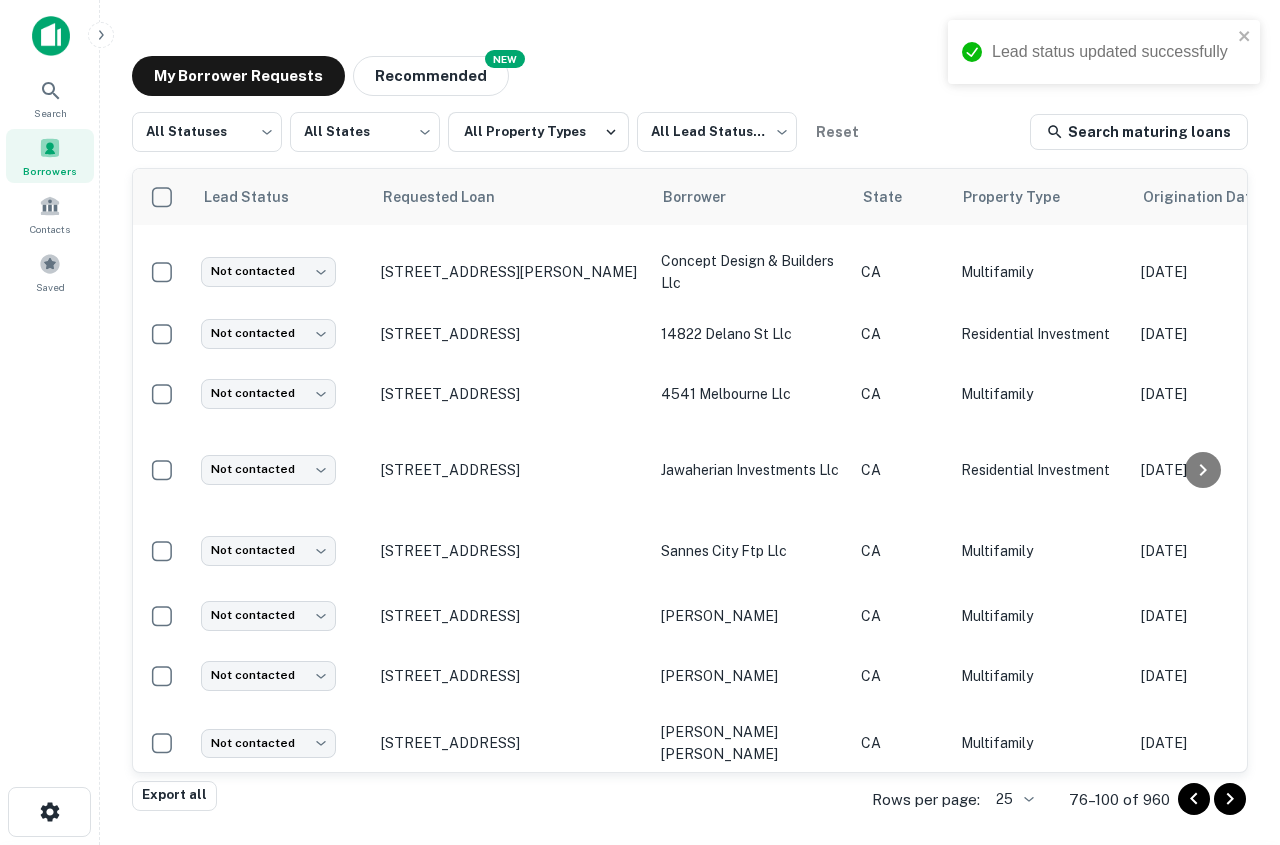 scroll, scrollTop: 290, scrollLeft: 0, axis: vertical 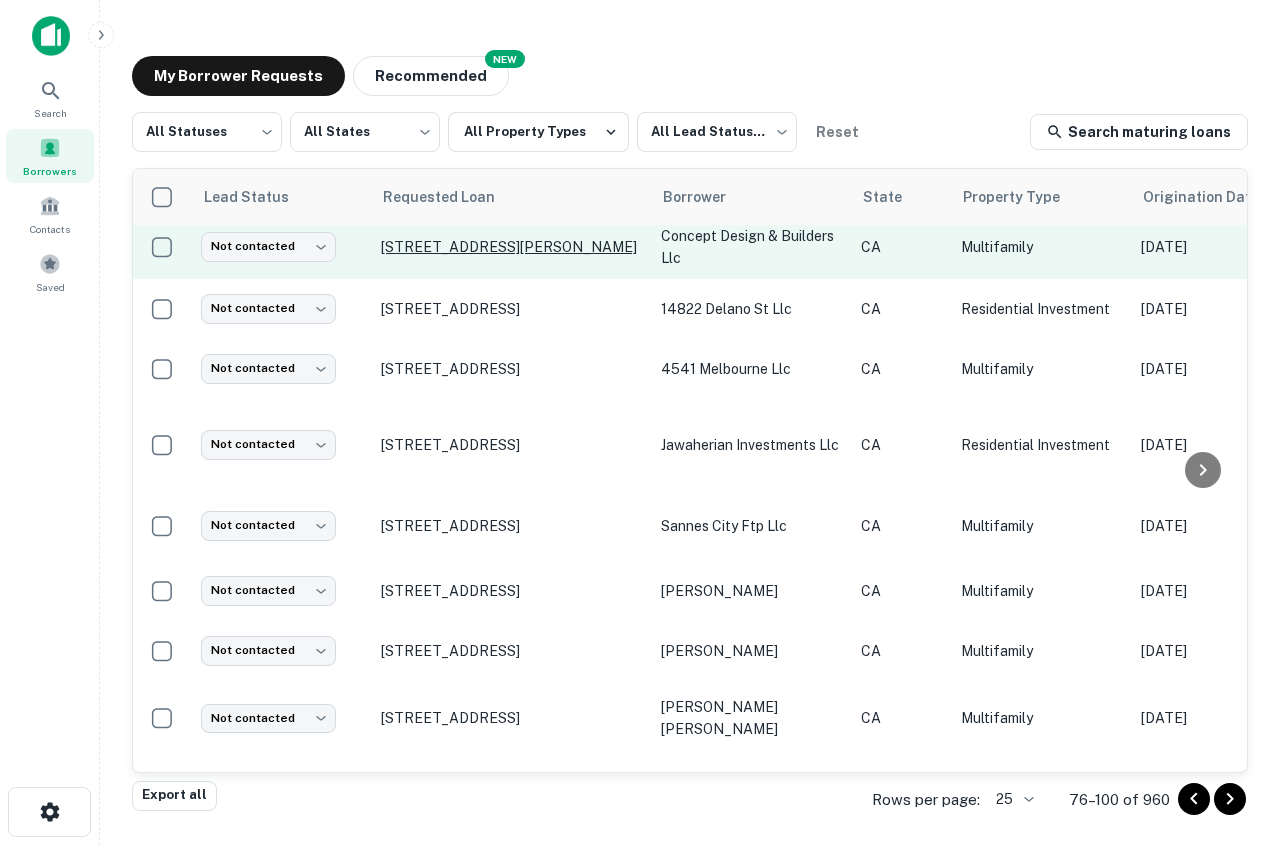 click on "[STREET_ADDRESS][PERSON_NAME]" at bounding box center (511, 247) 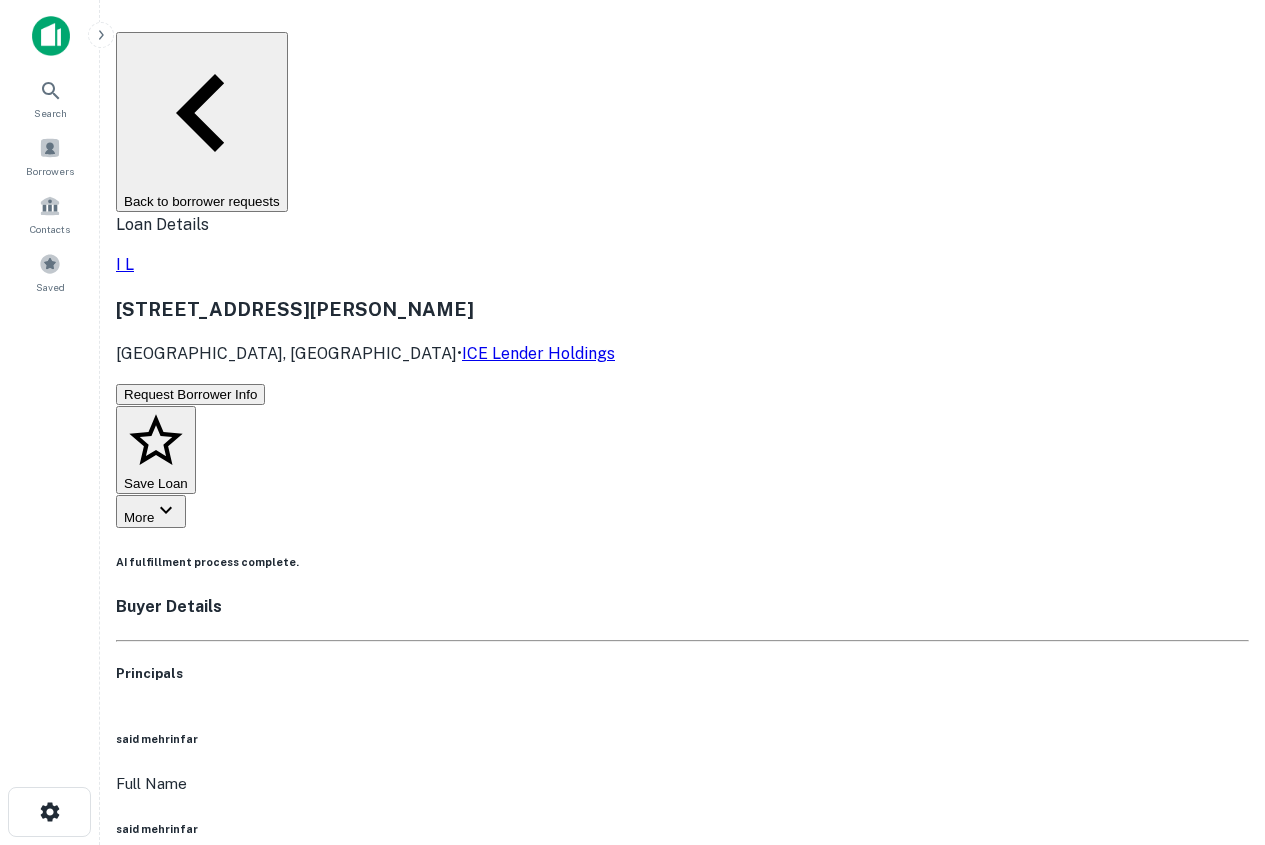 click on "[PHONE_NUMBER]" at bounding box center (682, 1008) 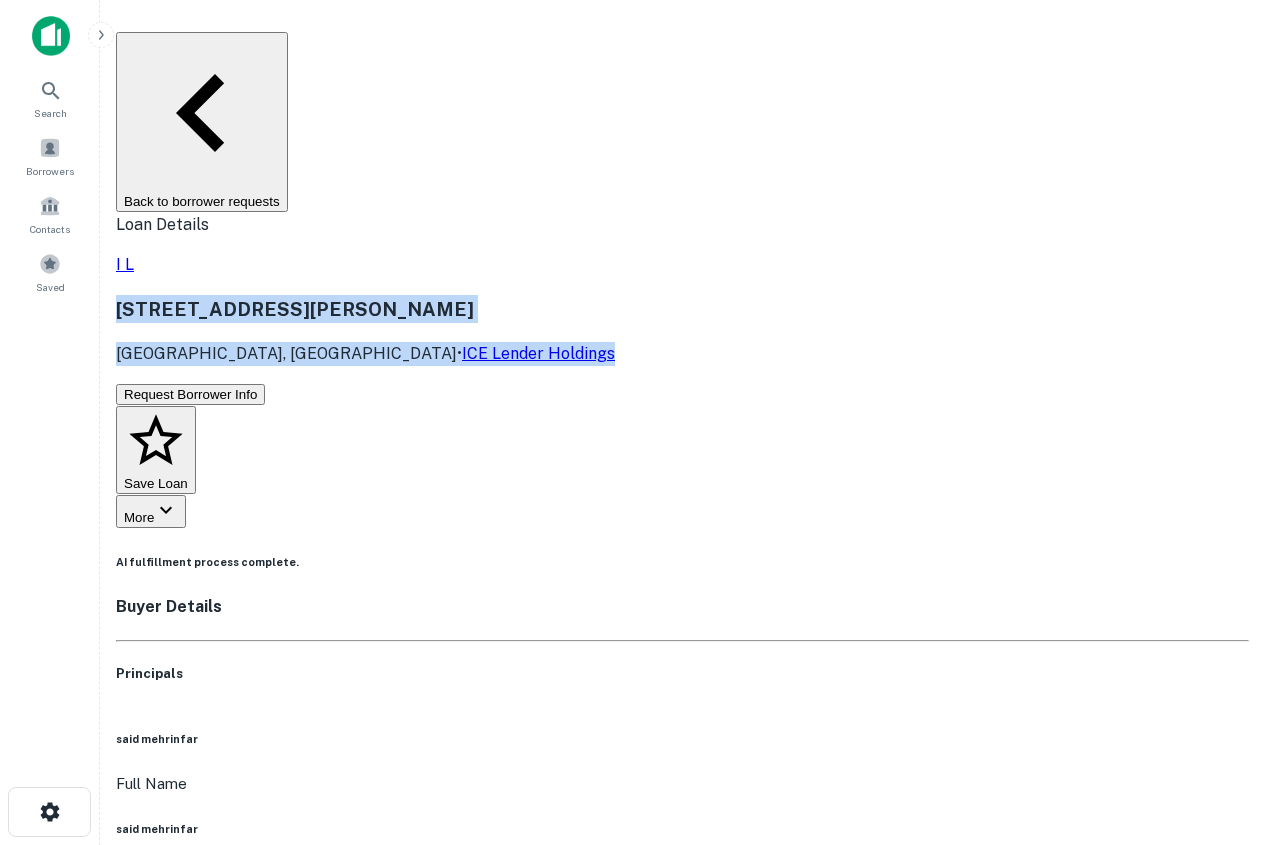 drag, startPoint x: 225, startPoint y: 129, endPoint x: 573, endPoint y: 154, distance: 348.89682 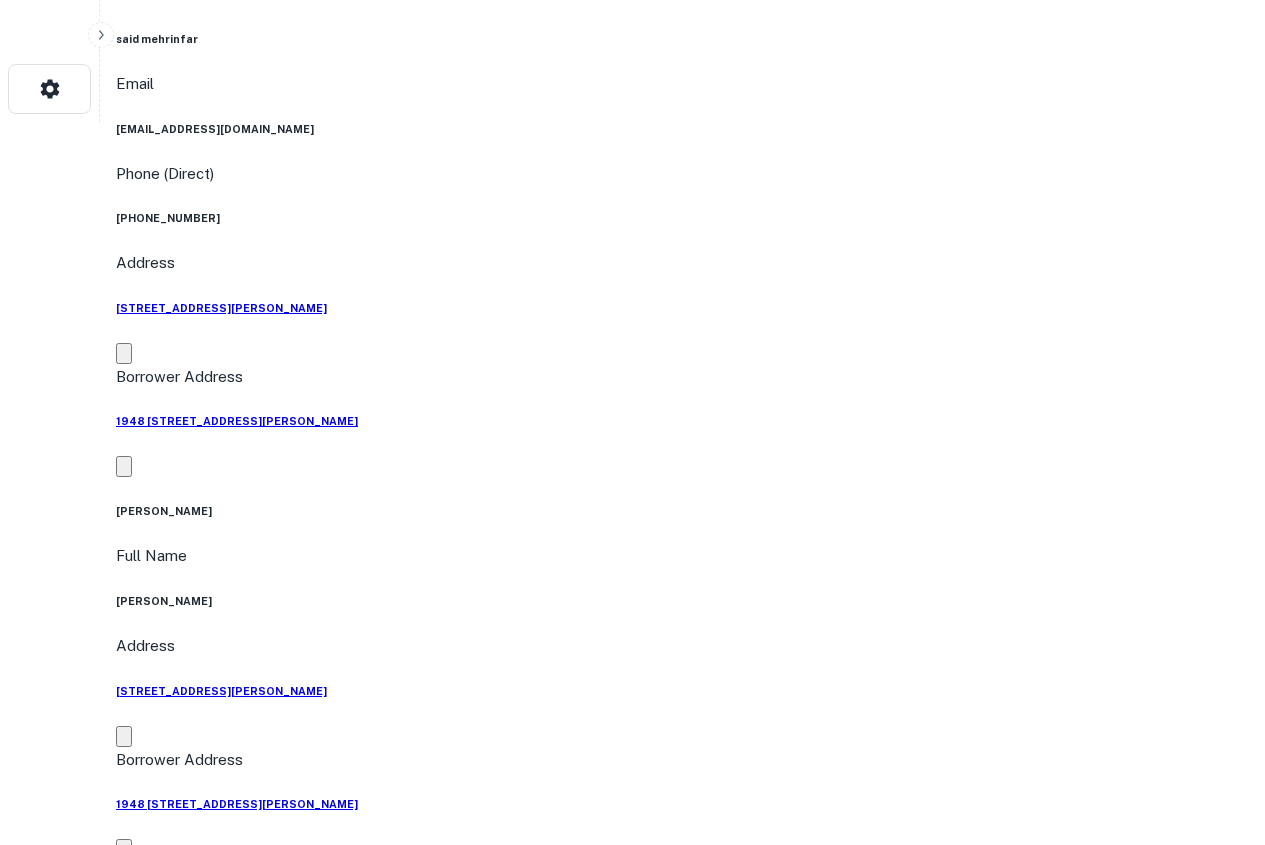 scroll, scrollTop: 1000, scrollLeft: 0, axis: vertical 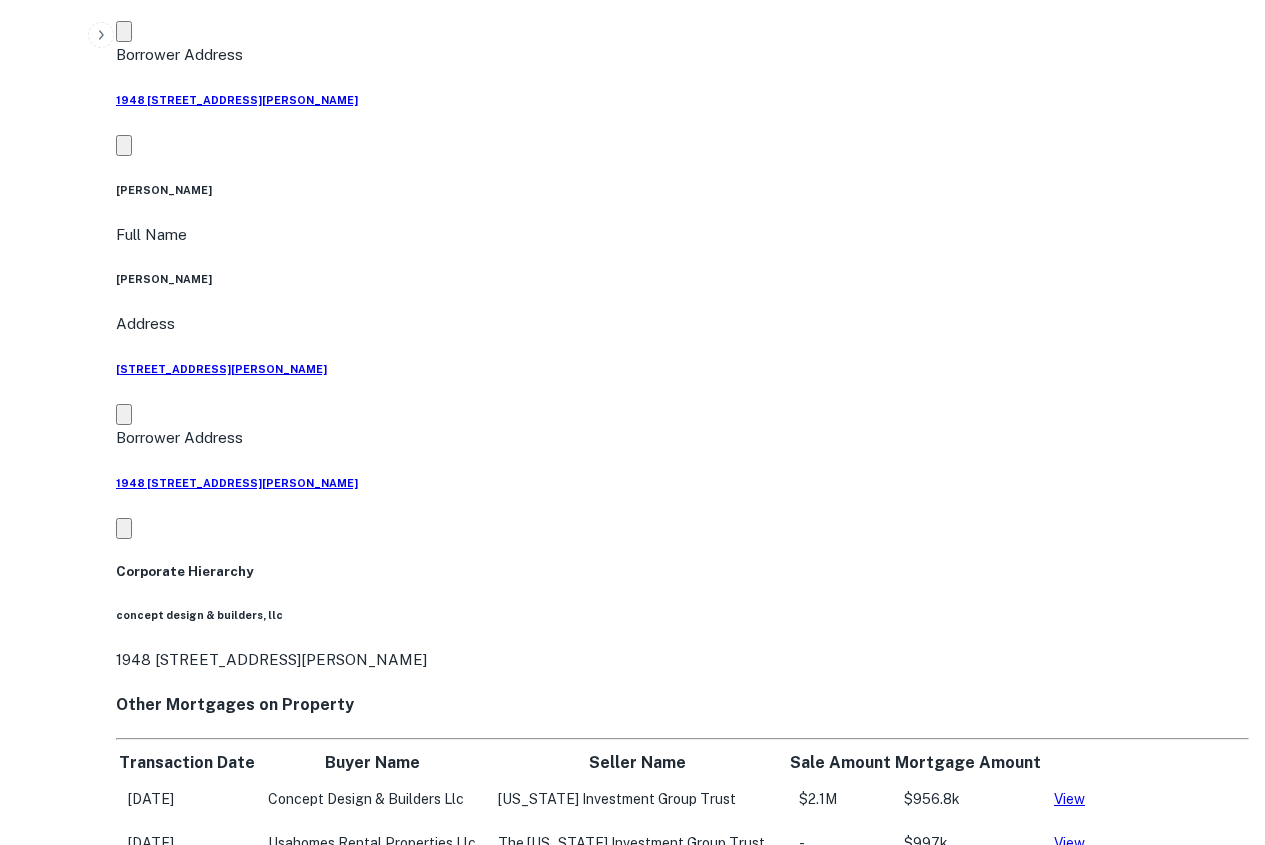 drag, startPoint x: 154, startPoint y: 273, endPoint x: 366, endPoint y: 326, distance: 218.5246 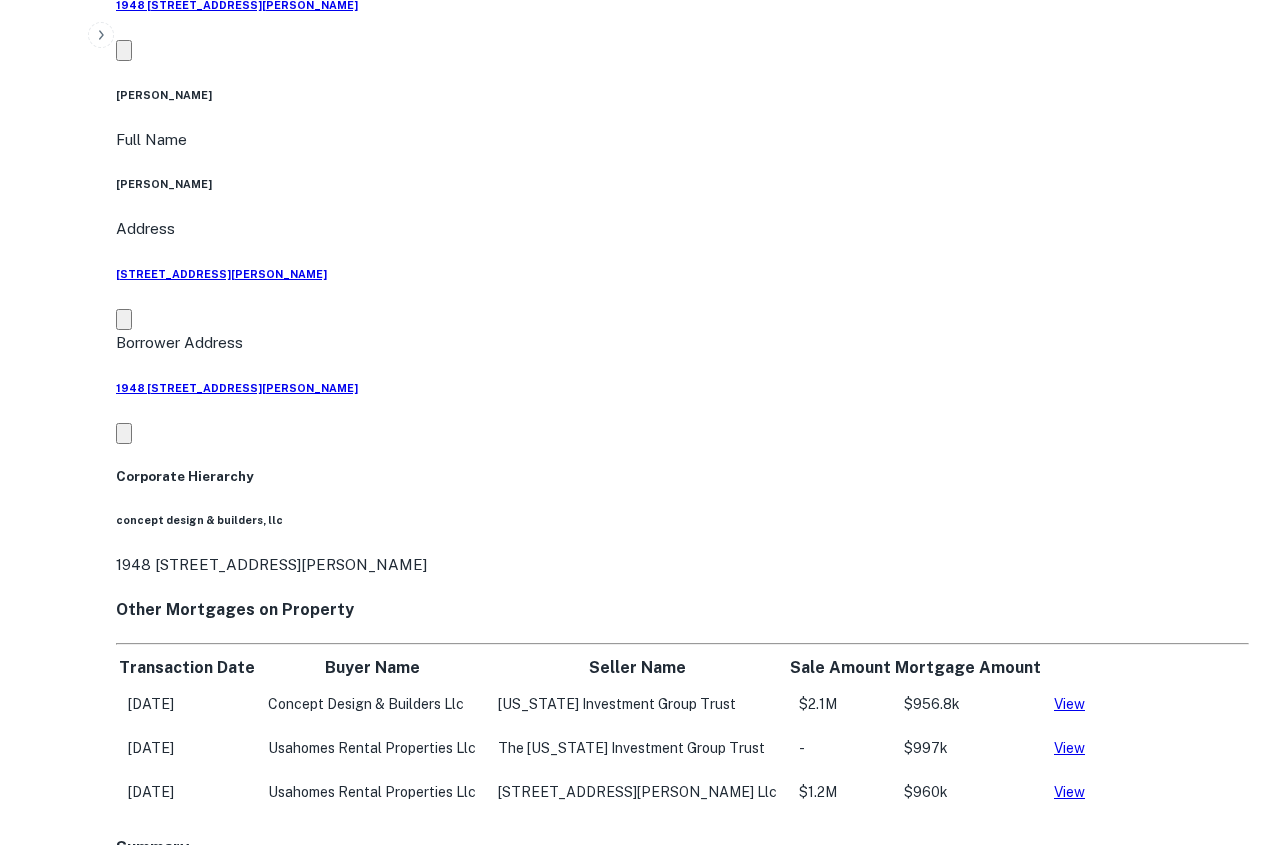 scroll, scrollTop: 1300, scrollLeft: 0, axis: vertical 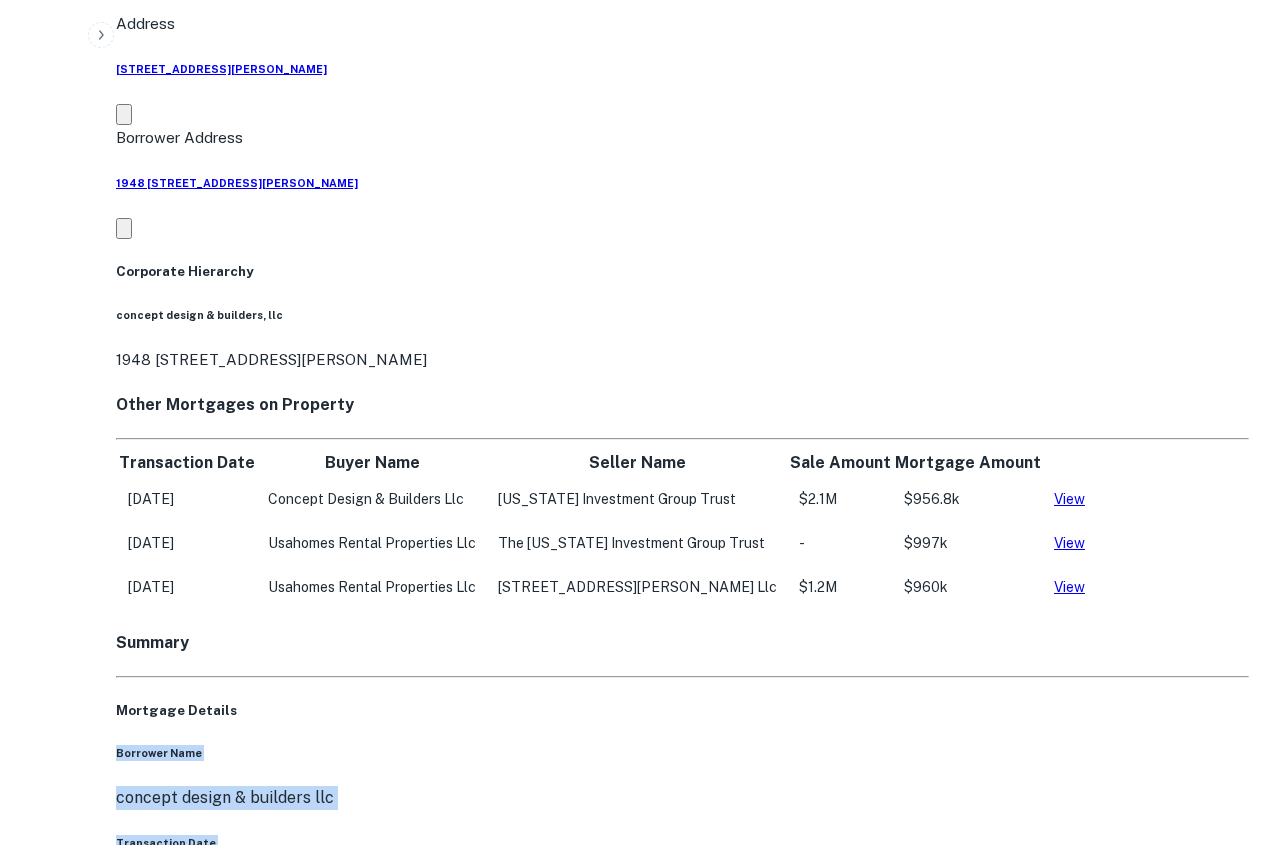 click on "Search         Borrowers         Contacts         Saved     Back to borrower requests I   L [STREET_ADDRESS][PERSON_NAME]    ICE Lender Holdings Save Lender View Lender Share AI fulfillment process complete.   Buyer Details Principals said mehrinfar Full Name said mehrinfar Email [EMAIL_ADDRESS][DOMAIN_NAME] Phone (Direct) [PHONE_NUMBER] Address [STREET_ADDRESS][GEOGRAPHIC_DATA][PERSON_NAME] Address [STREET_ADDRESS][PERSON_NAME] [PERSON_NAME] Full Name [PERSON_NAME] Address [STREET_ADDRESS][PERSON_NAME]  Borrower Address 1948 [GEOGRAPHIC_DATA][PERSON_NAME][STREET_ADDRESS] Corporate Hierarchy concept design & builders, llc 1948 [STREET_ADDRESS][PERSON_NAME] Other Mortgages on Property Transaction Date Buyer Name Seller Name Sale Amount Mortgage Amount [DATE] concept design & builders llc [US_STATE] investment group trust $2.1M $956.8k View [DATE] usahomes rental properties llc the [US_STATE] investment group trust - $997k View [DATE]" at bounding box center (632, -878) 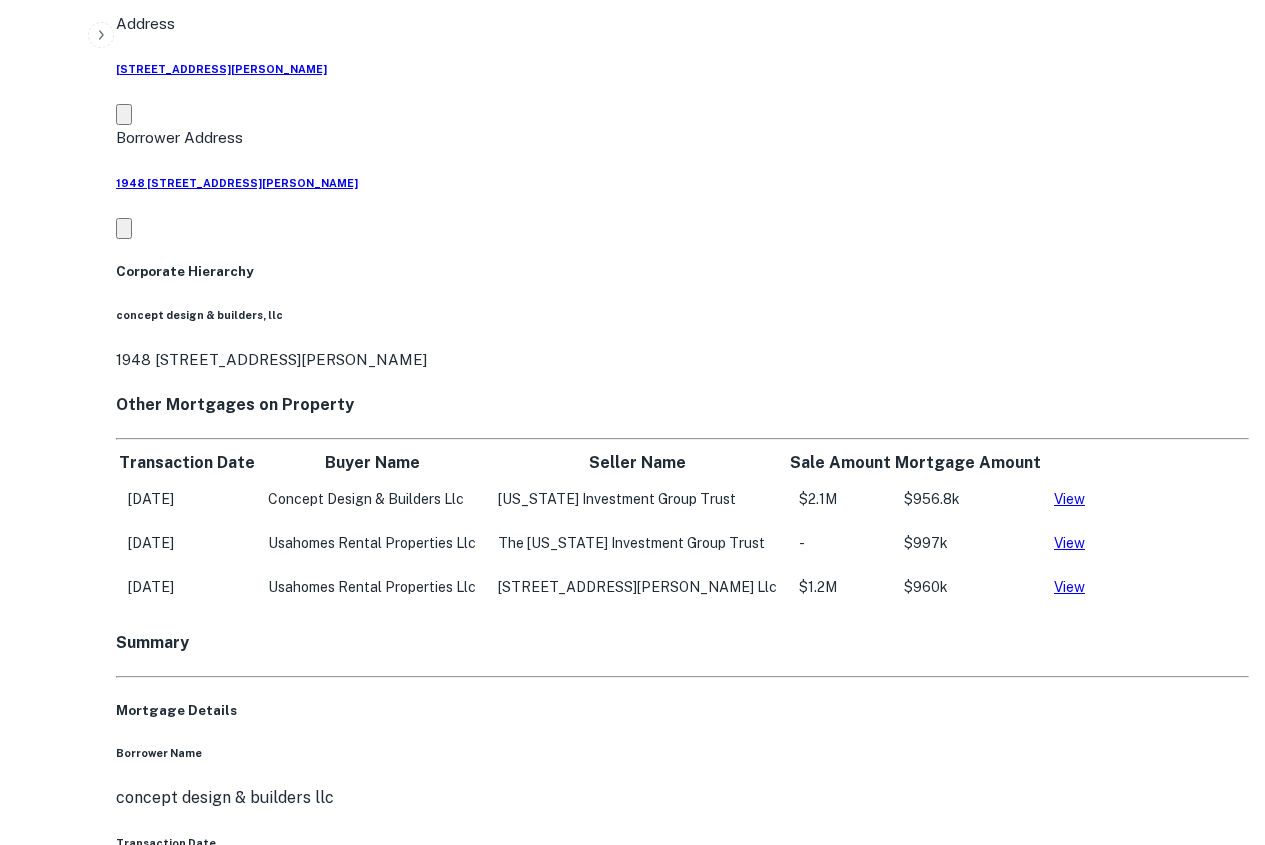 drag, startPoint x: 157, startPoint y: 366, endPoint x: 655, endPoint y: 494, distance: 514.1867 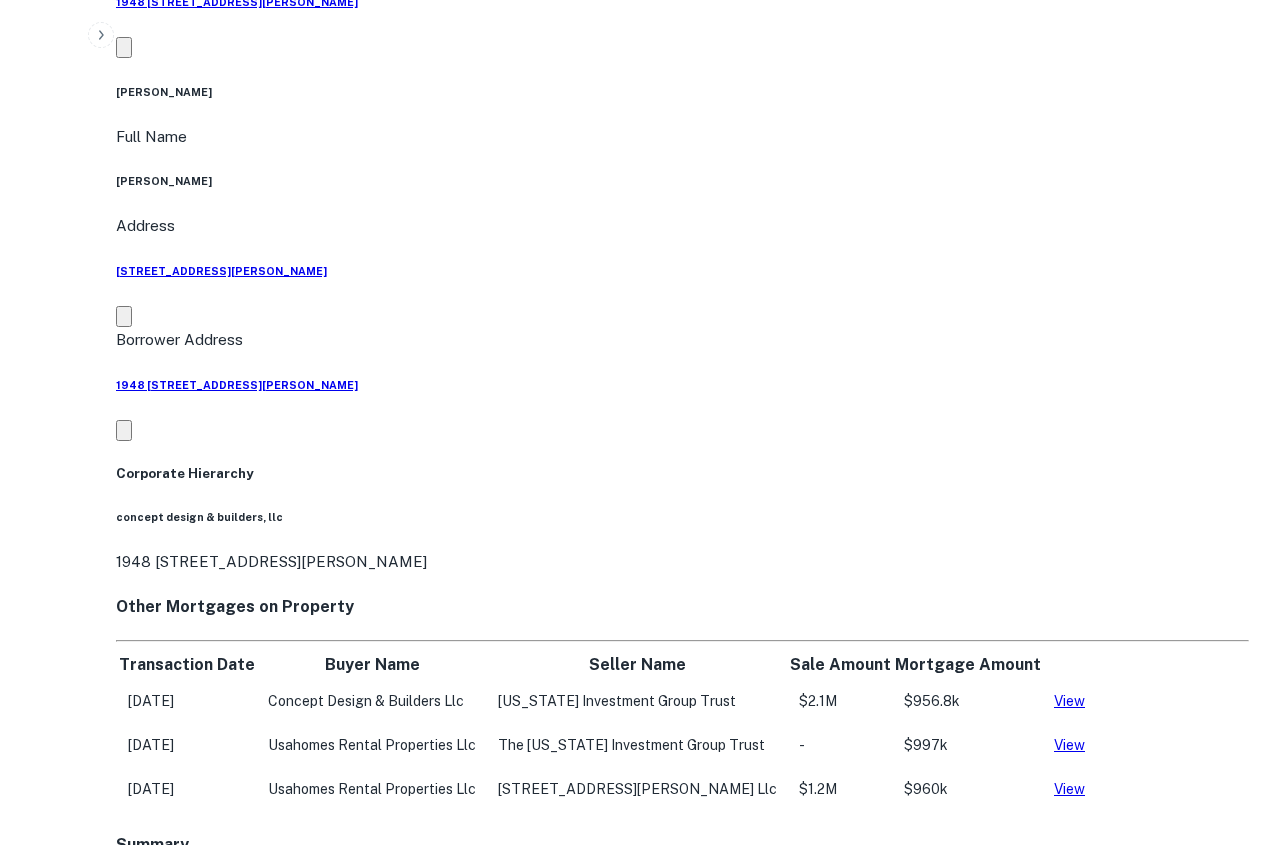 scroll, scrollTop: 1300, scrollLeft: 0, axis: vertical 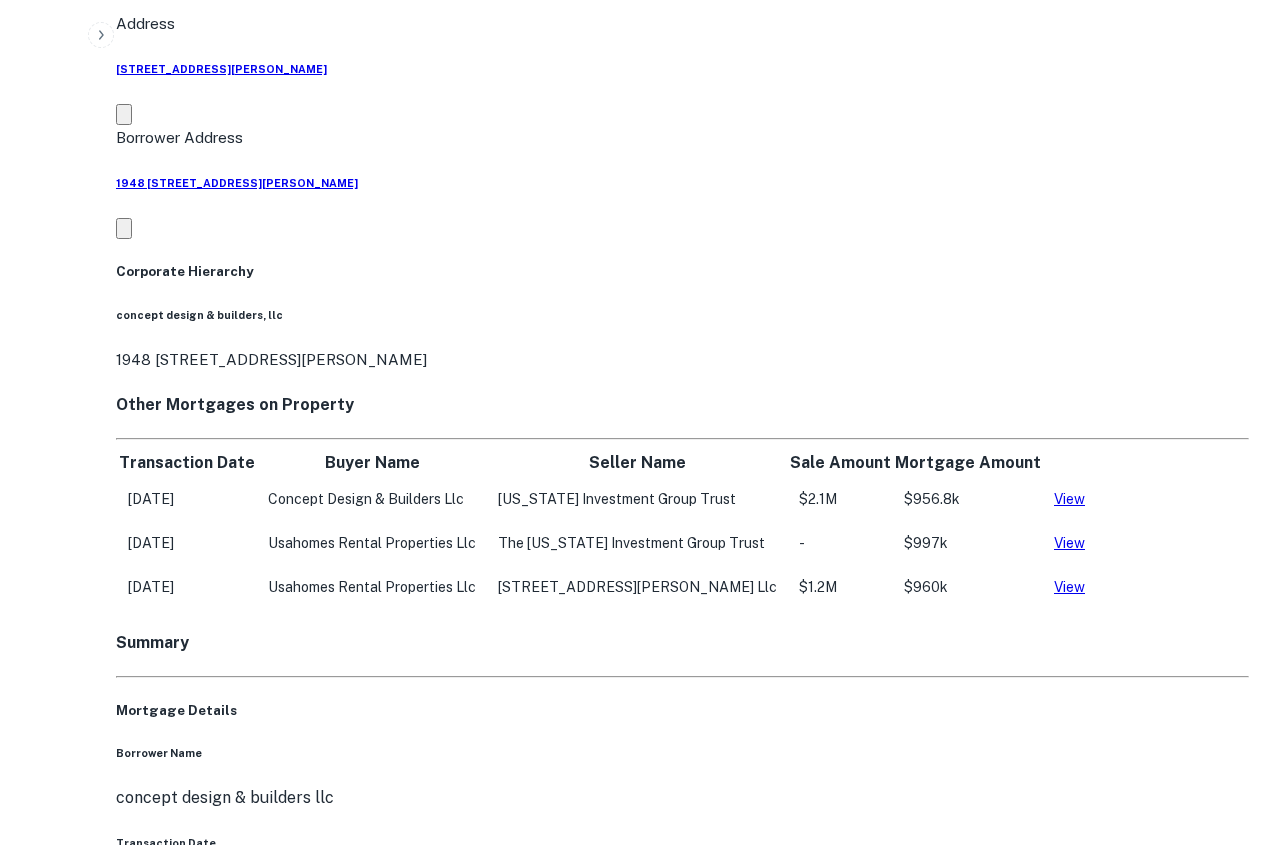 click on "Search         Borrowers         Contacts         Saved     Back to borrower requests I   L [STREET_ADDRESS][PERSON_NAME]    ICE Lender Holdings Save Lender View Lender Share AI fulfillment process complete.   Buyer Details Principals said mehrinfar Full Name said mehrinfar Email [EMAIL_ADDRESS][DOMAIN_NAME] Phone (Direct) [PHONE_NUMBER] Address [STREET_ADDRESS][GEOGRAPHIC_DATA][PERSON_NAME] Address [STREET_ADDRESS][PERSON_NAME] [PERSON_NAME] Full Name [PERSON_NAME] Address [STREET_ADDRESS][PERSON_NAME]  Borrower Address 1948 [GEOGRAPHIC_DATA][PERSON_NAME][STREET_ADDRESS] Corporate Hierarchy concept design & builders, llc 1948 [STREET_ADDRESS][PERSON_NAME] Other Mortgages on Property Transaction Date Buyer Name Seller Name Sale Amount Mortgage Amount [DATE] concept design & builders llc [US_STATE] investment group trust $2.1M $956.8k View [DATE] usahomes rental properties llc the [US_STATE] investment group trust - $997k View [DATE]" at bounding box center [632, -878] 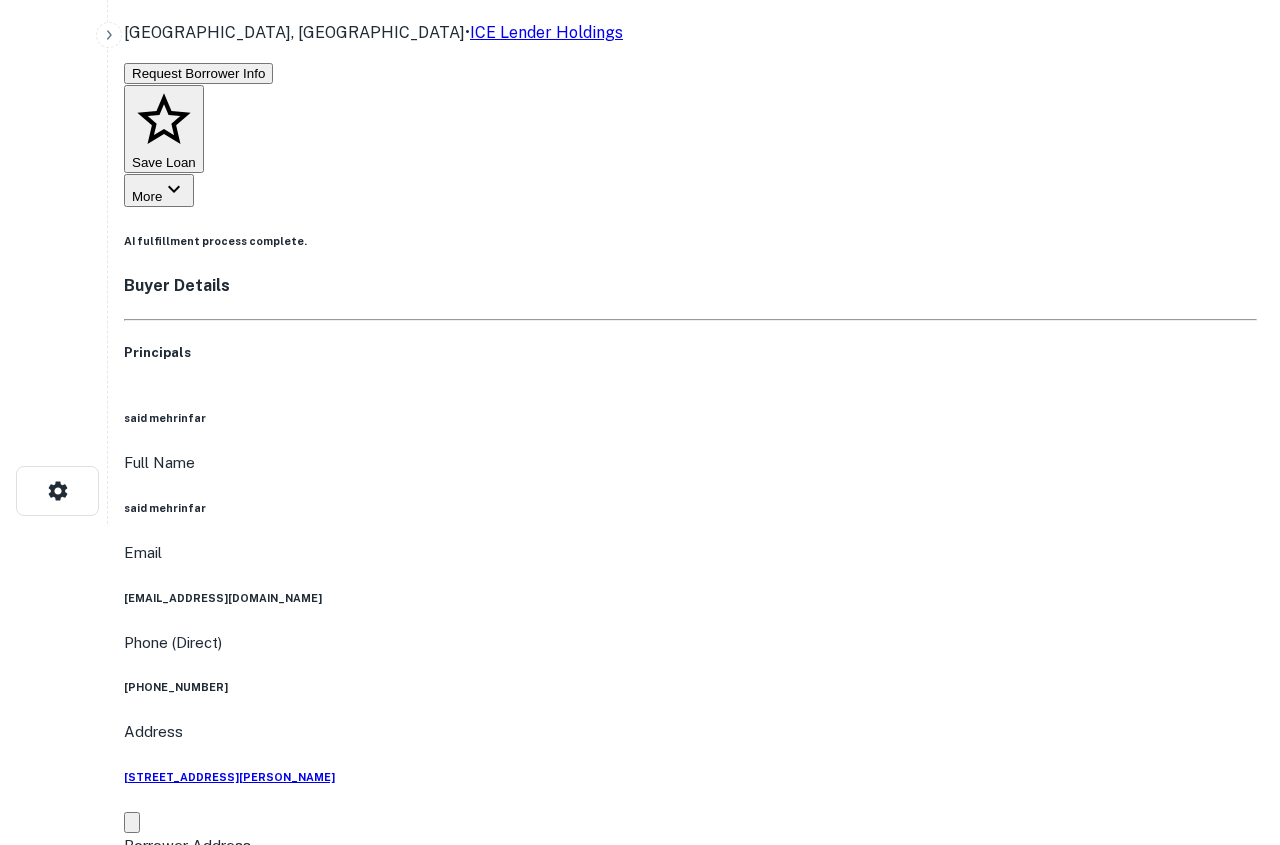 scroll, scrollTop: 0, scrollLeft: 0, axis: both 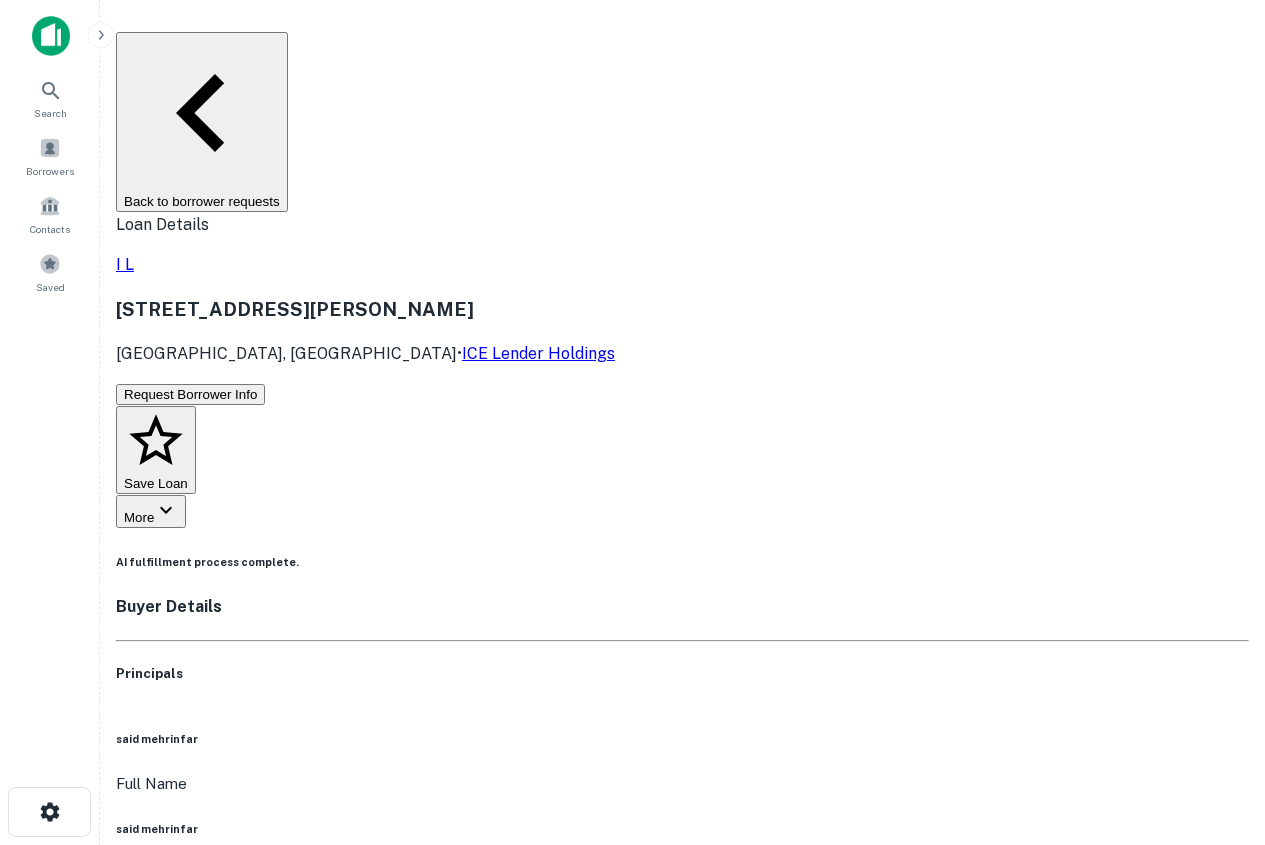 click on "Back to borrower requests" at bounding box center [202, 122] 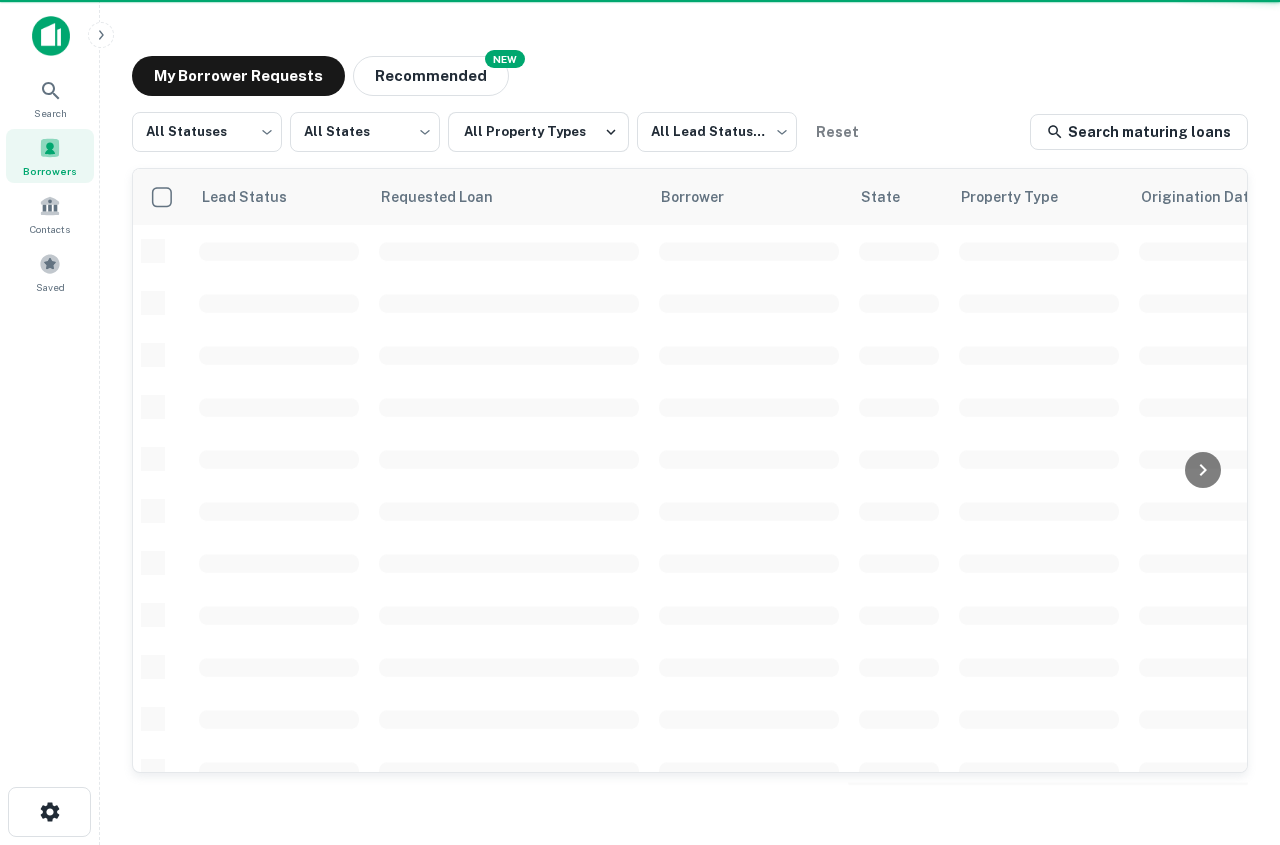 scroll, scrollTop: 290, scrollLeft: 0, axis: vertical 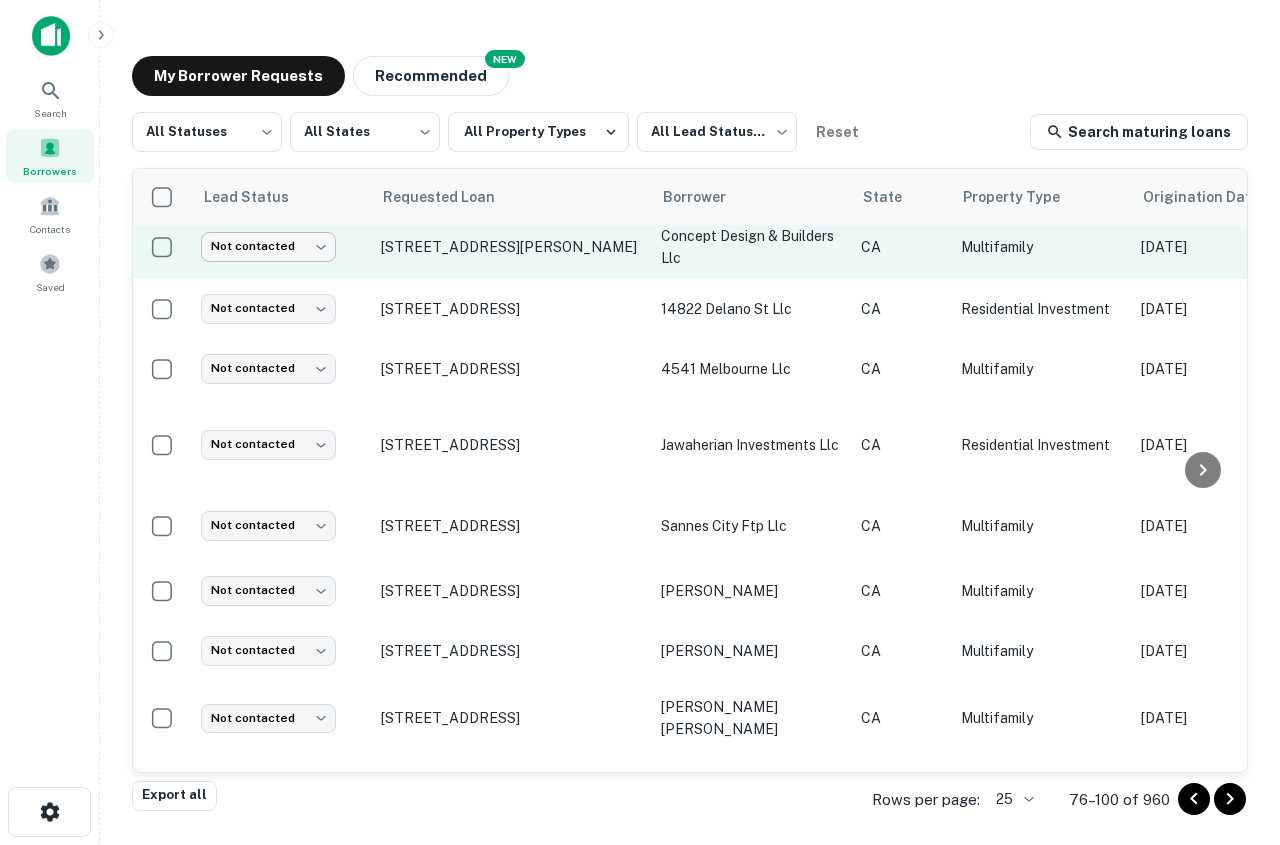 click on "Search         Borrowers         Contacts         Saved     My Borrower Requests NEW Recommended All Statuses *** ​ All States *** ​ All Property Types All Lead Statuses *** ​ Reset Search maturing loans Lead Status Requested Loan Borrower State Property Type Origination Date Maturity Date Mortgage Amount Requested Date sorted descending Lender Request Status Attempted ********* ​ [STREET_ADDRESS][PERSON_NAME]  [PERSON_NAME] [PERSON_NAME] CA Multifamily [DATE] [DATE] $1.4M [DATE] NEW Wave Lending Group INC Fulfilled Attempted ********* ​ [STREET_ADDRESS] investments inc CA Residential Investment [DATE] [DATE] $1M [DATE] [PERSON_NAME] Marble Company INC Fulfilled Attempted ********* ​ [STREET_ADDRESS] [STREET_ADDRESS][PERSON_NAME] llc CA Multifamily [DATE] [DATE] $2.6M [DATE] Spreo Capital Fulfilled Attempted ********* ​ [STREET_ADDRESS][PERSON_NAME]  gi property 97 llc CA Multifamily $1.1M CA" at bounding box center (640, 422) 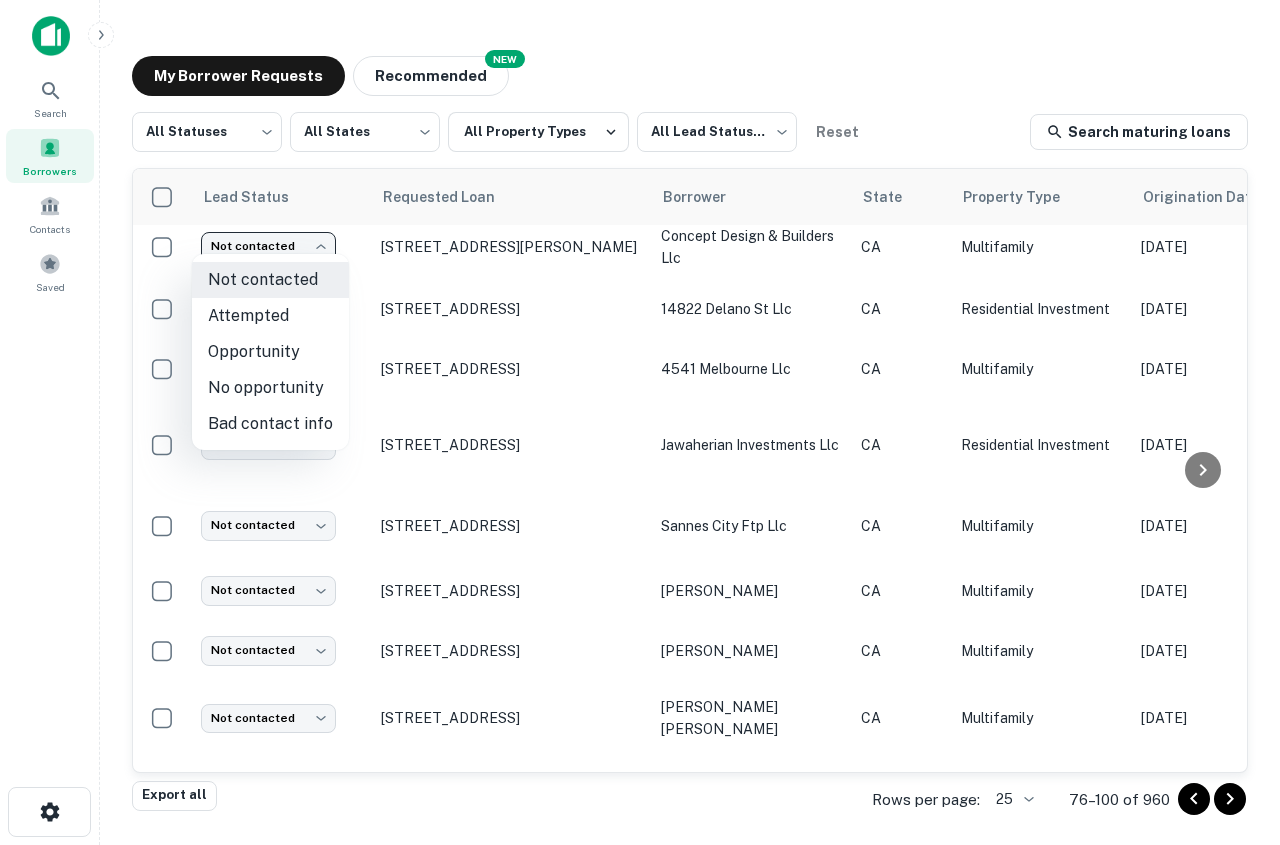 click on "Attempted" at bounding box center (270, 316) 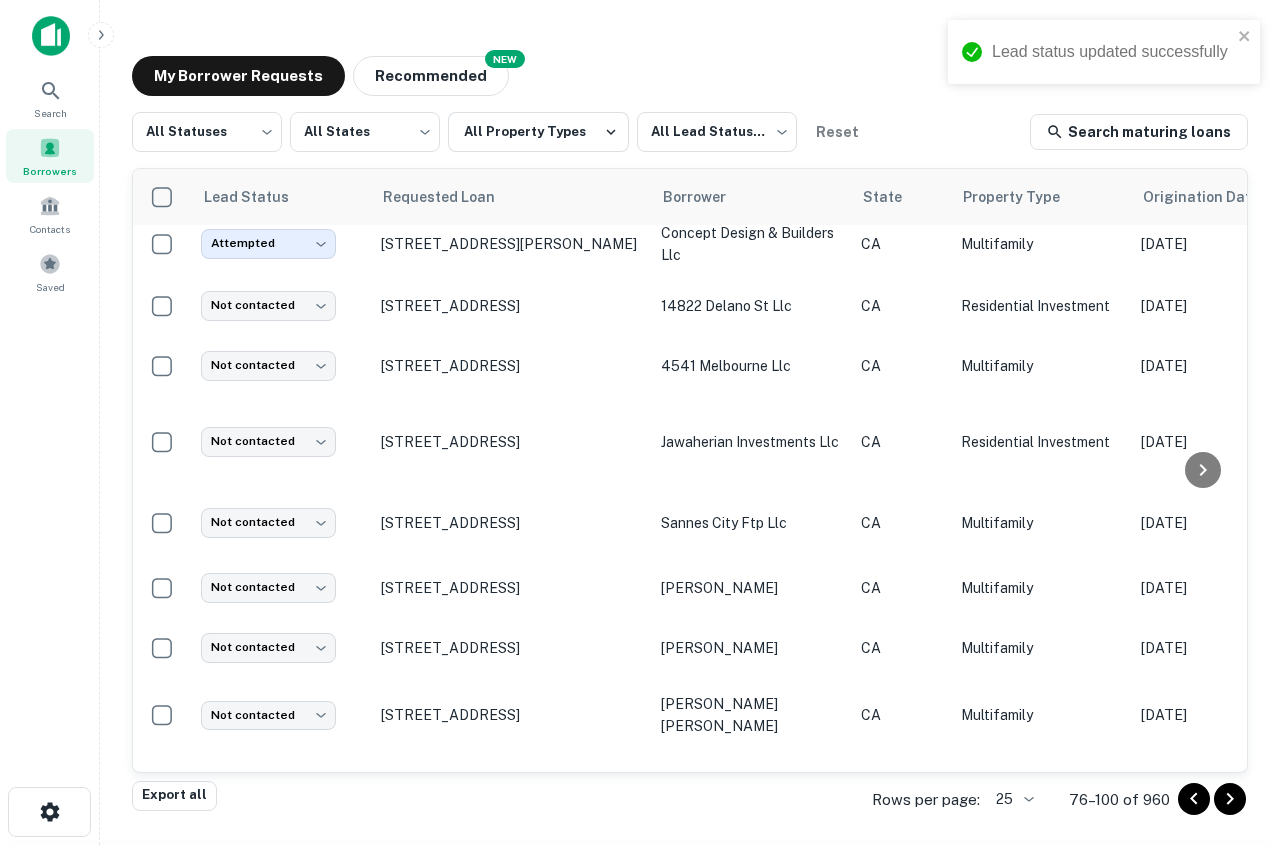scroll, scrollTop: 338, scrollLeft: 0, axis: vertical 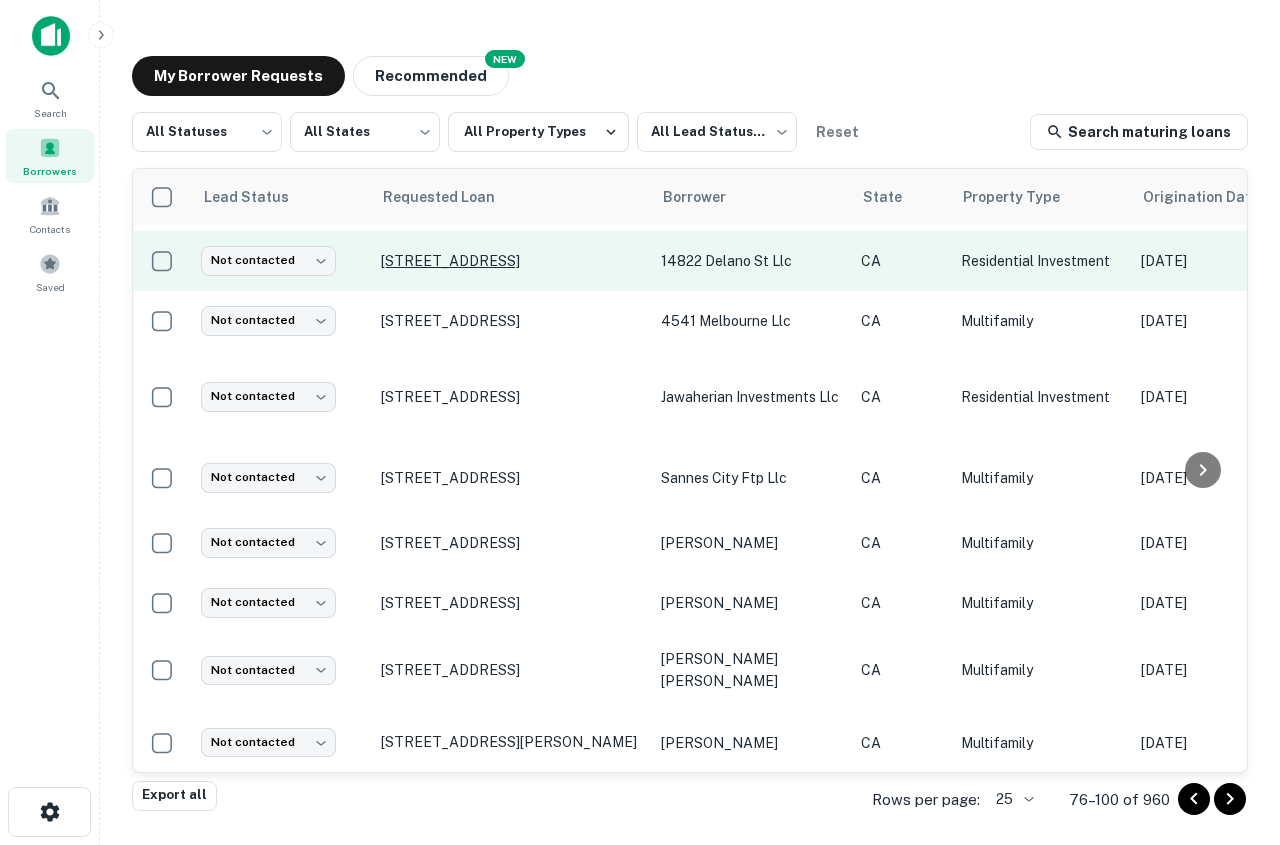 click on "[STREET_ADDRESS]" at bounding box center (511, 261) 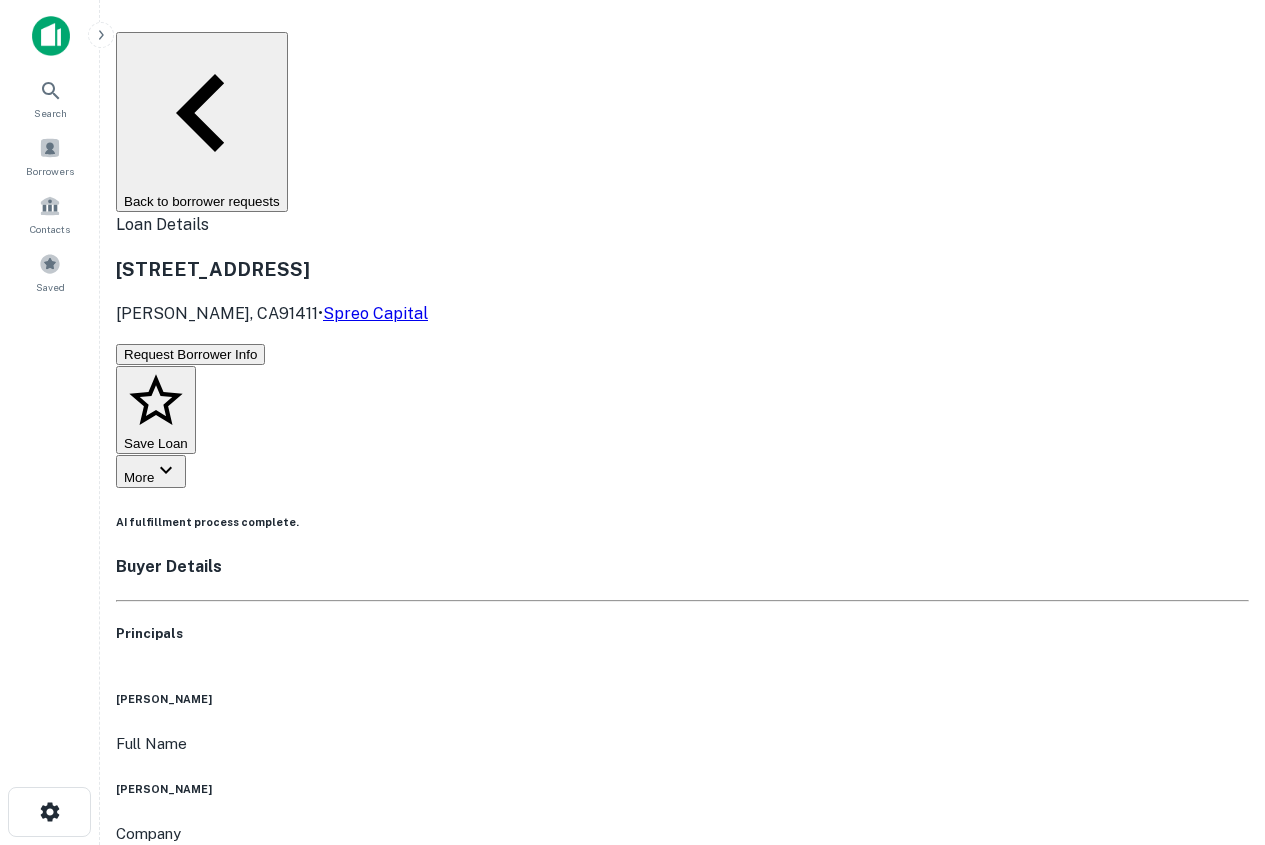 click on "[PHONE_NUMBER]" at bounding box center [682, 968] 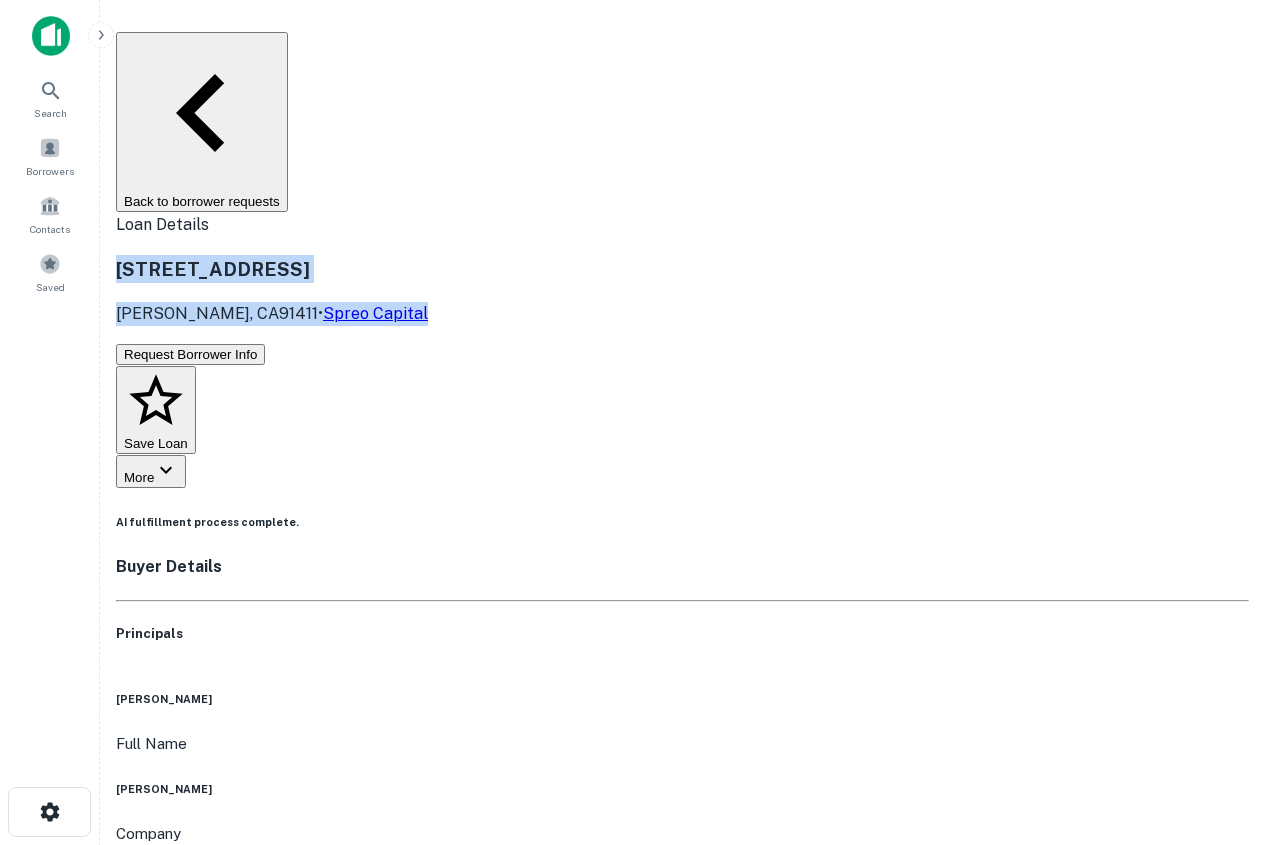drag, startPoint x: 223, startPoint y: 132, endPoint x: 570, endPoint y: 158, distance: 347.9727 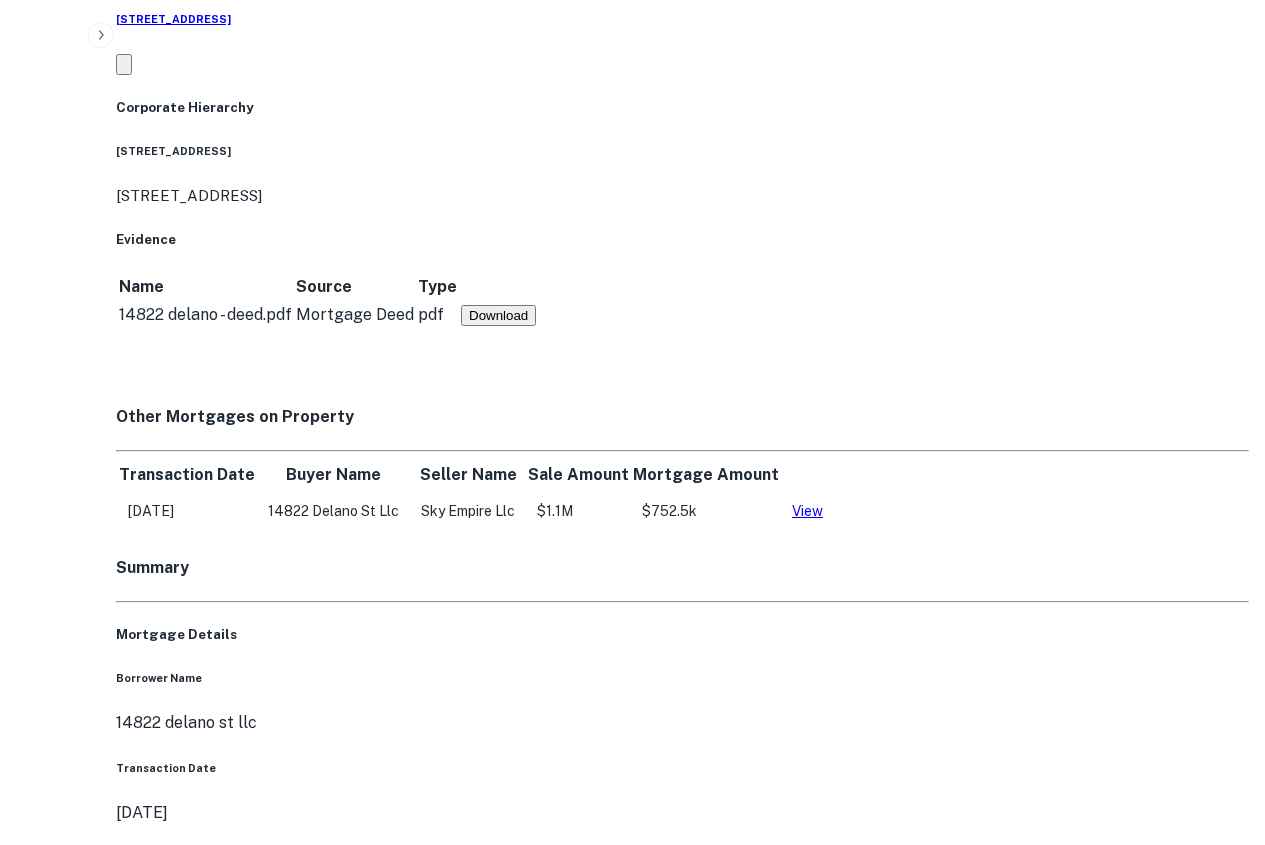 scroll, scrollTop: 1100, scrollLeft: 0, axis: vertical 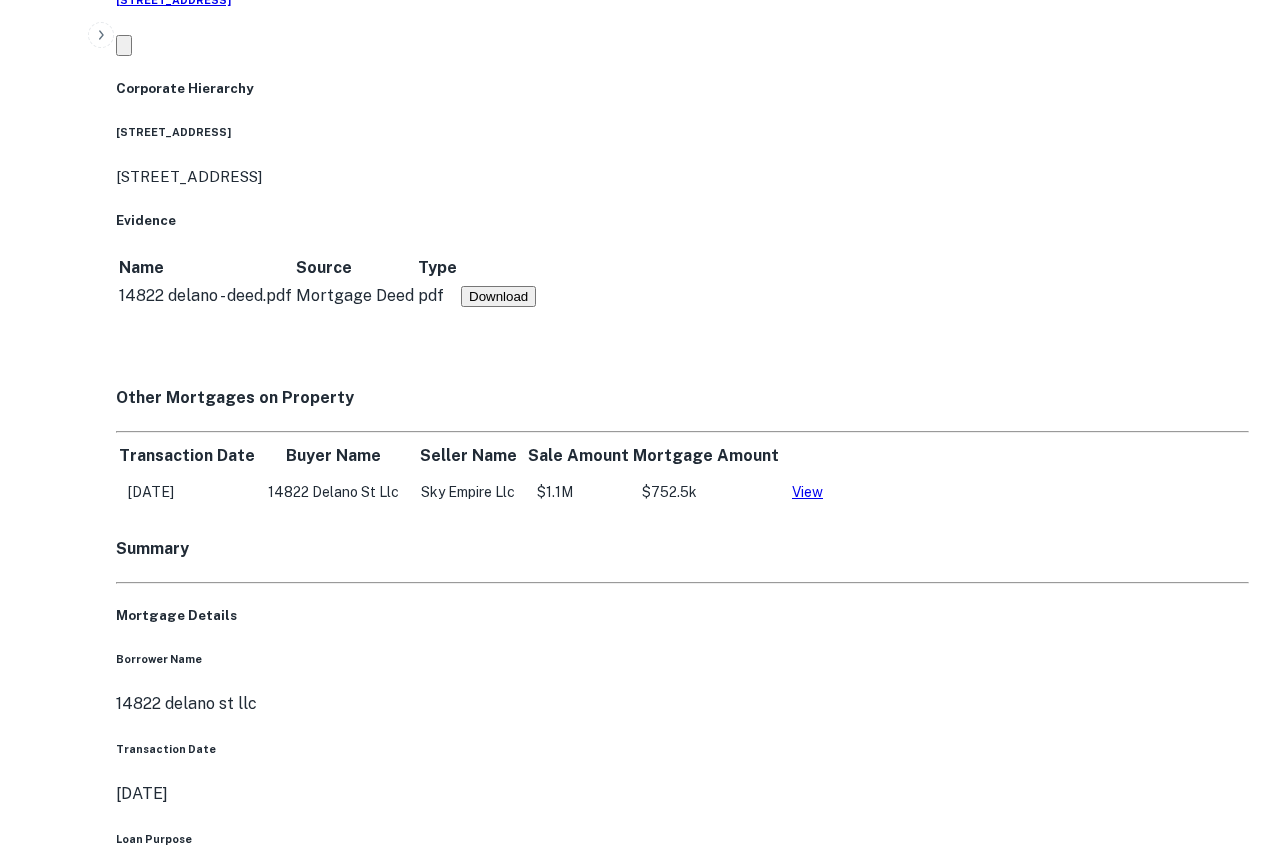 click on "Mortgage Details Borrower Name [STREET_ADDRESS] llc Transaction Date   [DATE] Loan Purpose   new construction Mortgage Amount   $3.9m Interest Rate   6.62% Term 19 months Due Date [DATE] LTV   - Property Details Asset Type residential investment Square Footage 1540  sq ft Number of Residential Units 3 Number of Buildings 3 Year Built 1946" at bounding box center [682, 2359] 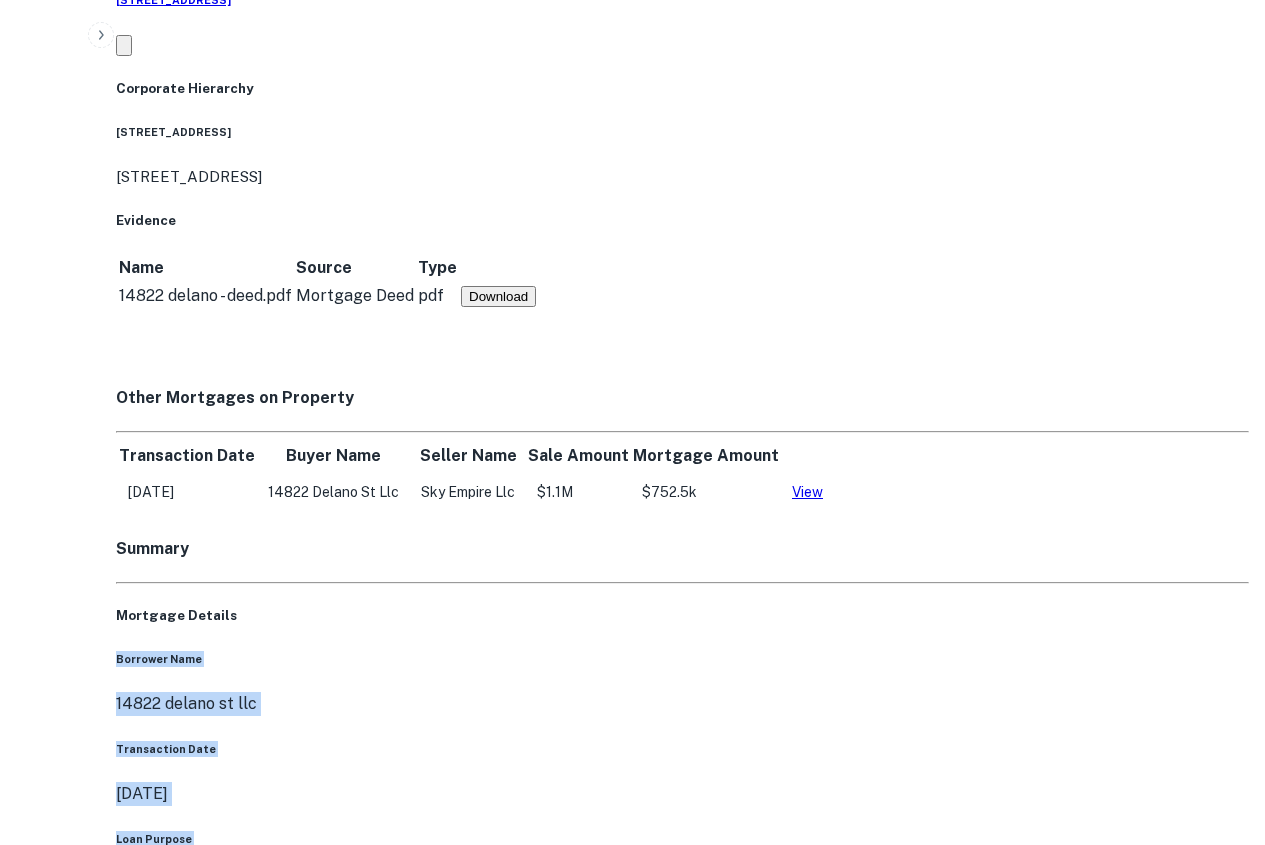 drag, startPoint x: 156, startPoint y: 261, endPoint x: 655, endPoint y: 539, distance: 571.2136 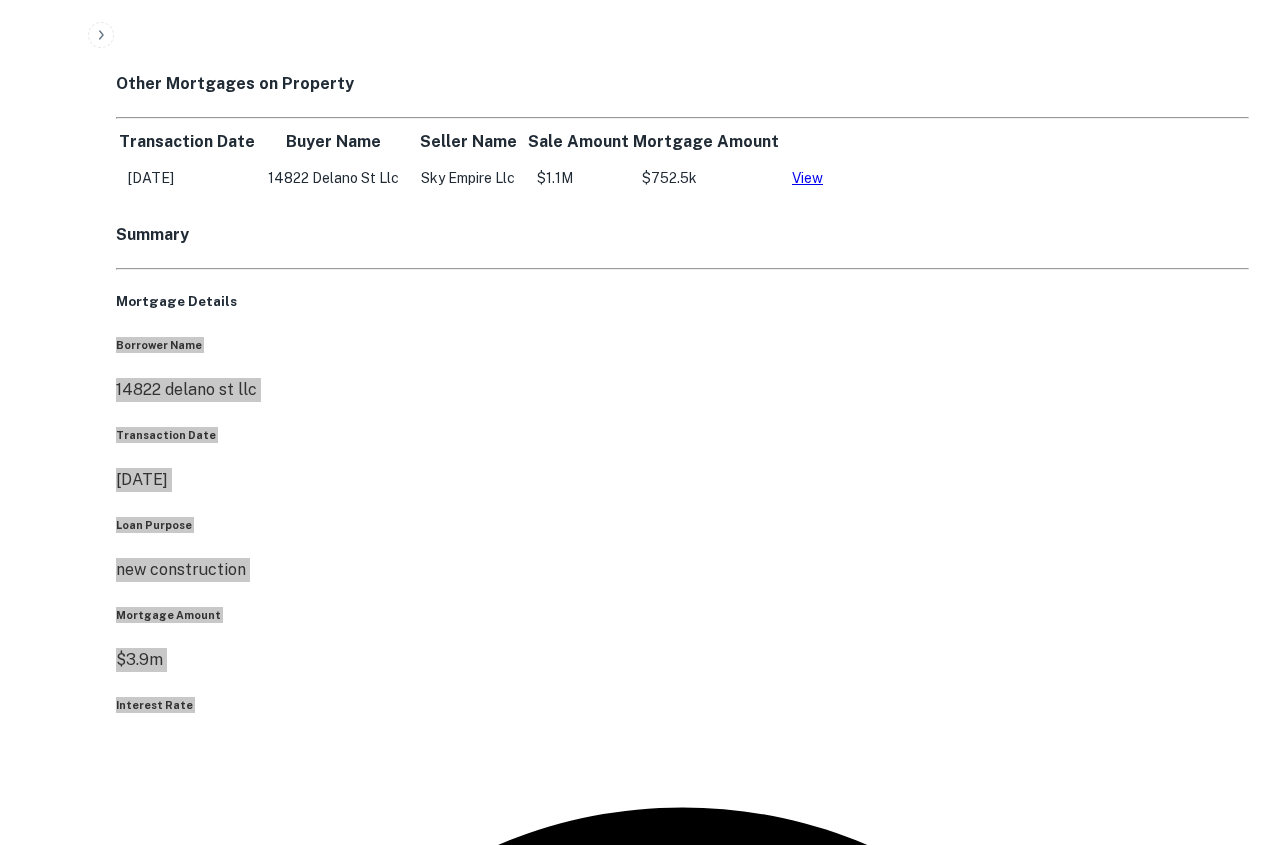 scroll, scrollTop: 1500, scrollLeft: 0, axis: vertical 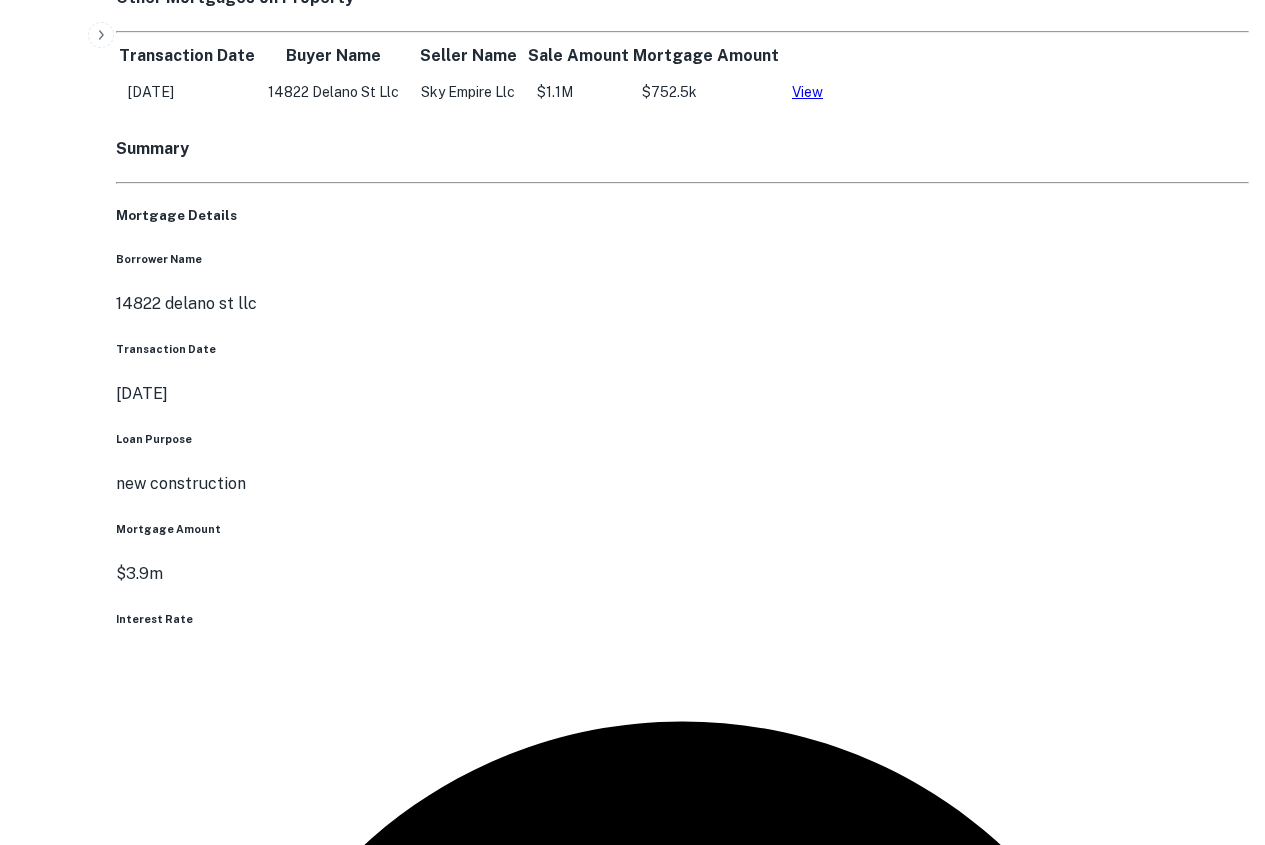 click on "Year Built 1946" at bounding box center (682, 3679) 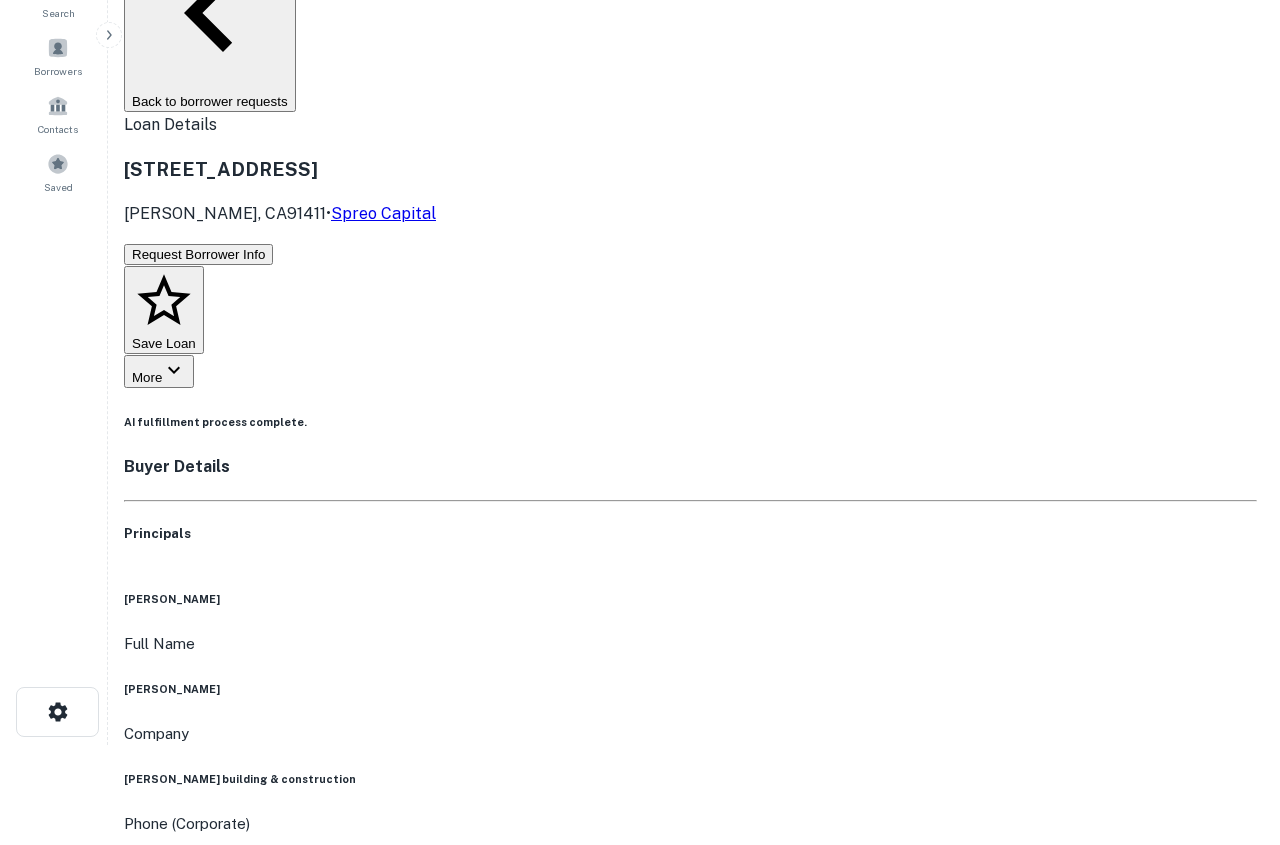 scroll, scrollTop: 0, scrollLeft: 0, axis: both 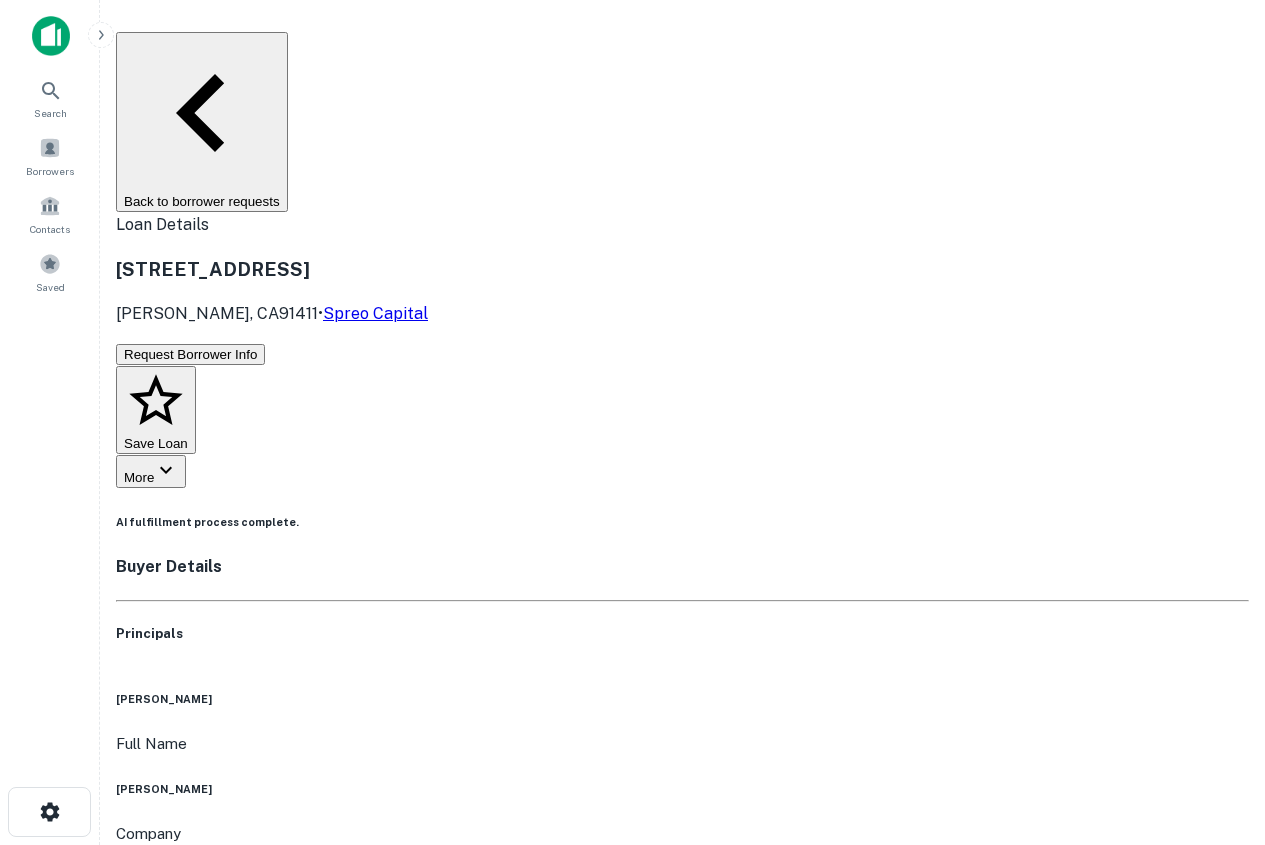 click on "Back to borrower requests" at bounding box center (202, 122) 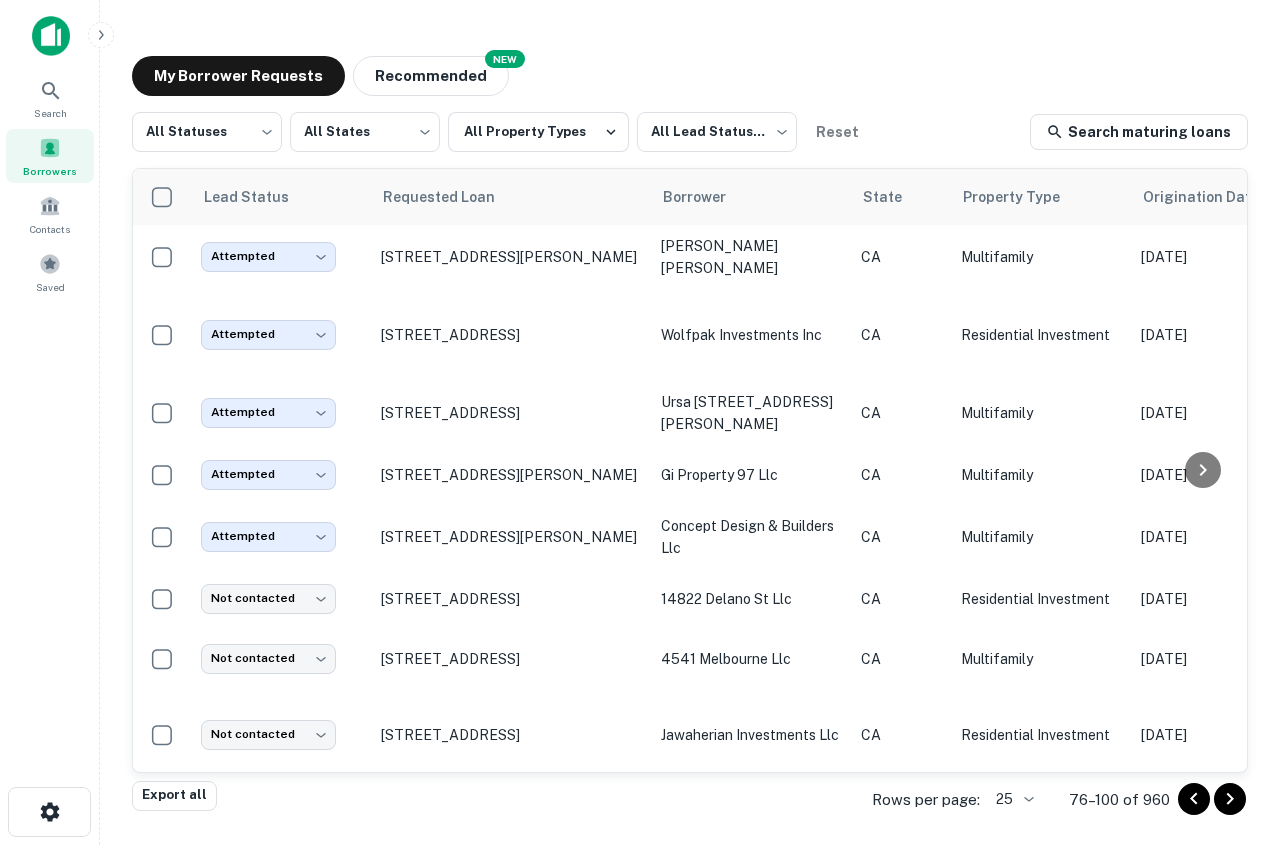 scroll, scrollTop: 338, scrollLeft: 0, axis: vertical 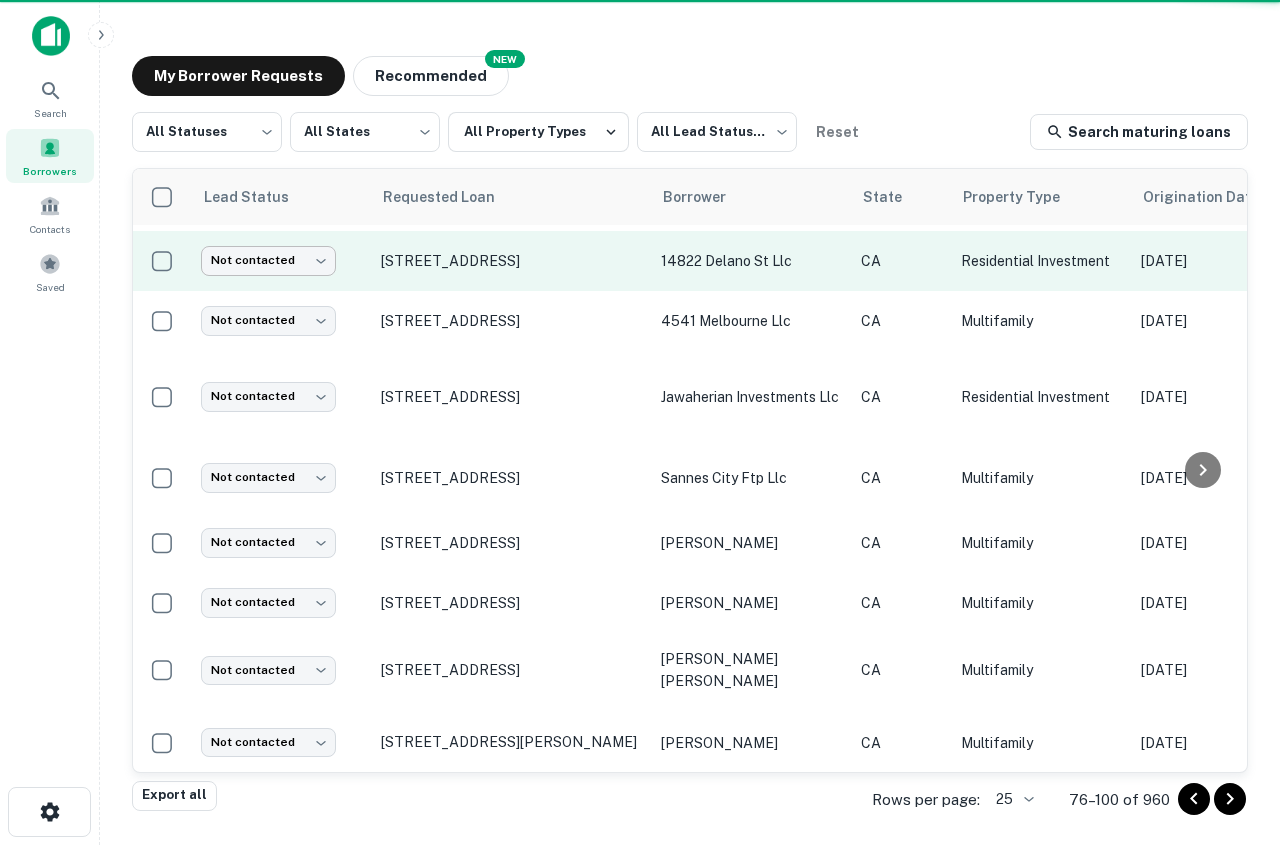click on "Search         Borrowers         Contacts         Saved     My Borrower Requests NEW Recommended All Statuses *** ​ All States *** ​ All Property Types All Lead Statuses *** ​ Reset Search maturing loans Lead Status Requested Loan Borrower State Property Type Origination Date Maturity Date Mortgage Amount Requested Date sorted descending Lender Request Status Attempted ********* ​ [STREET_ADDRESS][PERSON_NAME]  [PERSON_NAME] [PERSON_NAME] CA Multifamily [DATE] [DATE] $1.4M [DATE] NEW Wave Lending Group INC Fulfilled Attempted ********* ​ [STREET_ADDRESS] investments inc CA Residential Investment [DATE] [DATE] $1M [DATE] [PERSON_NAME] Marble Company INC Fulfilled Attempted ********* ​ [STREET_ADDRESS] [STREET_ADDRESS][PERSON_NAME] llc CA Multifamily [DATE] [DATE] $2.6M [DATE] Spreo Capital Fulfilled Attempted ********* ​ [STREET_ADDRESS][PERSON_NAME]  gi property 97 llc CA Multifamily $1.1M CA" at bounding box center [640, 422] 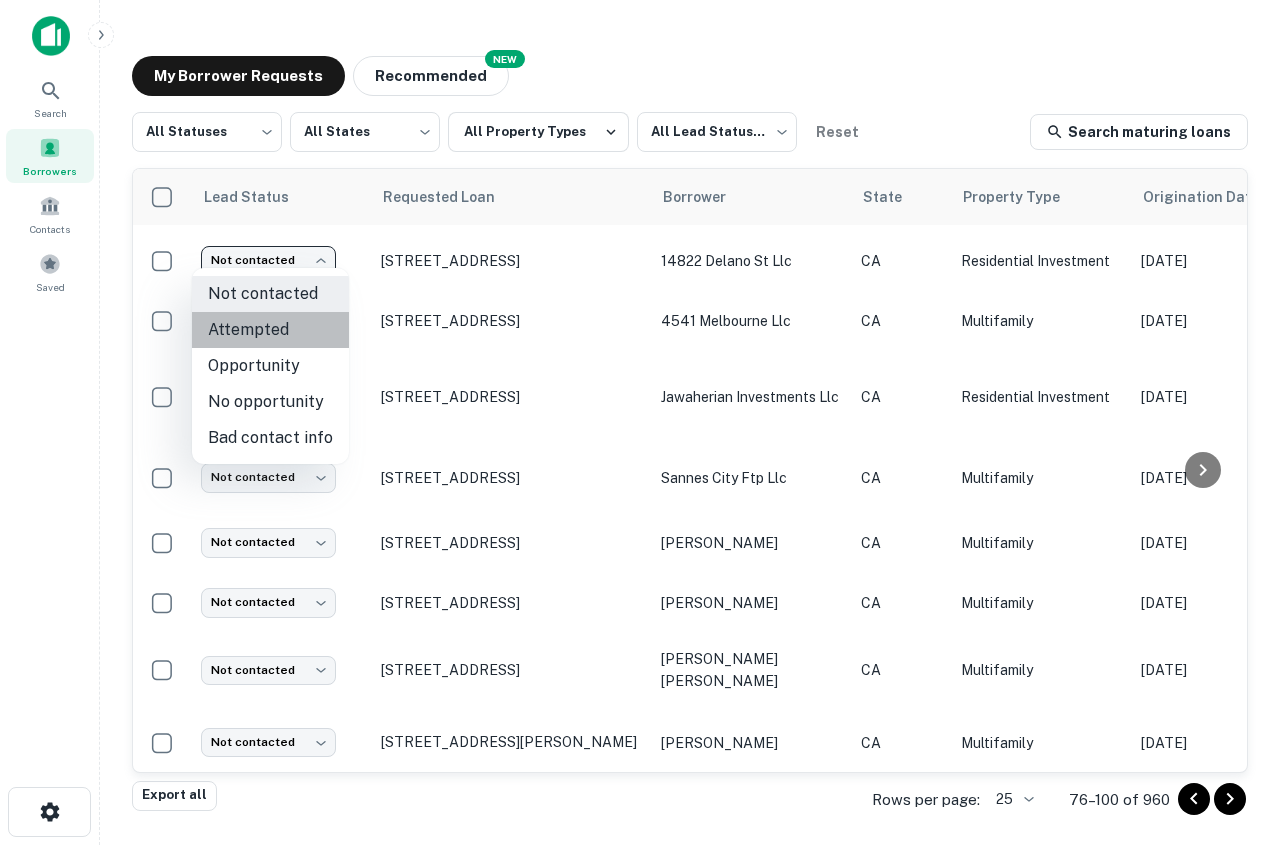 click on "Attempted" at bounding box center [270, 330] 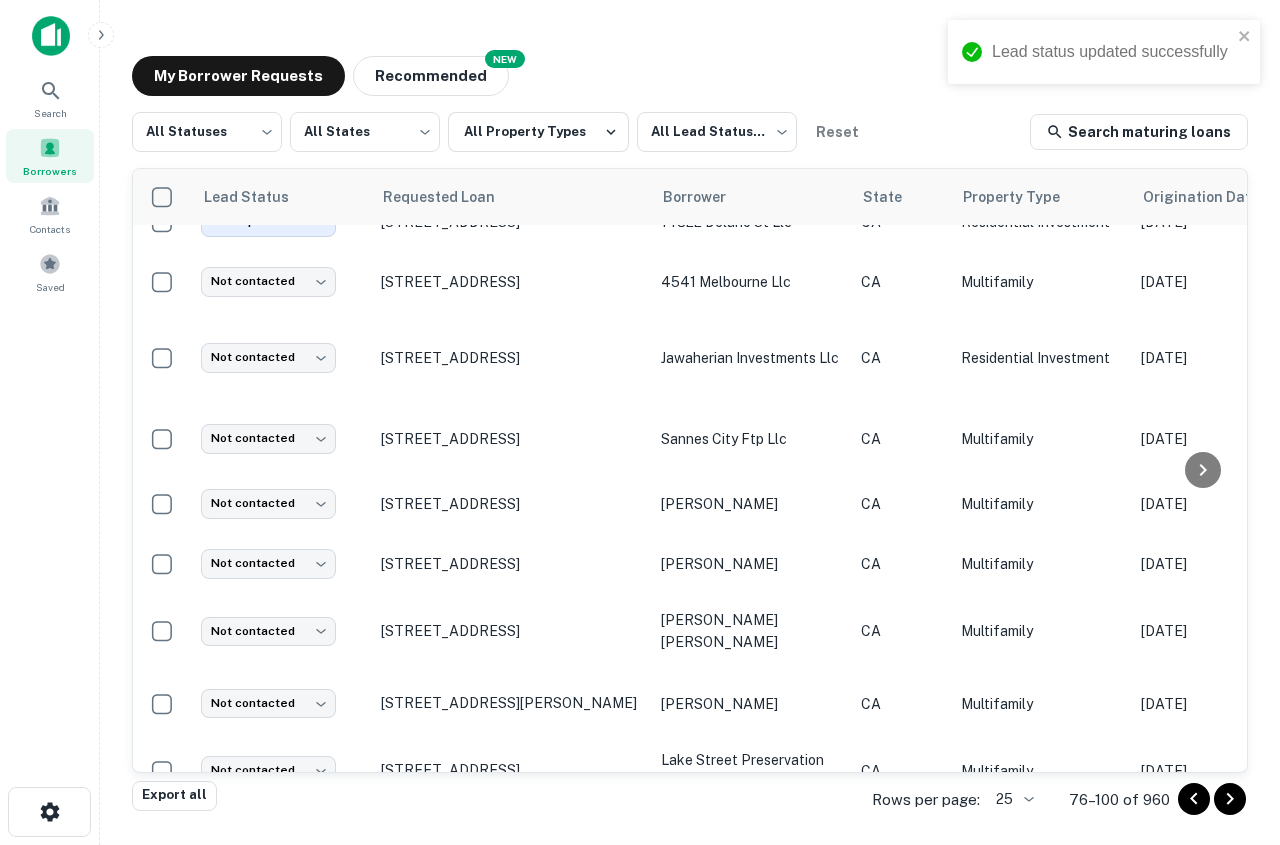 scroll, scrollTop: 386, scrollLeft: 0, axis: vertical 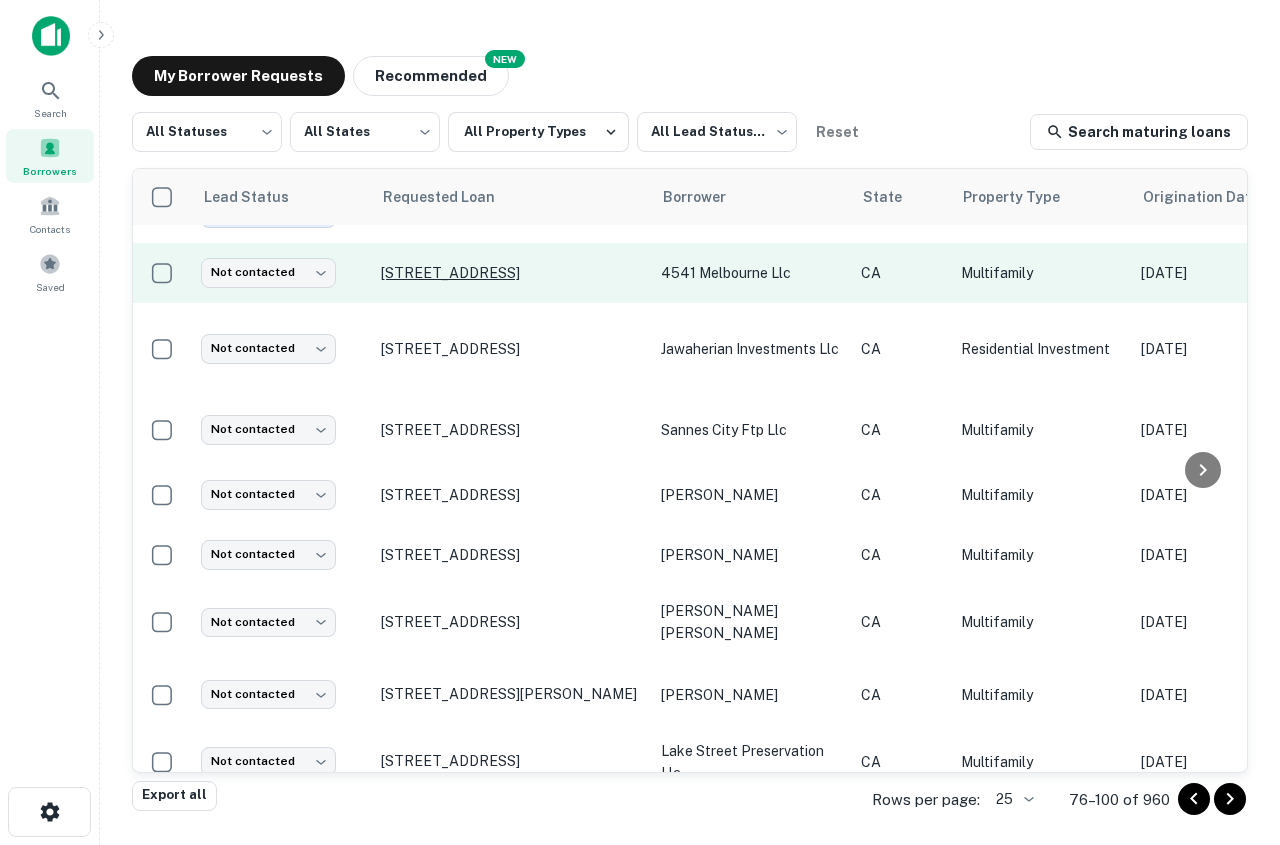 click on "[STREET_ADDRESS]" at bounding box center [511, 273] 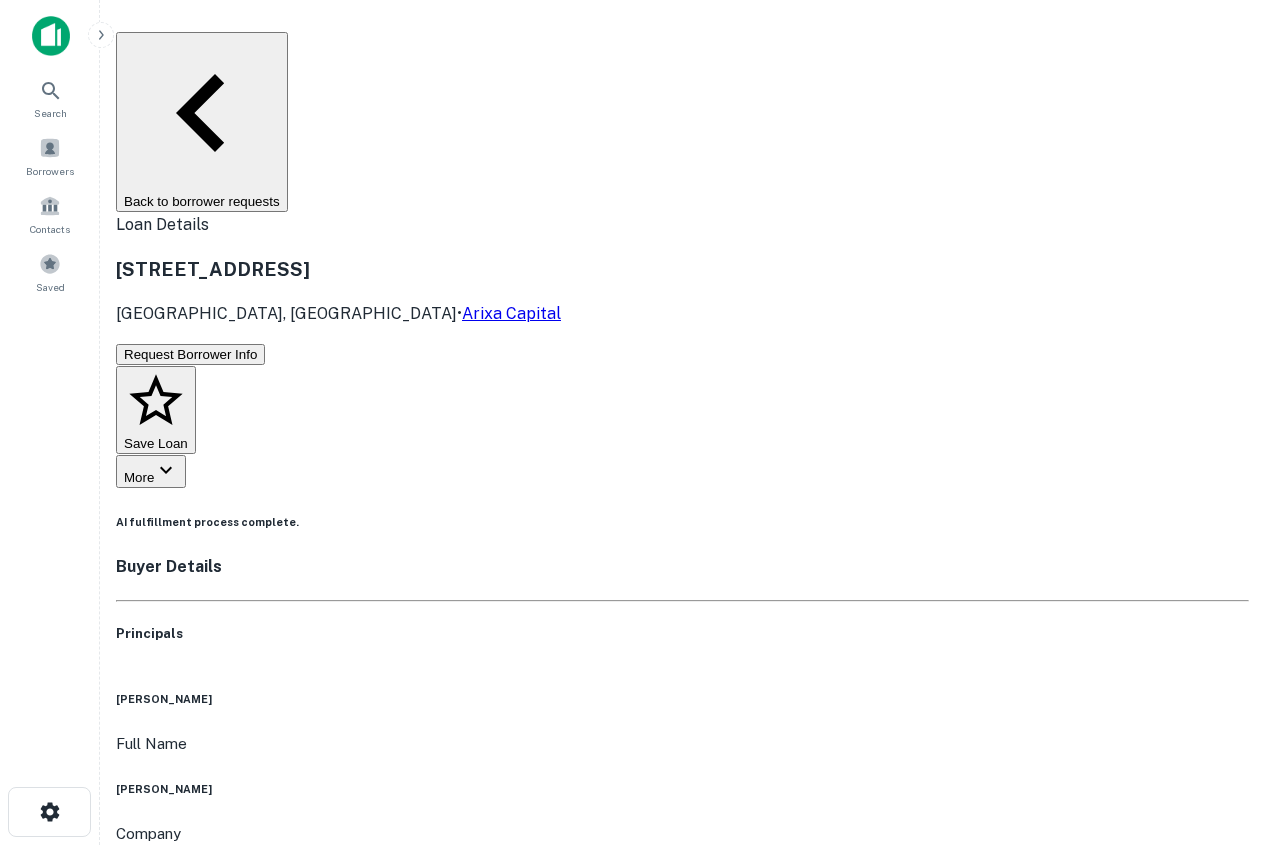 click on "Back to borrower requests" at bounding box center [202, 122] 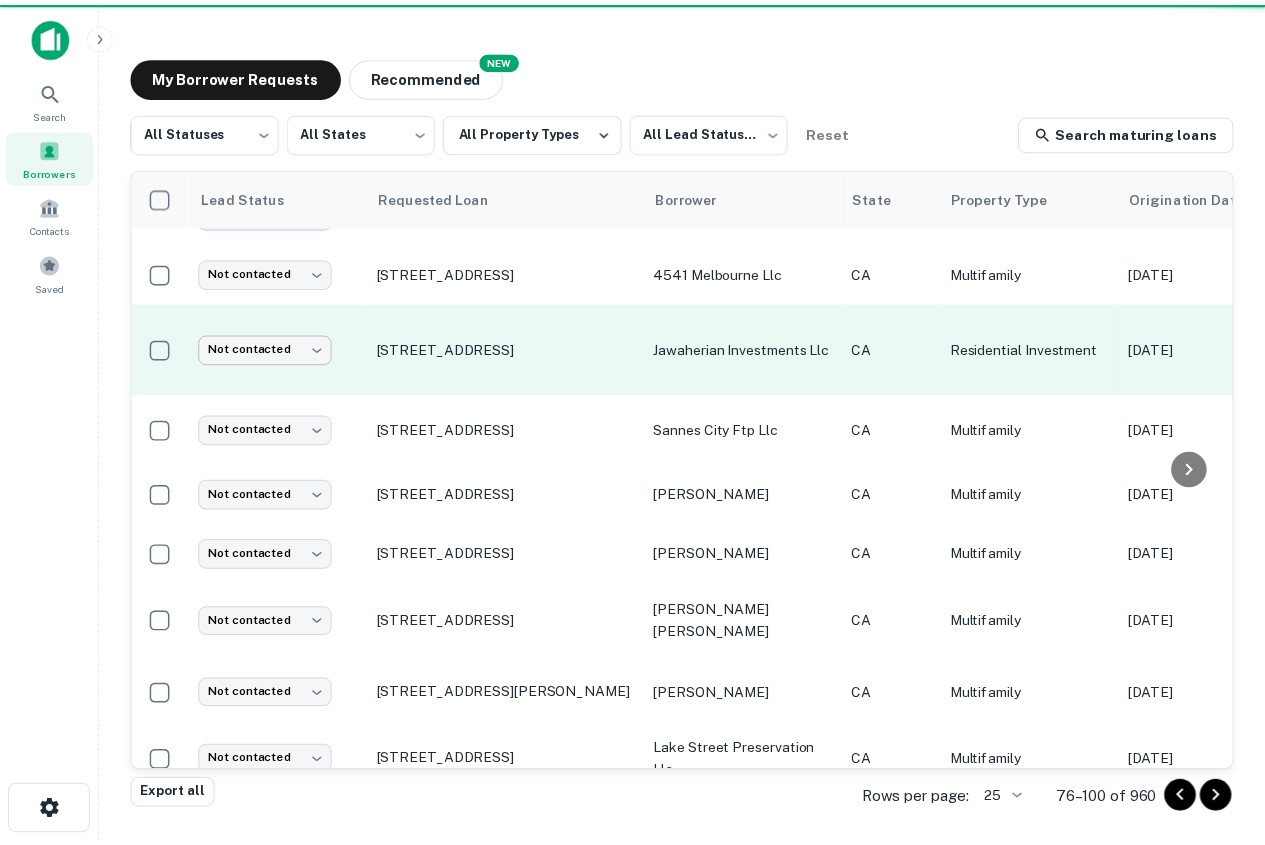 scroll, scrollTop: 286, scrollLeft: 0, axis: vertical 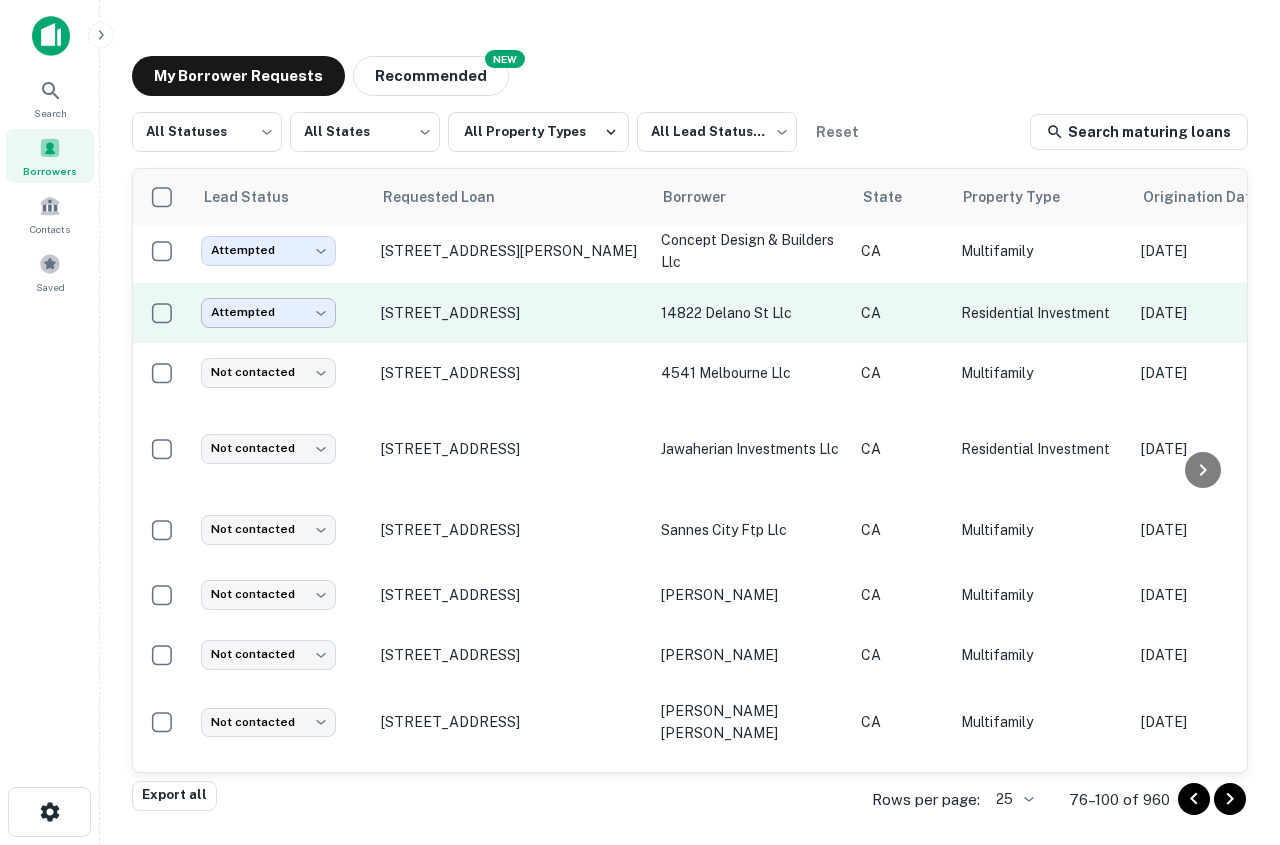 click on "Search         Borrowers         Contacts         Saved     My Borrower Requests NEW Recommended All Statuses *** ​ All States *** ​ All Property Types All Lead Statuses *** ​ Reset Search maturing loans Lead Status Requested Loan Borrower State Property Type Origination Date Maturity Date Mortgage Amount Requested Date sorted descending Lender Request Status Attempted ********* ​ [STREET_ADDRESS][PERSON_NAME]  [PERSON_NAME] [PERSON_NAME] CA Multifamily [DATE] [DATE] $1.4M [DATE] NEW Wave Lending Group INC Fulfilled Attempted ********* ​ [STREET_ADDRESS] investments inc CA Residential Investment [DATE] [DATE] $1M [DATE] [PERSON_NAME] Marble Company INC Fulfilled Attempted ********* ​ [STREET_ADDRESS] [STREET_ADDRESS][PERSON_NAME] llc CA Multifamily [DATE] [DATE] $2.6M [DATE] Spreo Capital Fulfilled Attempted ********* ​ [STREET_ADDRESS][PERSON_NAME]  gi property 97 llc CA Multifamily $1.1M CA" at bounding box center (640, 422) 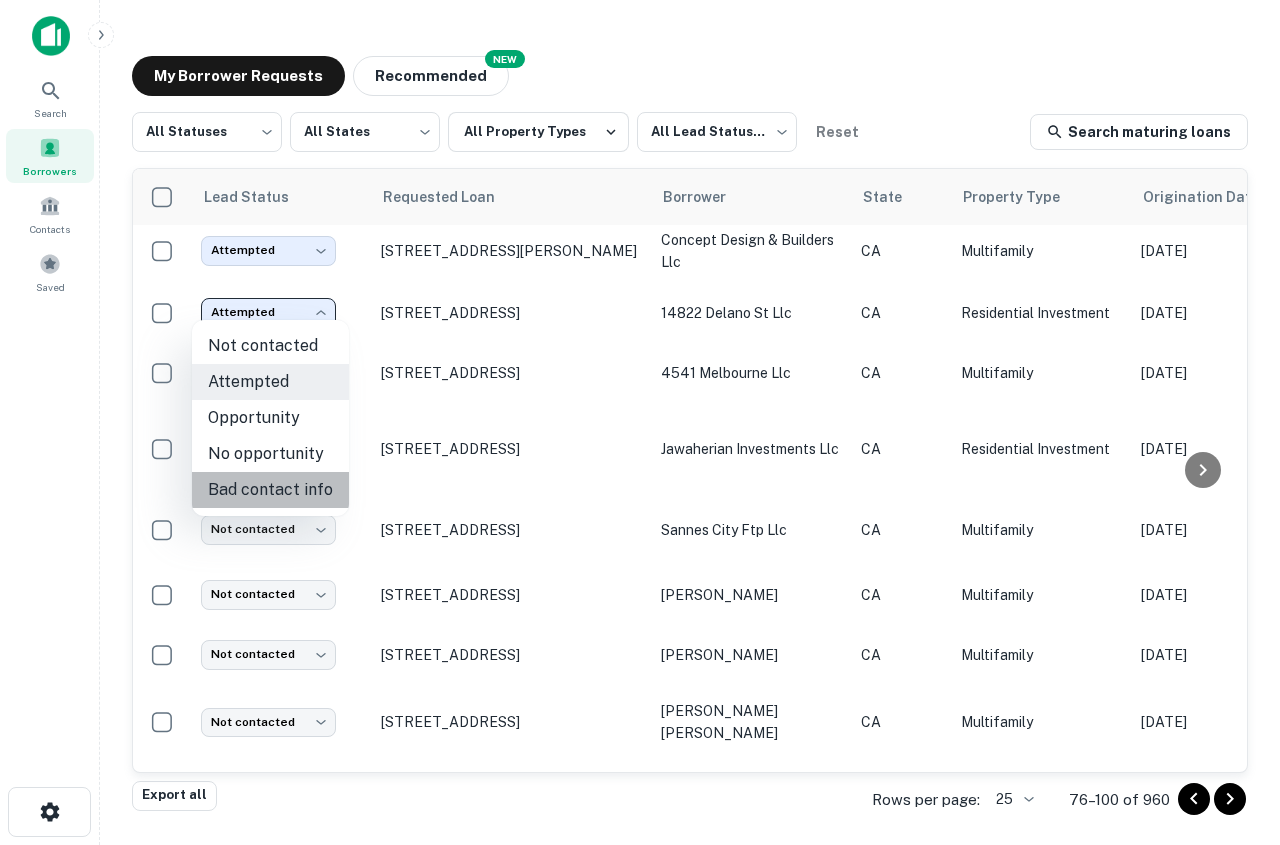 click on "Bad contact info" at bounding box center (270, 490) 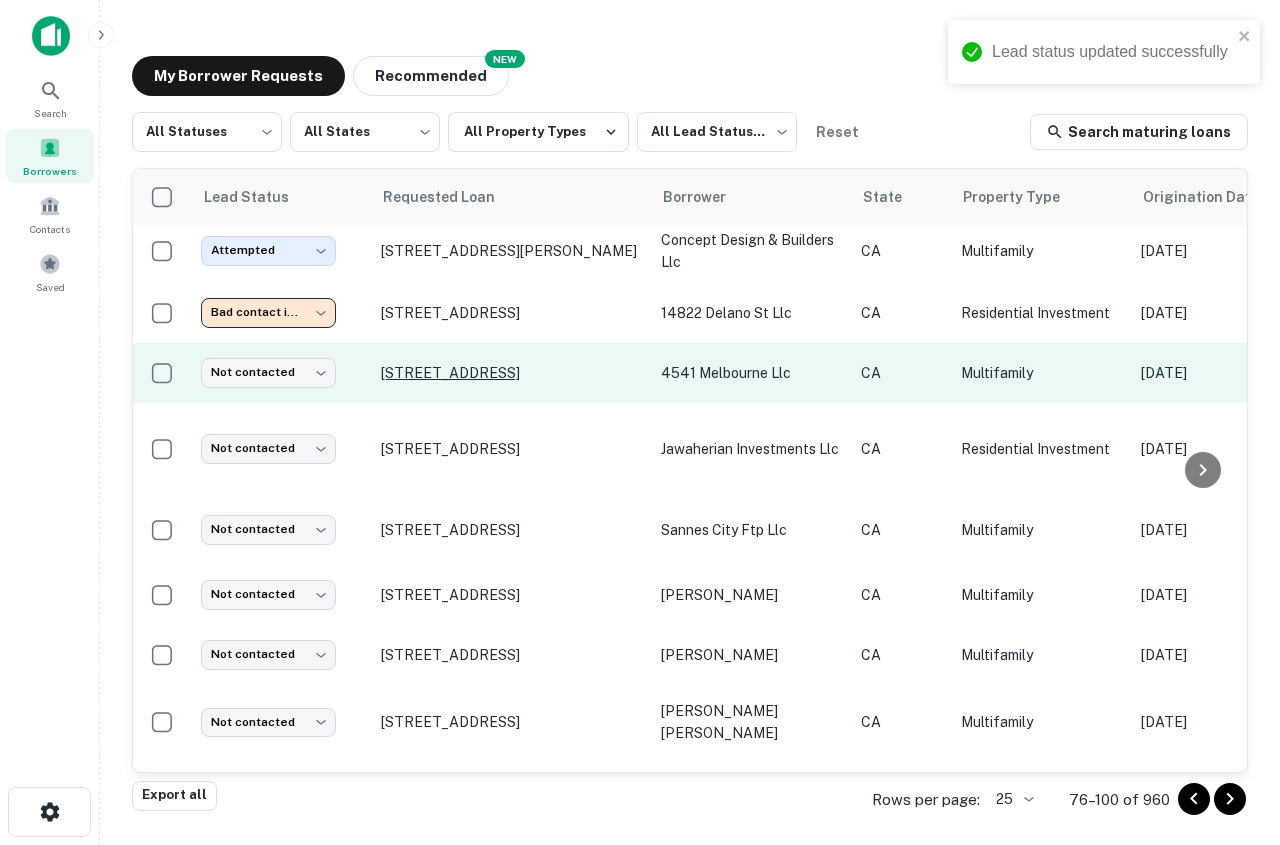 click on "[STREET_ADDRESS]" at bounding box center (511, 373) 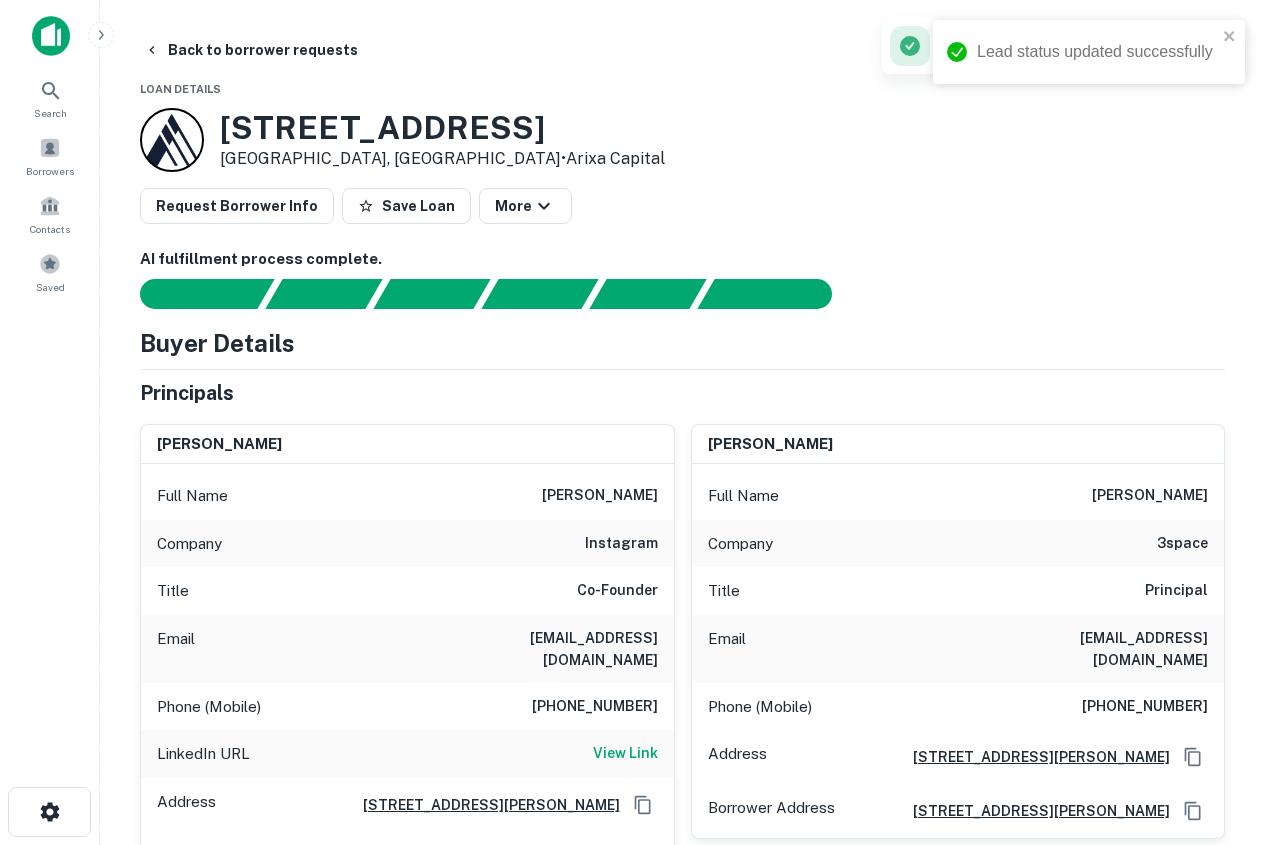 scroll, scrollTop: 200, scrollLeft: 0, axis: vertical 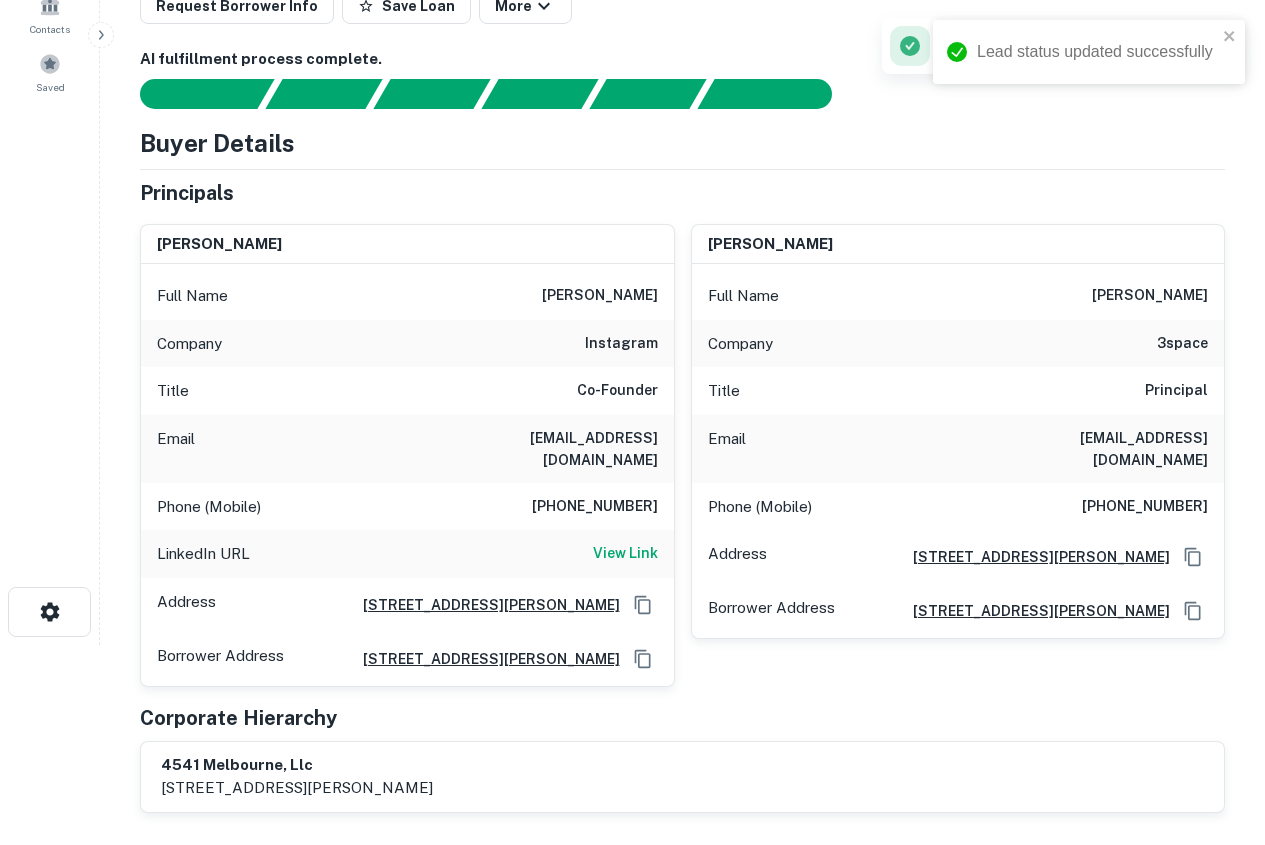 click on "[PHONE_NUMBER]" at bounding box center (595, 507) 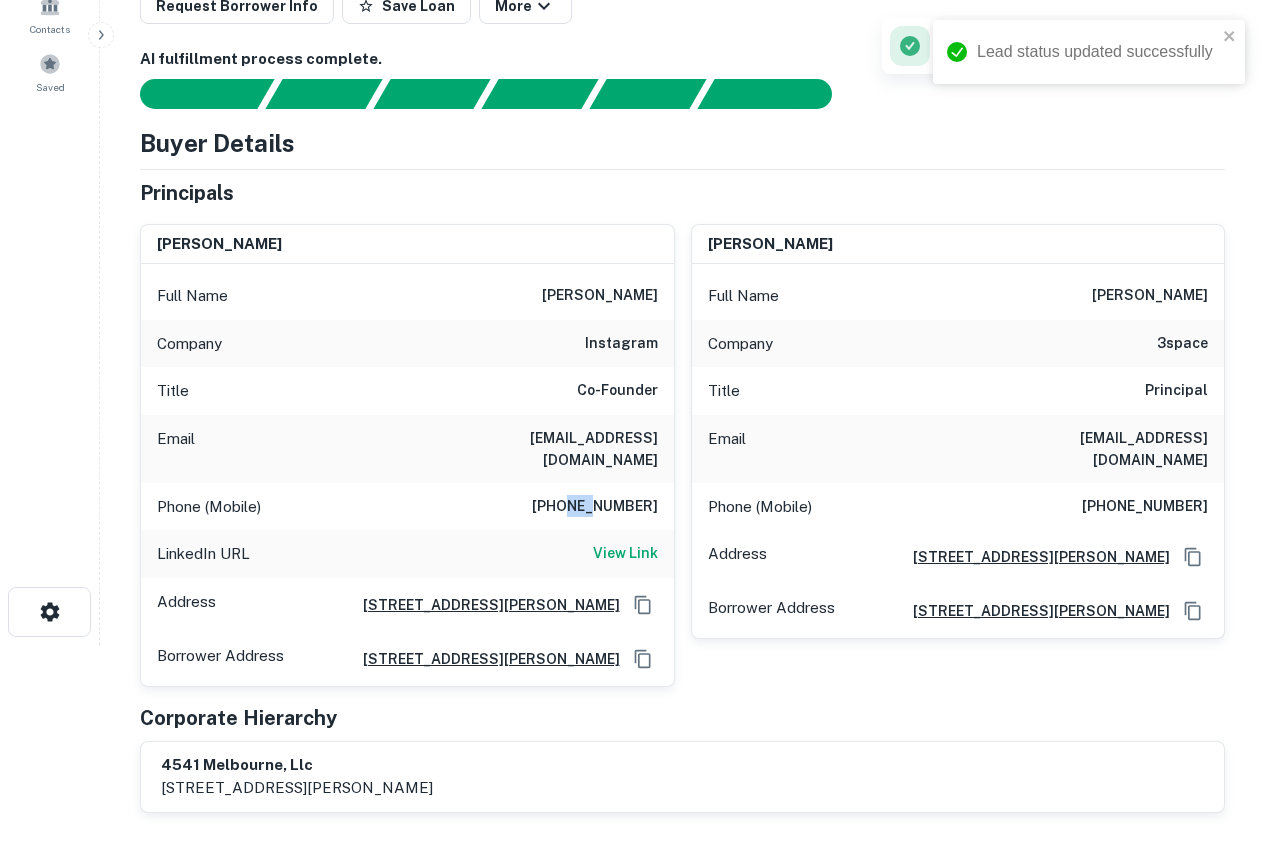 click on "[PHONE_NUMBER]" at bounding box center (595, 507) 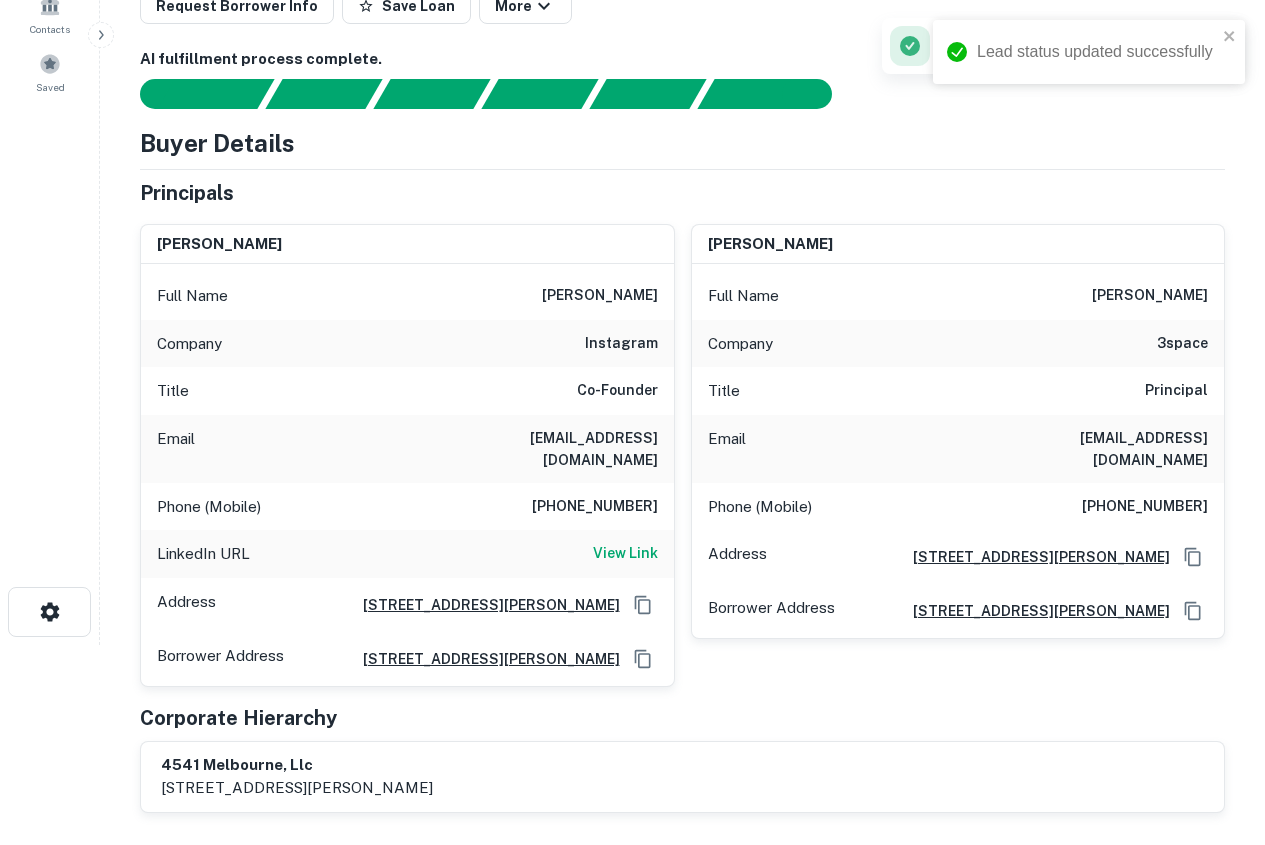 click on "[PHONE_NUMBER]" at bounding box center (595, 507) 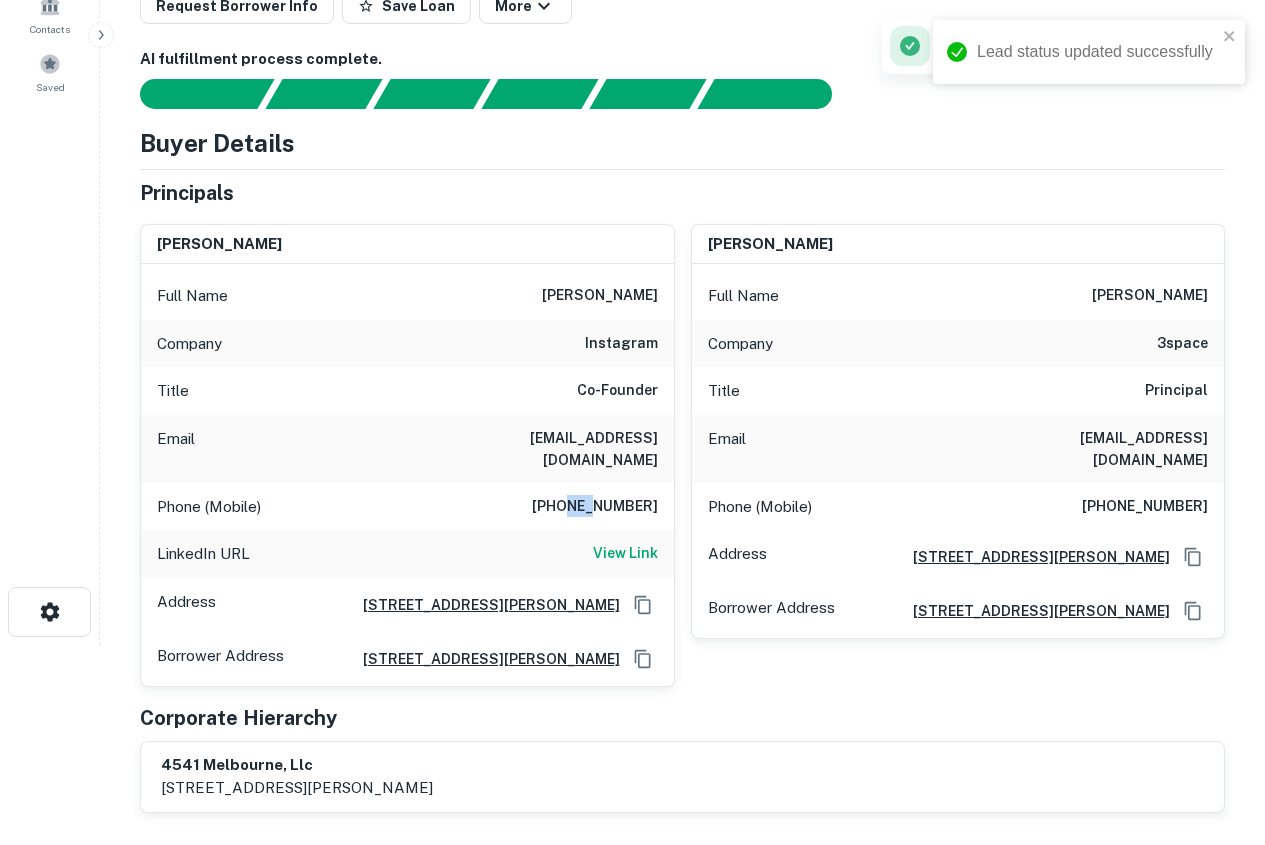 click on "[PHONE_NUMBER]" at bounding box center (595, 507) 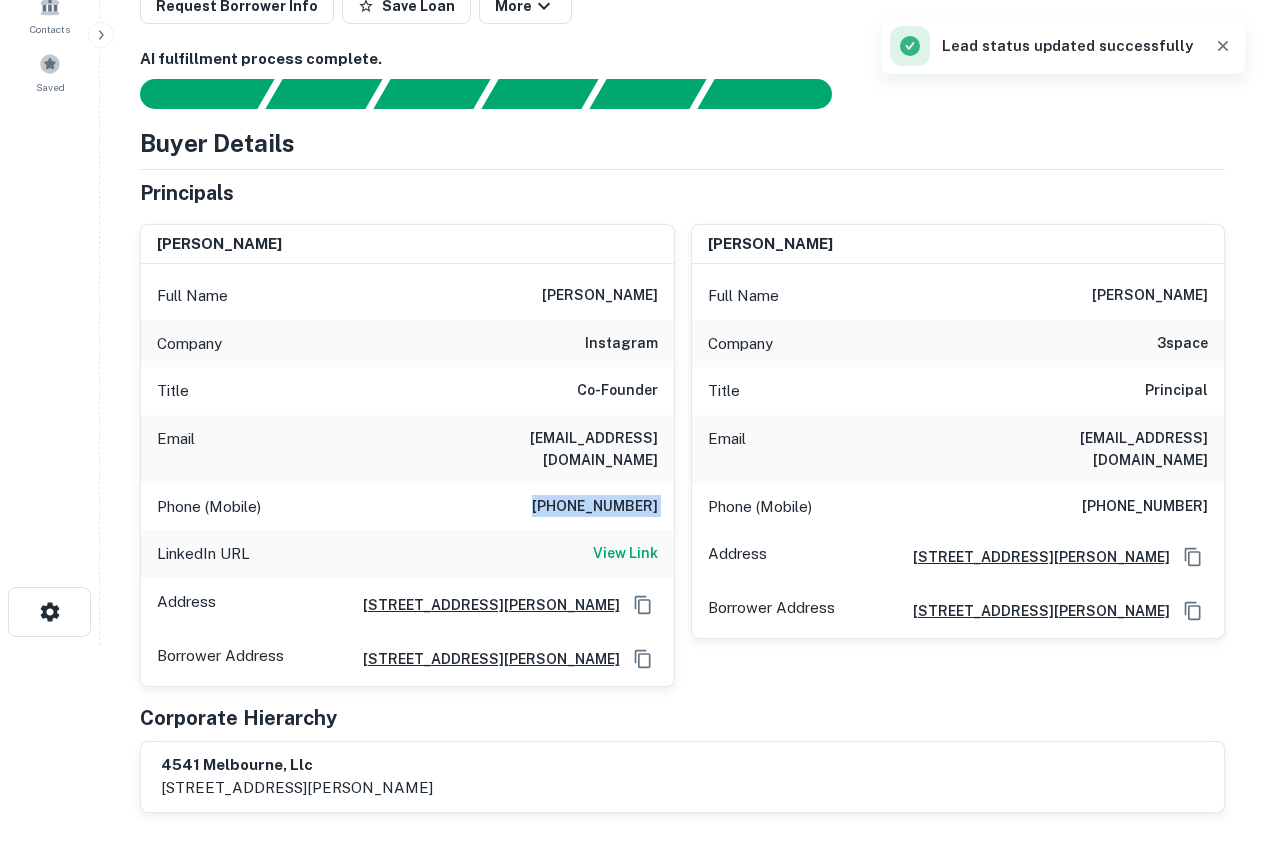 click on "[PHONE_NUMBER]" at bounding box center (595, 507) 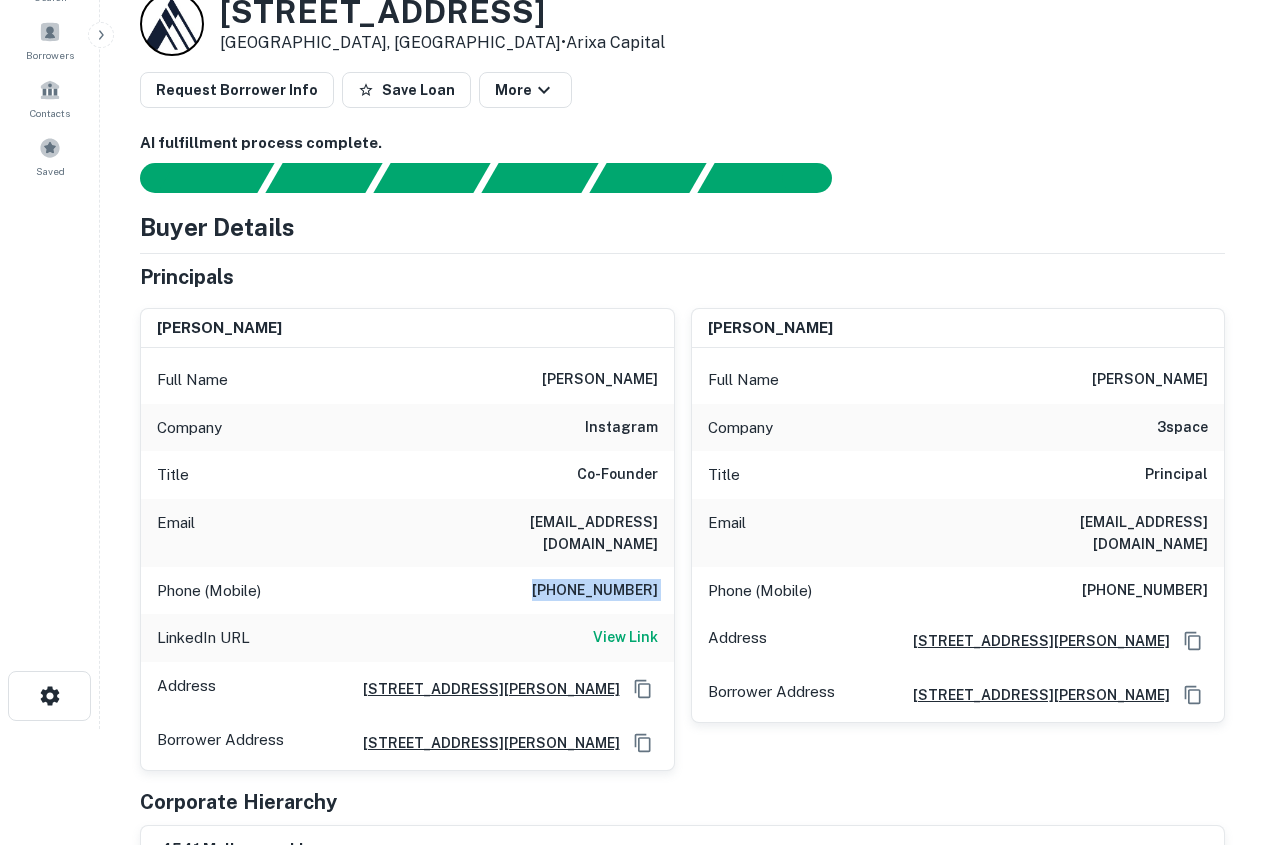 scroll, scrollTop: 0, scrollLeft: 0, axis: both 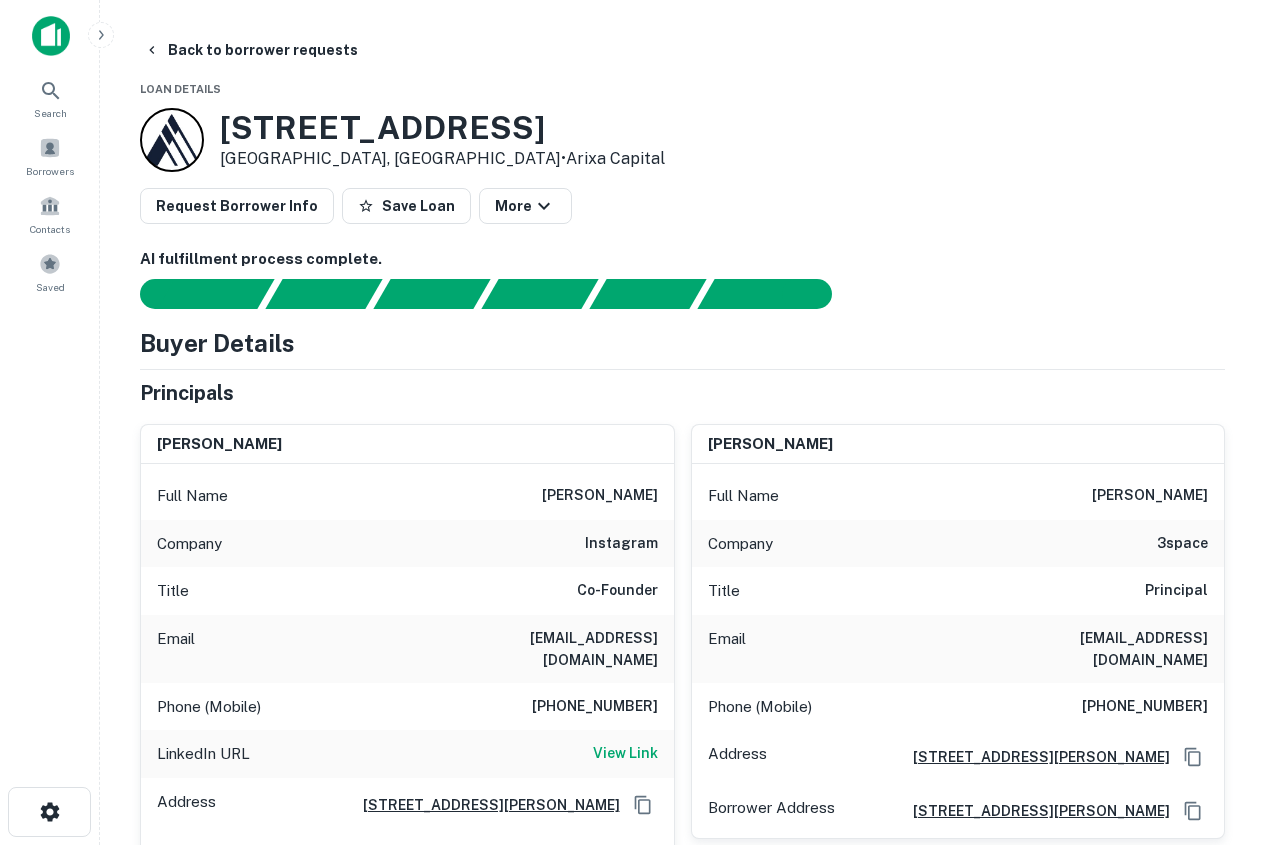 click on "Principals" at bounding box center (682, 393) 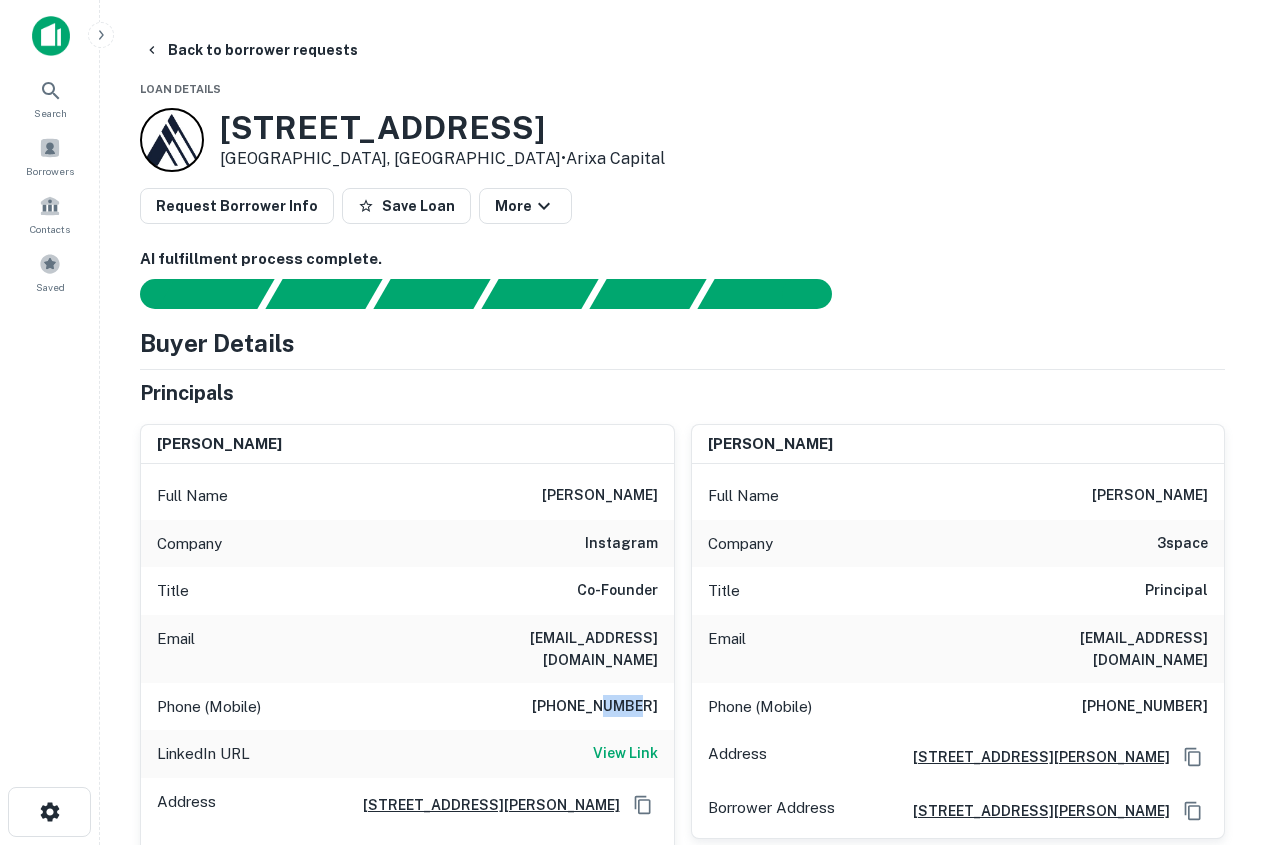 click on "[PHONE_NUMBER]" at bounding box center (595, 707) 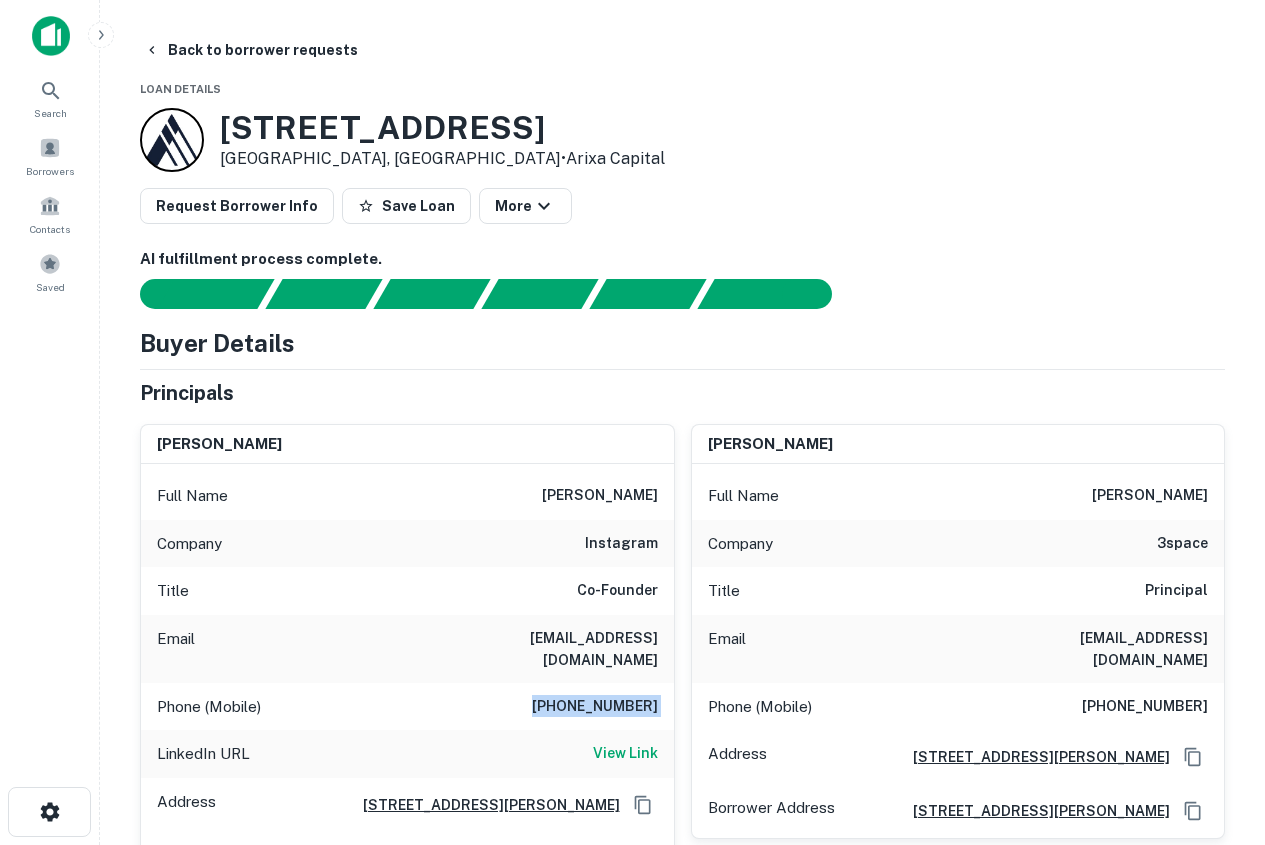 click on "[PHONE_NUMBER]" at bounding box center [595, 707] 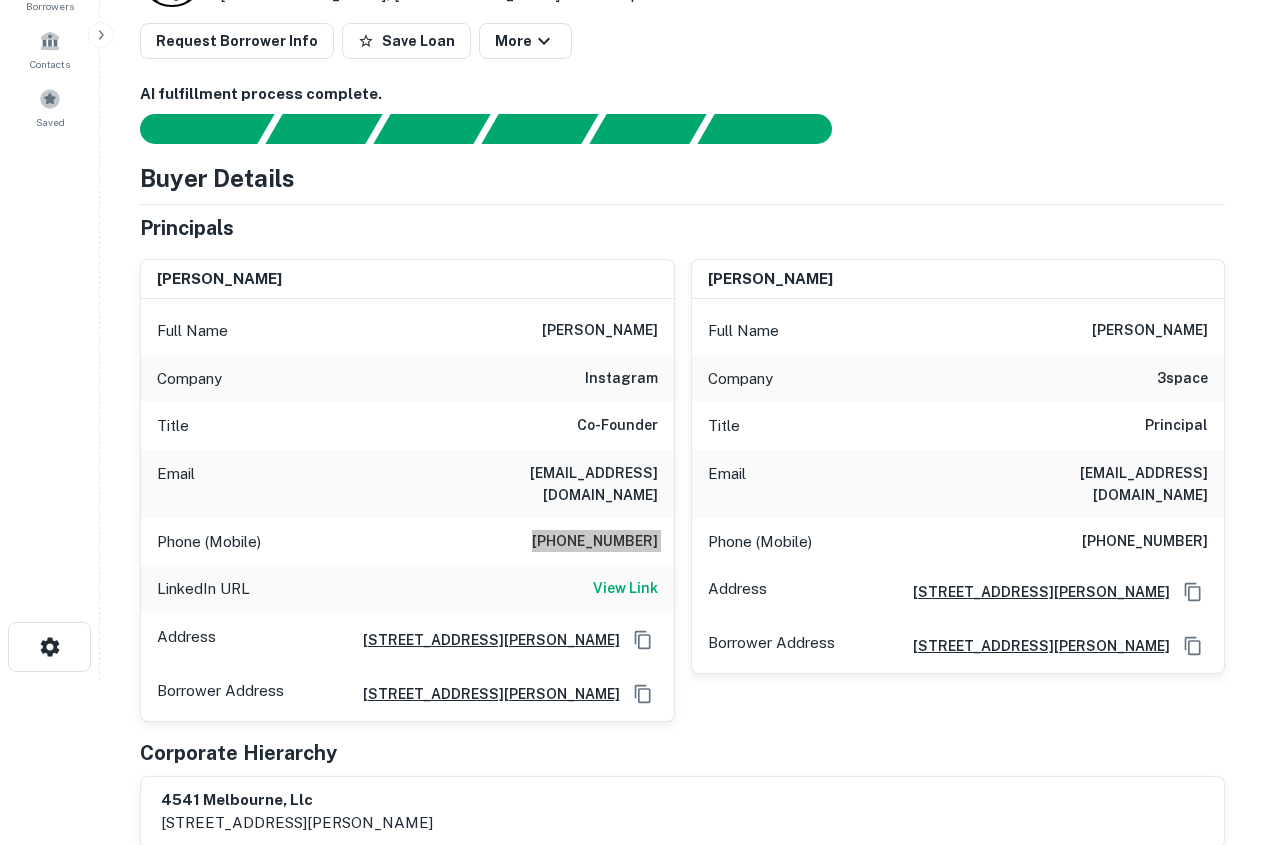 scroll, scrollTop: 0, scrollLeft: 0, axis: both 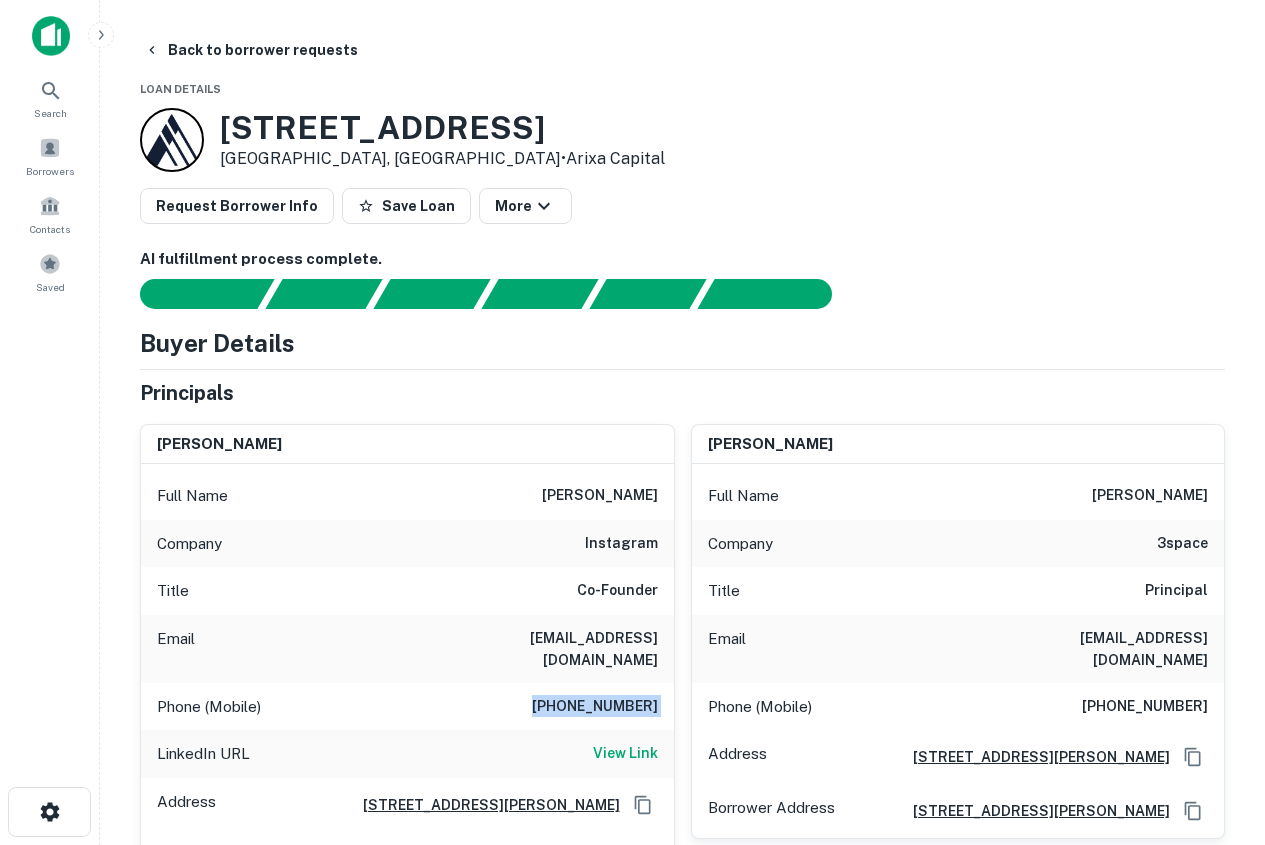 click on "[PHONE_NUMBER]" at bounding box center [595, 707] 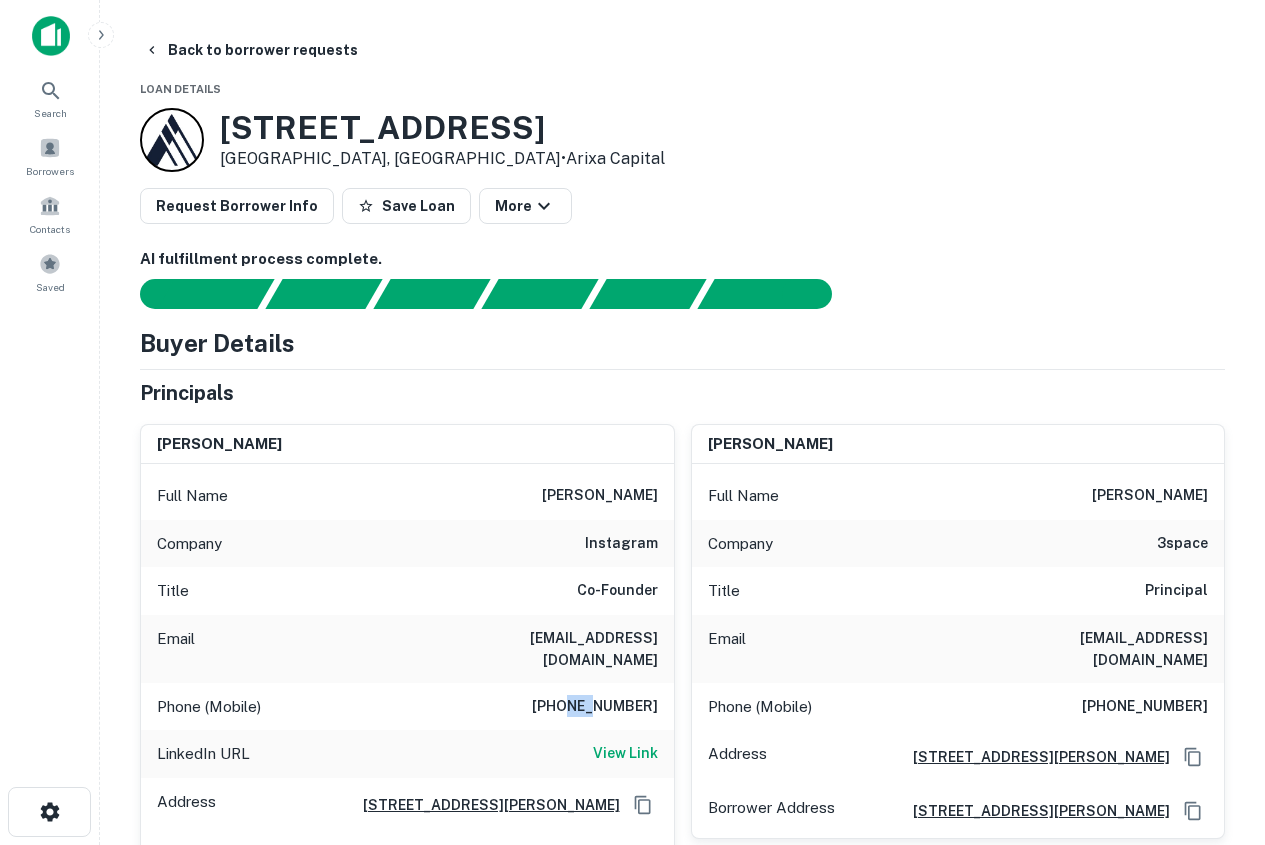 click on "[PHONE_NUMBER]" at bounding box center (595, 707) 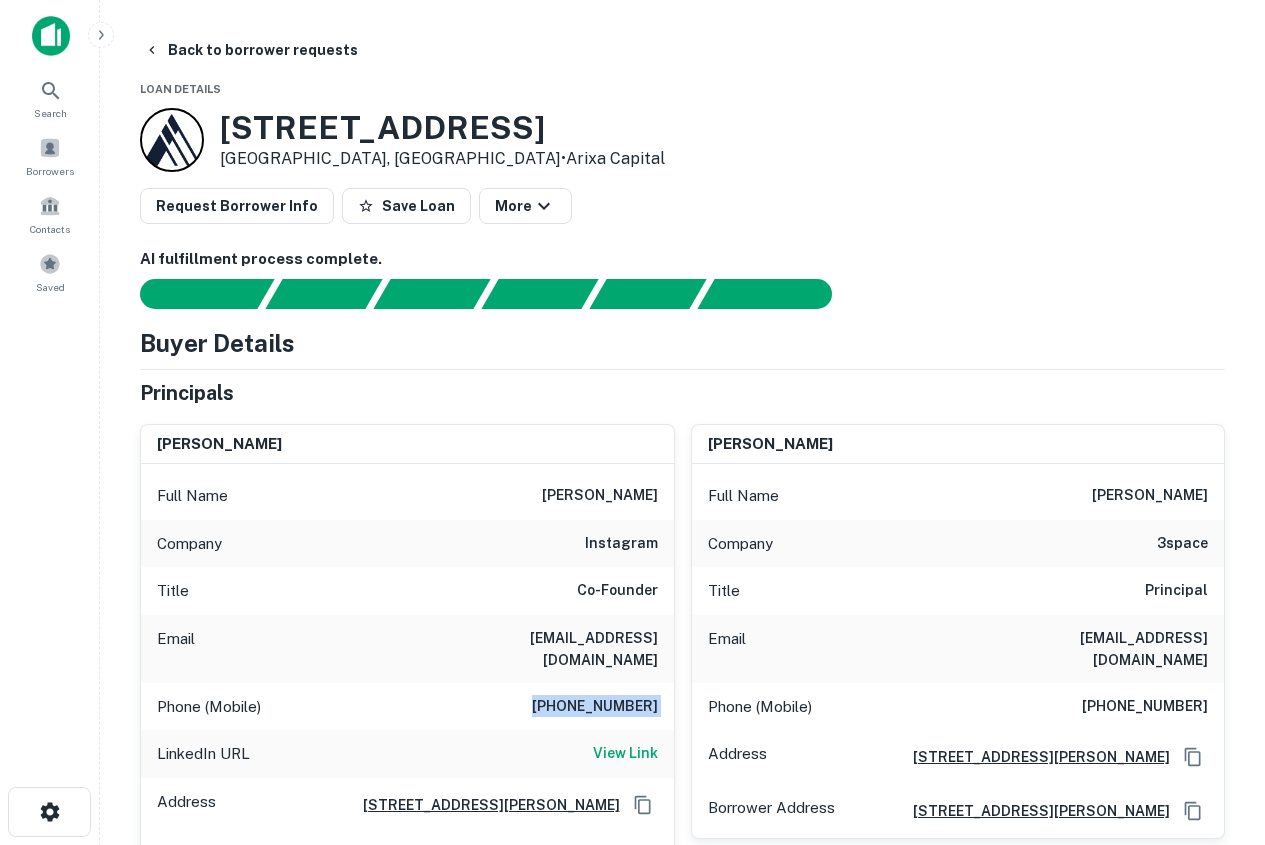 click on "[PHONE_NUMBER]" at bounding box center [595, 707] 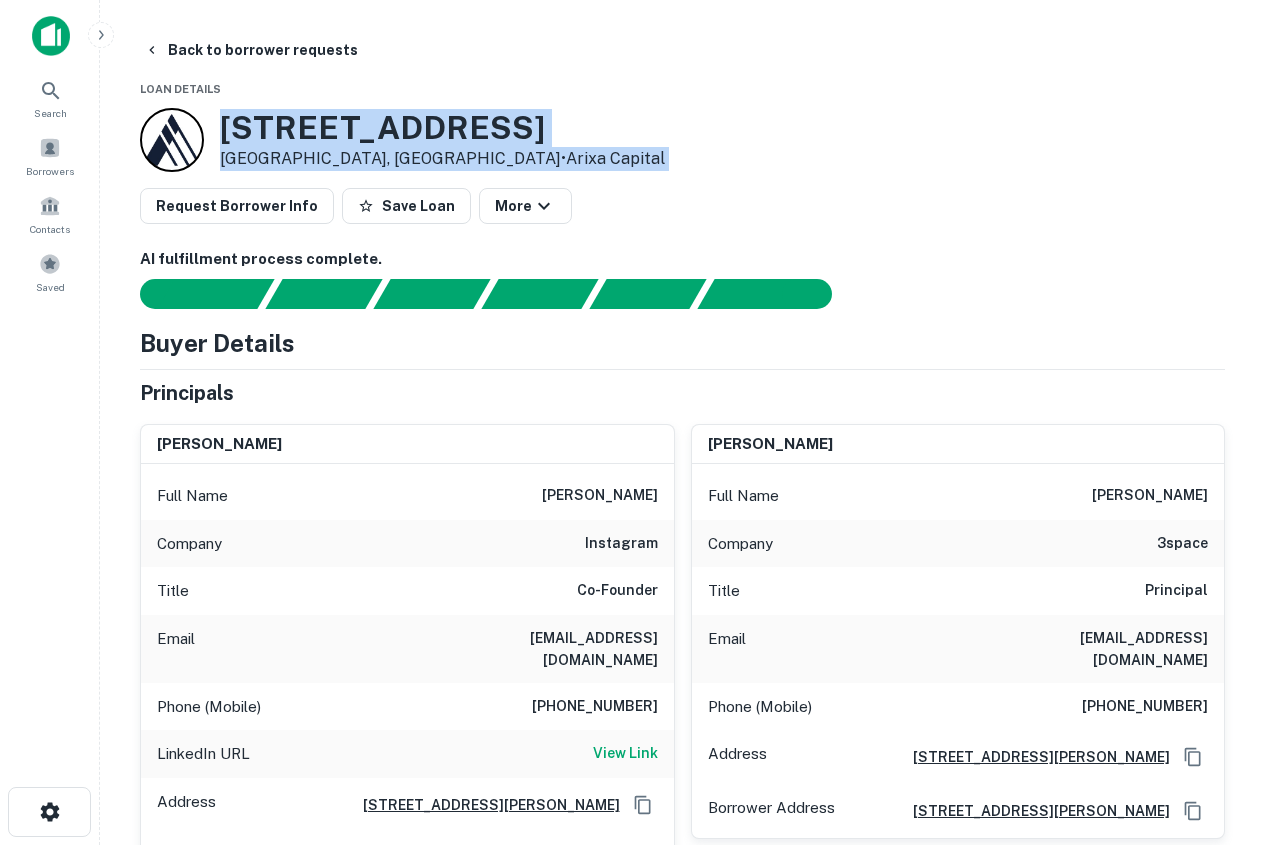 drag, startPoint x: 215, startPoint y: 120, endPoint x: 589, endPoint y: 194, distance: 381.25058 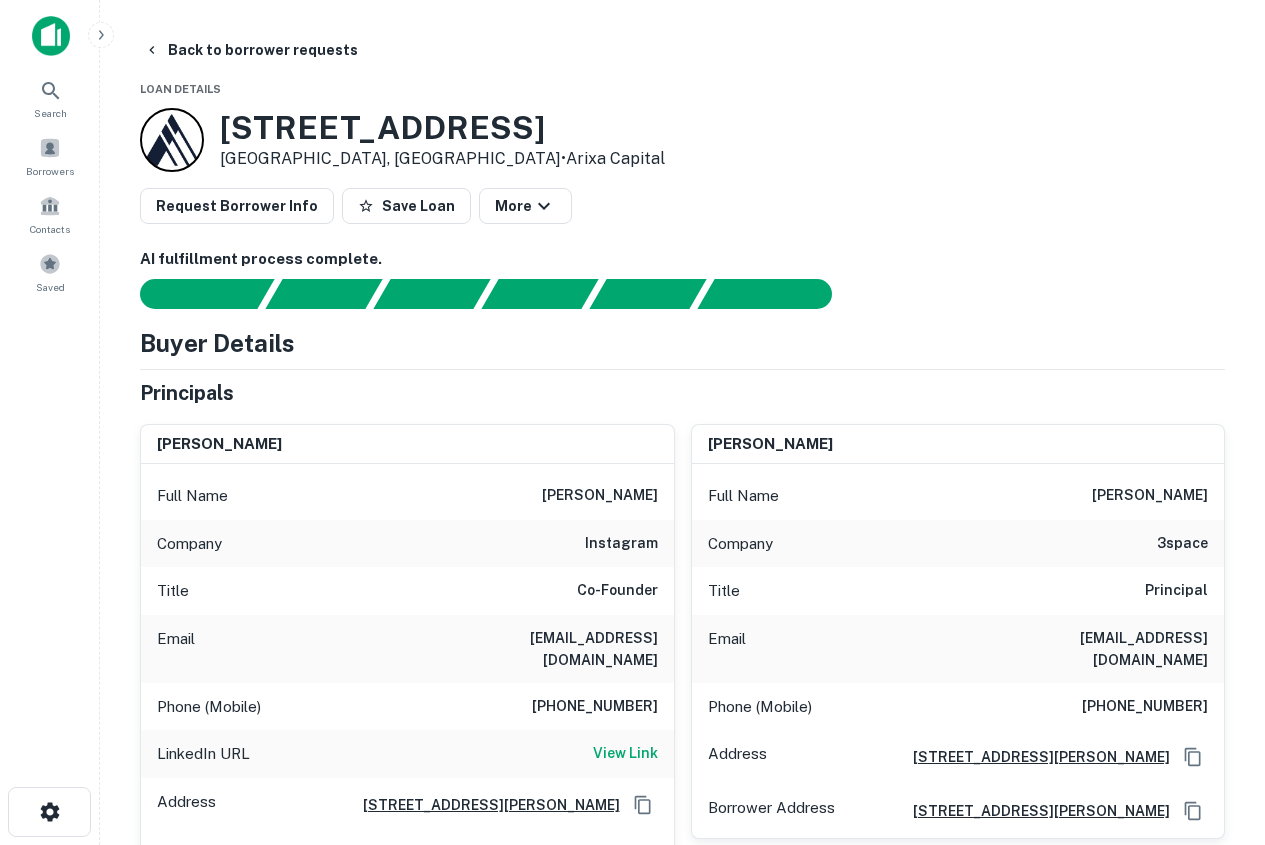drag, startPoint x: 443, startPoint y: 96, endPoint x: 287, endPoint y: 84, distance: 156.46086 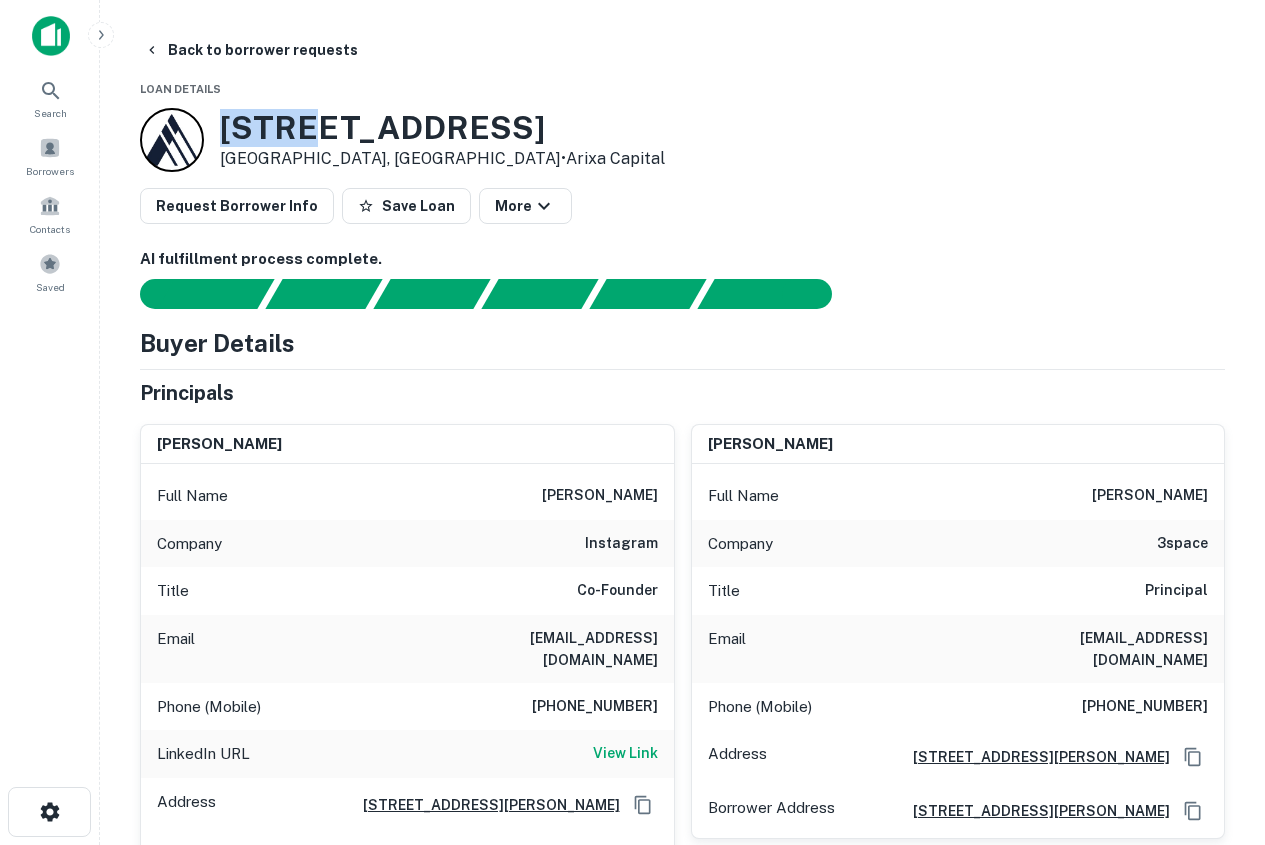 click on "[STREET_ADDRESS]" at bounding box center [442, 128] 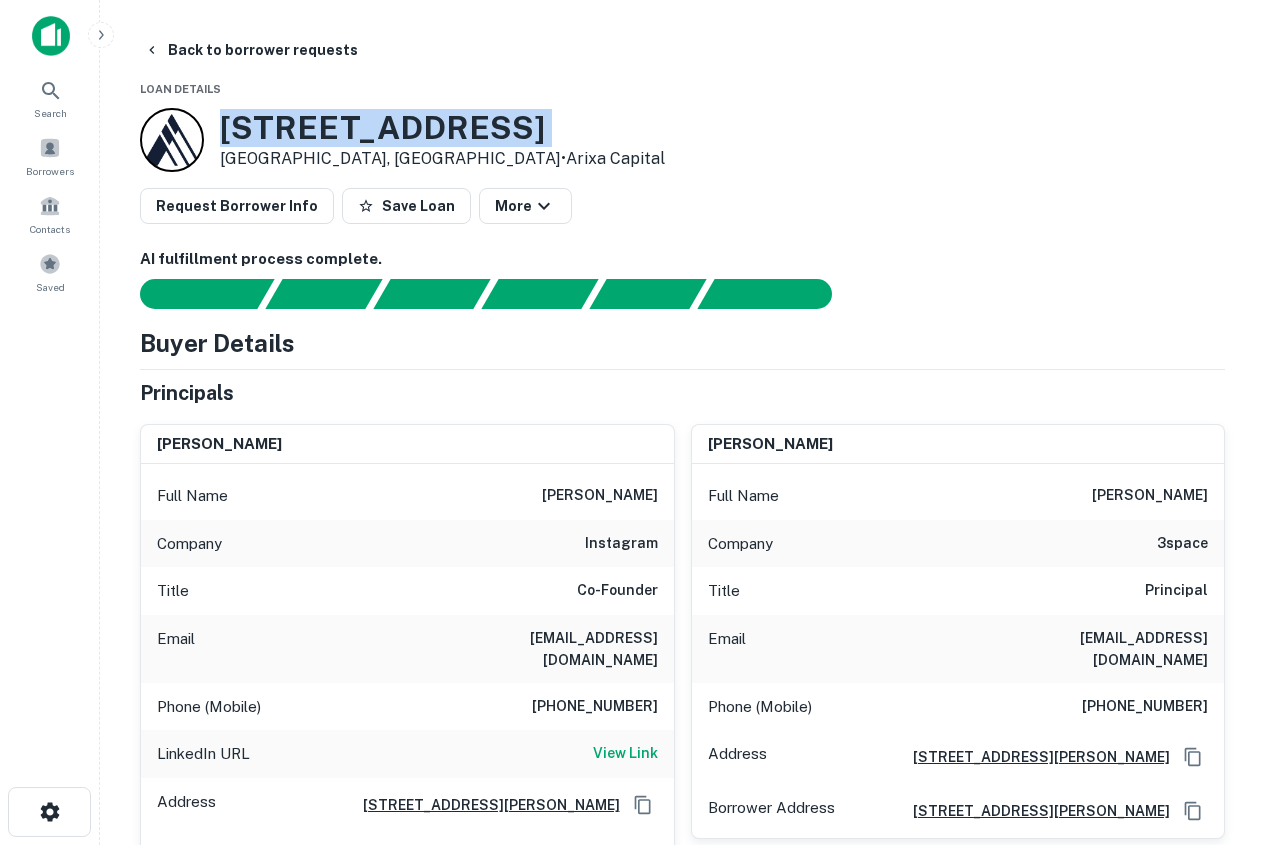 click on "[STREET_ADDRESS]" at bounding box center [442, 128] 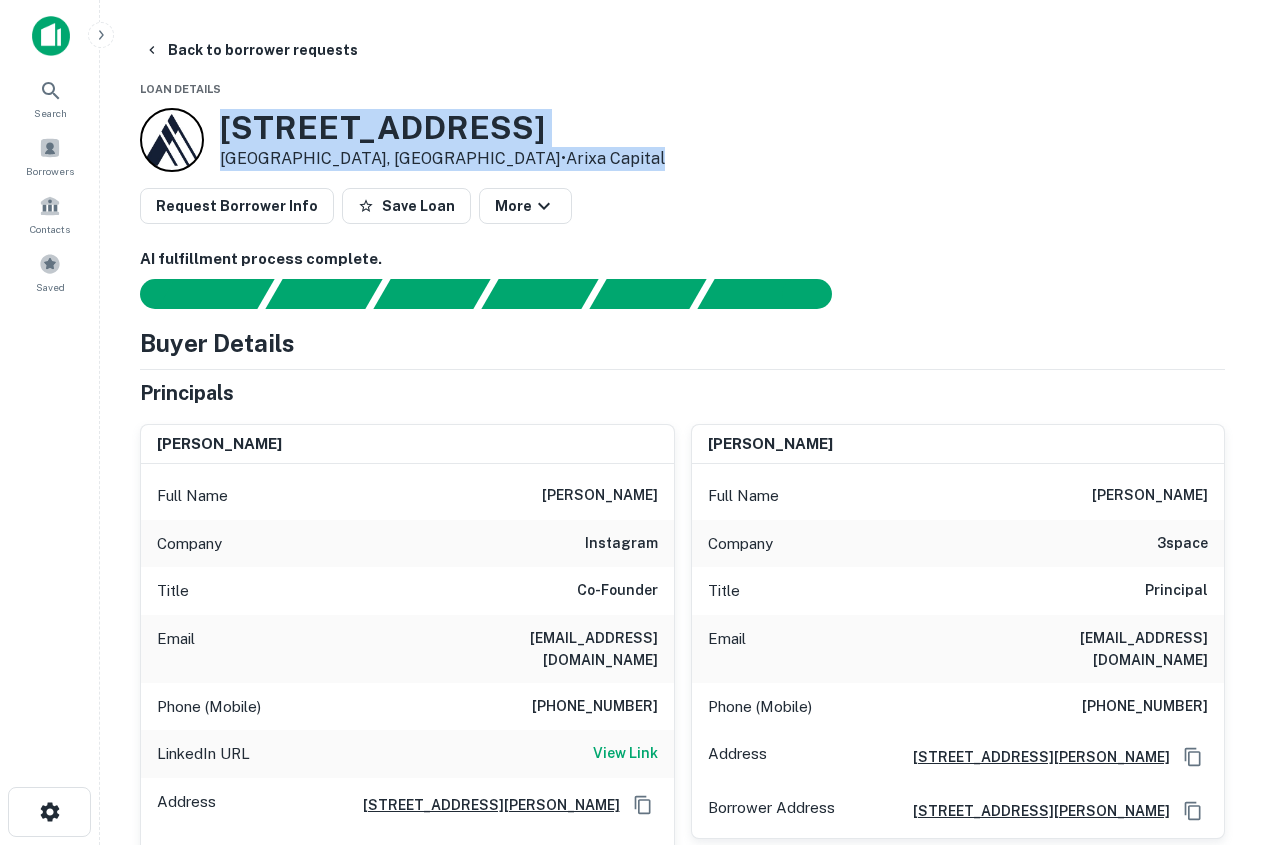 drag, startPoint x: 222, startPoint y: 133, endPoint x: 507, endPoint y: 141, distance: 285.11224 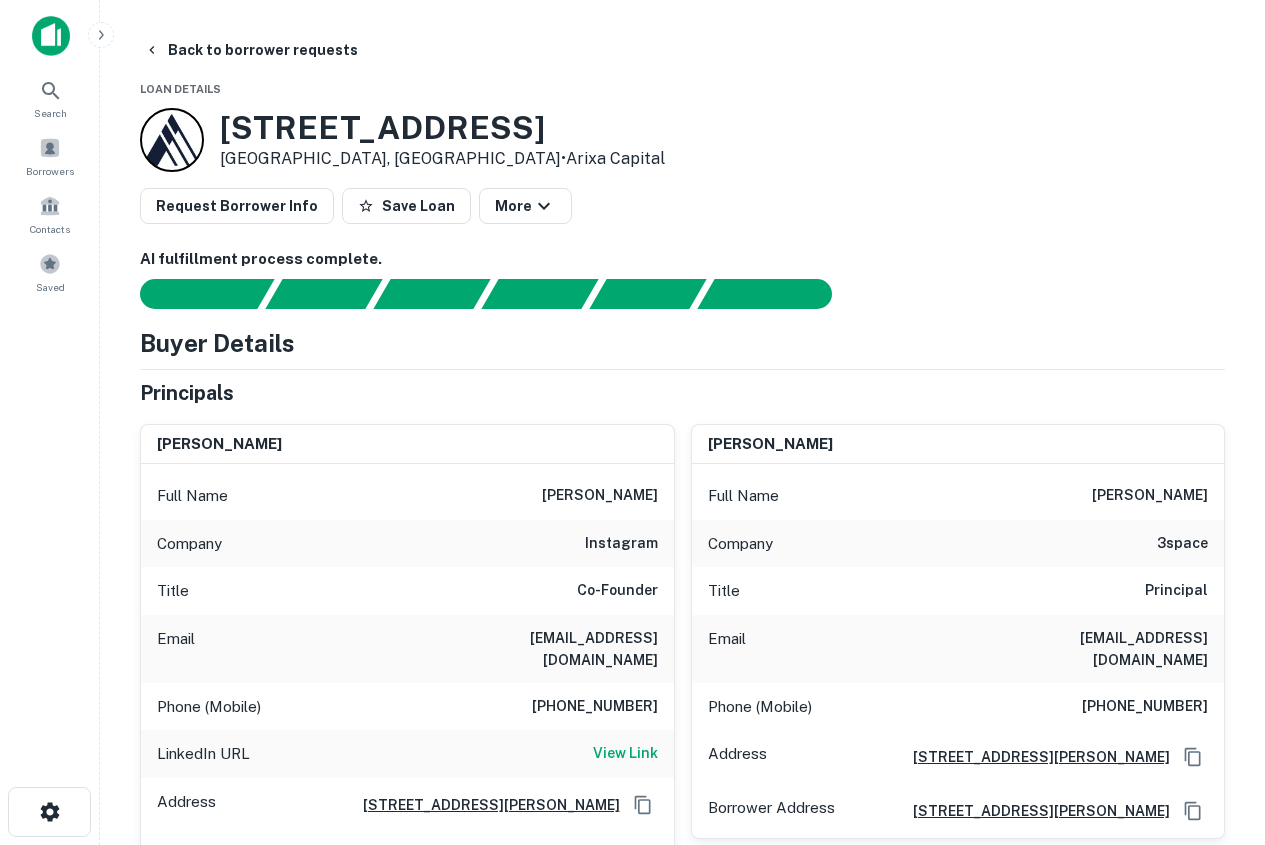 click on "[PERSON_NAME]" at bounding box center [600, 496] 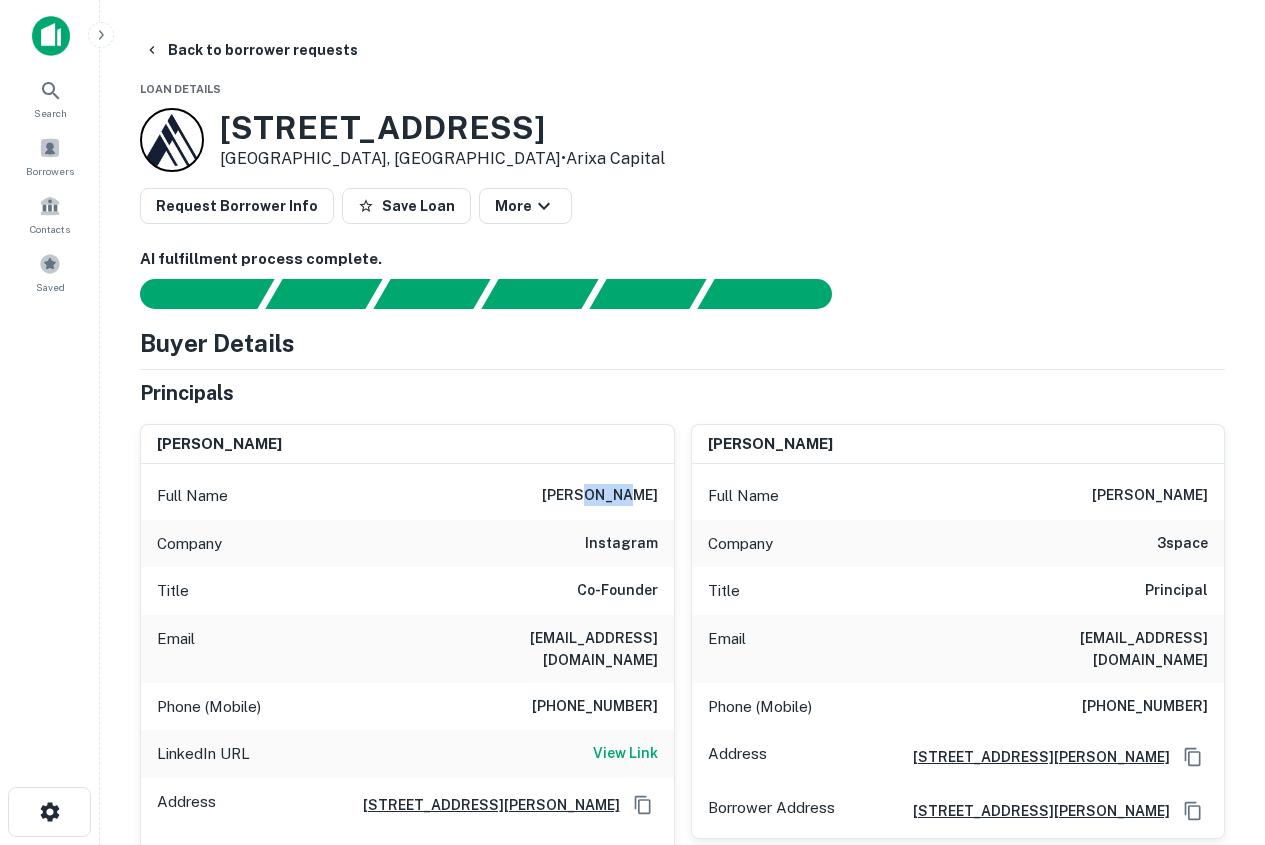 click on "[PERSON_NAME]" at bounding box center [600, 496] 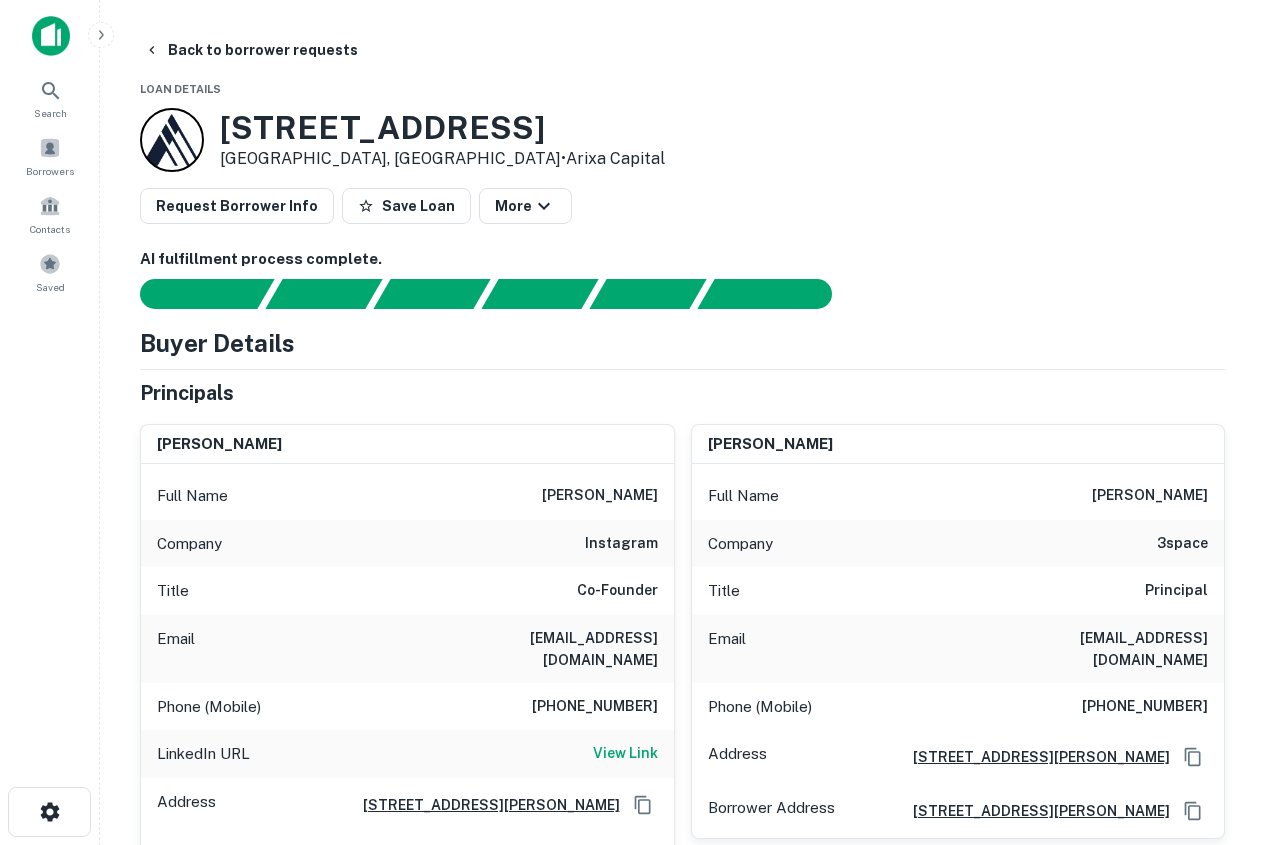 click on "[PERSON_NAME]" at bounding box center [600, 496] 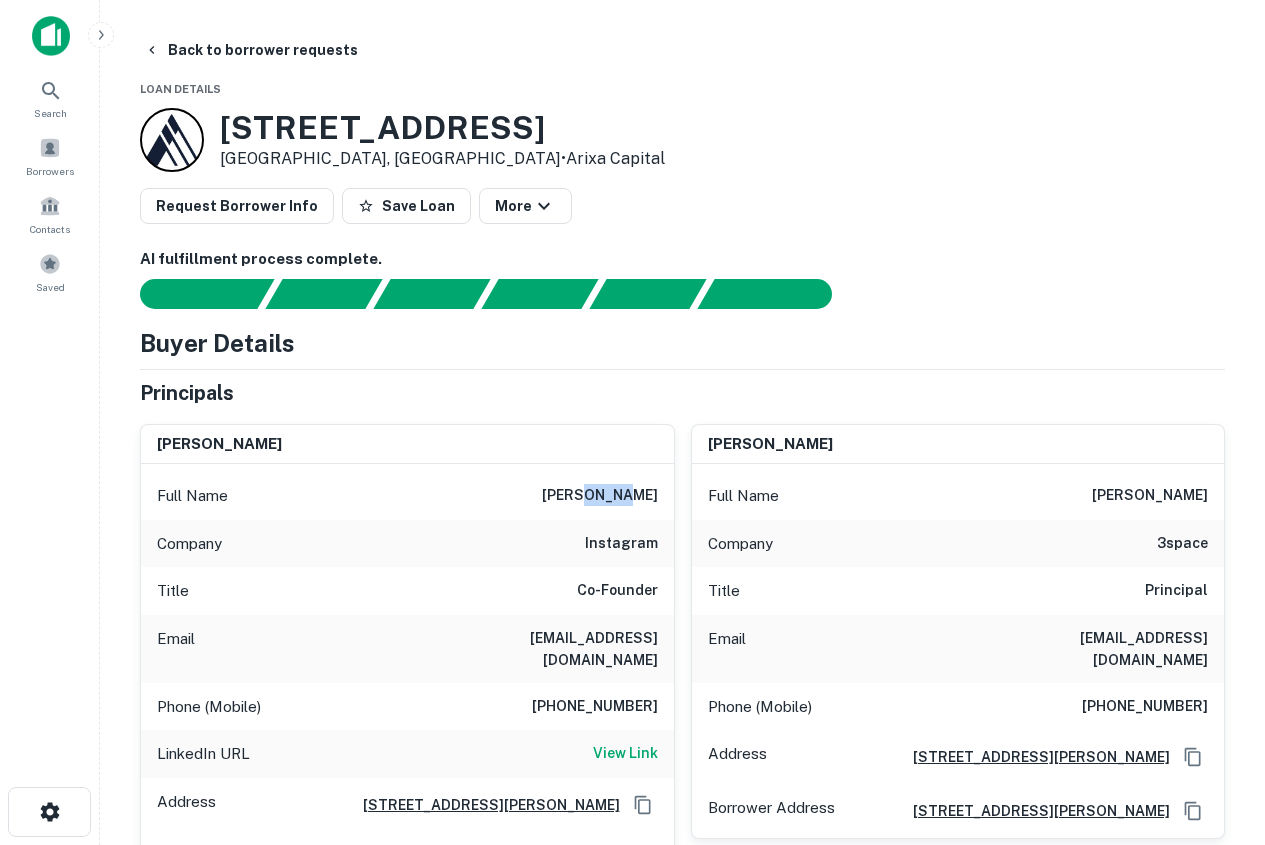 click on "[PERSON_NAME]" at bounding box center (600, 496) 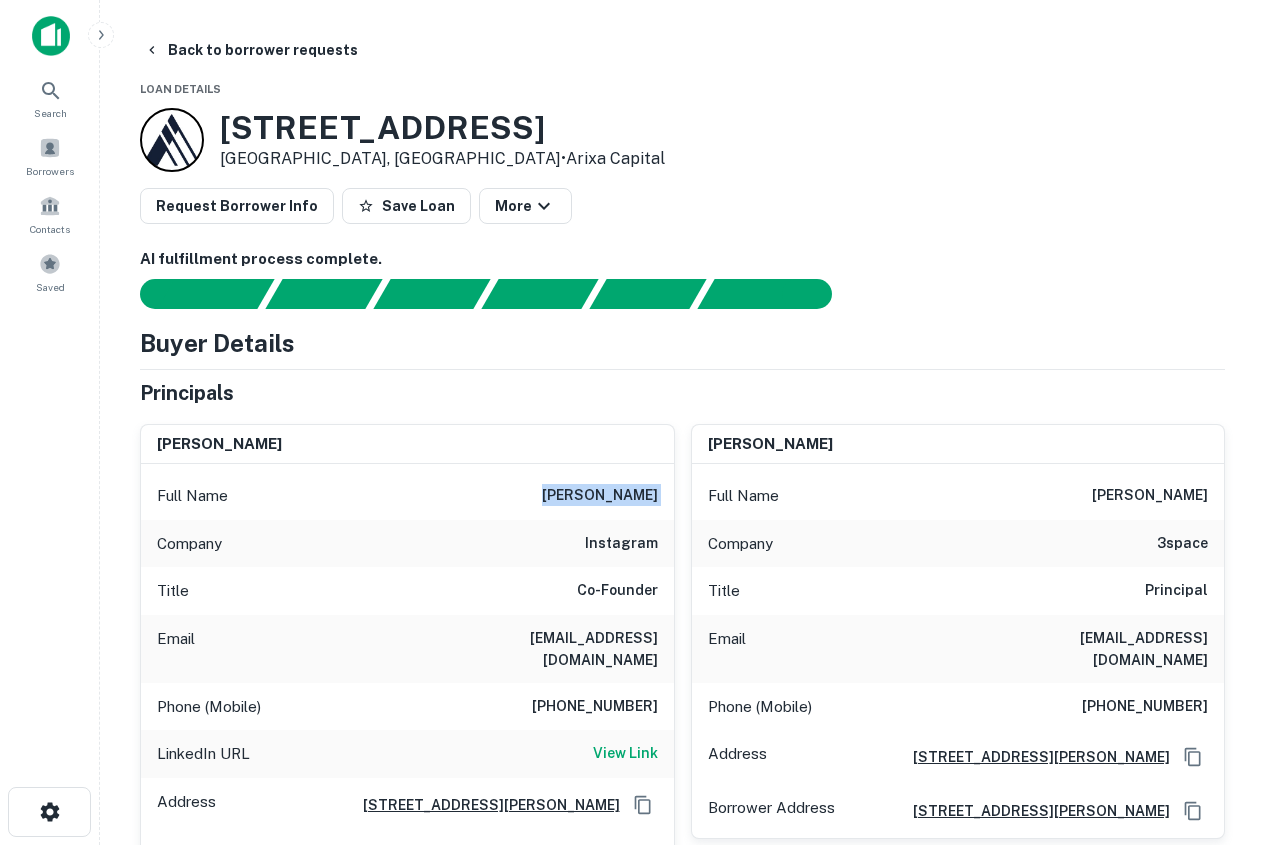 click on "[PERSON_NAME]" at bounding box center (600, 496) 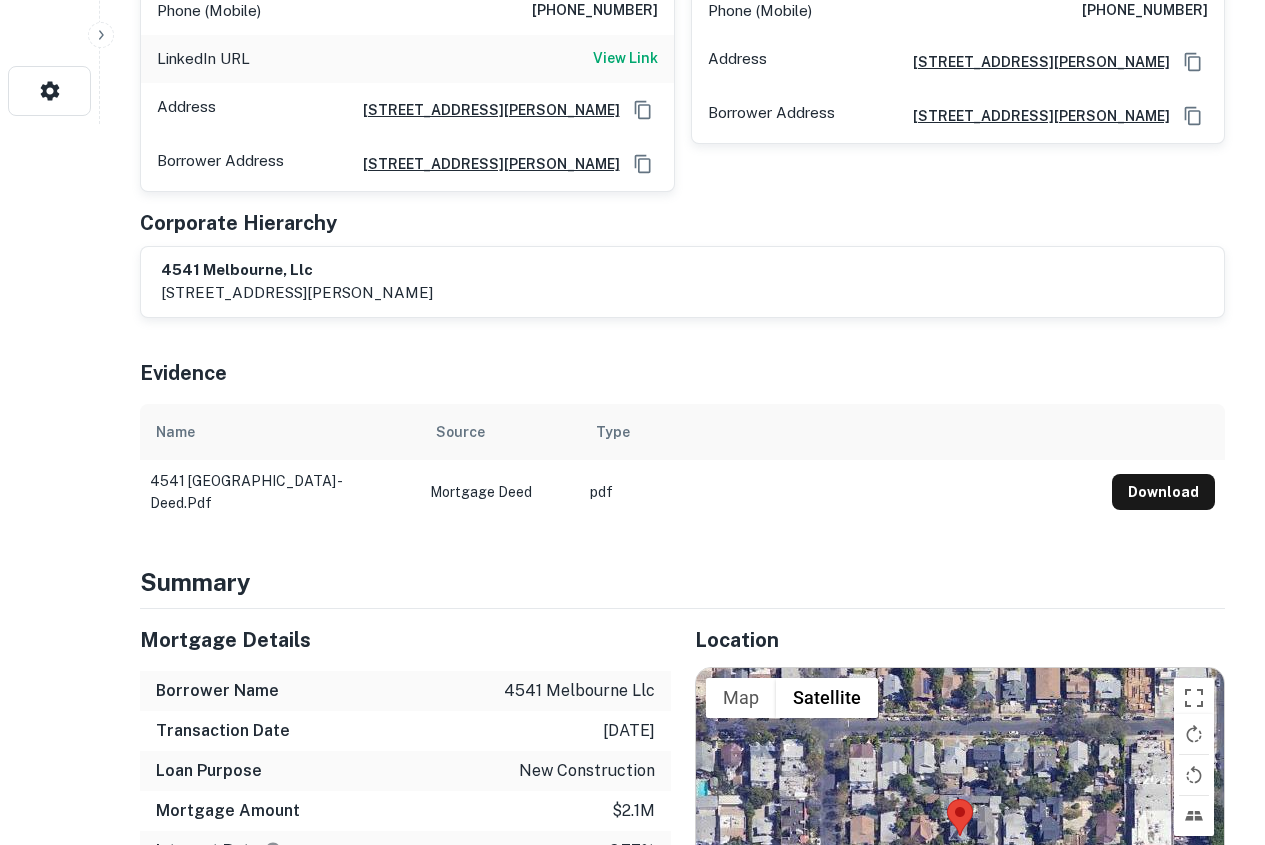 scroll, scrollTop: 1000, scrollLeft: 0, axis: vertical 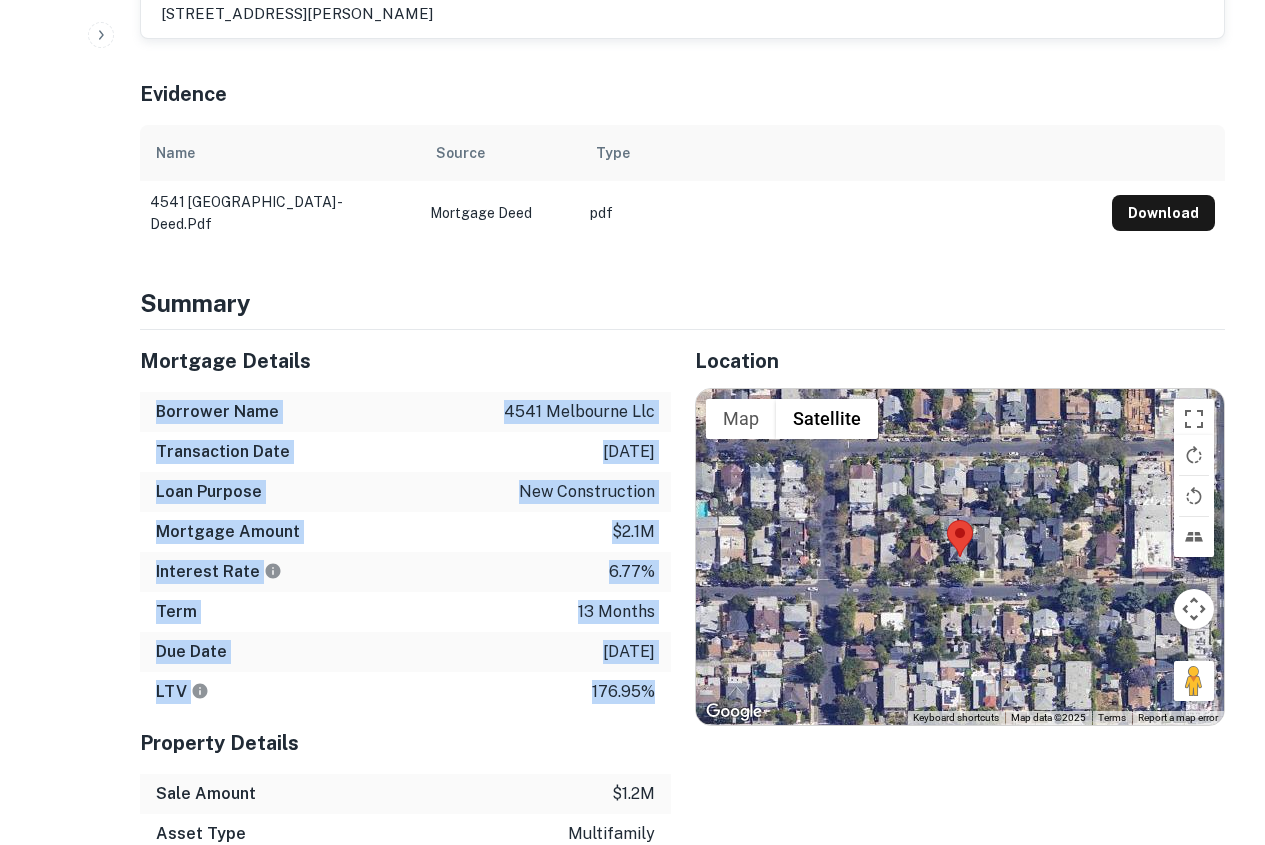 drag, startPoint x: 155, startPoint y: 329, endPoint x: 633, endPoint y: 567, distance: 533.97375 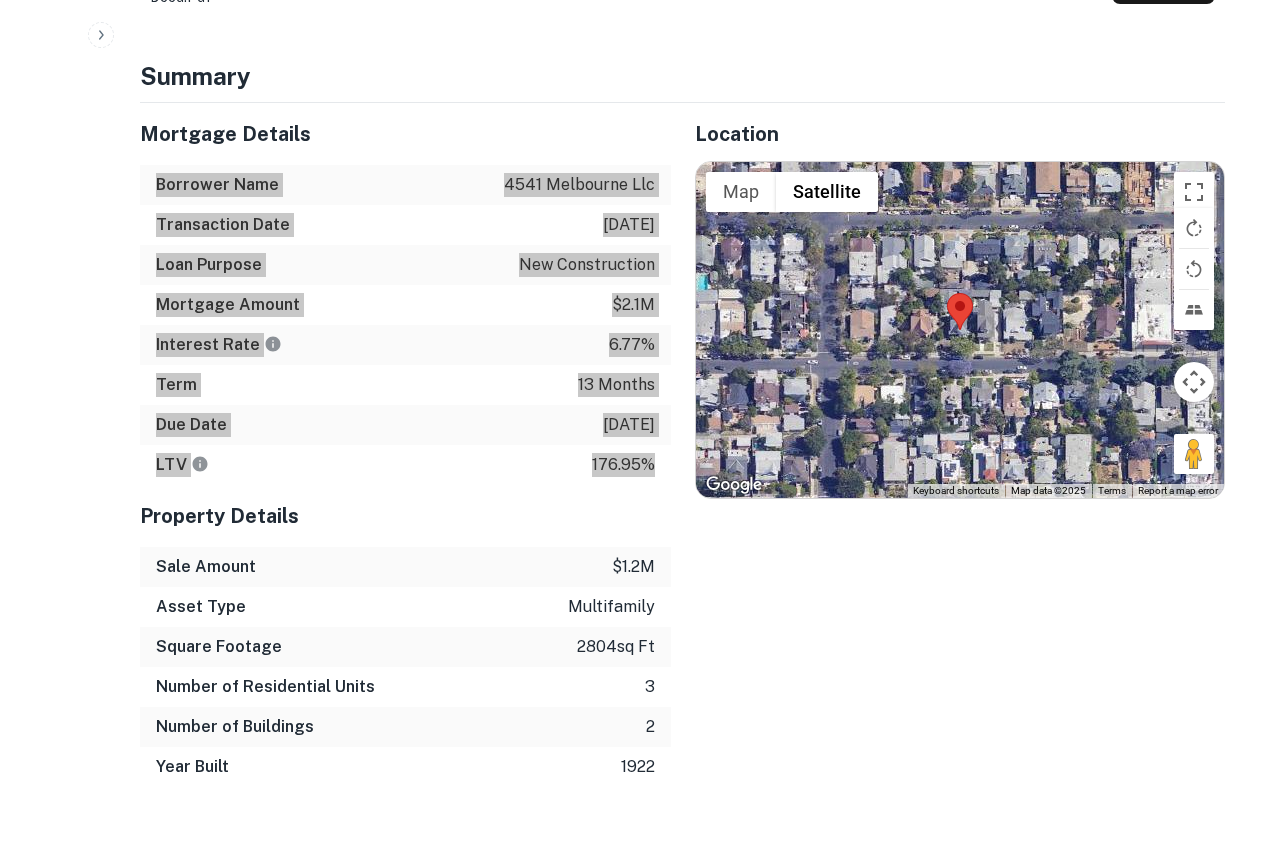 scroll, scrollTop: 1300, scrollLeft: 0, axis: vertical 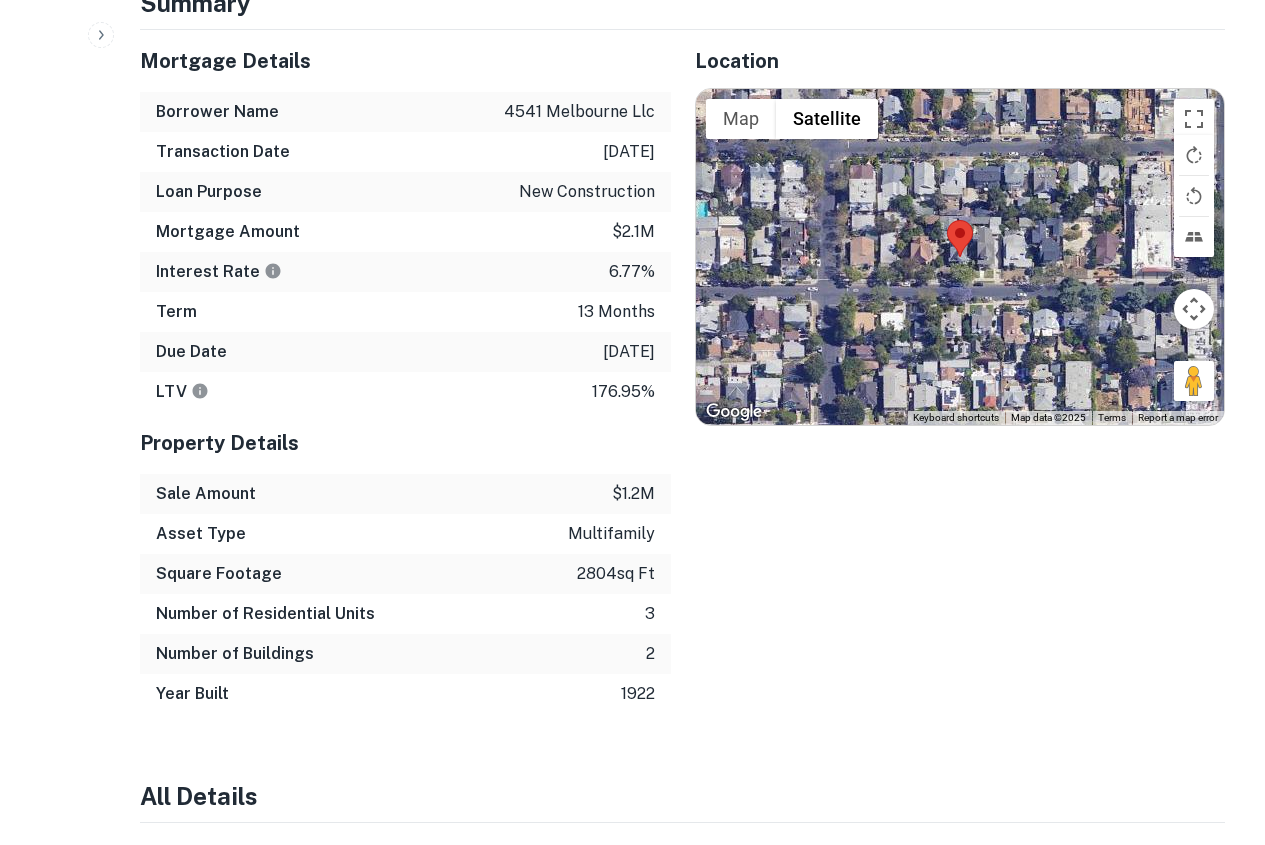 click on "Sale Amount $1.2m" at bounding box center [405, 494] 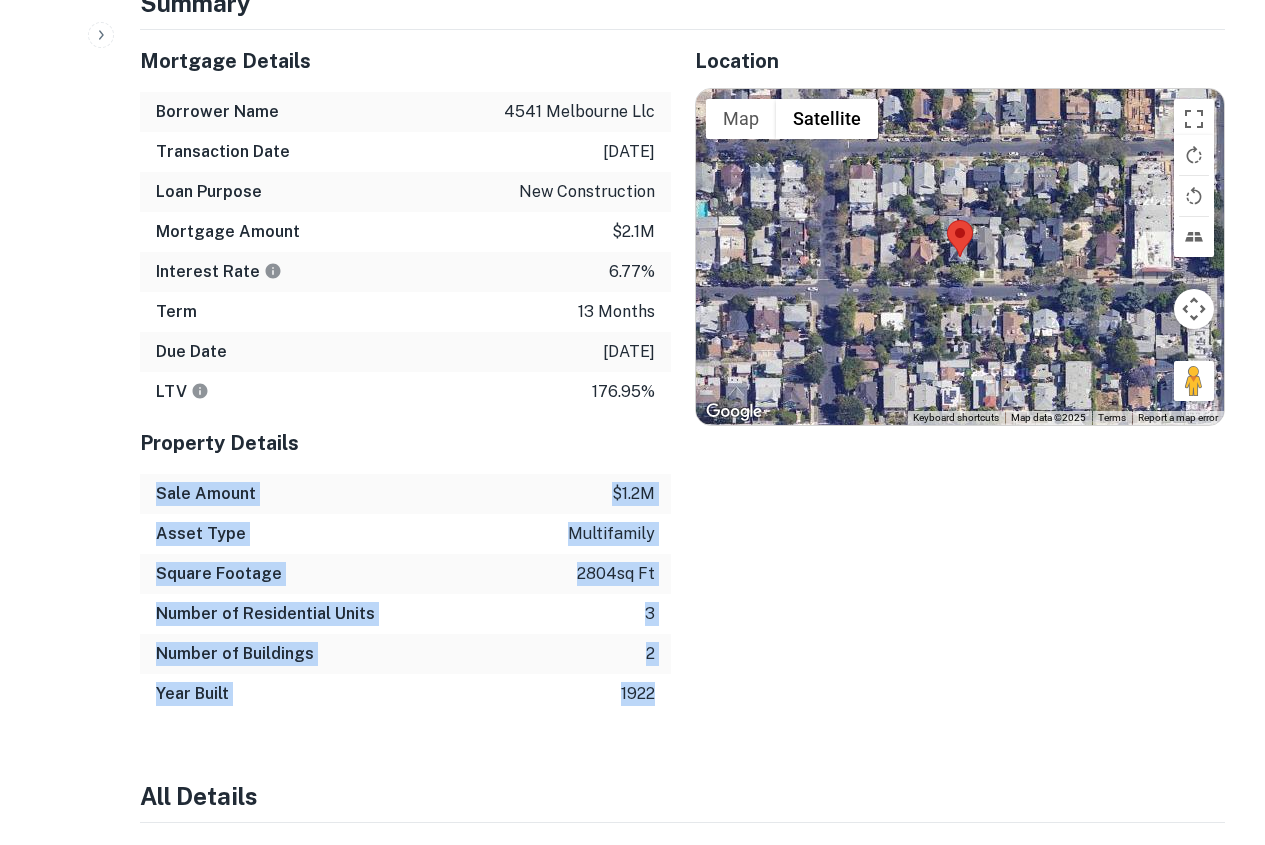 drag, startPoint x: 156, startPoint y: 408, endPoint x: 650, endPoint y: 607, distance: 532.5758 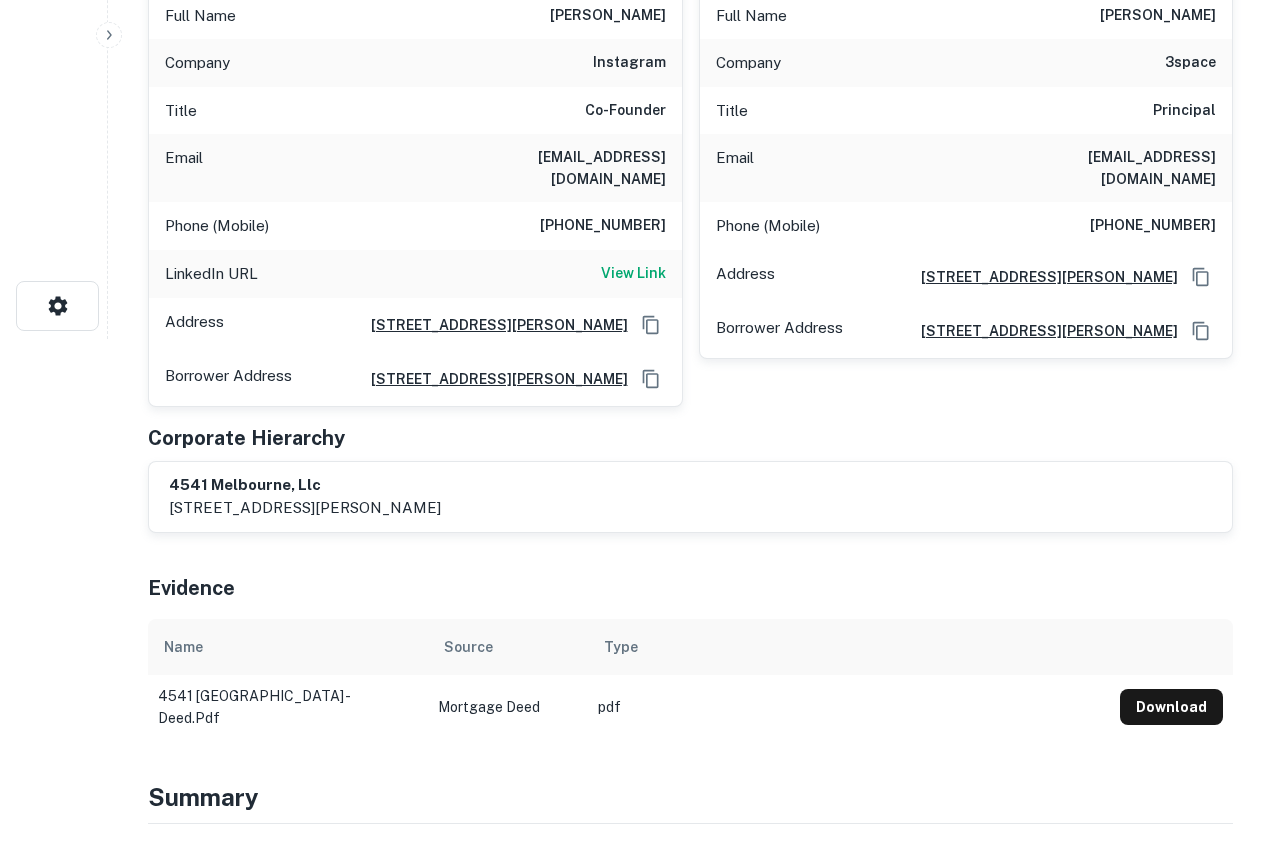 scroll, scrollTop: 0, scrollLeft: 0, axis: both 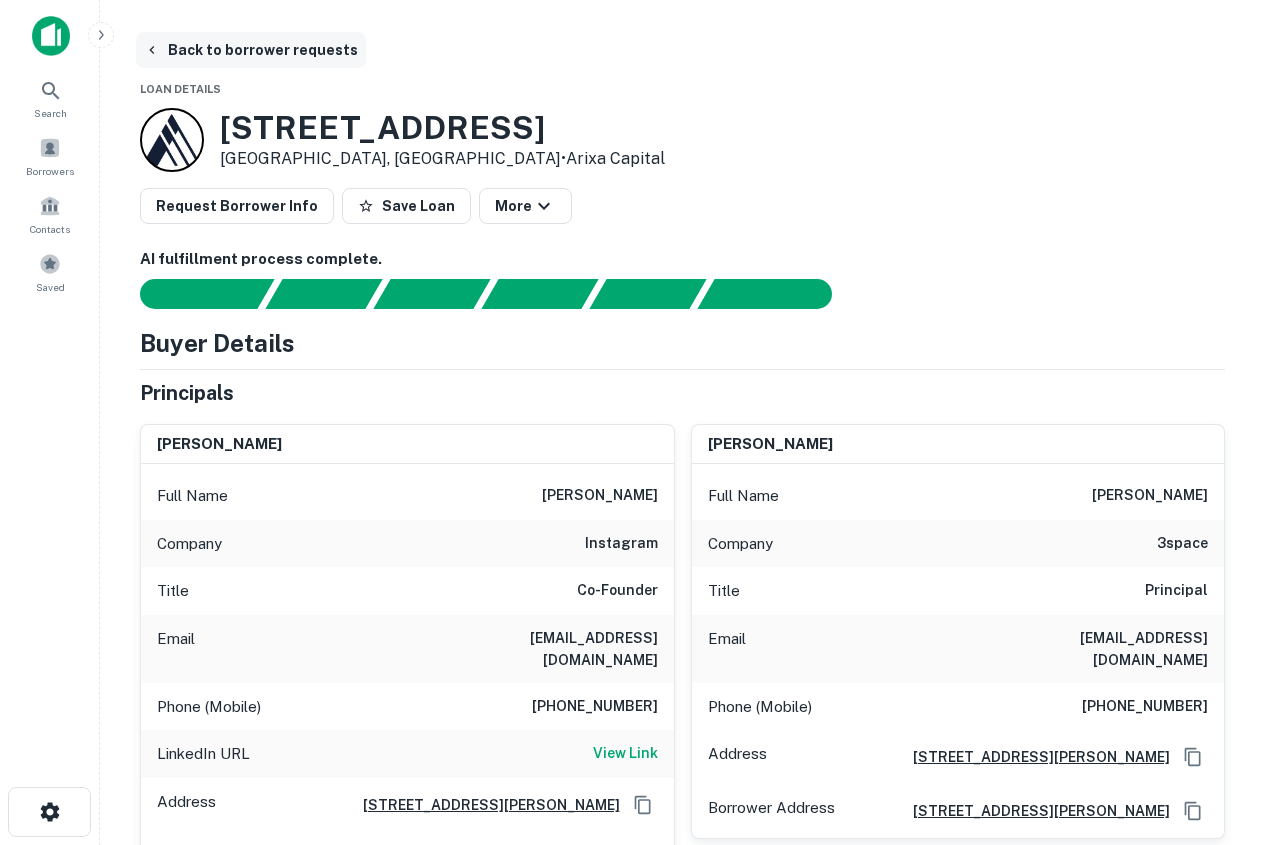click on "Back to borrower requests" at bounding box center [251, 50] 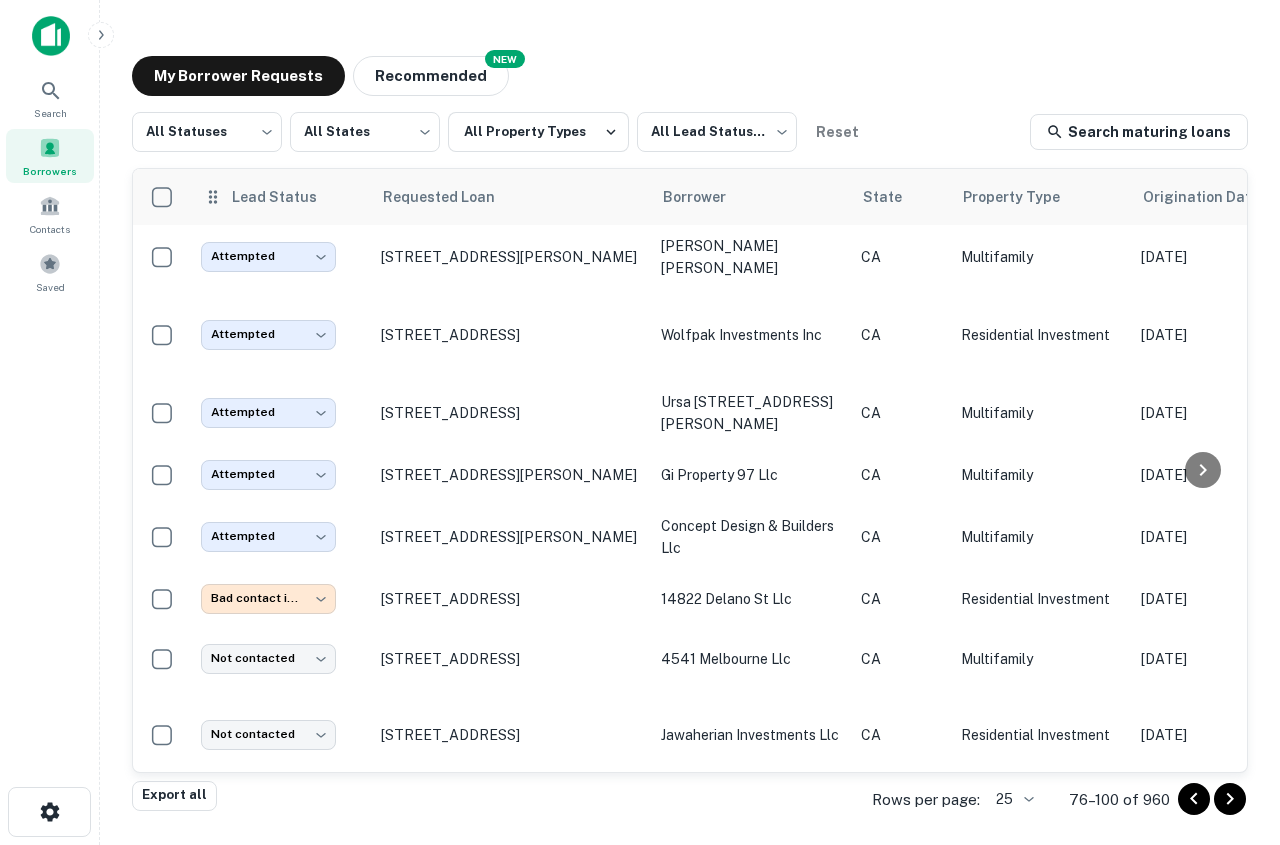 scroll, scrollTop: 286, scrollLeft: 0, axis: vertical 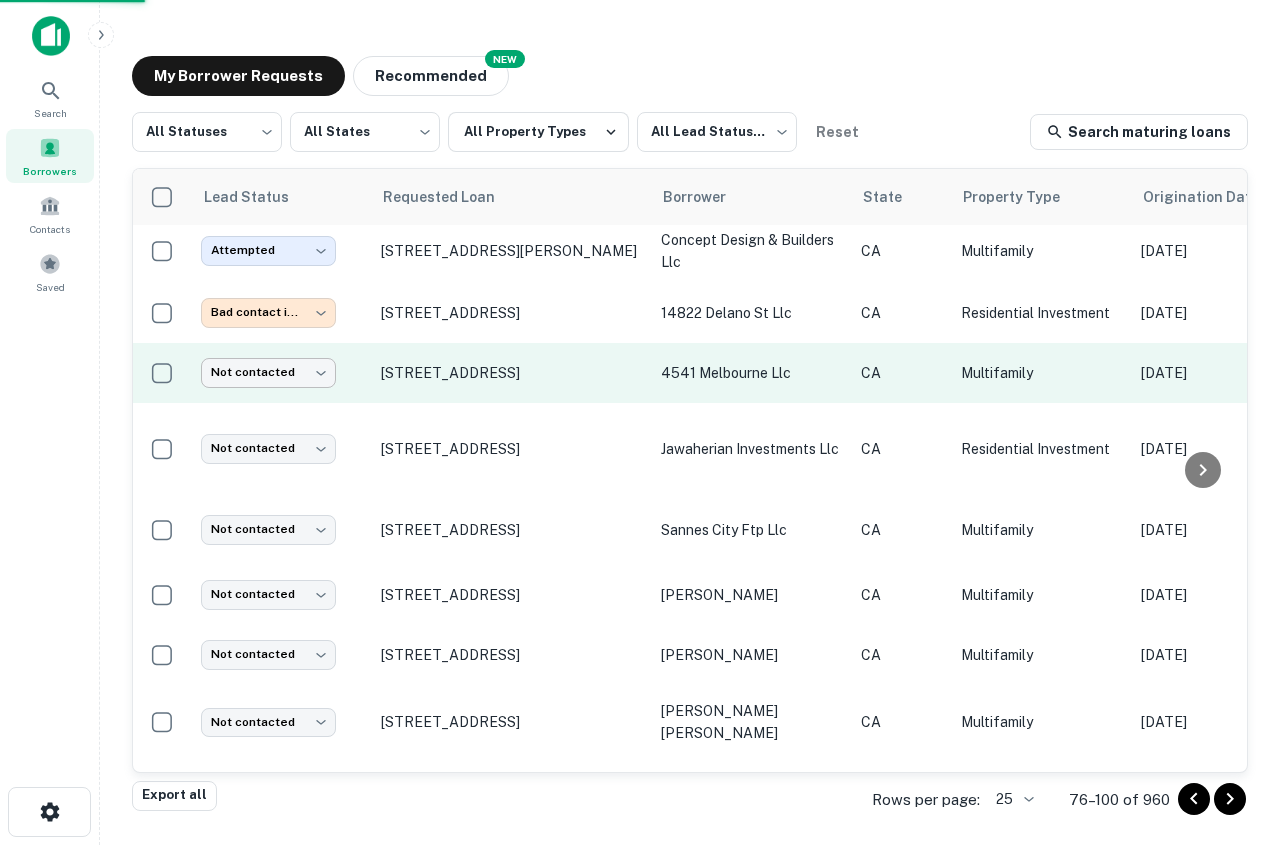 click on "Search         Borrowers         Contacts         Saved     My Borrower Requests NEW Recommended All Statuses *** ​ All States *** ​ All Property Types All Lead Statuses *** ​ Reset Search maturing loans Lead Status Requested Loan Borrower State Property Type Origination Date Maturity Date Mortgage Amount Requested Date sorted descending Lender Request Status Attempted ********* ​ [STREET_ADDRESS][PERSON_NAME]  [PERSON_NAME] [PERSON_NAME] CA Multifamily [DATE] [DATE] $1.4M [DATE] NEW Wave Lending Group INC Fulfilled Attempted ********* ​ [STREET_ADDRESS] investments inc CA Residential Investment [DATE] [DATE] $1M [DATE] [PERSON_NAME] Marble Company INC Fulfilled Attempted ********* ​ [STREET_ADDRESS] [STREET_ADDRESS][PERSON_NAME] llc CA Multifamily [DATE] [DATE] $2.6M [DATE] Spreo Capital Fulfilled Attempted ********* ​ [STREET_ADDRESS][PERSON_NAME]  gi property 97 llc CA Multifamily $1.1M CA" at bounding box center (640, 422) 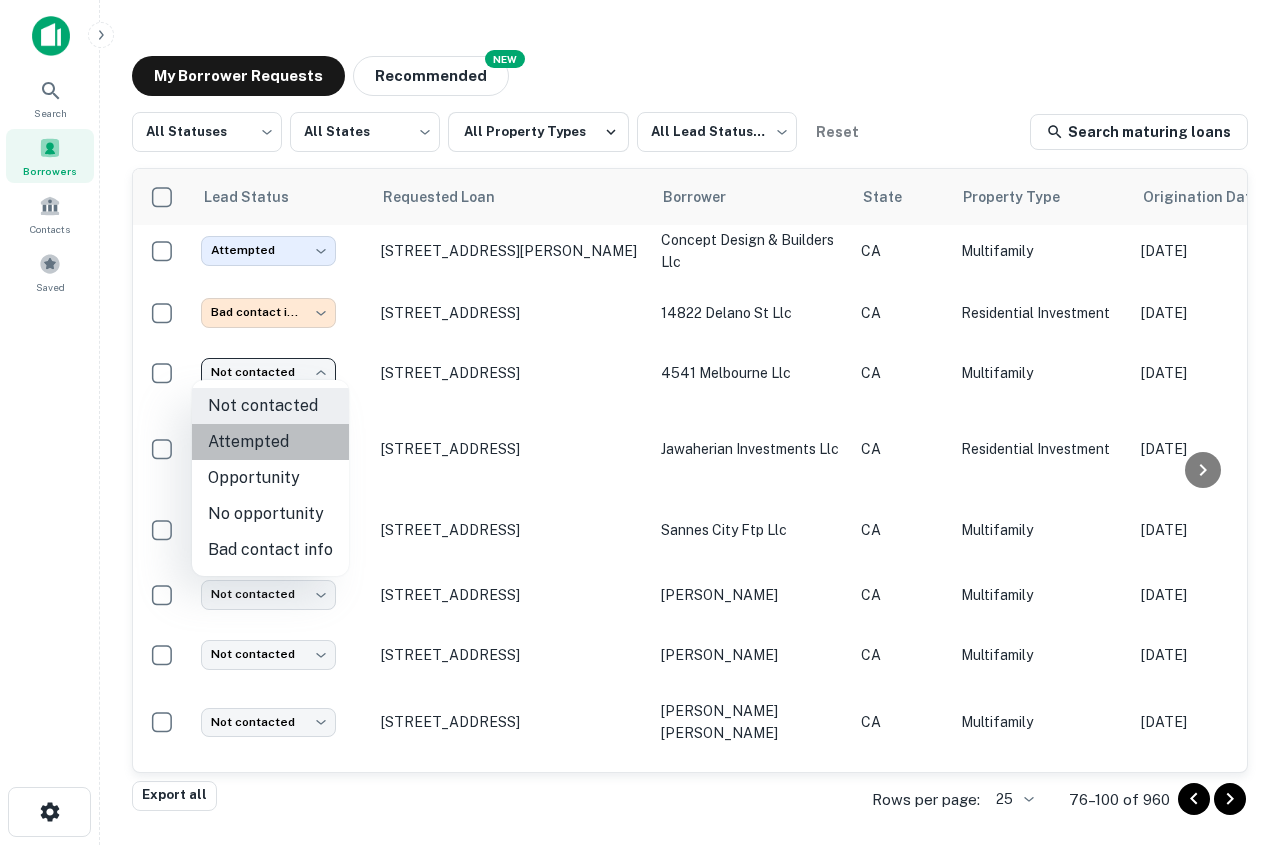 click on "Attempted" at bounding box center [270, 442] 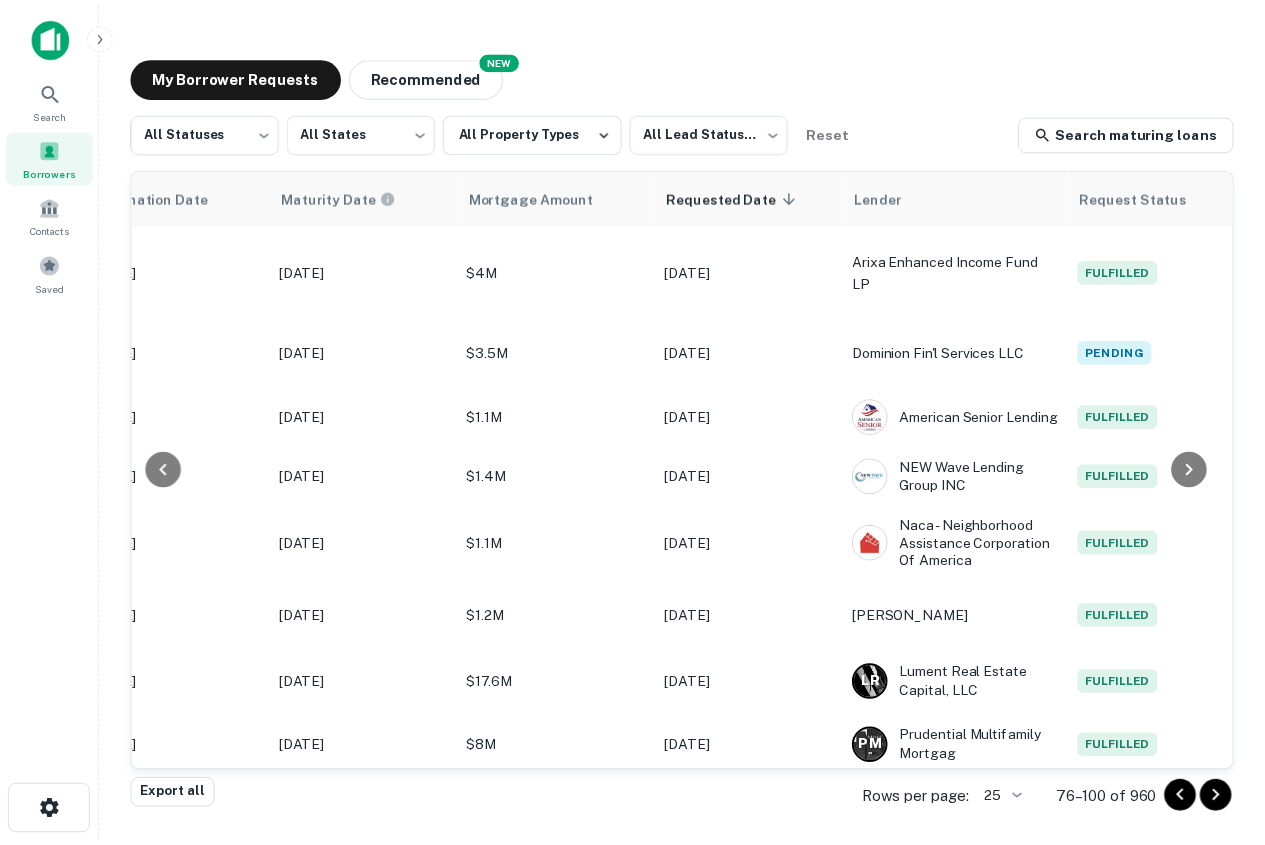 scroll, scrollTop: 464, scrollLeft: 0, axis: vertical 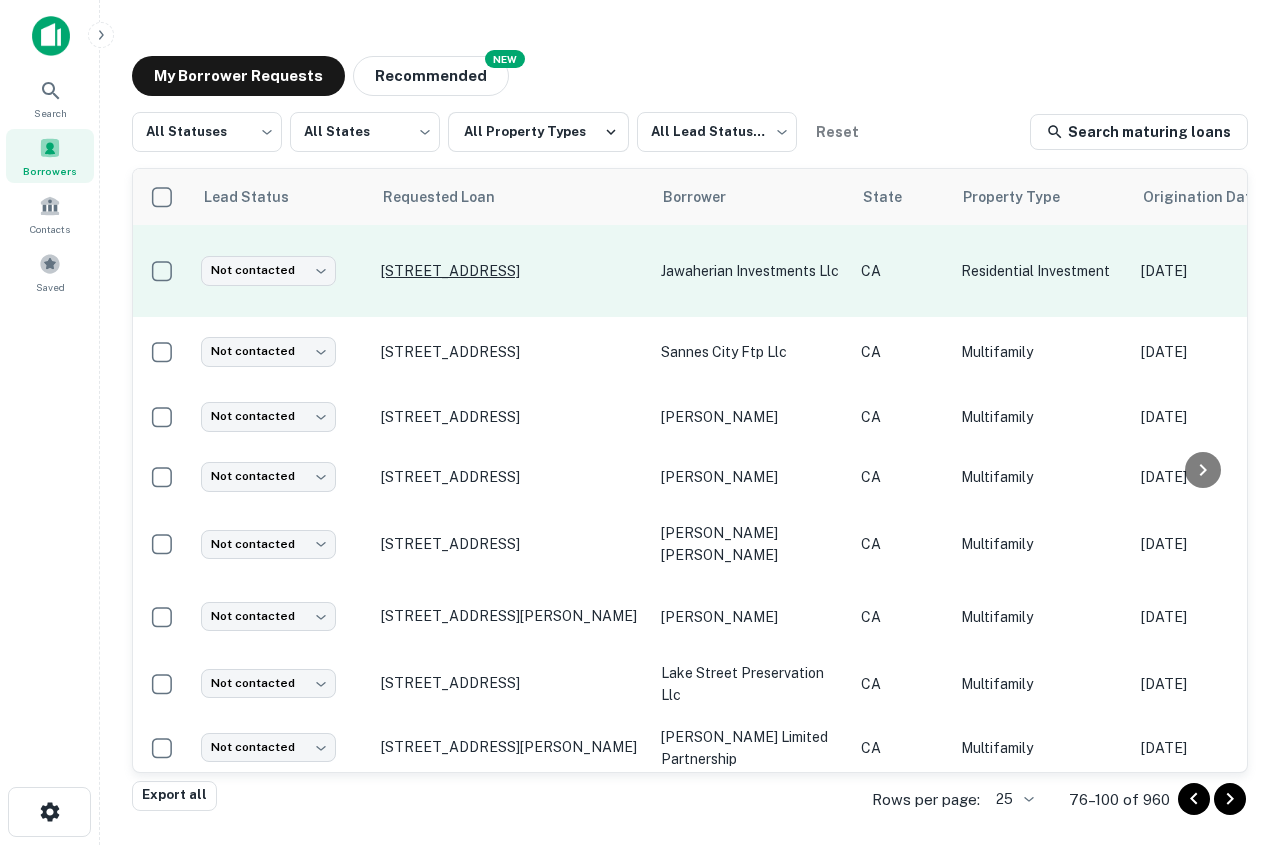 click on "[STREET_ADDRESS]" at bounding box center [511, 271] 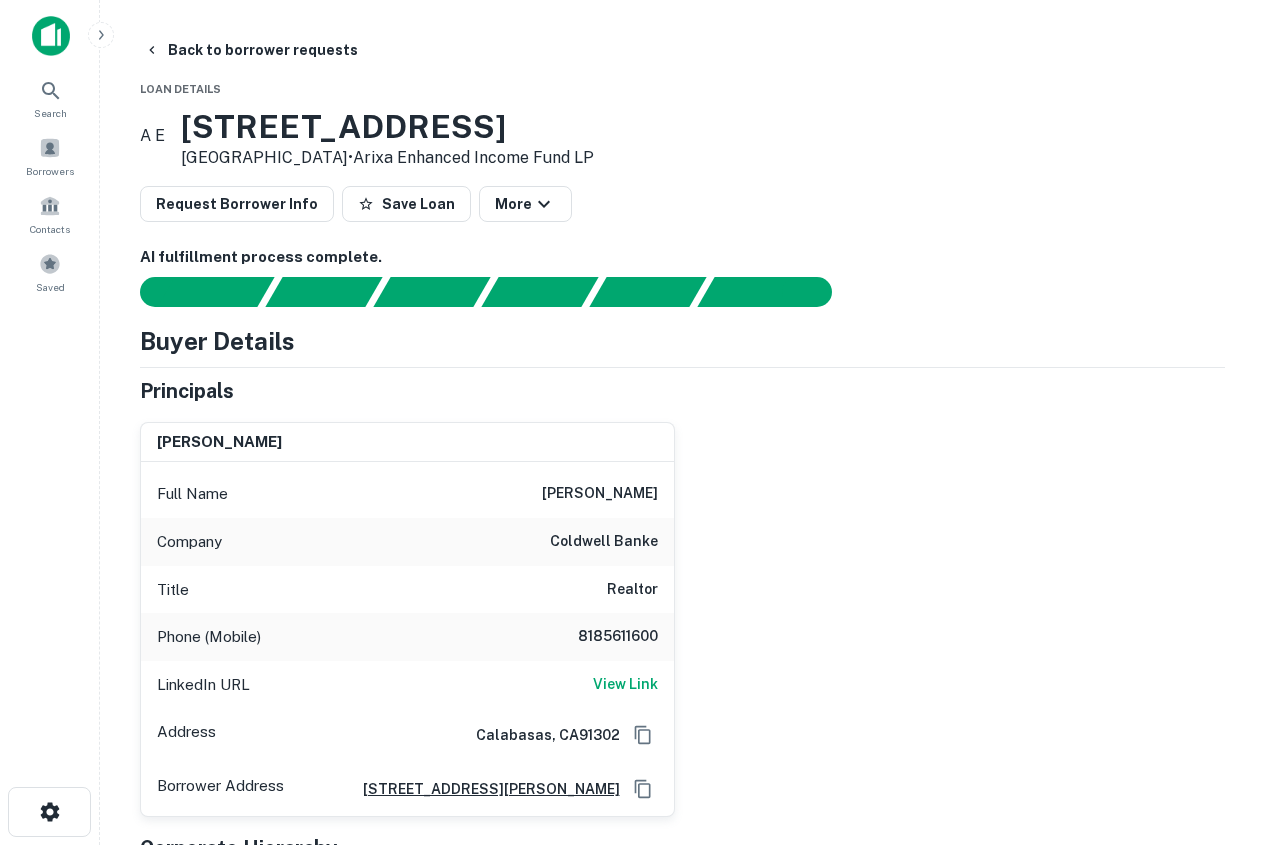 click on "8185611600" at bounding box center (618, 637) 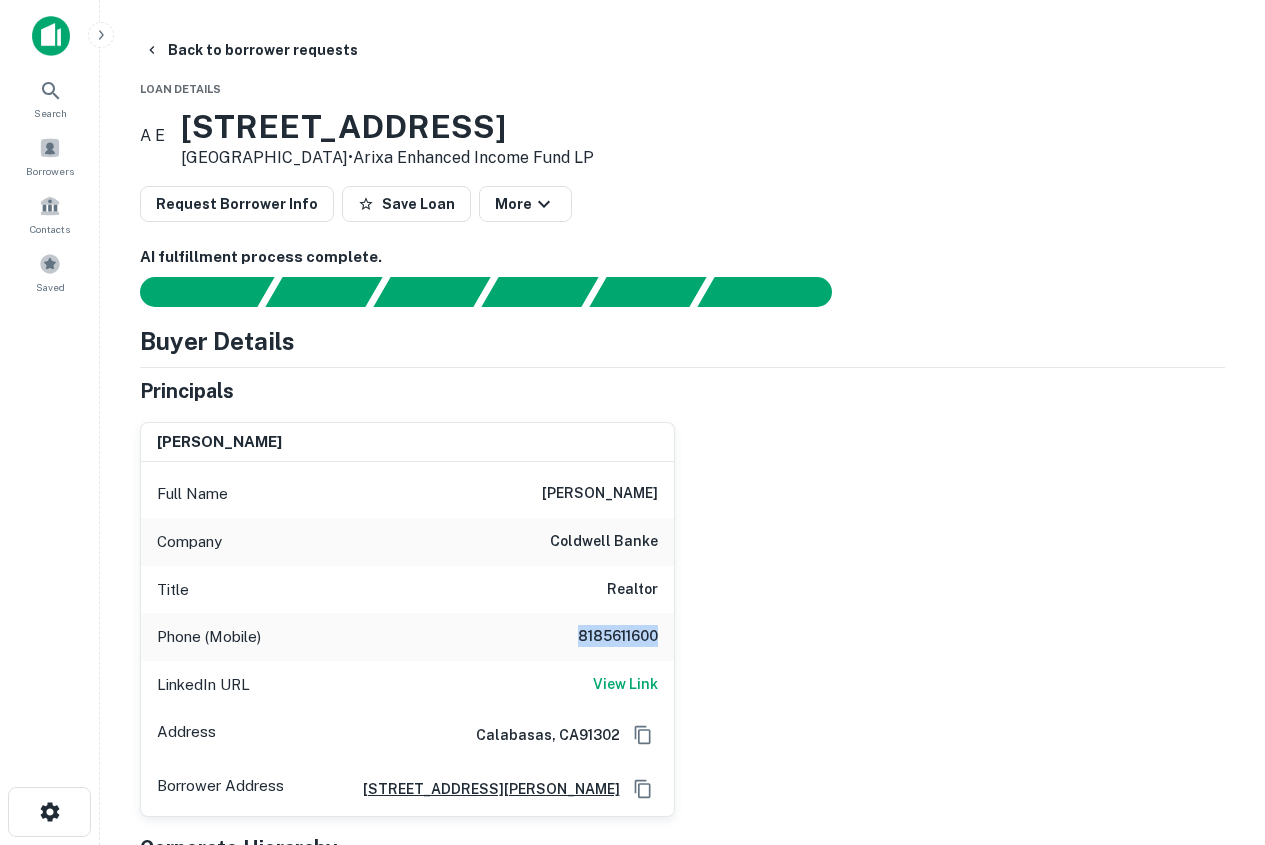 click on "8185611600" at bounding box center [618, 637] 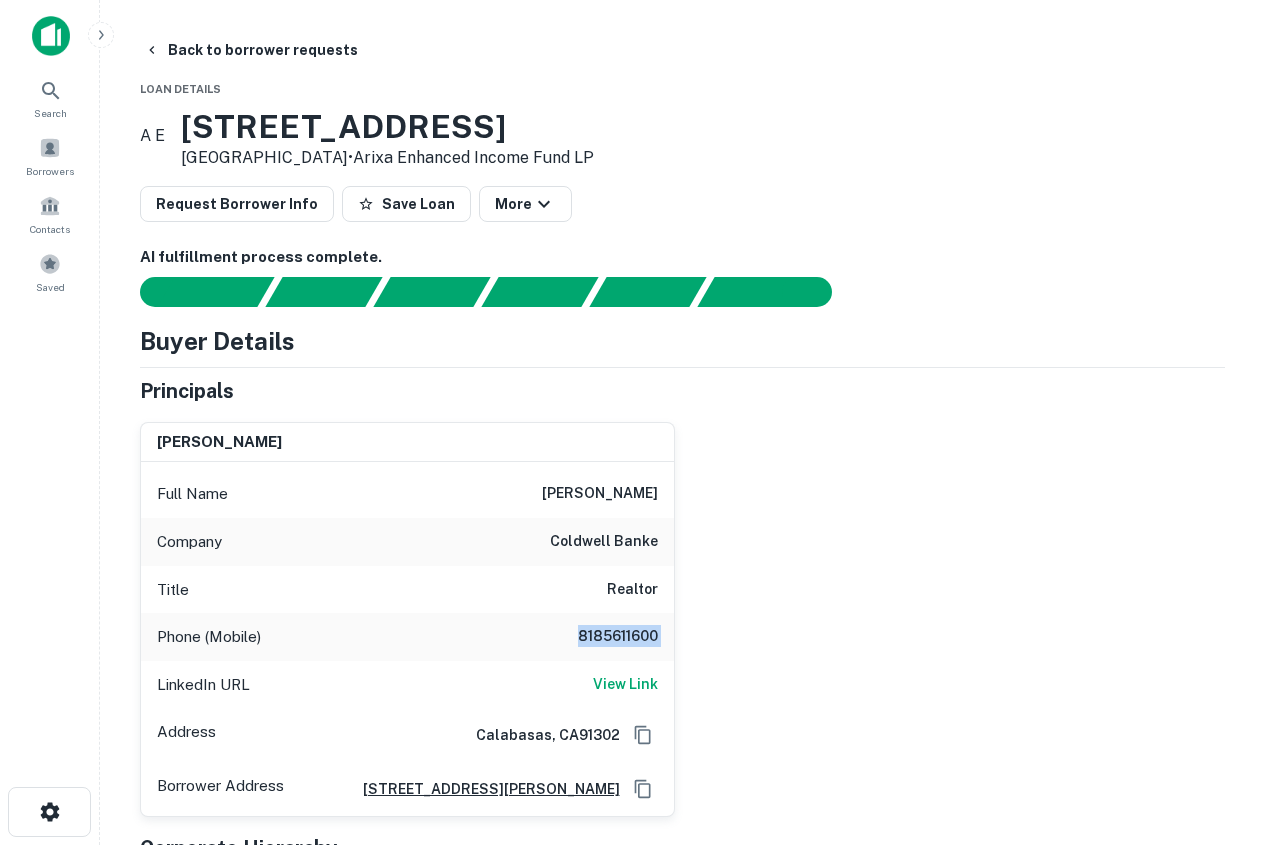 click on "8185611600" at bounding box center [618, 637] 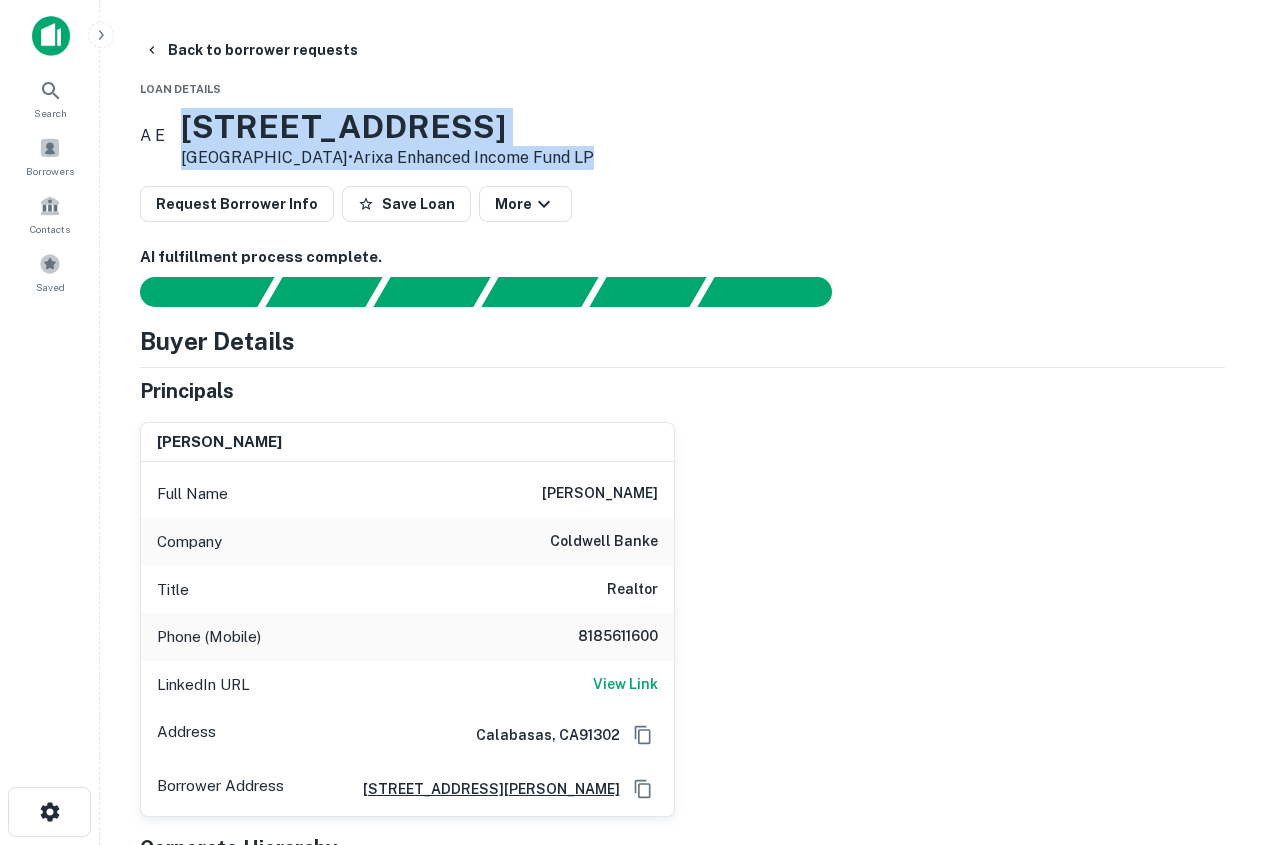 drag, startPoint x: 220, startPoint y: 125, endPoint x: 694, endPoint y: 151, distance: 474.71255 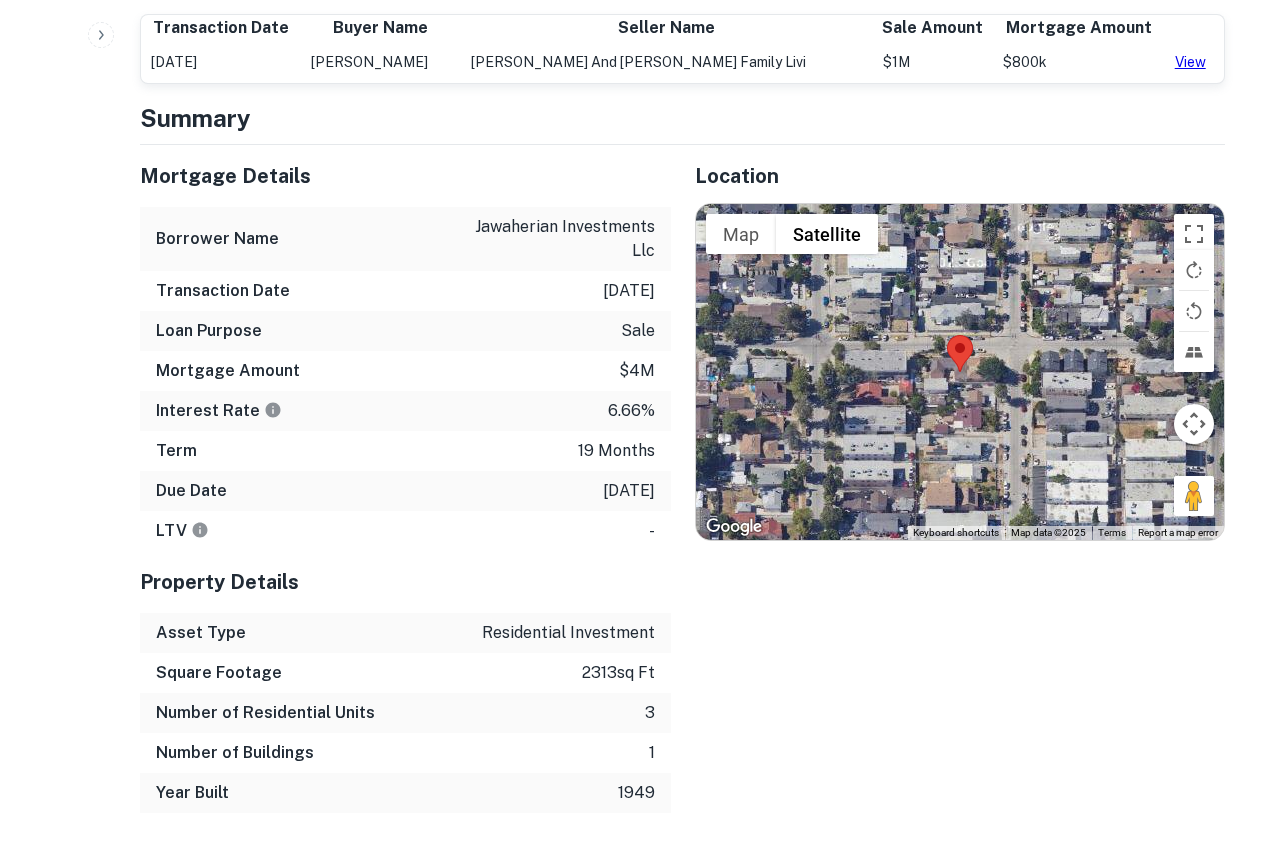 scroll, scrollTop: 1000, scrollLeft: 0, axis: vertical 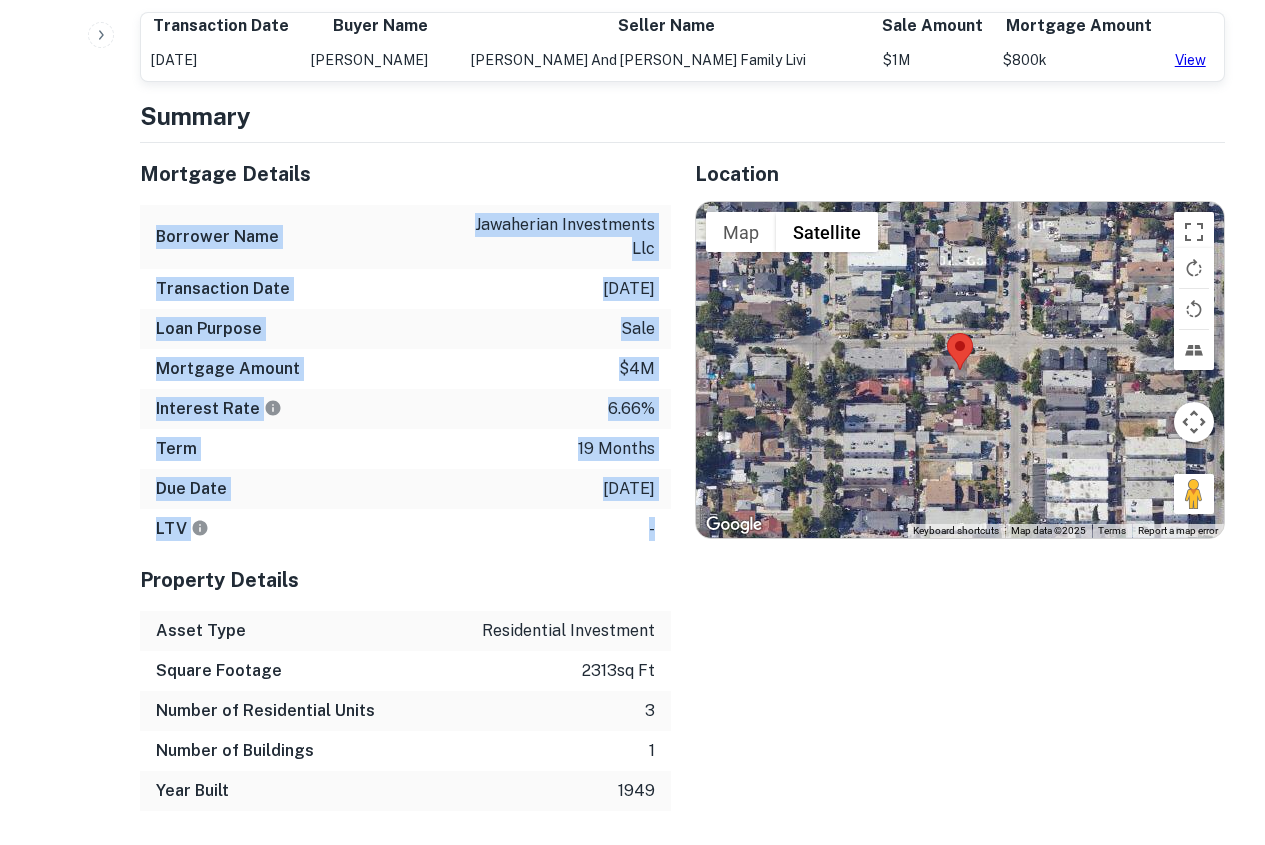 drag, startPoint x: 157, startPoint y: 251, endPoint x: 658, endPoint y: 529, distance: 572.9616 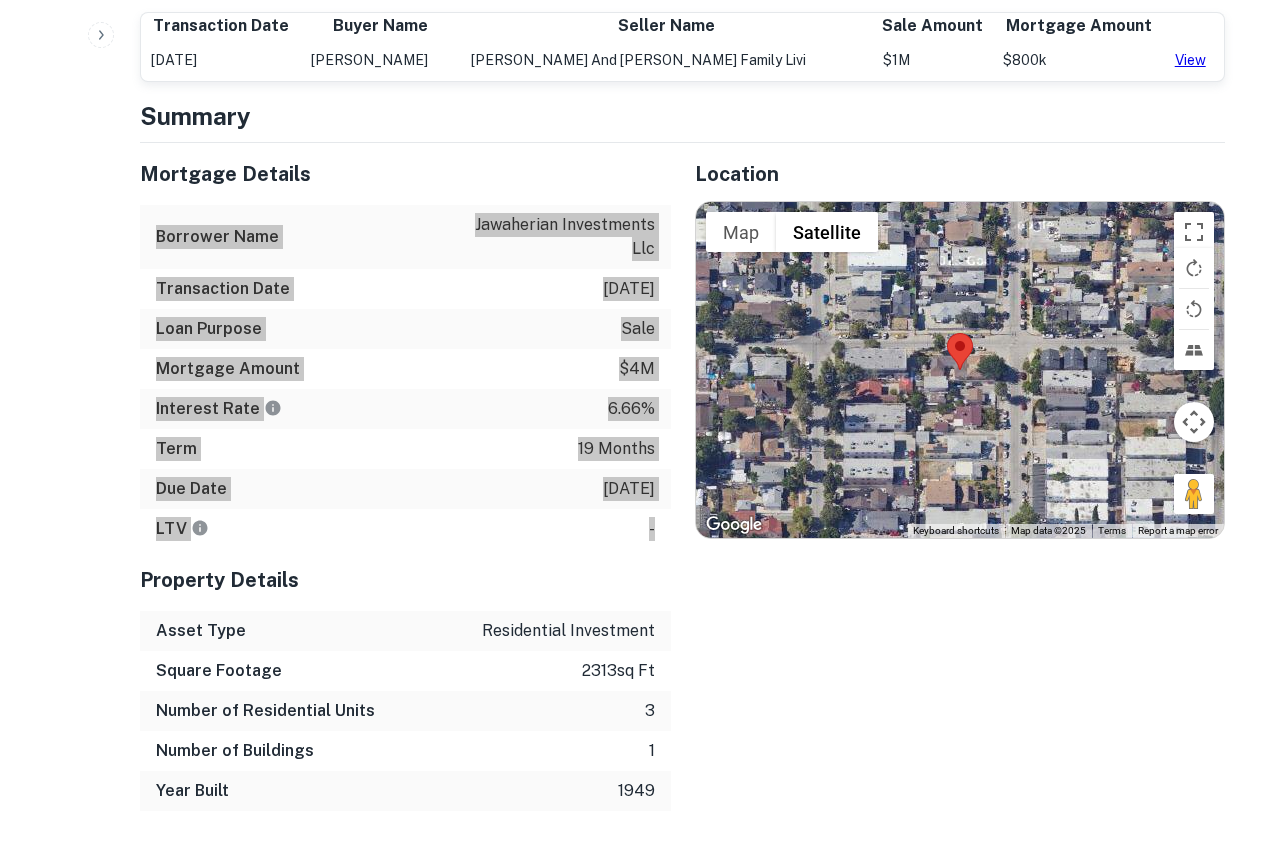 scroll, scrollTop: 1100, scrollLeft: 0, axis: vertical 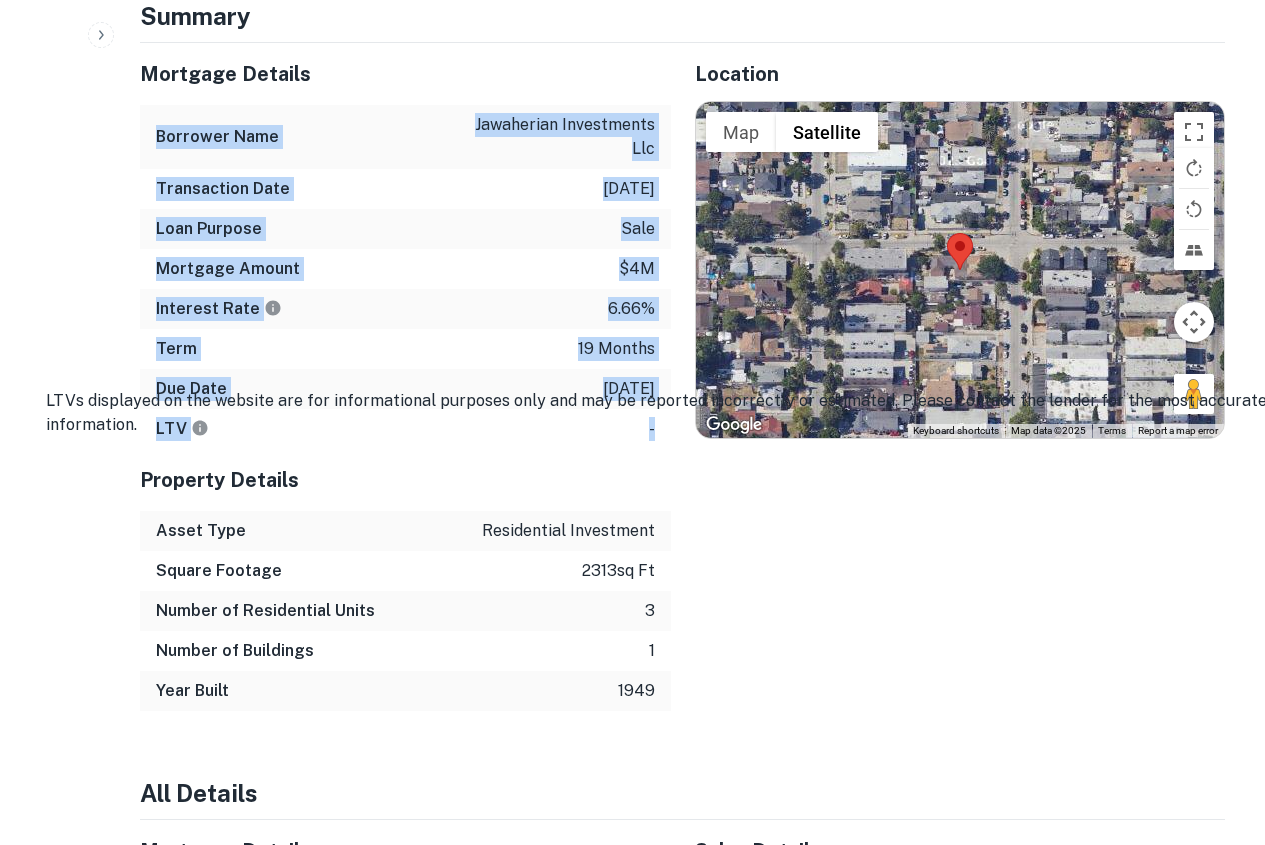 click on "Property Details" at bounding box center (405, 480) 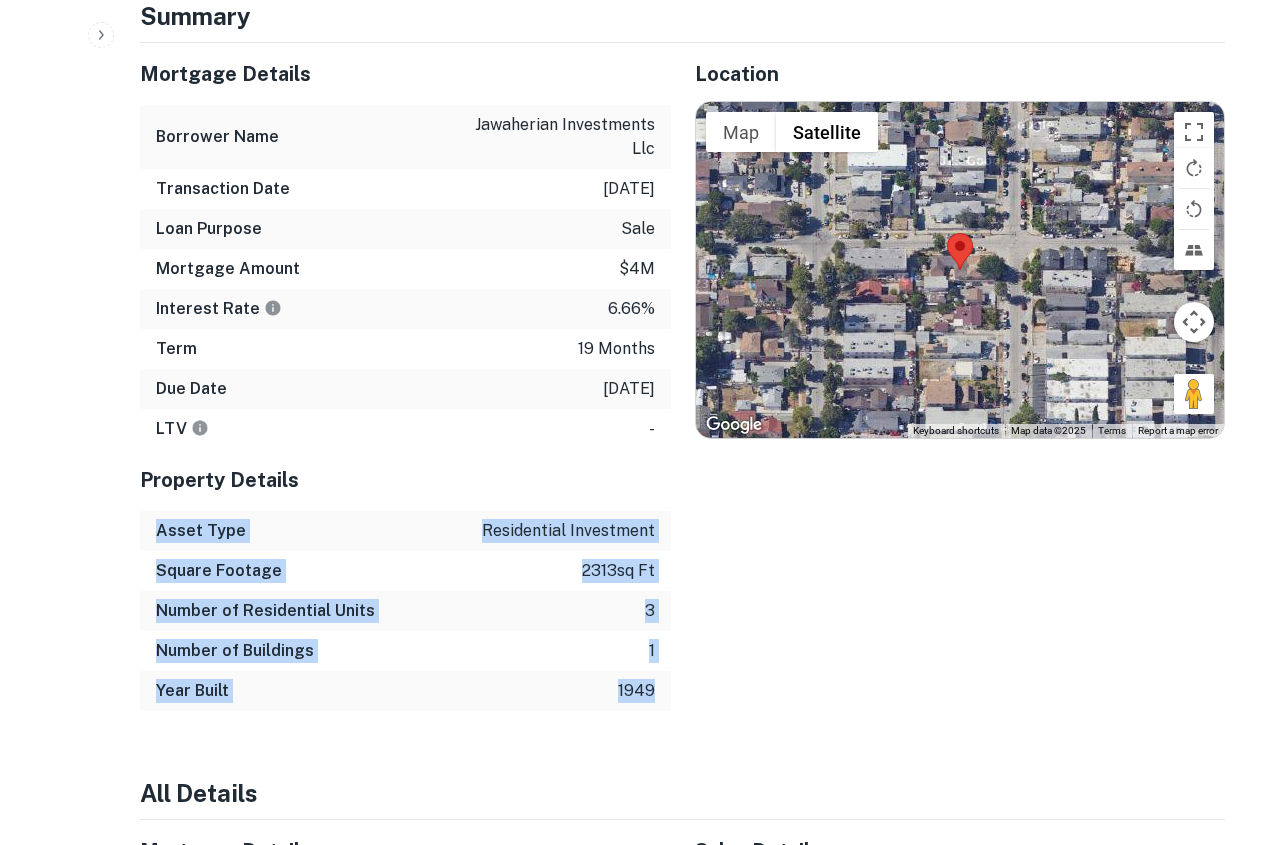 drag, startPoint x: 157, startPoint y: 549, endPoint x: 664, endPoint y: 697, distance: 528.16003 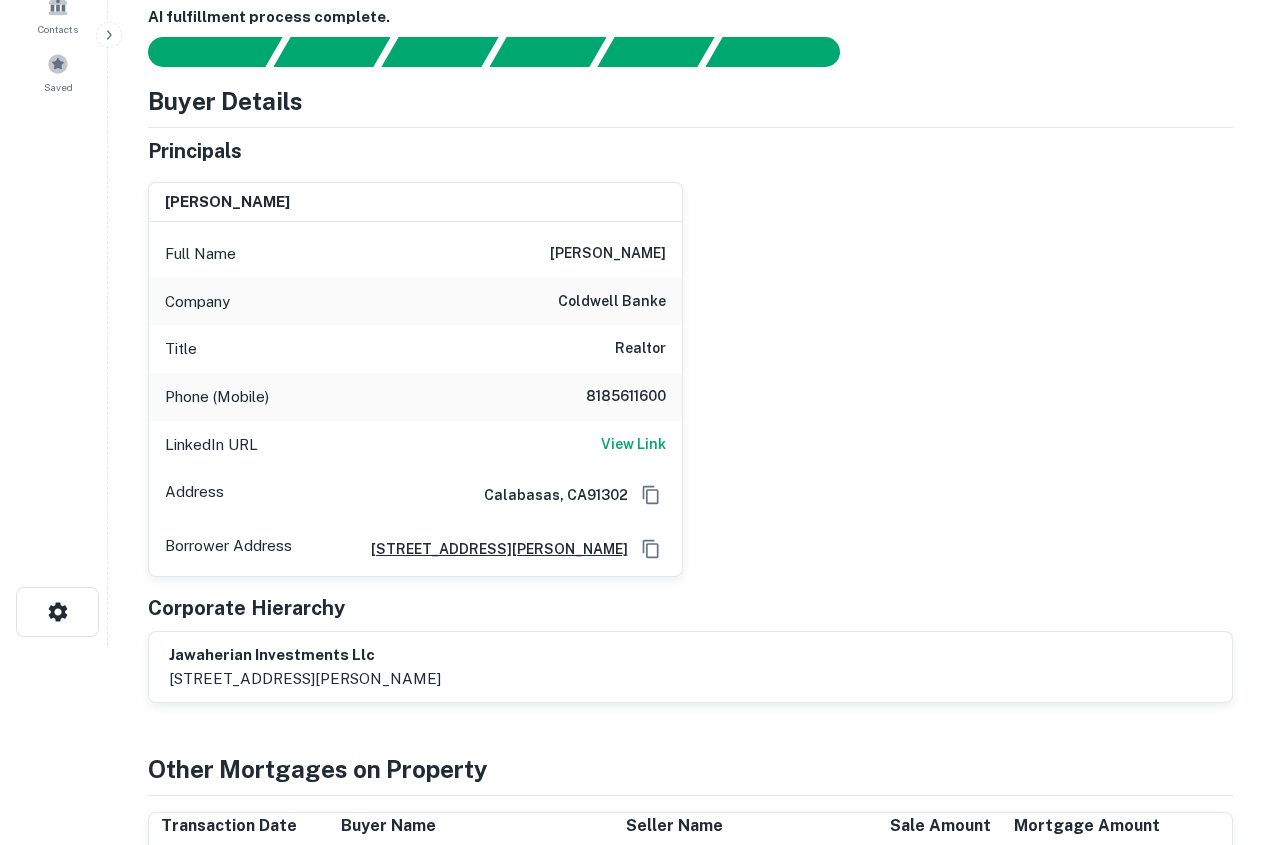 scroll, scrollTop: 0, scrollLeft: 0, axis: both 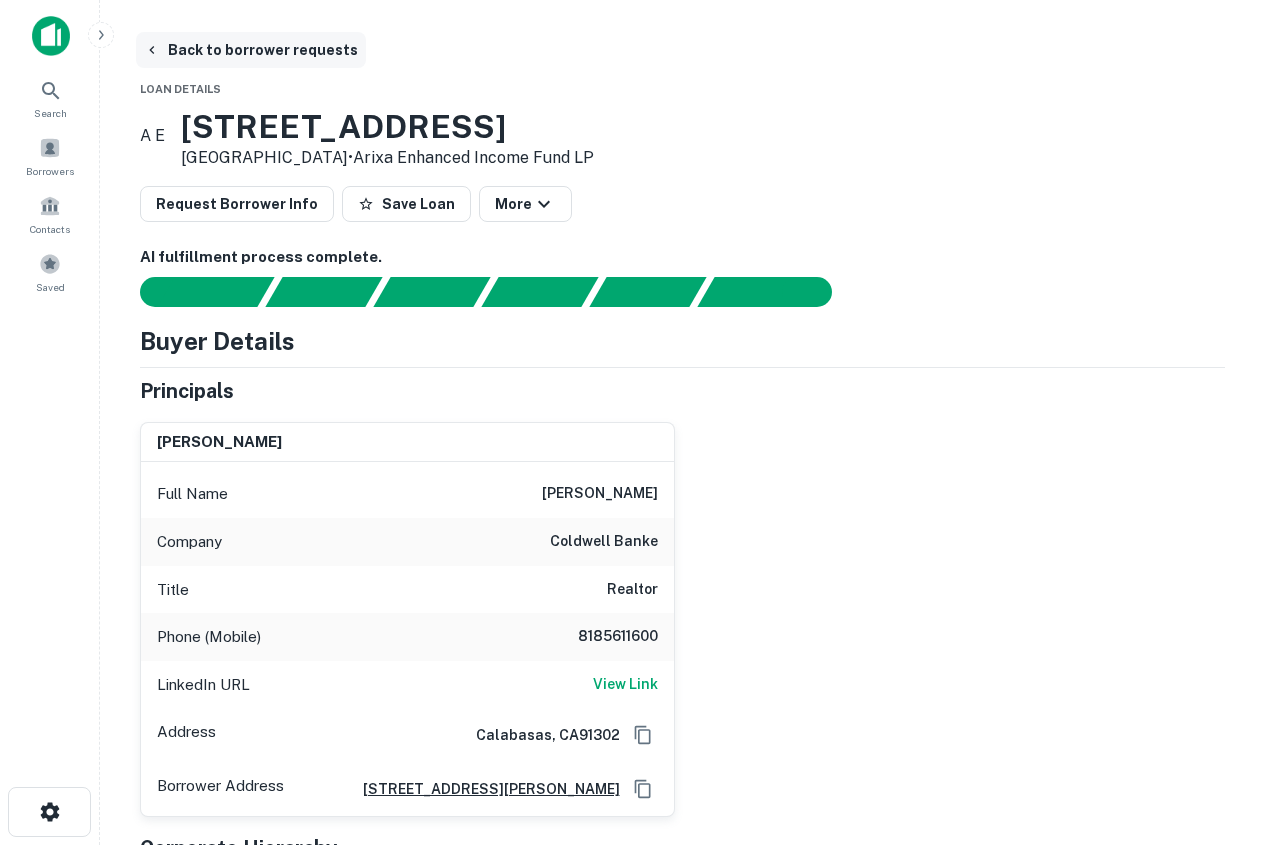 click on "Back to borrower requests" at bounding box center (251, 50) 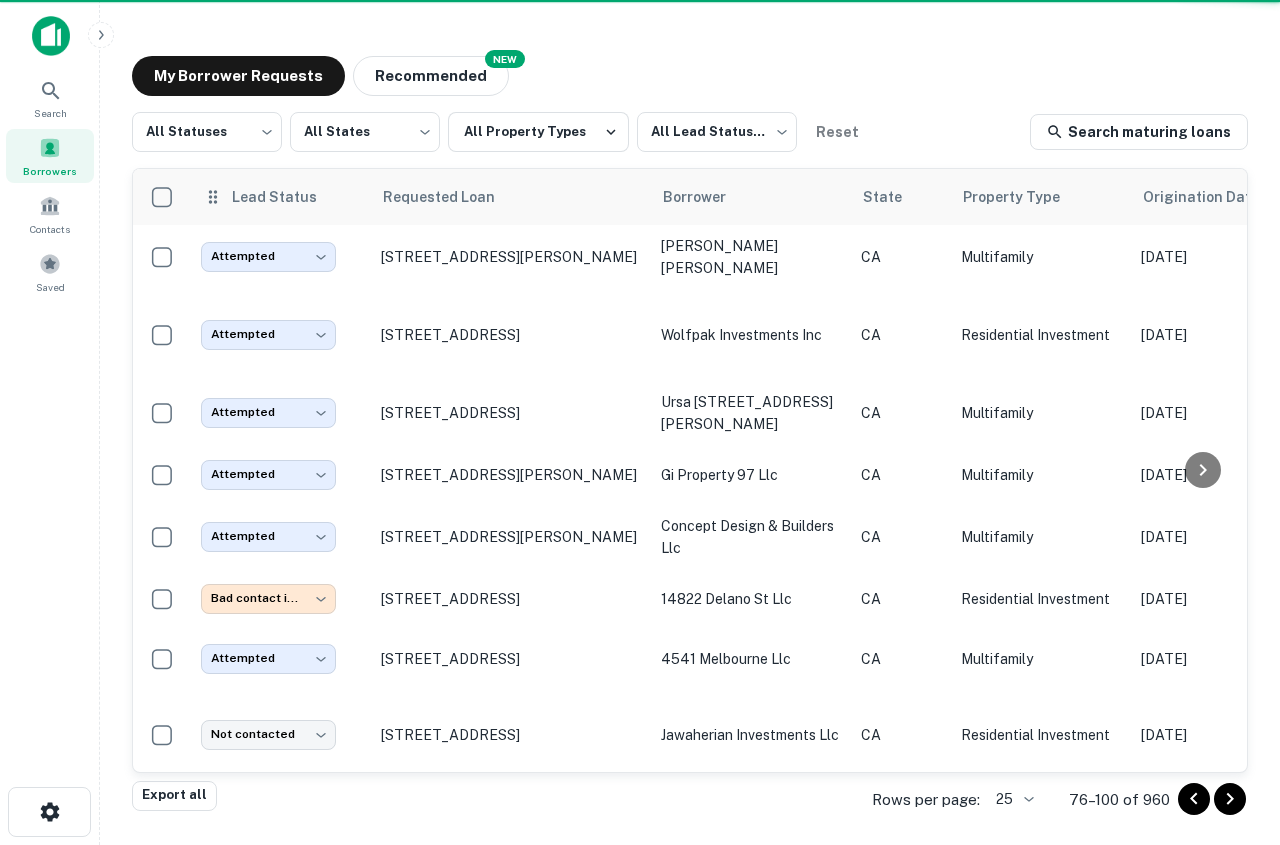 scroll, scrollTop: 464, scrollLeft: 0, axis: vertical 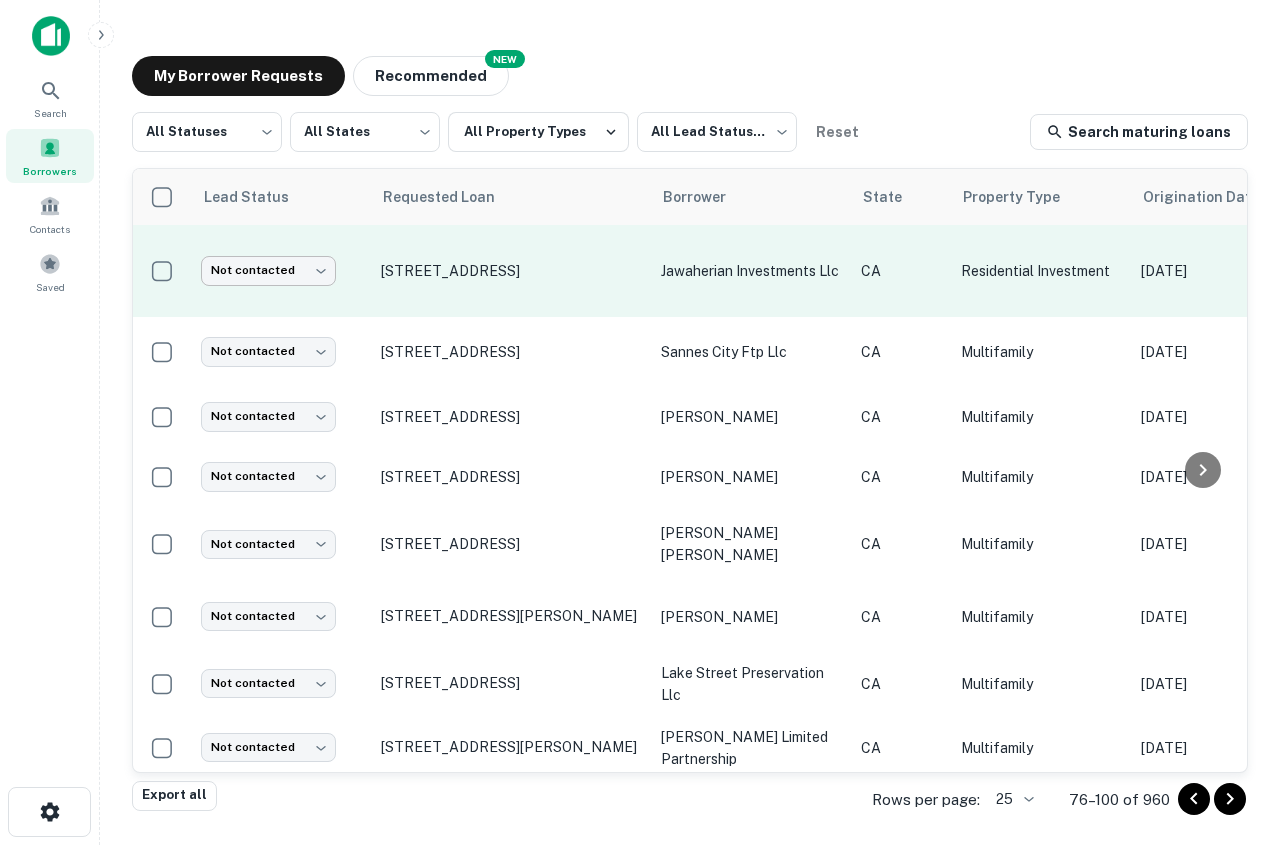 click on "Search         Borrowers         Contacts         Saved     My Borrower Requests NEW Recommended All Statuses *** ​ All States *** ​ All Property Types All Lead Statuses *** ​ Reset Search maturing loans Lead Status Requested Loan Borrower State Property Type Origination Date Maturity Date Mortgage Amount Requested Date sorted descending Lender Request Status Attempted ********* ​ [STREET_ADDRESS][PERSON_NAME]  [PERSON_NAME] [PERSON_NAME] CA Multifamily [DATE] [DATE] $1.4M [DATE] NEW Wave Lending Group INC Fulfilled Attempted ********* ​ [STREET_ADDRESS] investments inc CA Residential Investment [DATE] [DATE] $1M [DATE] [PERSON_NAME] Marble Company INC Fulfilled Attempted ********* ​ [STREET_ADDRESS] [STREET_ADDRESS][PERSON_NAME] llc CA Multifamily [DATE] [DATE] $2.6M [DATE] Spreo Capital Fulfilled Attempted ********* ​ [STREET_ADDRESS][PERSON_NAME]  gi property 97 llc CA Multifamily $1.1M CA" at bounding box center [640, 422] 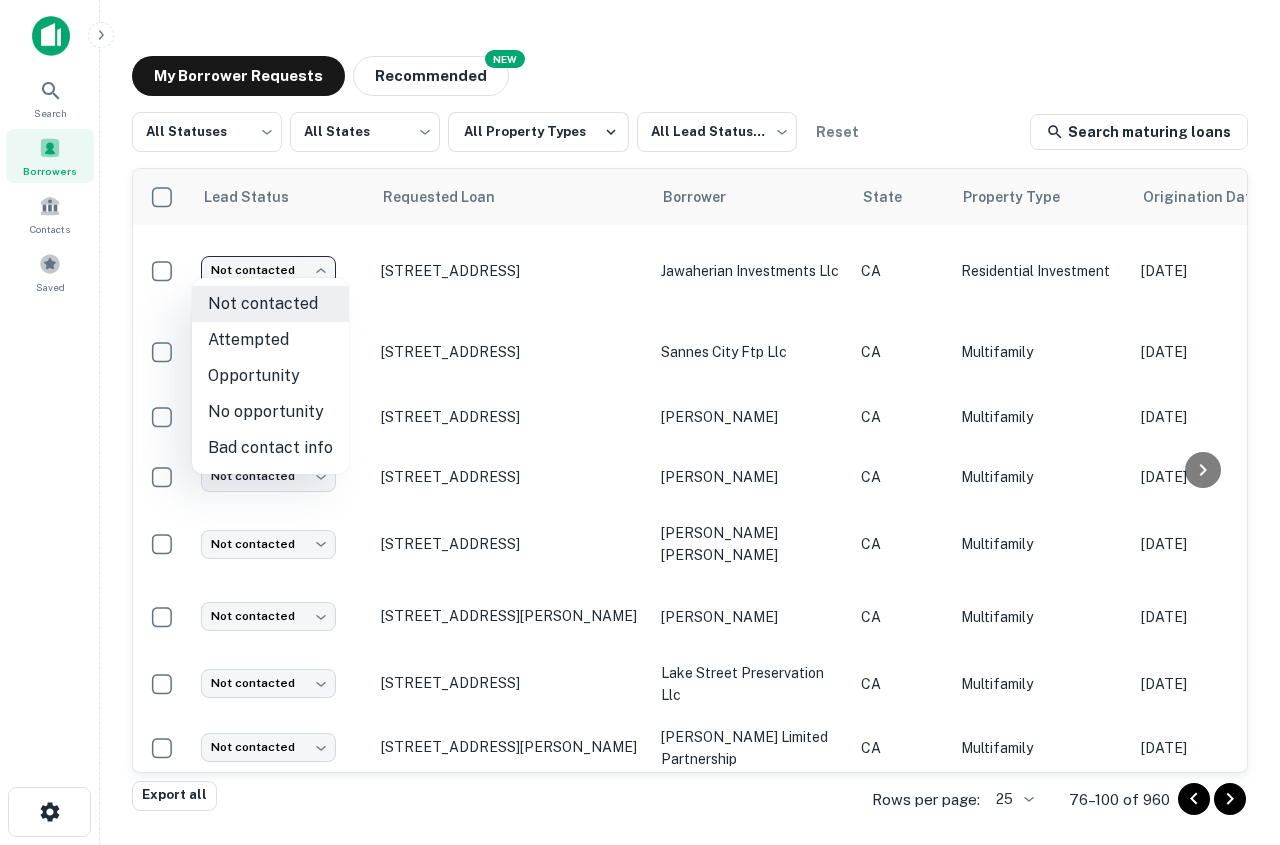 click on "Attempted" at bounding box center [270, 340] 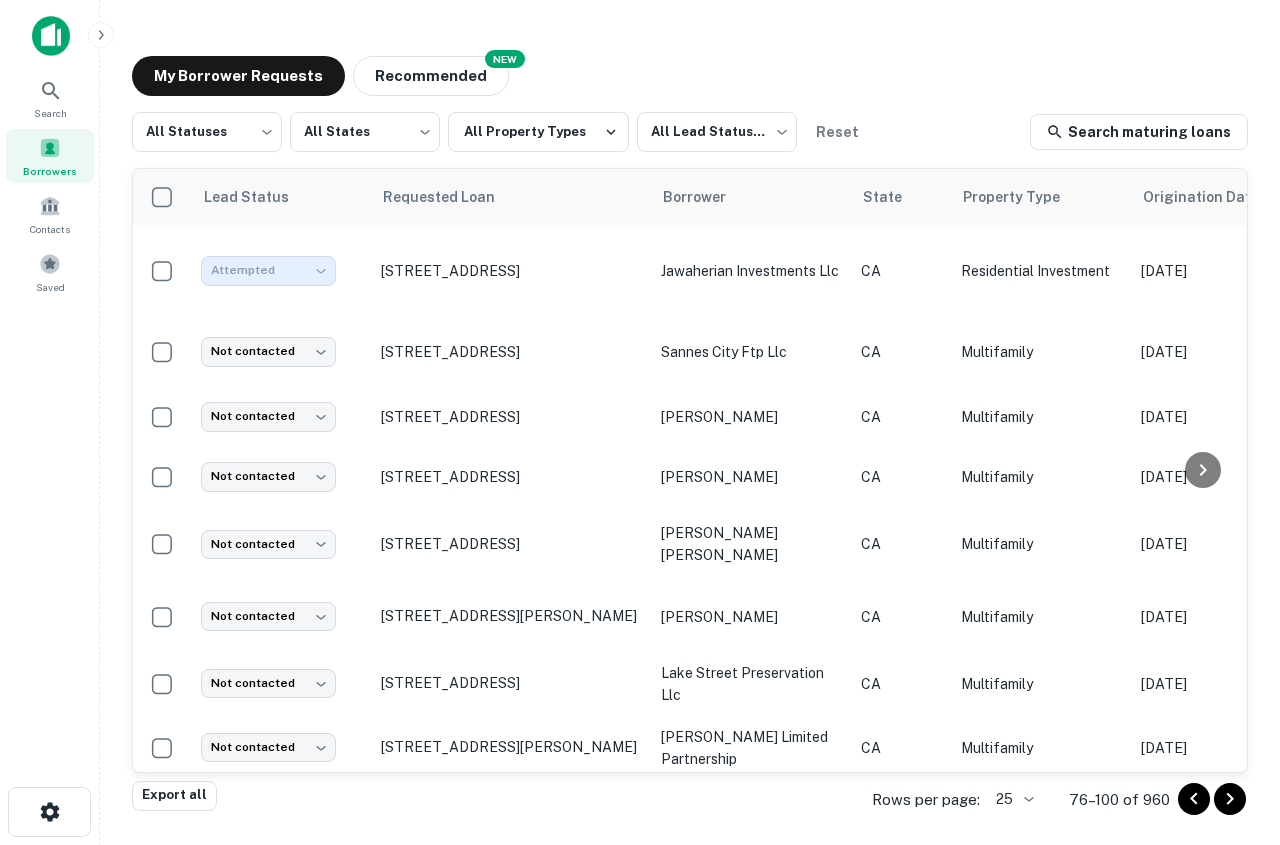 type on "*********" 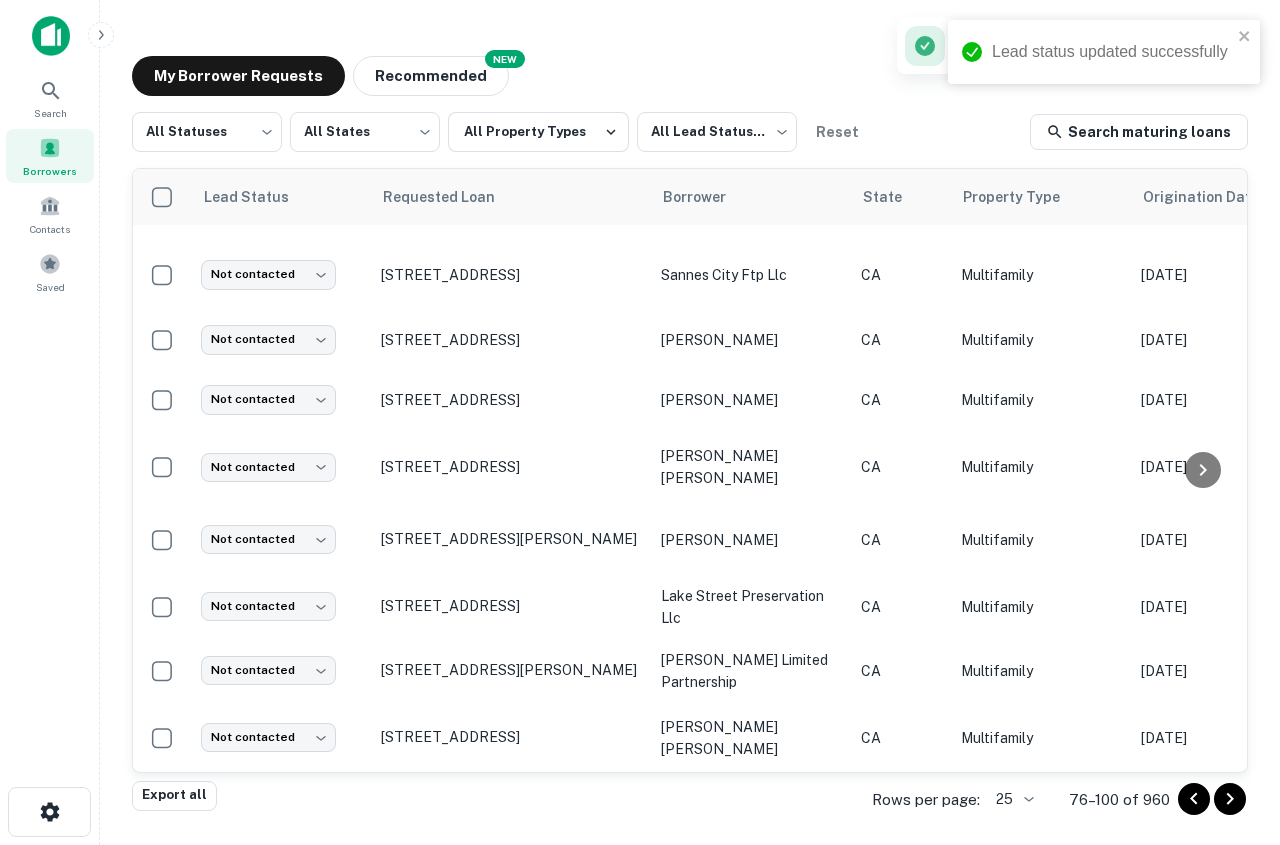 scroll, scrollTop: 545, scrollLeft: 0, axis: vertical 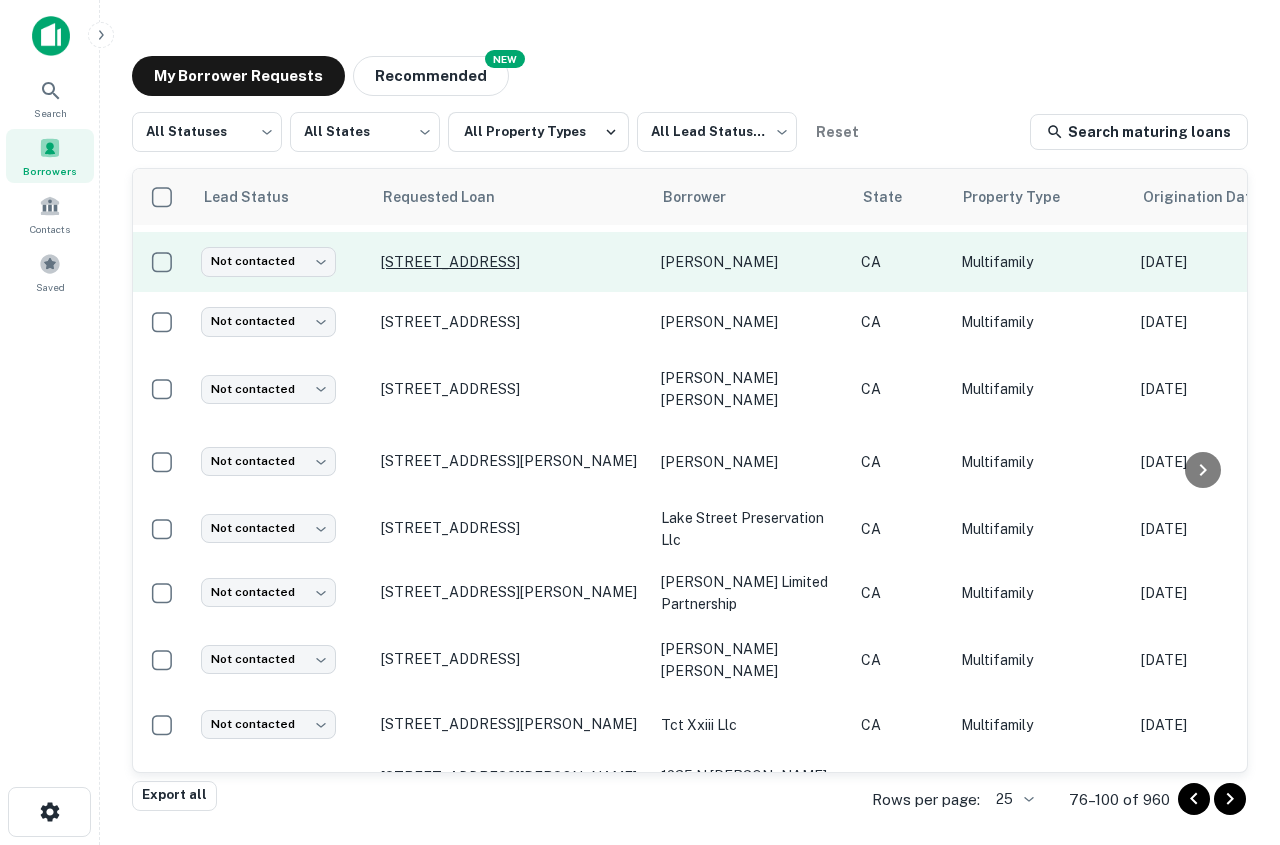 click on "[STREET_ADDRESS]" at bounding box center (511, 262) 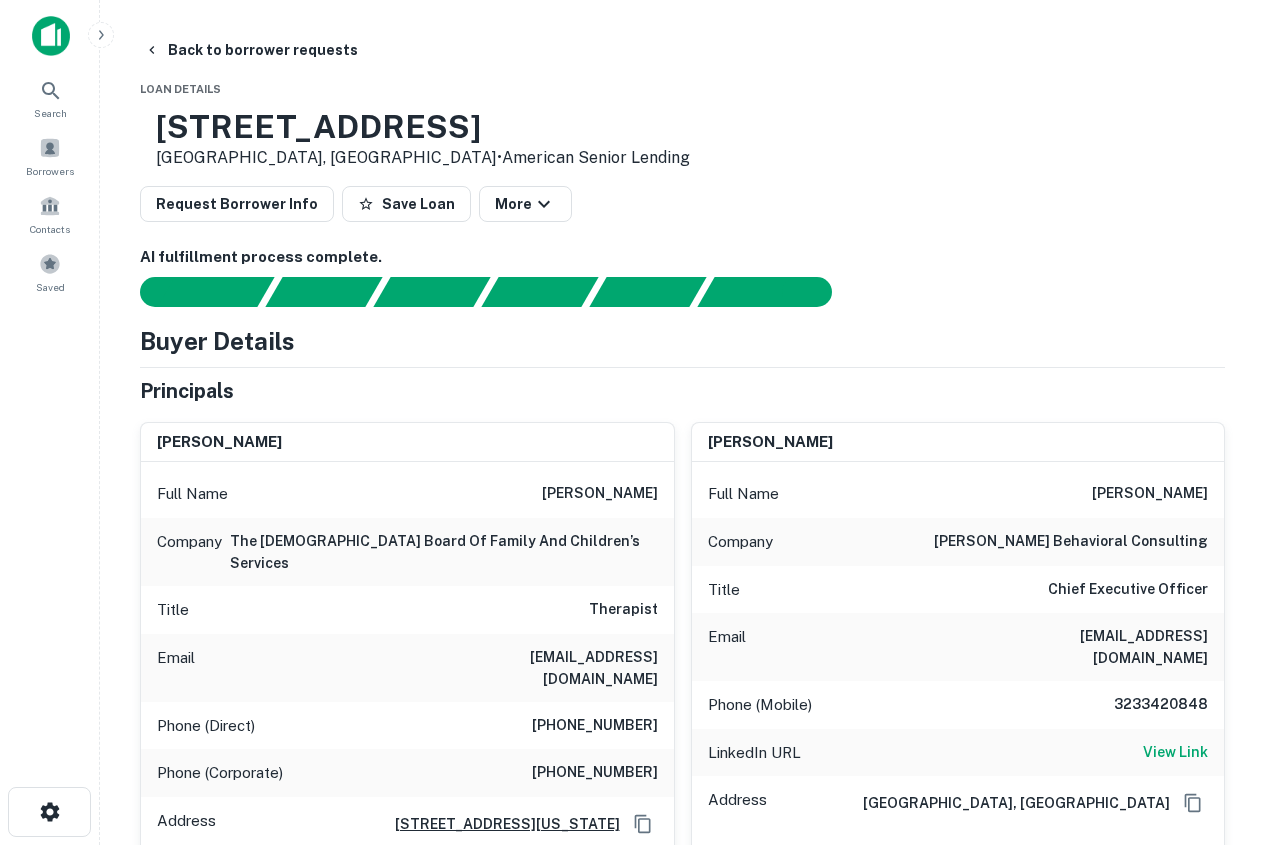 click on "[PHONE_NUMBER]" at bounding box center [595, 726] 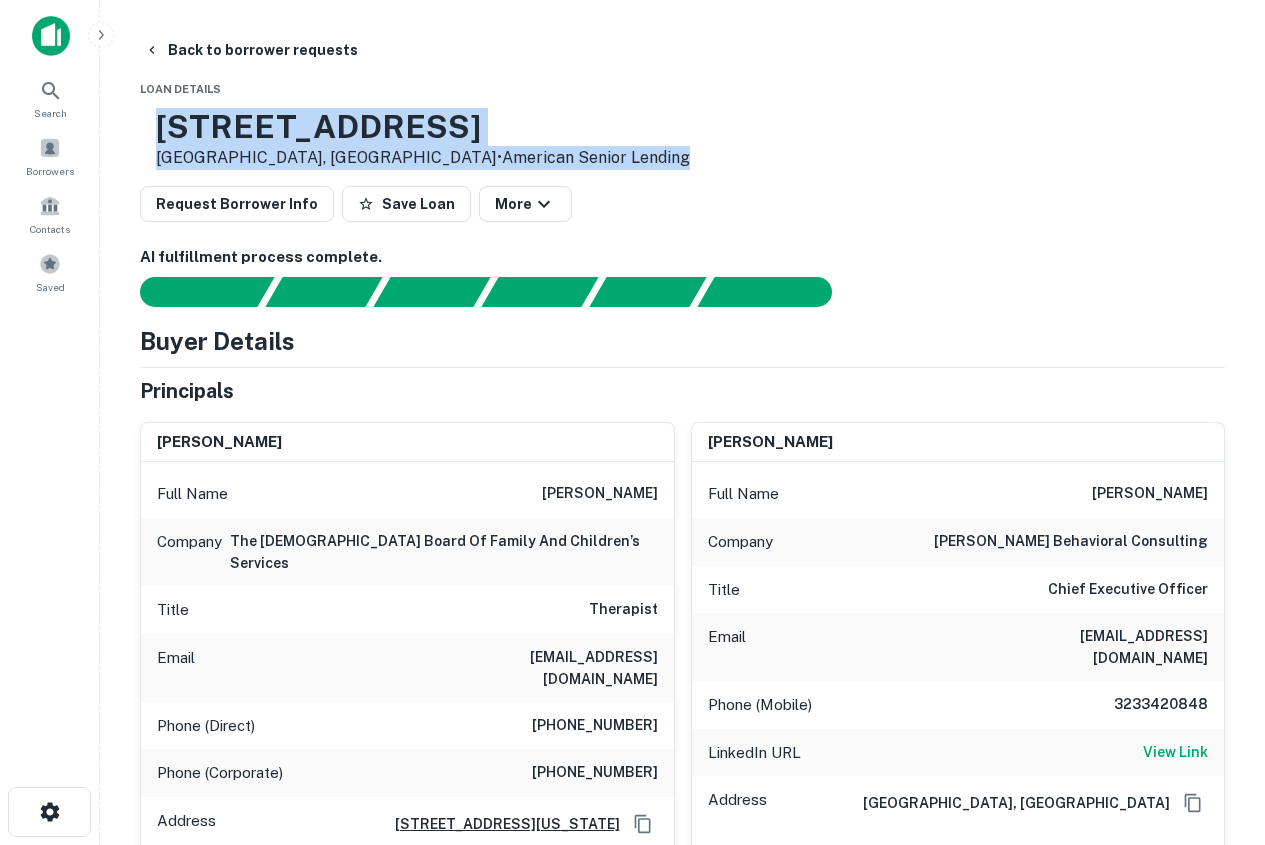drag, startPoint x: 221, startPoint y: 116, endPoint x: 670, endPoint y: 164, distance: 451.5584 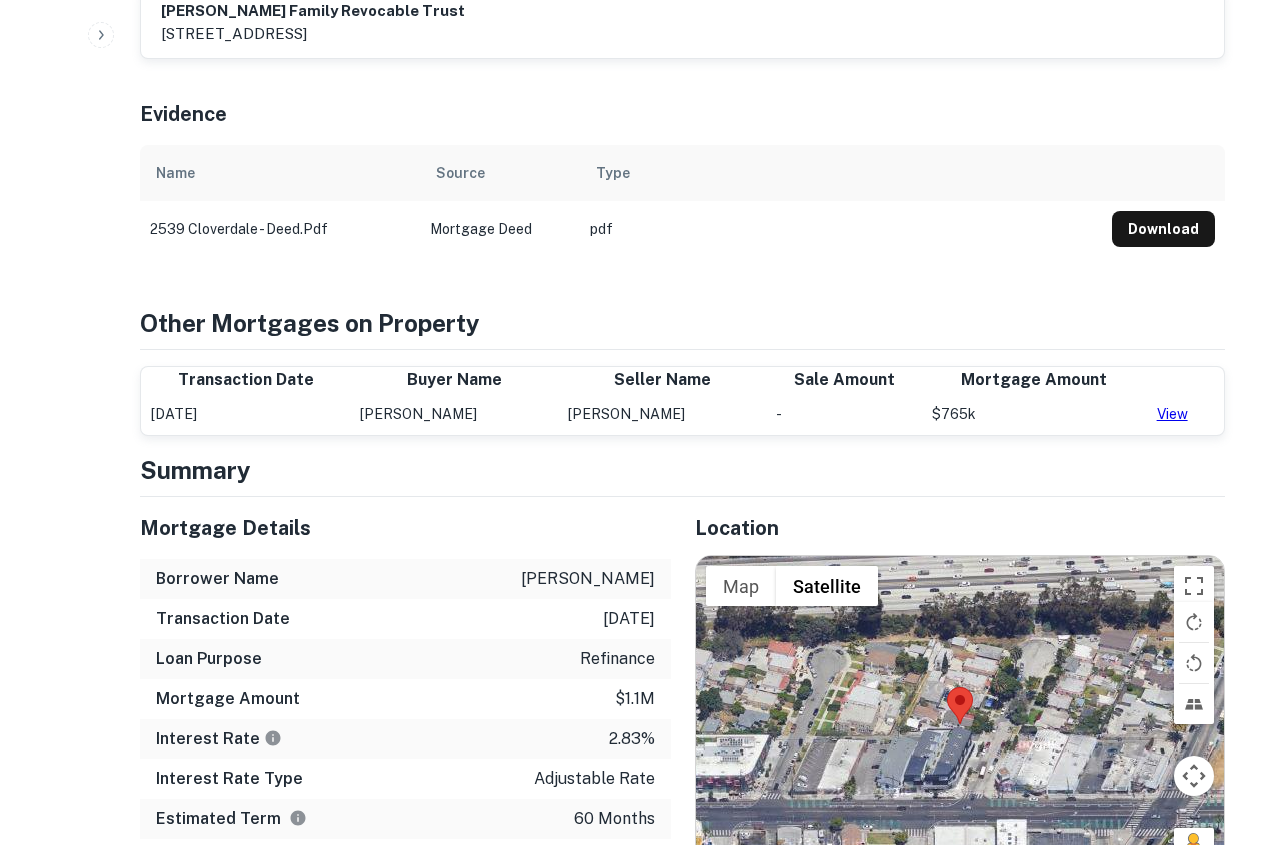 scroll, scrollTop: 1100, scrollLeft: 0, axis: vertical 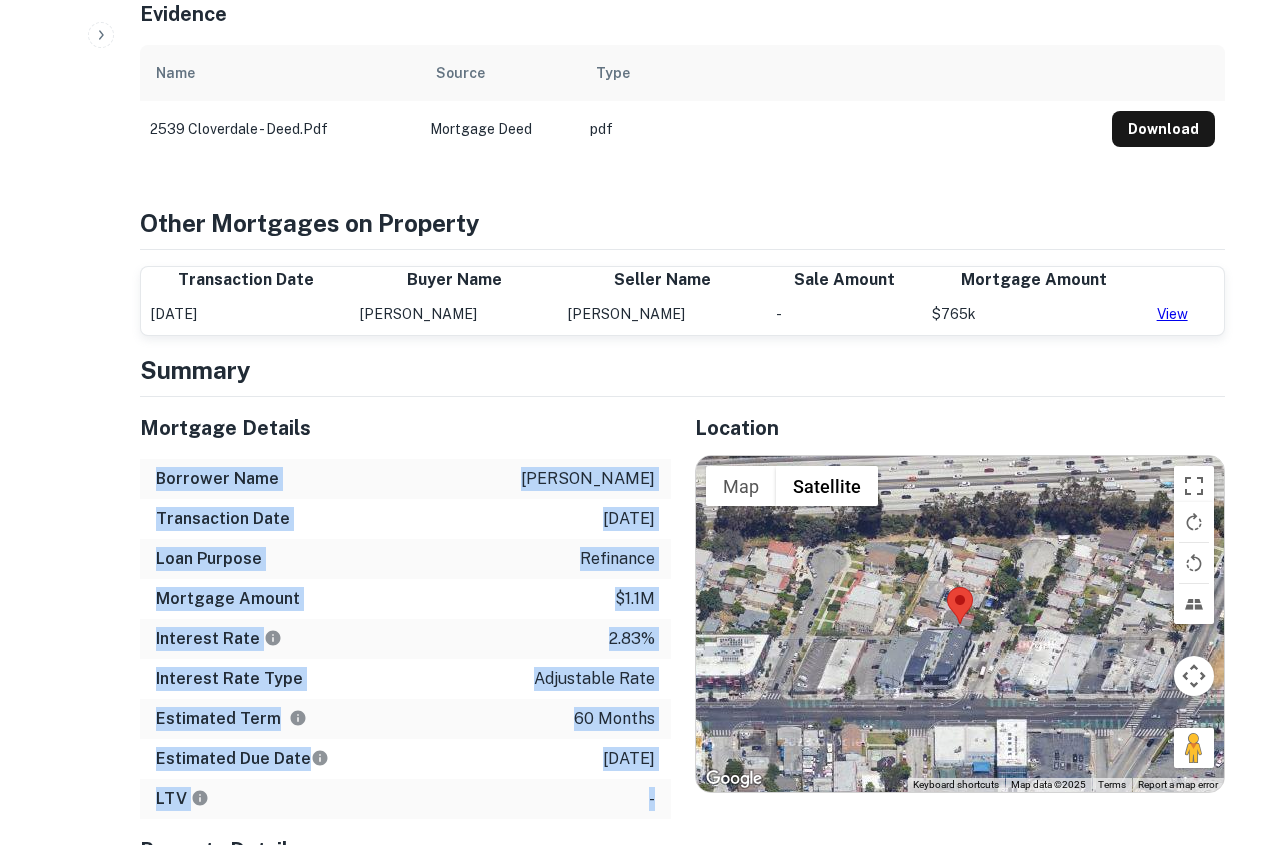 drag, startPoint x: 151, startPoint y: 404, endPoint x: 655, endPoint y: 733, distance: 601.87787 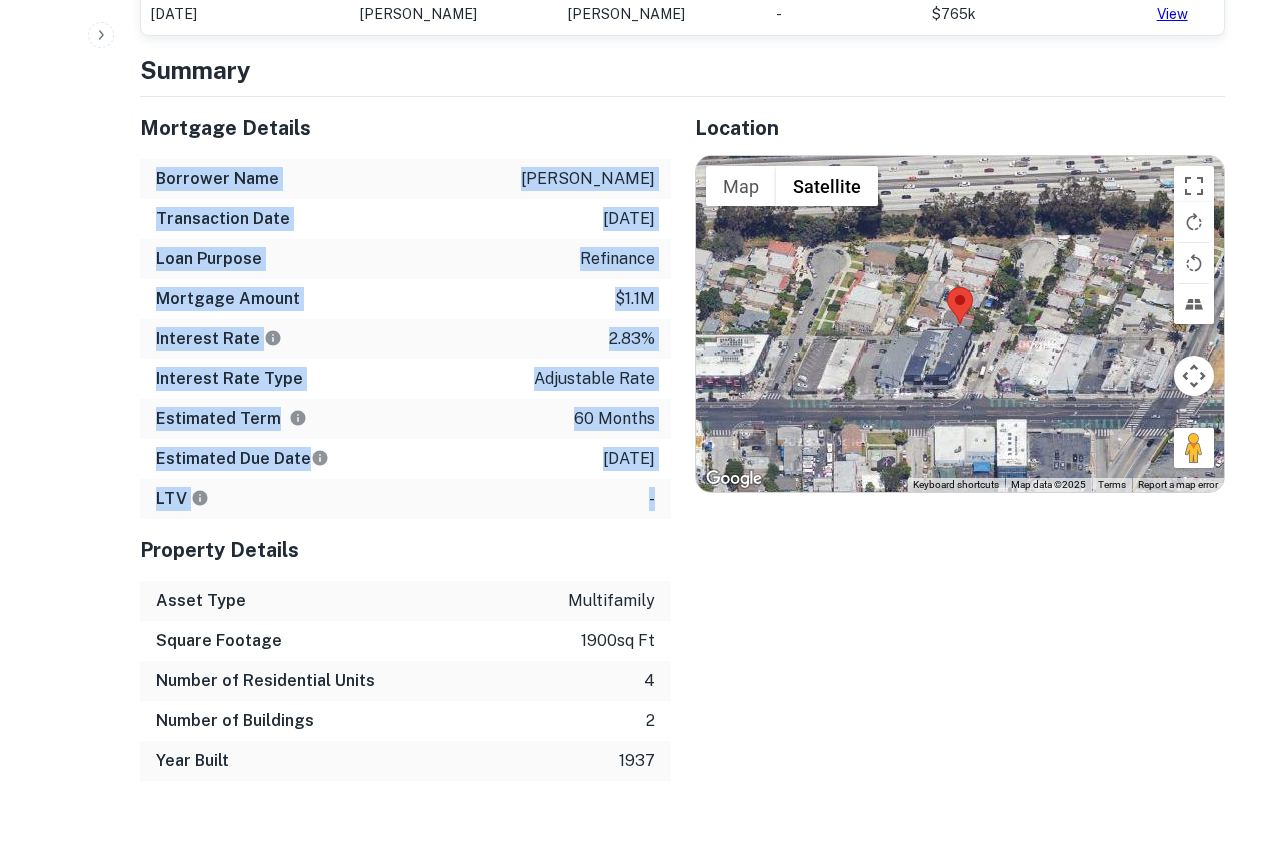 scroll, scrollTop: 1500, scrollLeft: 0, axis: vertical 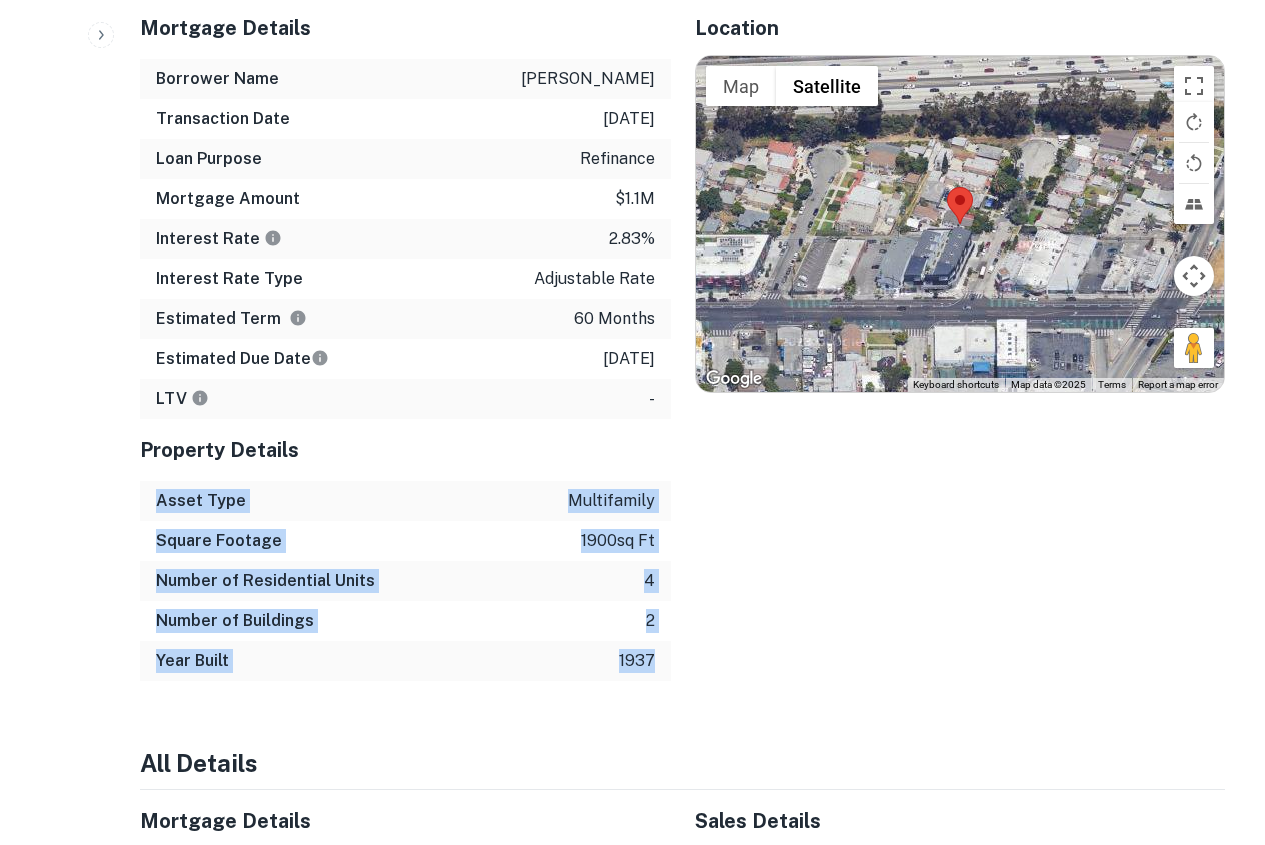 drag, startPoint x: 147, startPoint y: 432, endPoint x: 658, endPoint y: 572, distance: 529.8311 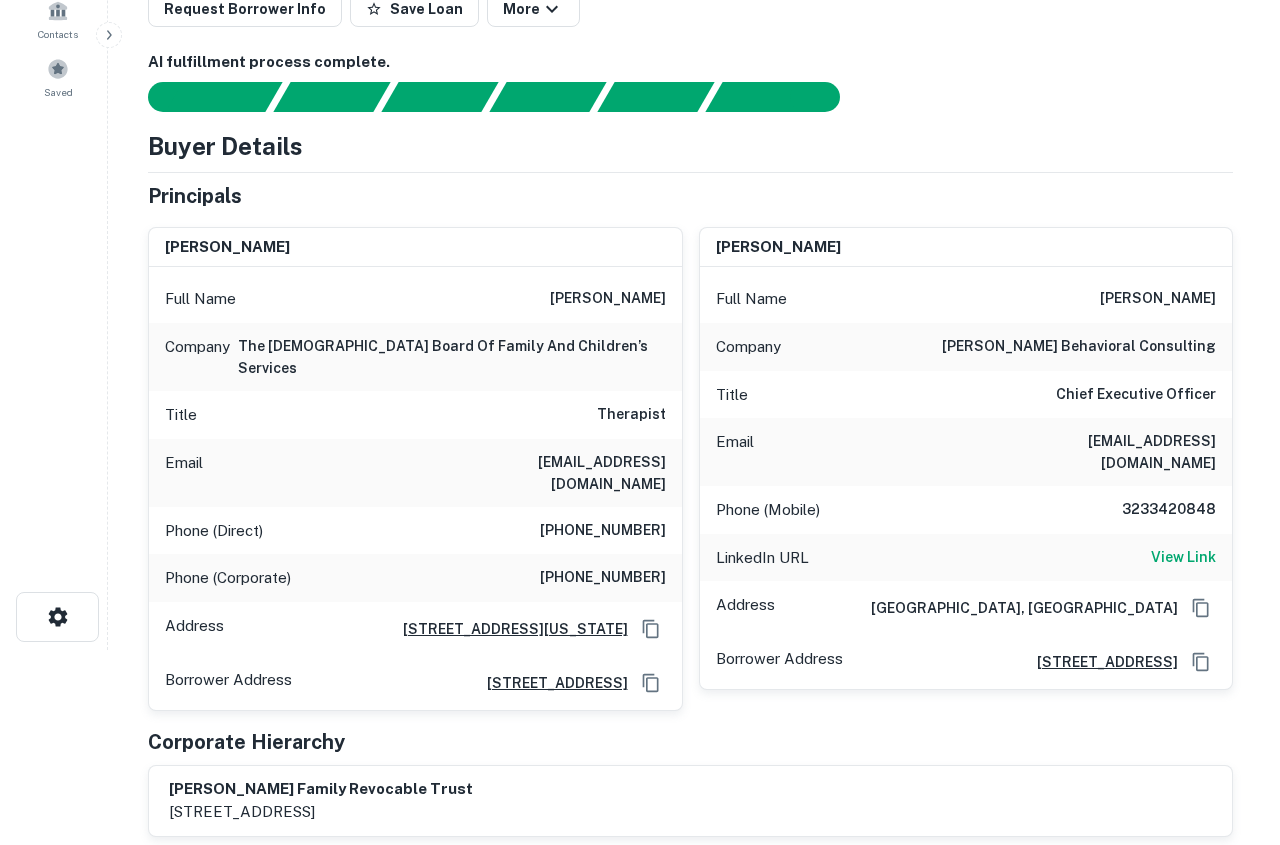 scroll, scrollTop: 0, scrollLeft: 0, axis: both 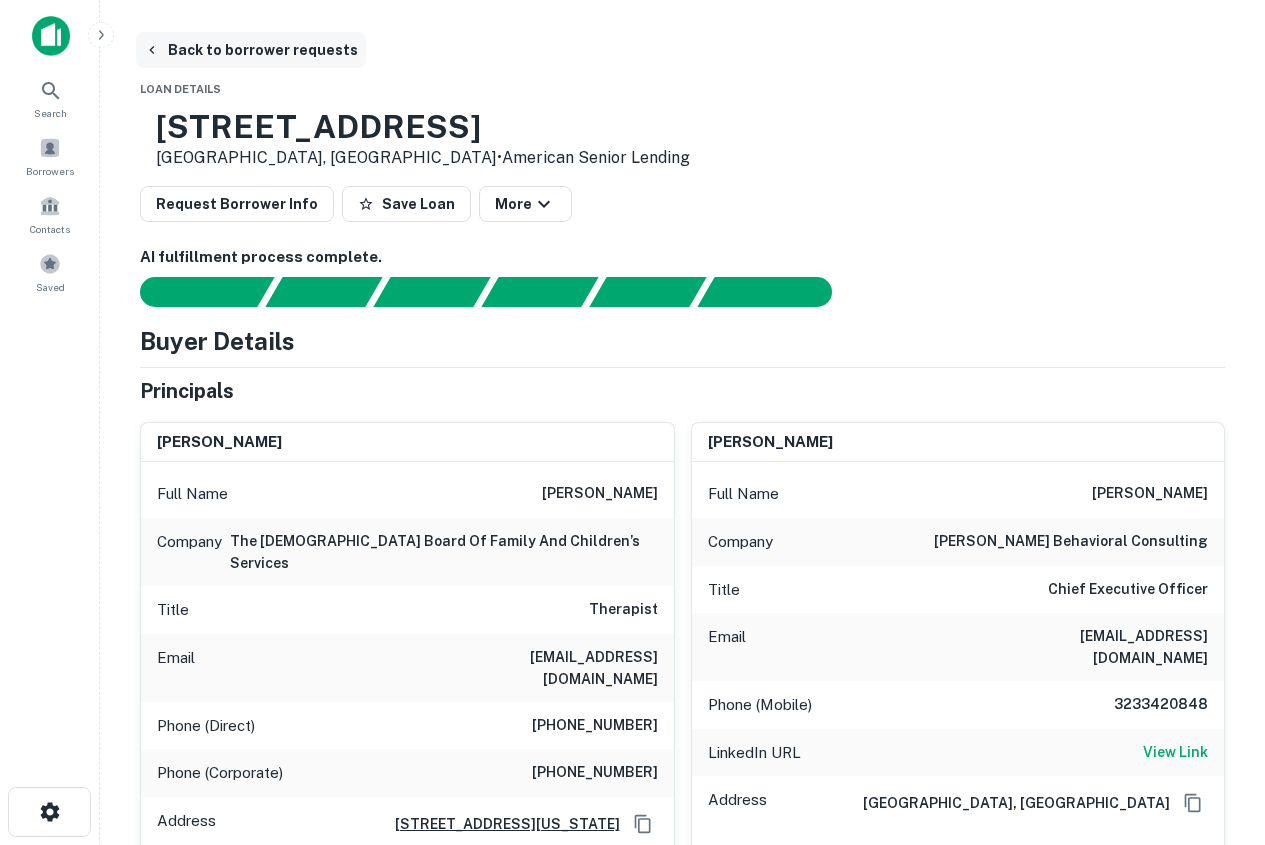 click on "Back to borrower requests" at bounding box center (251, 50) 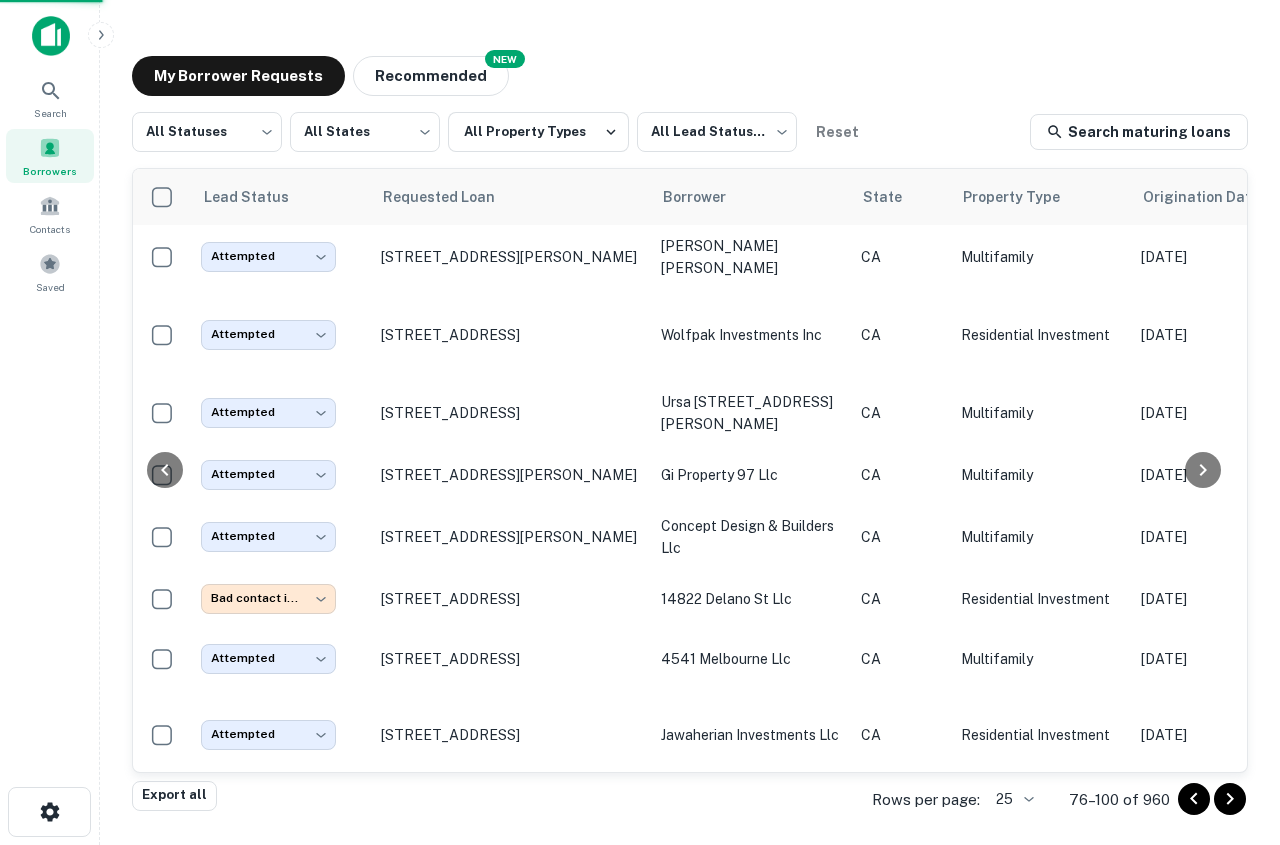 scroll, scrollTop: 619, scrollLeft: 0, axis: vertical 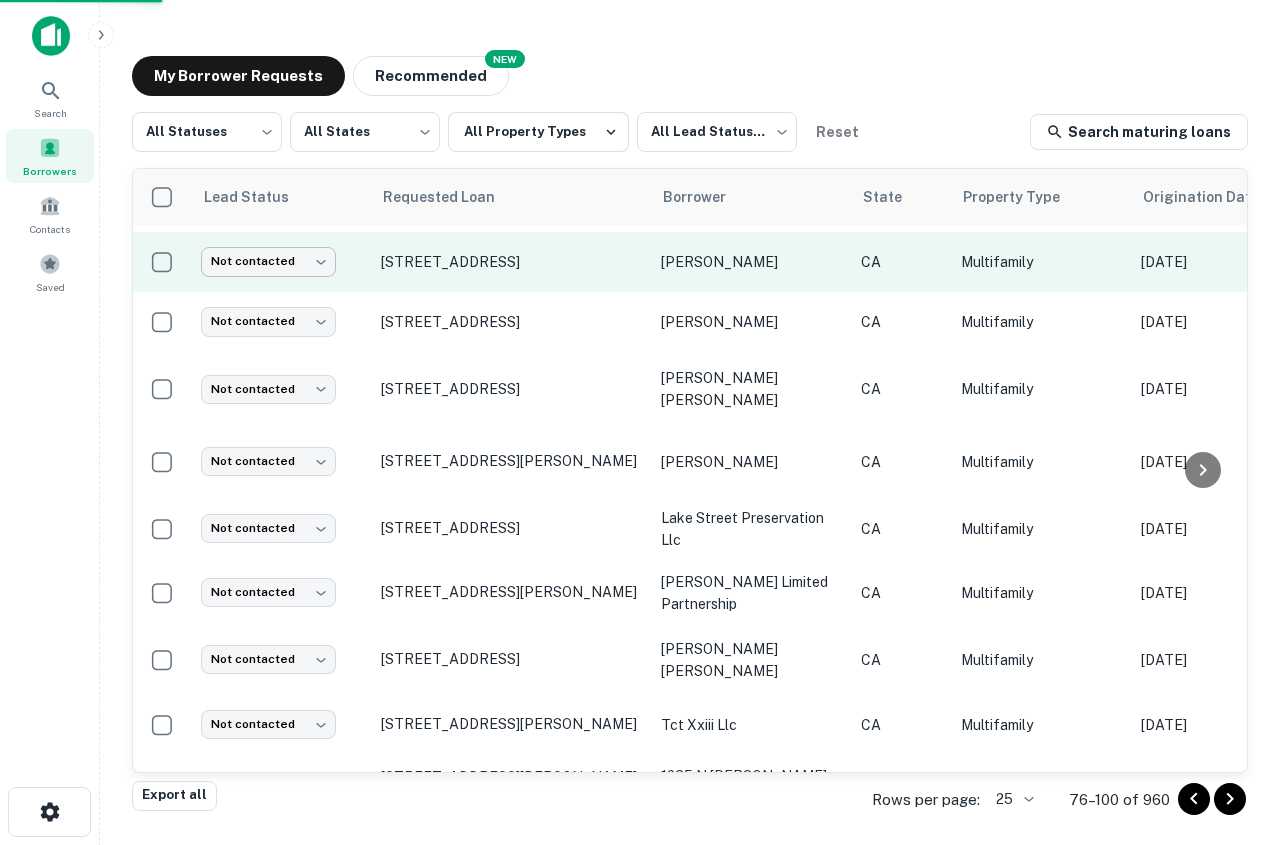 click on "Search         Borrowers         Contacts         Saved     My Borrower Requests NEW Recommended All Statuses *** ​ All States *** ​ All Property Types All Lead Statuses *** ​ Reset Search maturing loans Lead Status Requested Loan Borrower State Property Type Origination Date Maturity Date Mortgage Amount Requested Date sorted descending Lender Request Status Attempted ********* ​ [STREET_ADDRESS][PERSON_NAME]  [PERSON_NAME] [PERSON_NAME] CA Multifamily [DATE] [DATE] $1.4M [DATE] NEW Wave Lending Group INC Fulfilled Attempted ********* ​ [STREET_ADDRESS] investments inc CA Residential Investment [DATE] [DATE] $1M [DATE] [PERSON_NAME] Marble Company INC Fulfilled Attempted ********* ​ [STREET_ADDRESS] [STREET_ADDRESS][PERSON_NAME] llc CA Multifamily [DATE] [DATE] $2.6M [DATE] Spreo Capital Fulfilled Attempted ********* ​ [STREET_ADDRESS][PERSON_NAME]  gi property 97 llc CA Multifamily $1.1M CA" at bounding box center [640, 422] 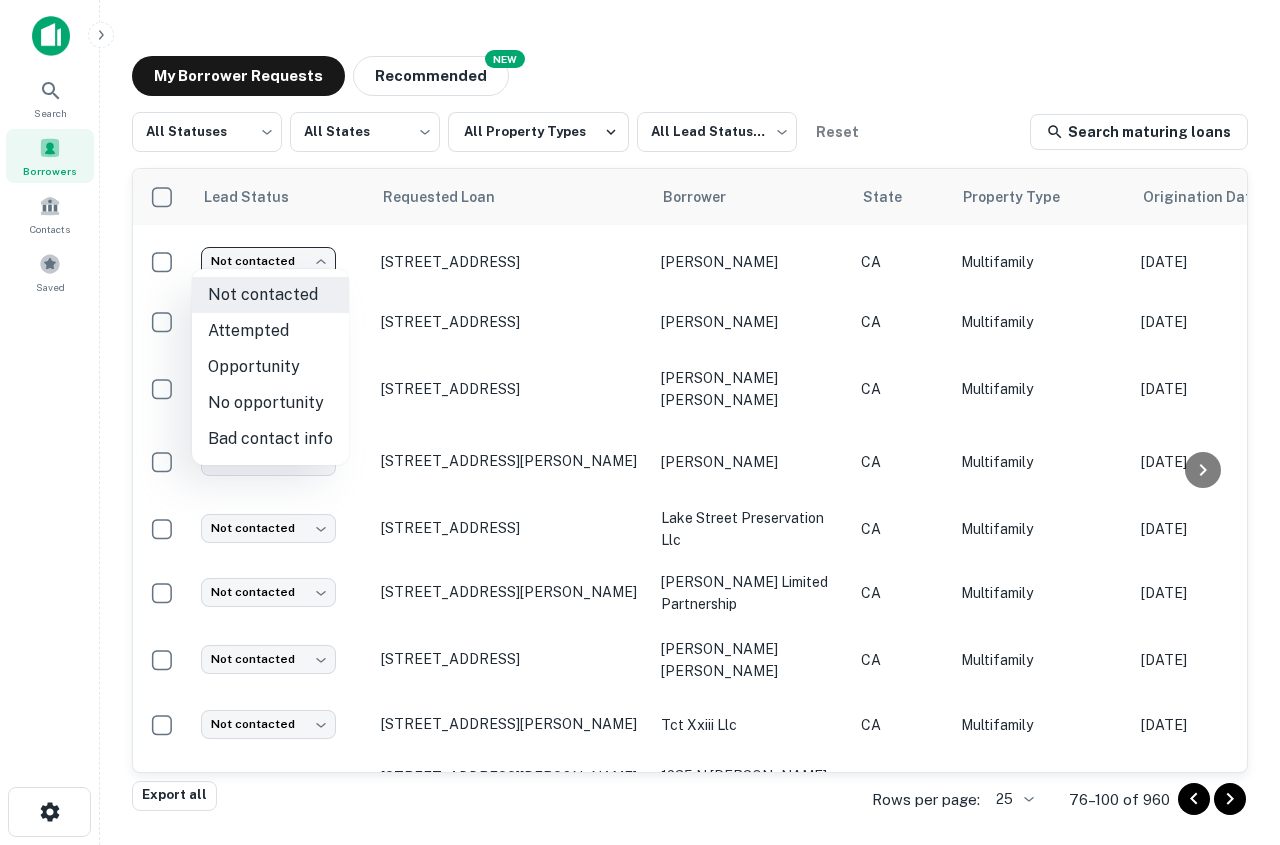click on "Attempted" at bounding box center [270, 331] 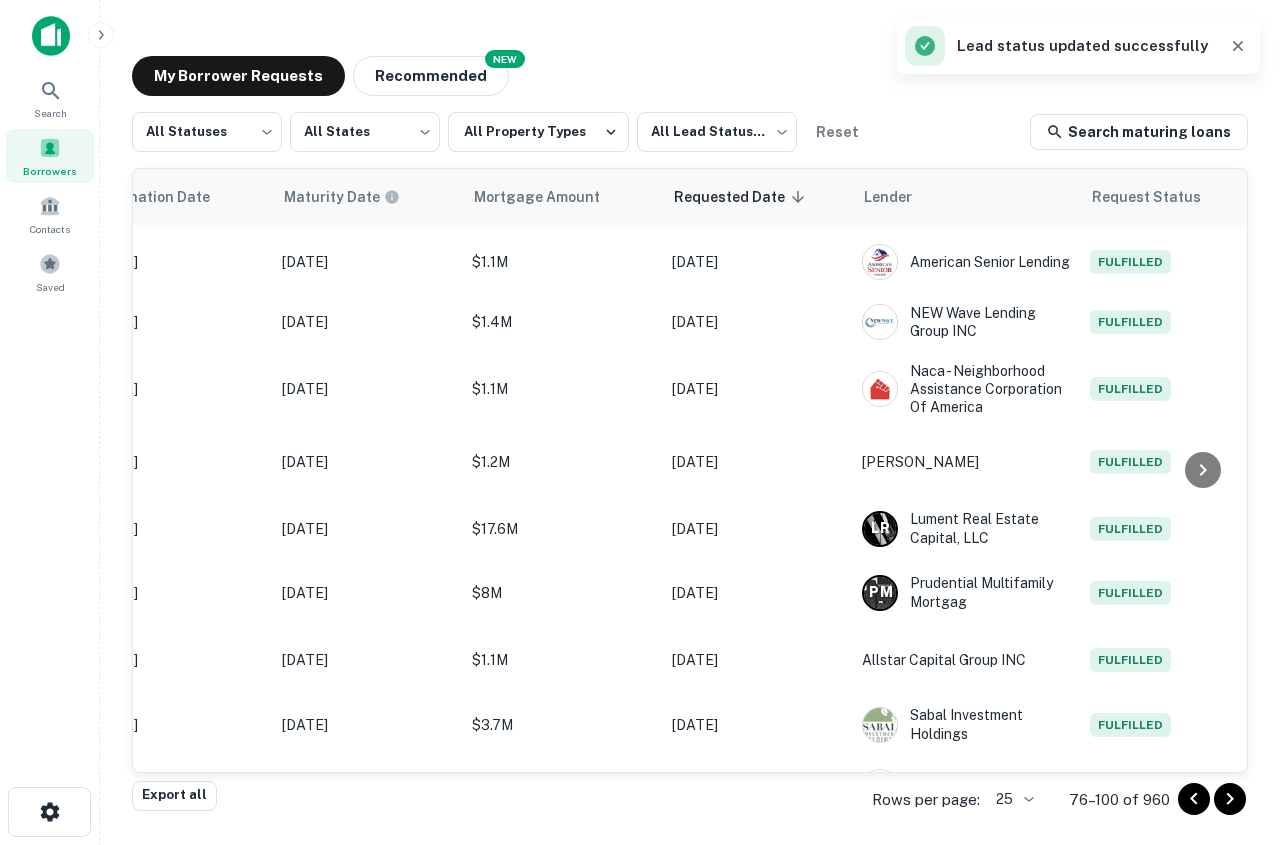 scroll, scrollTop: 619, scrollLeft: 0, axis: vertical 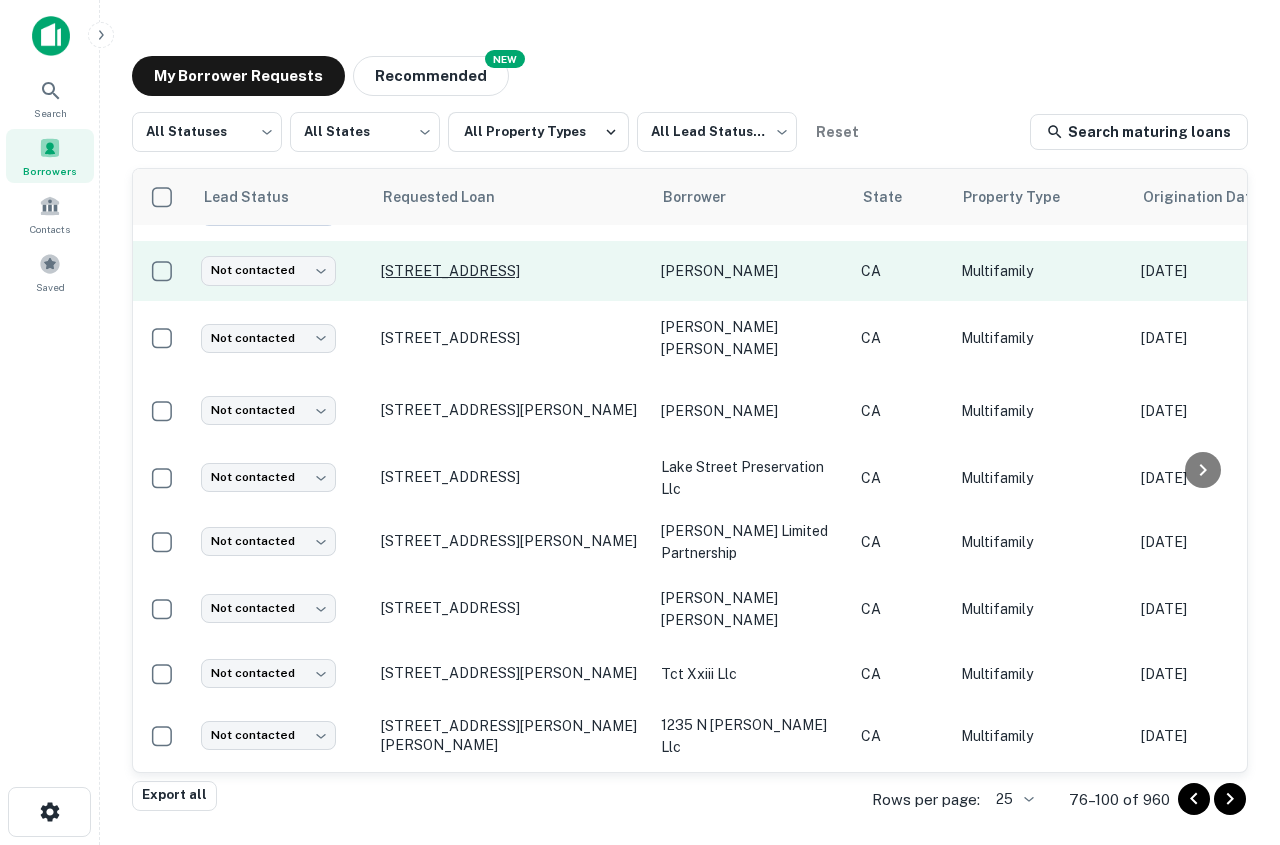 click on "[STREET_ADDRESS]" at bounding box center [511, 271] 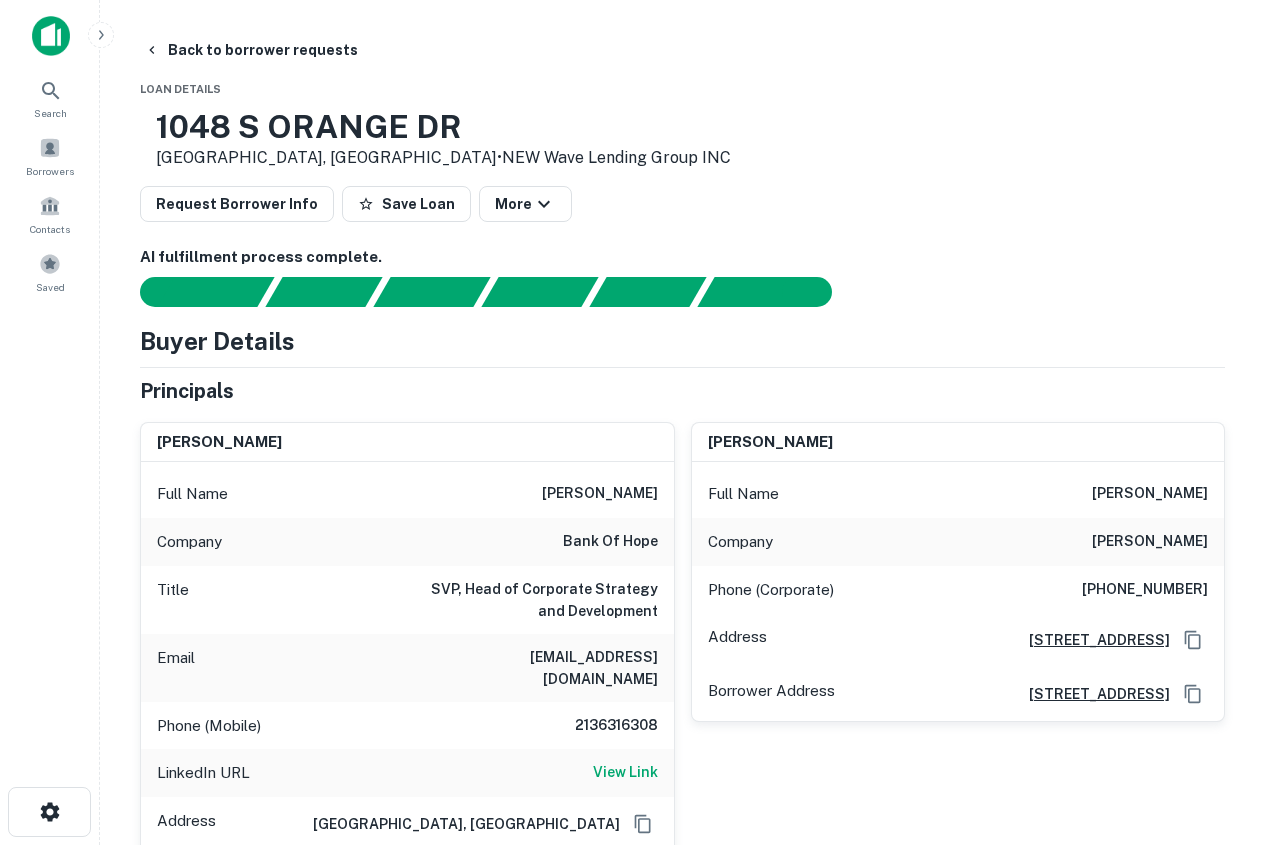 click on "2136316308" at bounding box center [616, 726] 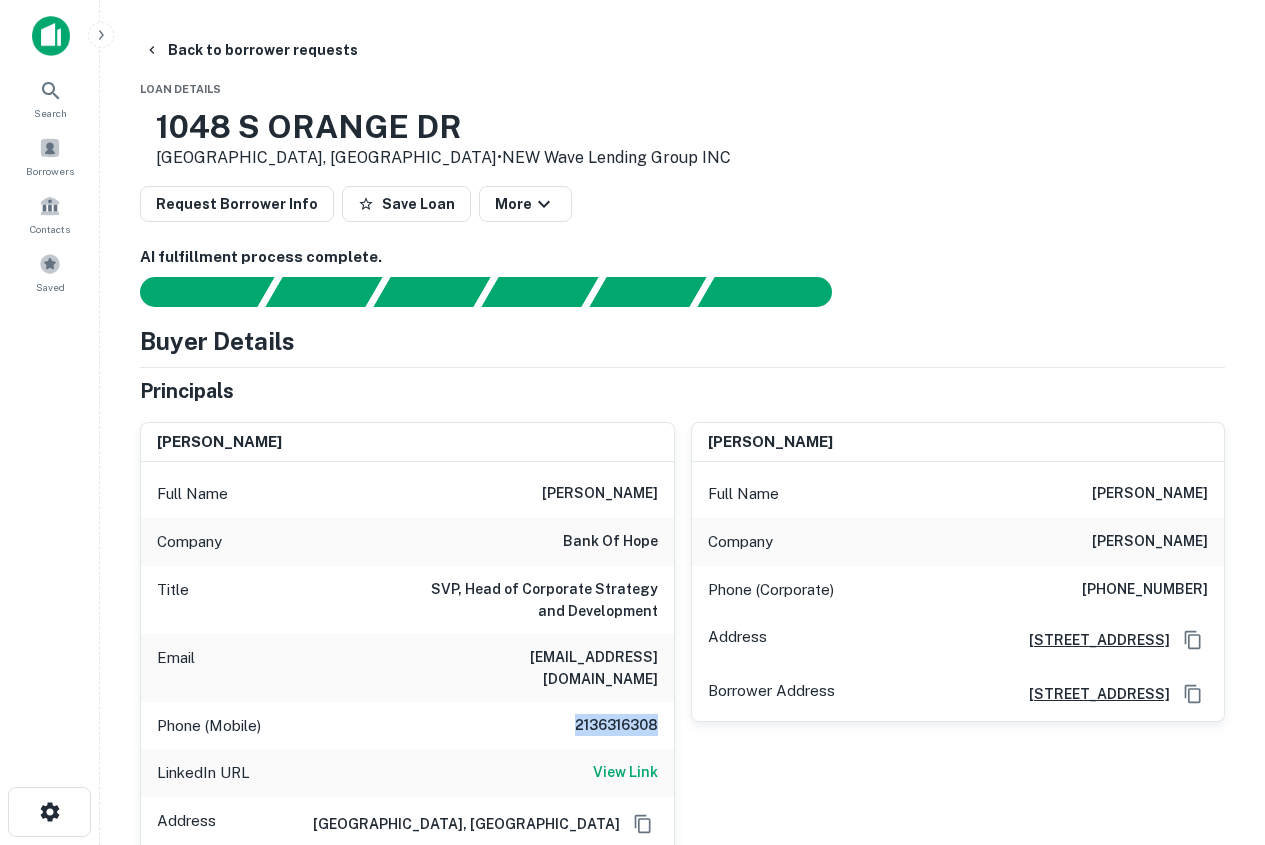 click on "2136316308" at bounding box center (616, 726) 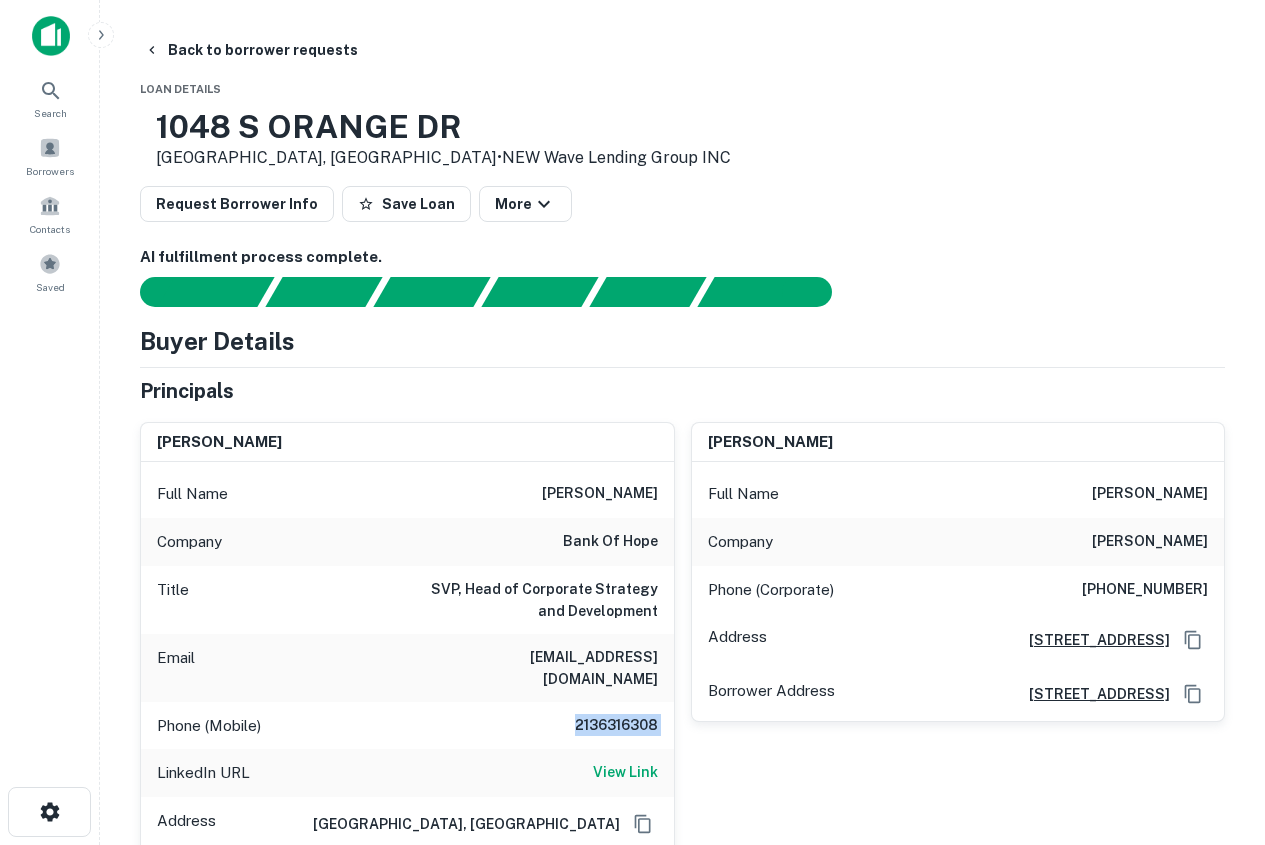 click on "2136316308" at bounding box center (616, 726) 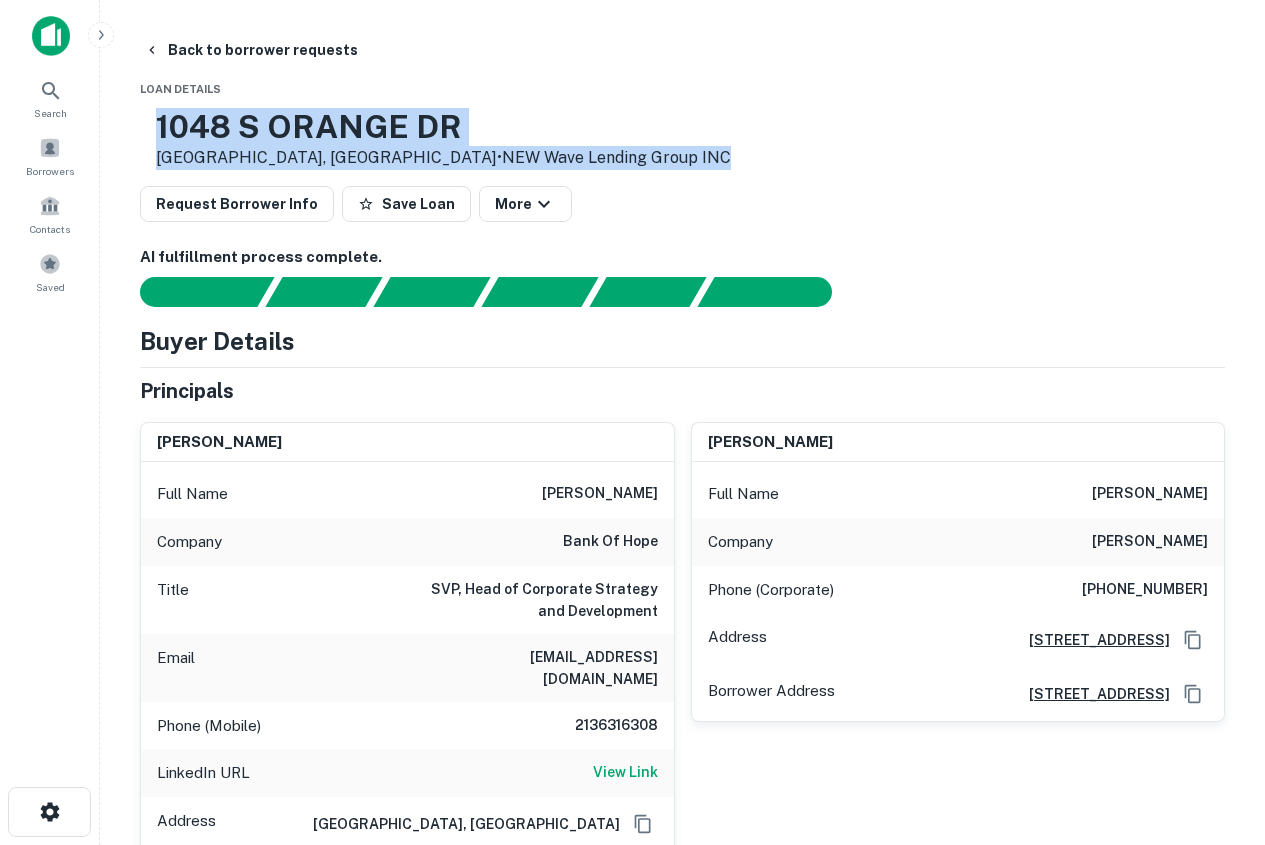 drag, startPoint x: 223, startPoint y: 118, endPoint x: 639, endPoint y: 162, distance: 418.32047 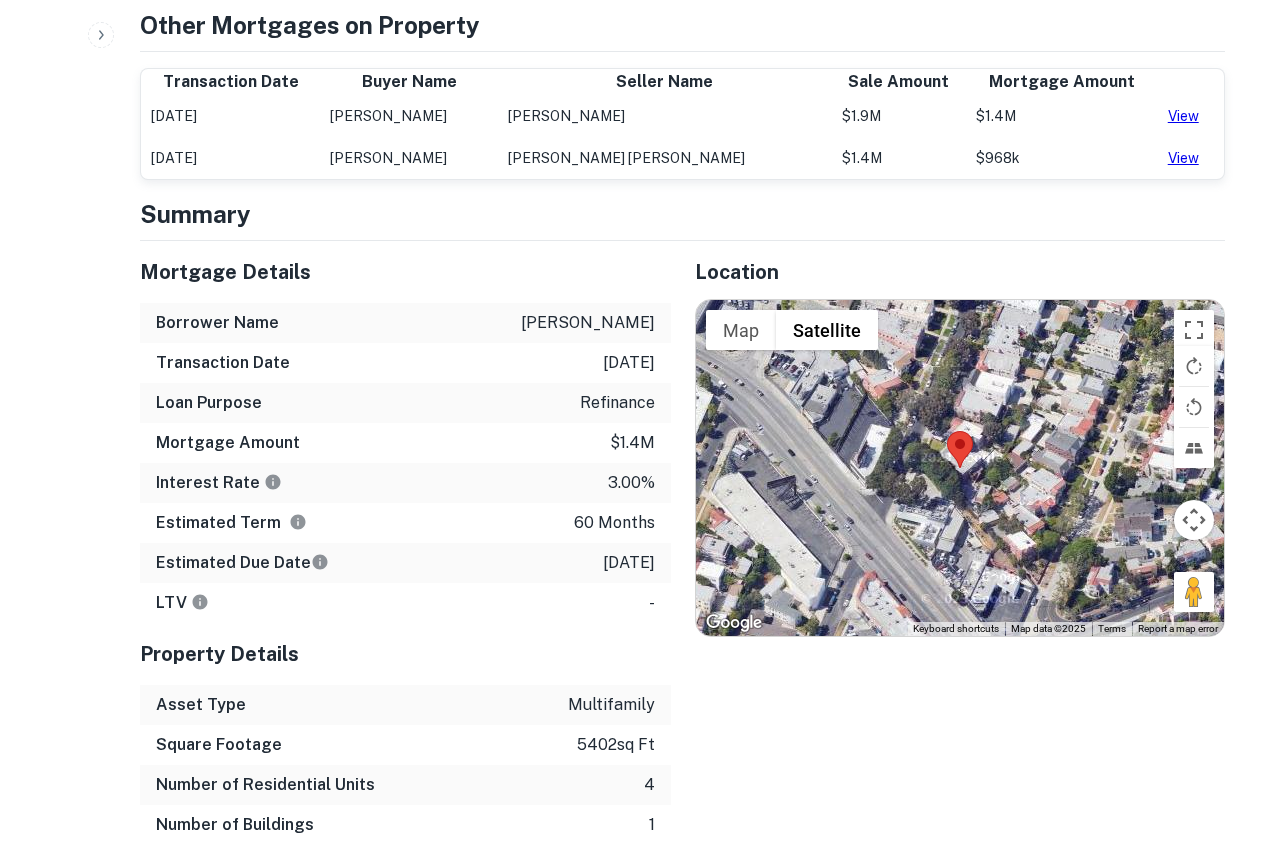 scroll, scrollTop: 1300, scrollLeft: 0, axis: vertical 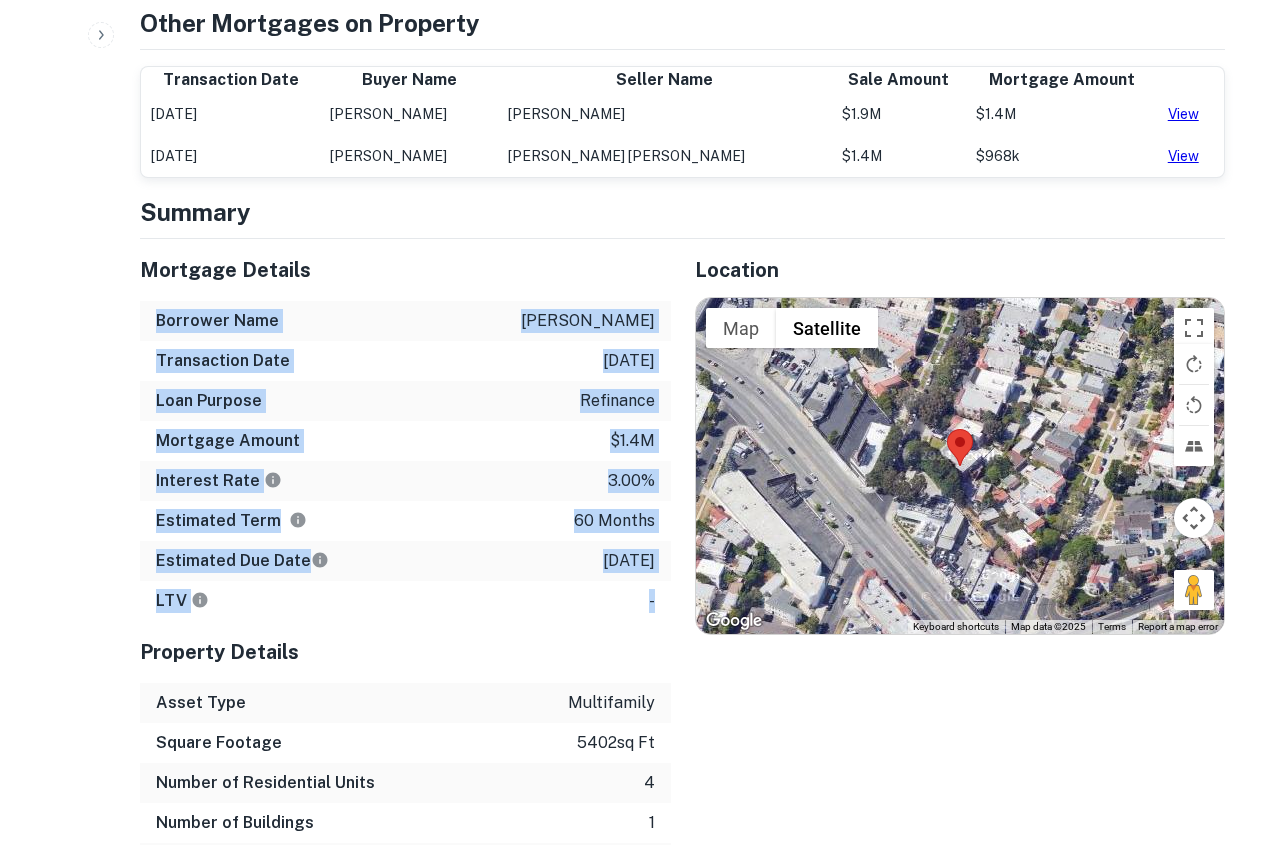 drag, startPoint x: 158, startPoint y: 252, endPoint x: 653, endPoint y: 536, distance: 570.6847 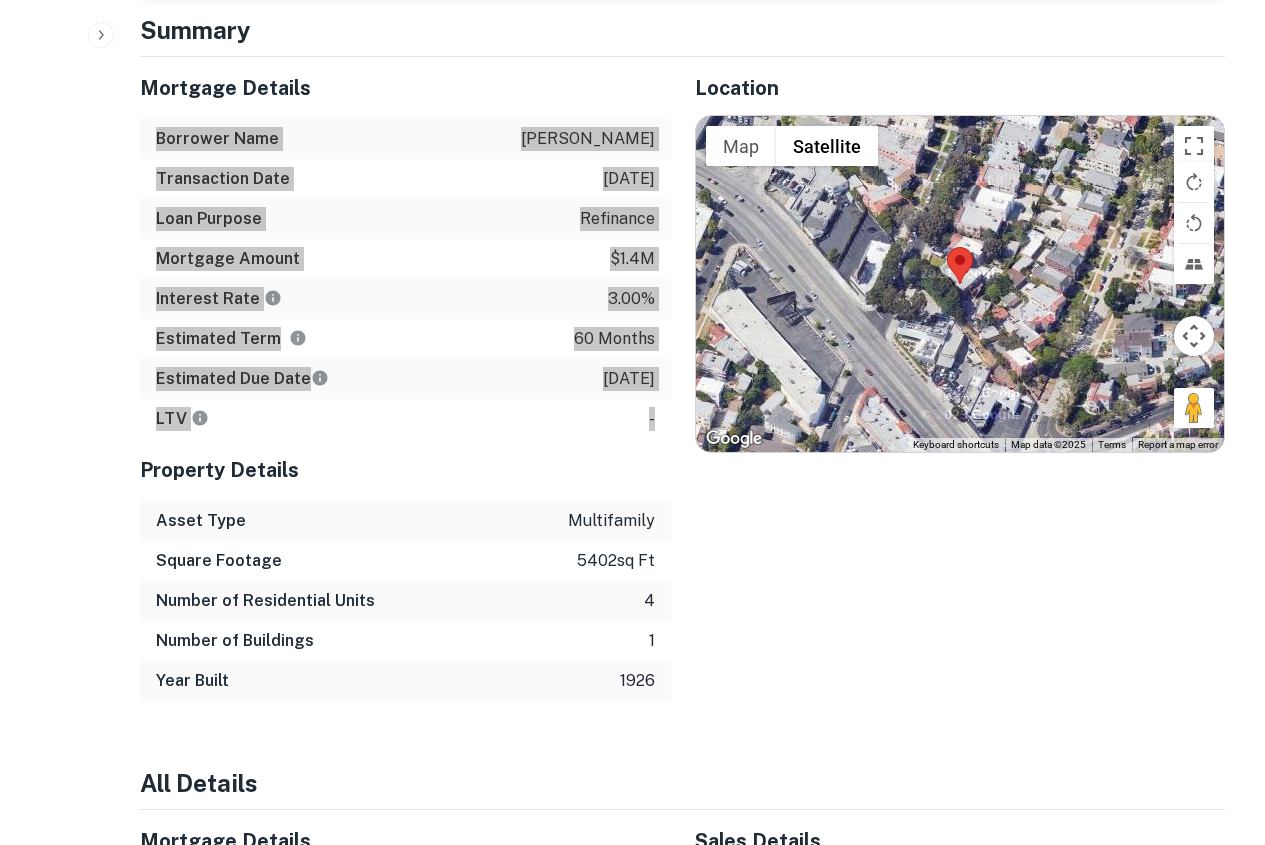 scroll, scrollTop: 1500, scrollLeft: 0, axis: vertical 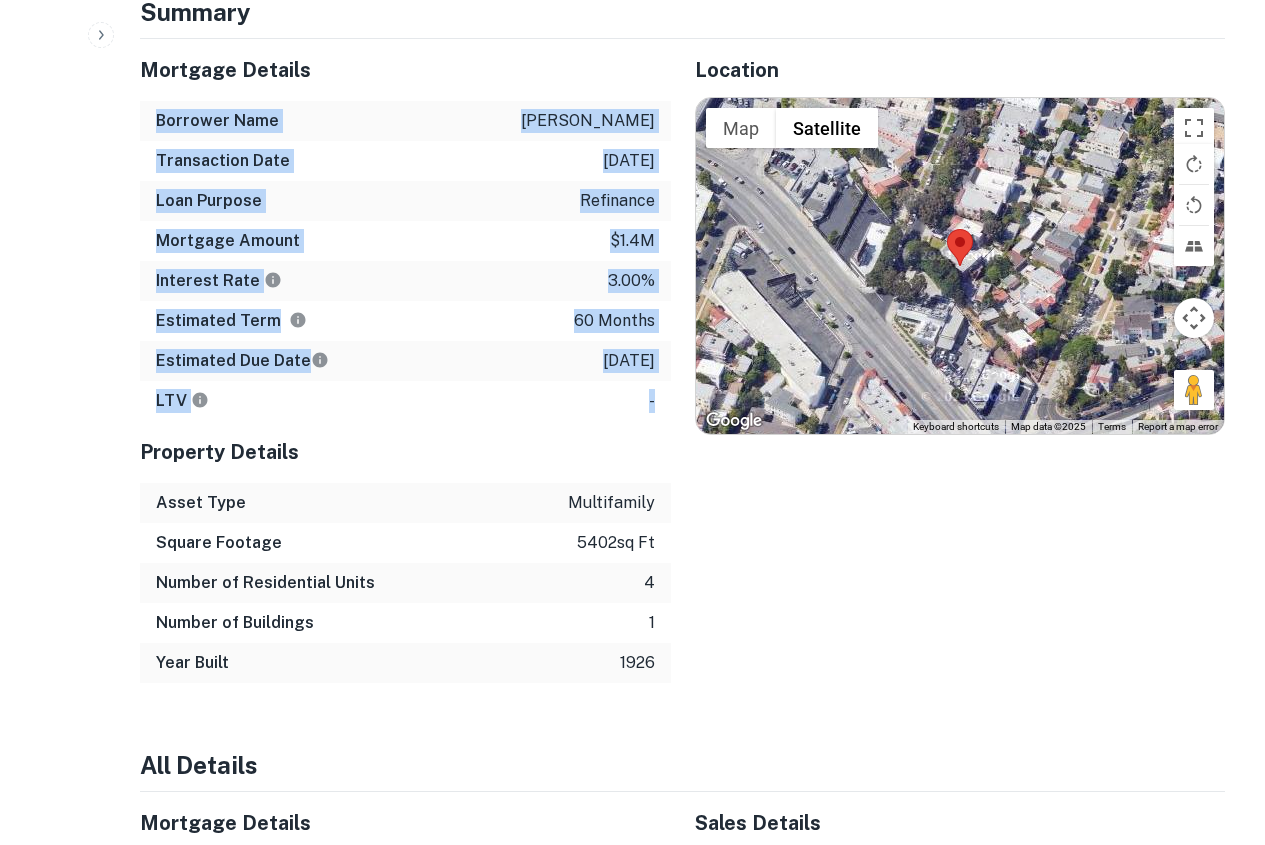 click on "Asset Type multifamily" at bounding box center (405, 503) 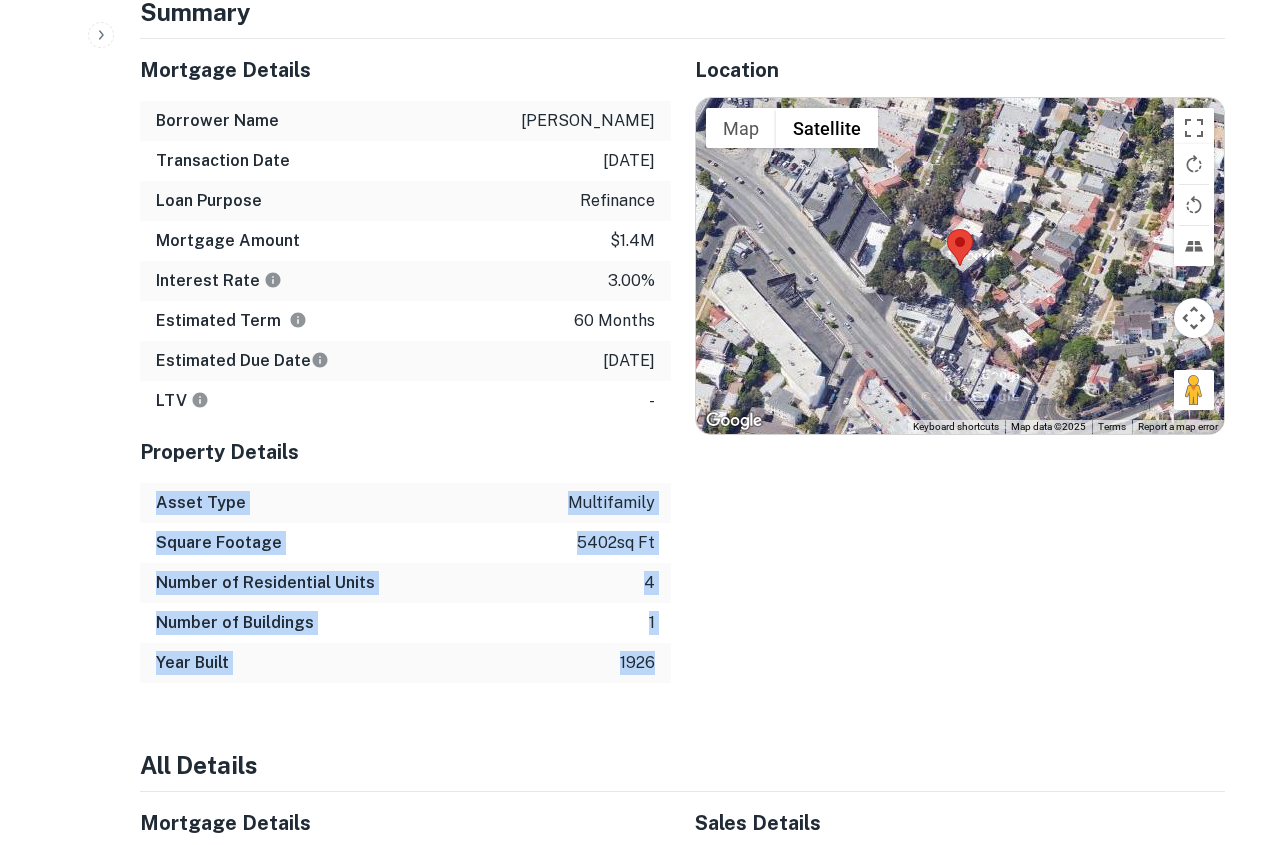 drag, startPoint x: 157, startPoint y: 442, endPoint x: 659, endPoint y: 598, distance: 525.6805 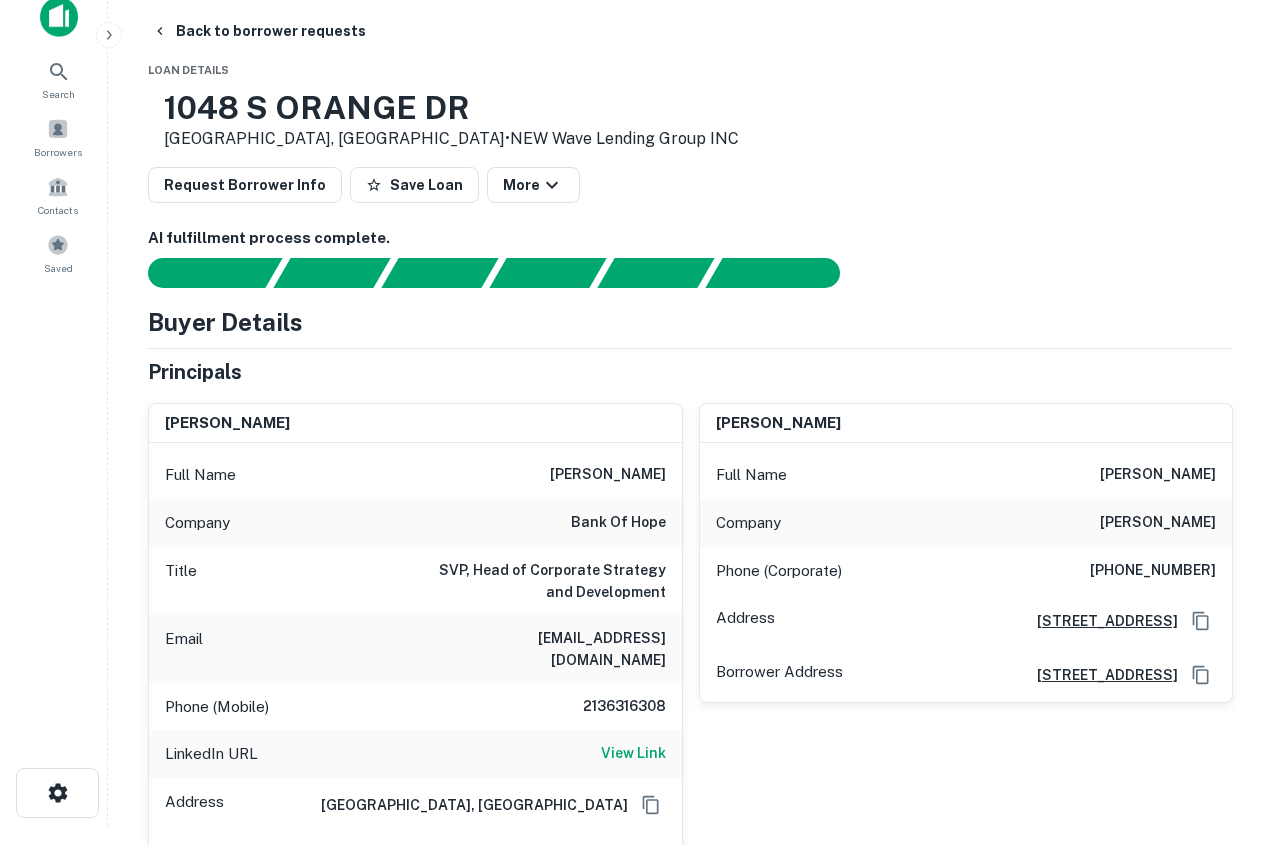 scroll, scrollTop: 0, scrollLeft: 0, axis: both 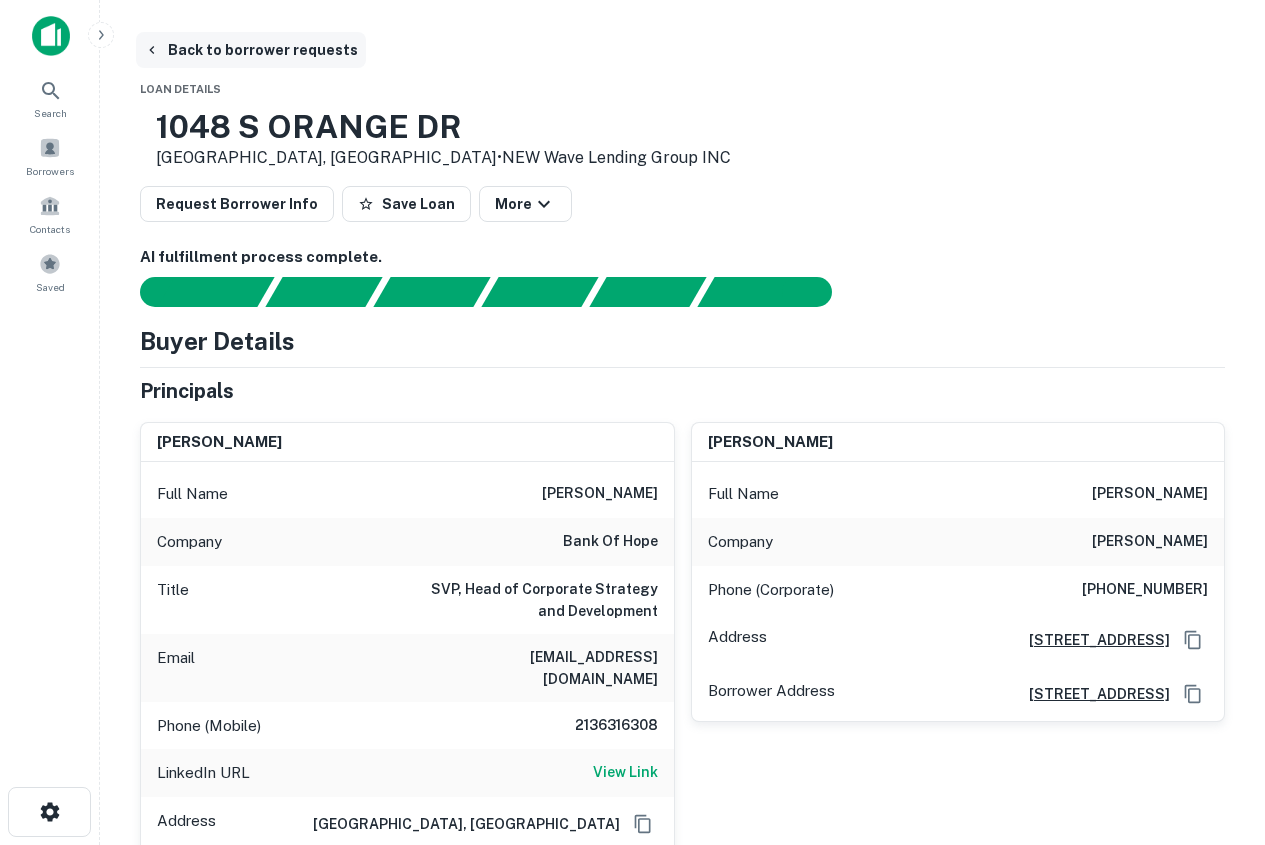 drag, startPoint x: 249, startPoint y: 43, endPoint x: 269, endPoint y: 61, distance: 26.907248 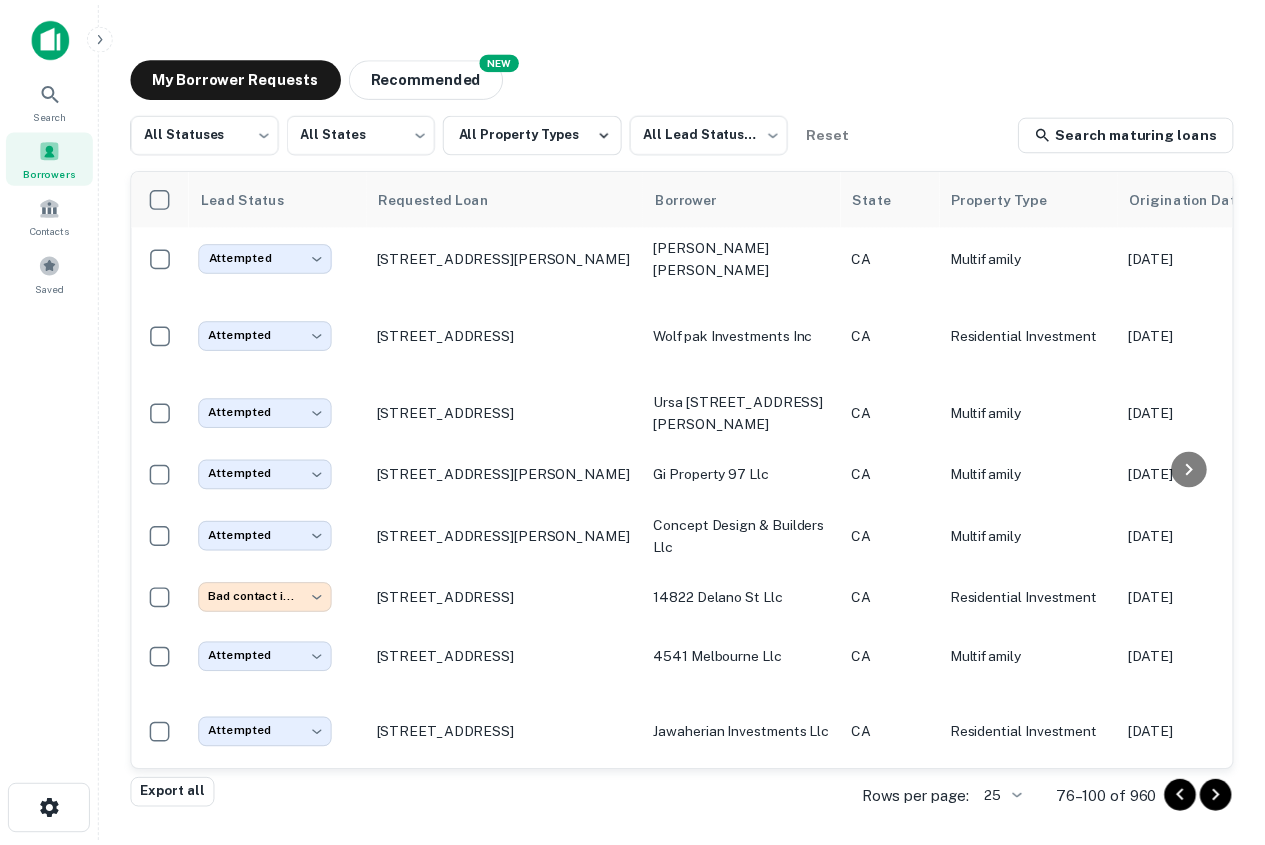 scroll, scrollTop: 670, scrollLeft: 0, axis: vertical 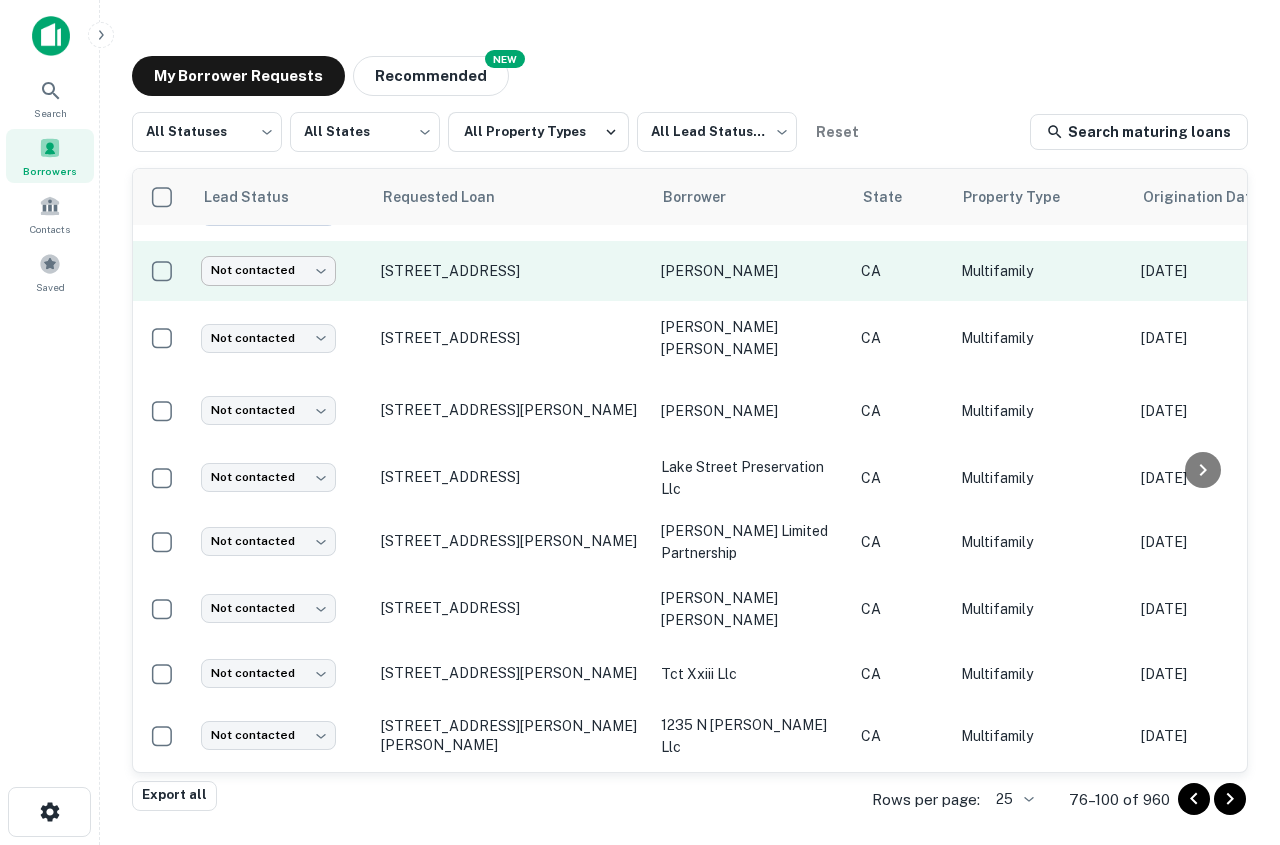 click on "Search         Borrowers         Contacts         Saved     My Borrower Requests NEW Recommended All Statuses *** ​ All States *** ​ All Property Types All Lead Statuses *** ​ Reset Search maturing loans Lead Status Requested Loan Borrower State Property Type Origination Date Maturity Date Mortgage Amount Requested Date sorted descending Lender Request Status Attempted ********* ​ [STREET_ADDRESS][PERSON_NAME]  [PERSON_NAME] [PERSON_NAME] CA Multifamily [DATE] [DATE] $1.4M [DATE] NEW Wave Lending Group INC Fulfilled Attempted ********* ​ [STREET_ADDRESS] investments inc CA Residential Investment [DATE] [DATE] $1M [DATE] [PERSON_NAME] Marble Company INC Fulfilled Attempted ********* ​ [STREET_ADDRESS] [STREET_ADDRESS][PERSON_NAME] llc CA Multifamily [DATE] [DATE] $2.6M [DATE] Spreo Capital Fulfilled Attempted ********* ​ [STREET_ADDRESS][PERSON_NAME]  gi property 97 llc CA Multifamily $1.1M CA" at bounding box center (640, 422) 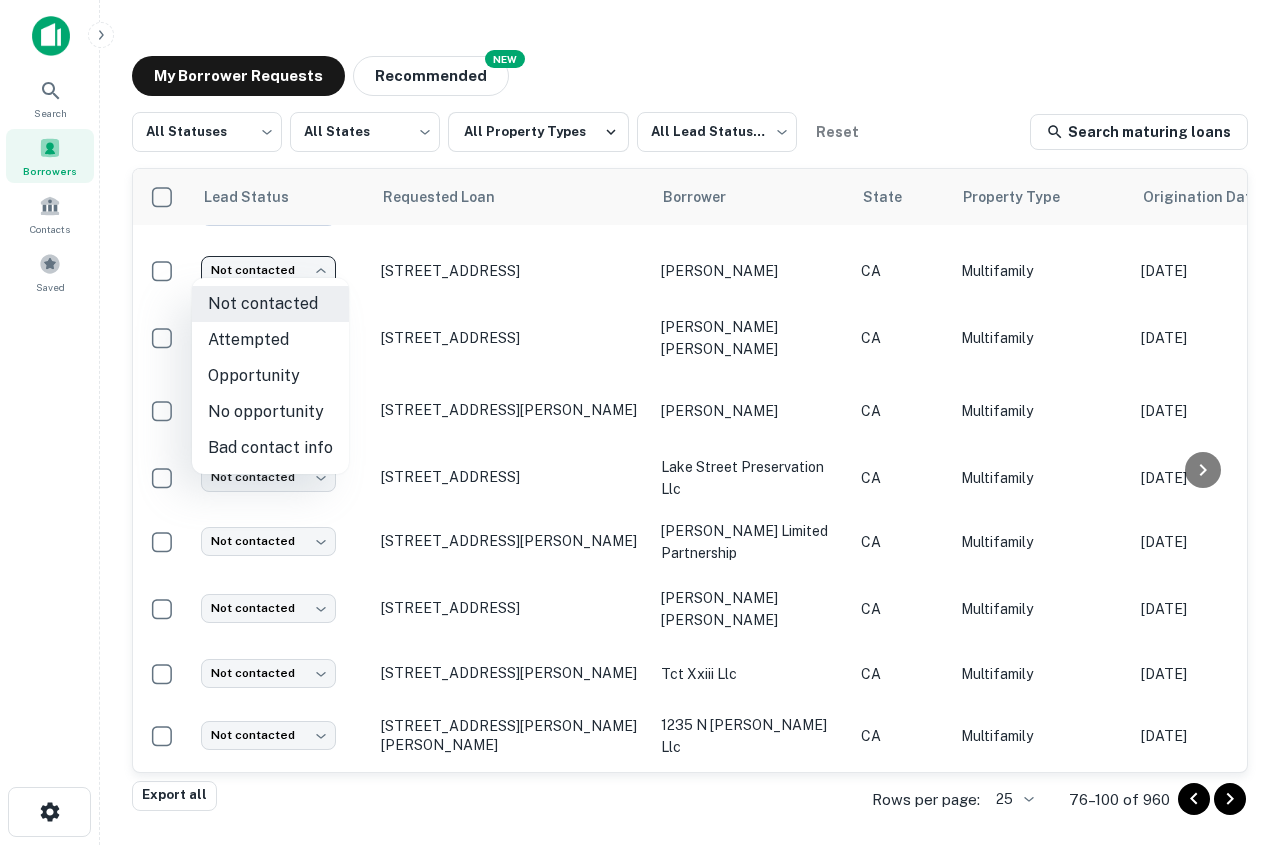 click on "Attempted" at bounding box center (270, 340) 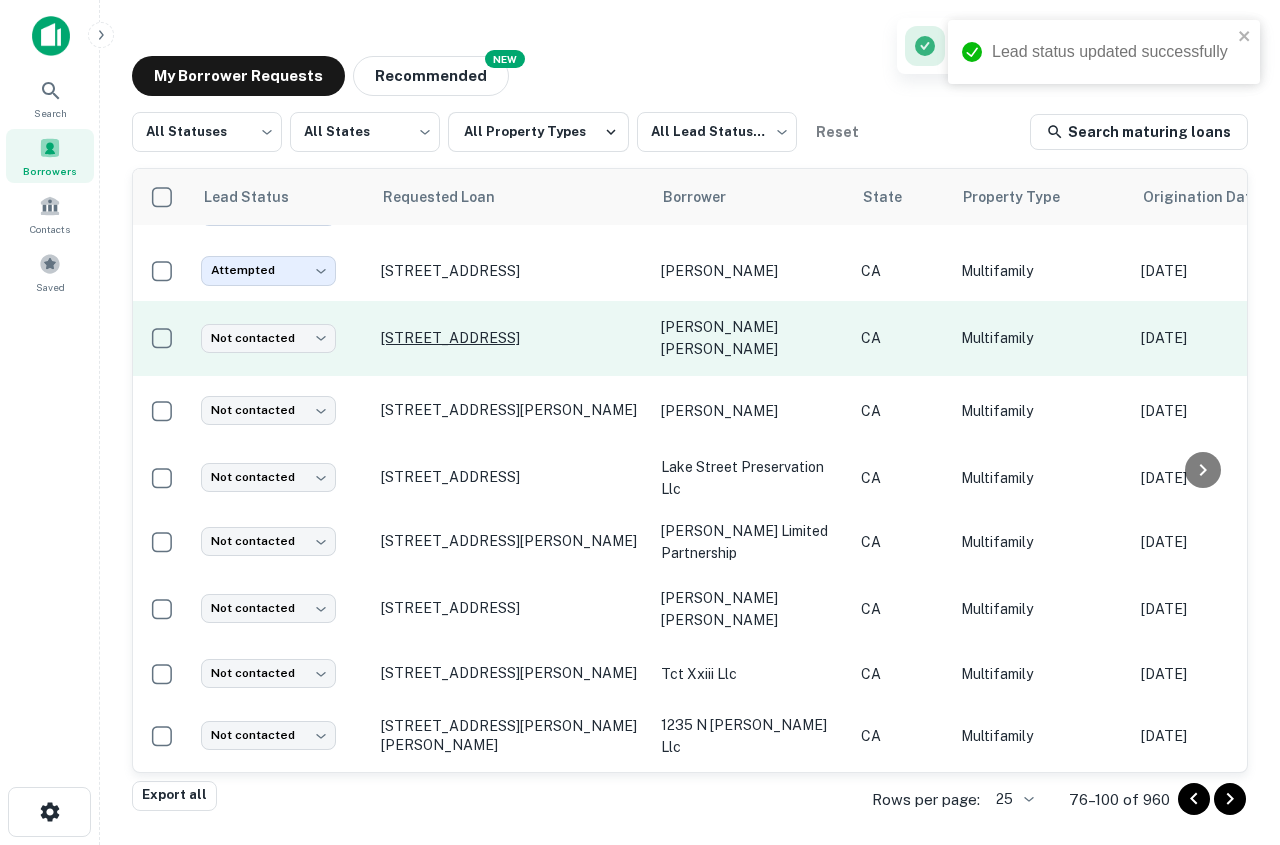 click on "[STREET_ADDRESS]" at bounding box center (511, 338) 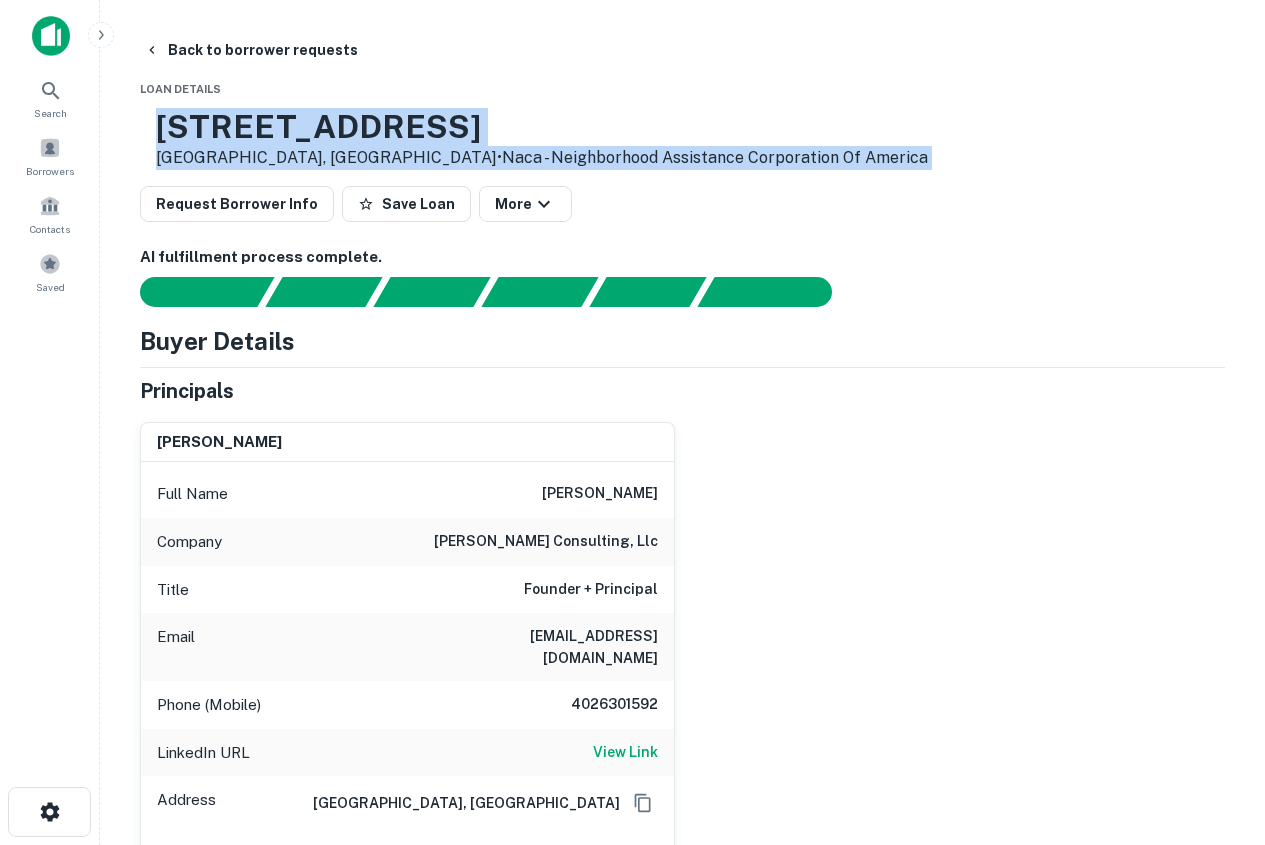 drag, startPoint x: 225, startPoint y: 124, endPoint x: 795, endPoint y: 190, distance: 573.80835 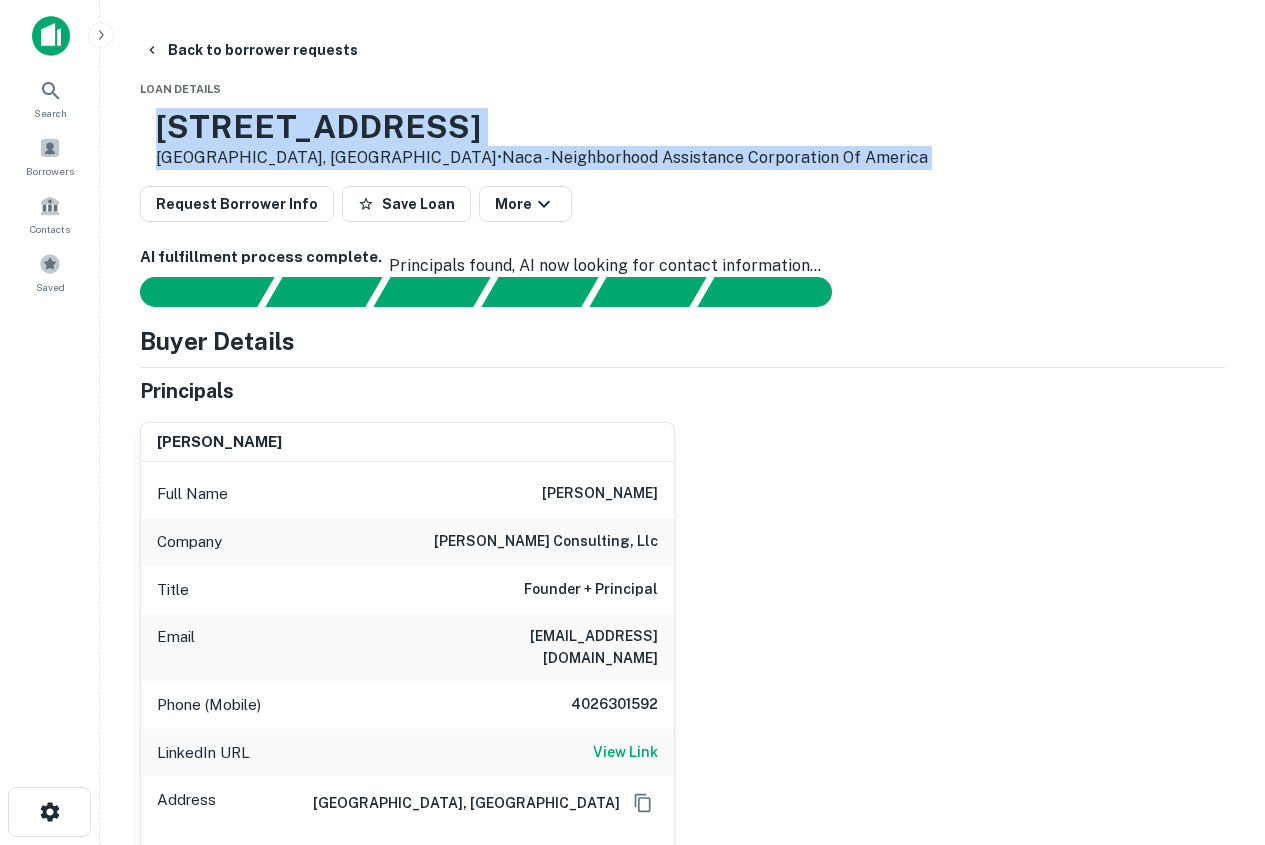 click on "Request Borrower Info Save Loan More" at bounding box center (682, 204) 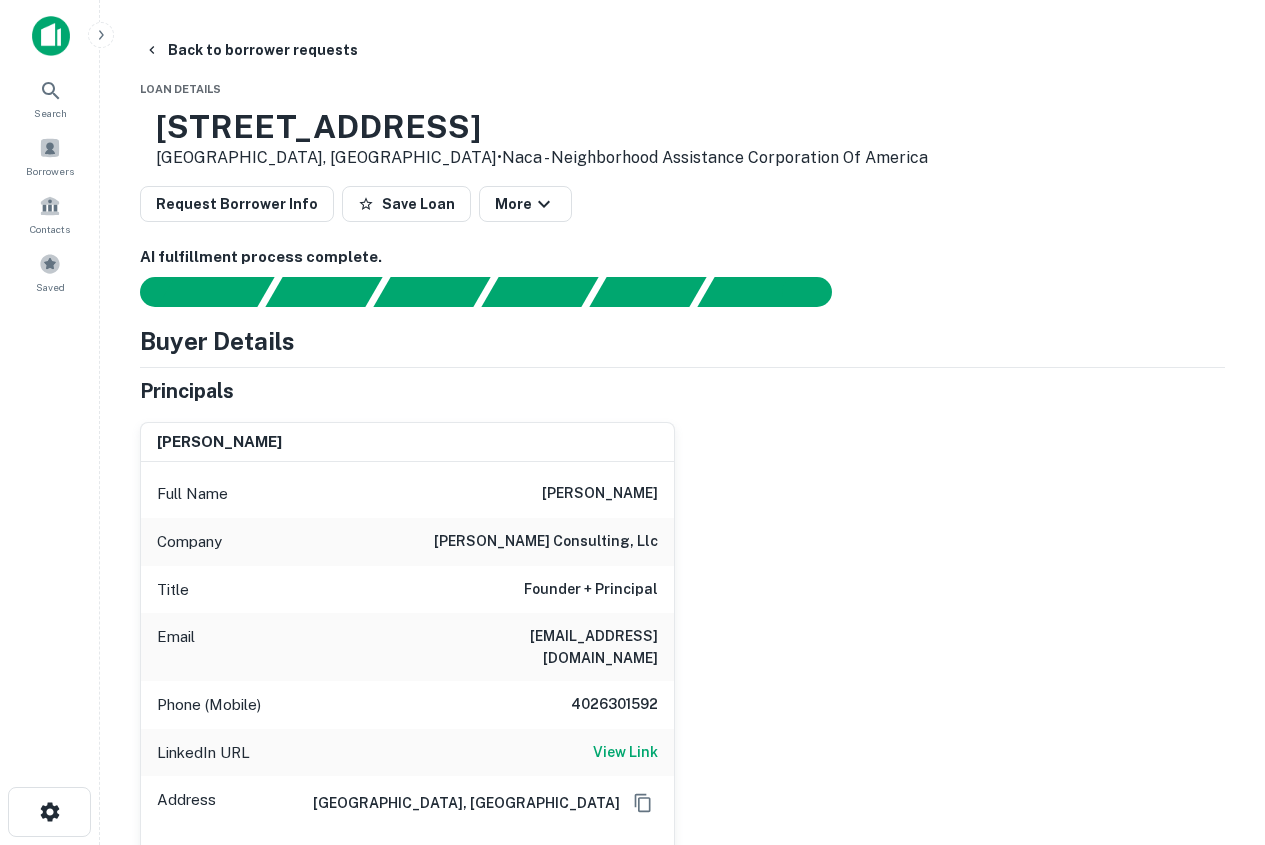 click on "4026301592" at bounding box center [614, 705] 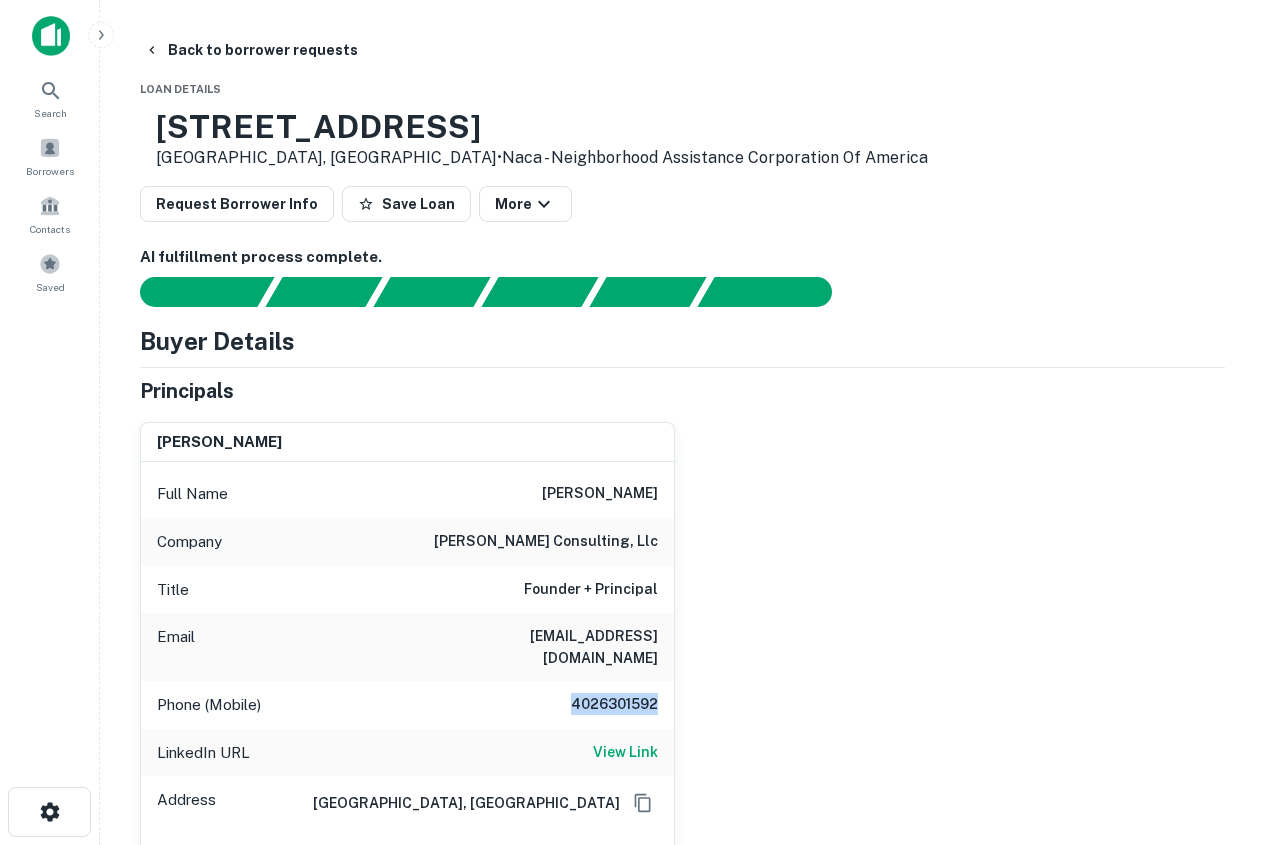 click on "4026301592" at bounding box center (614, 705) 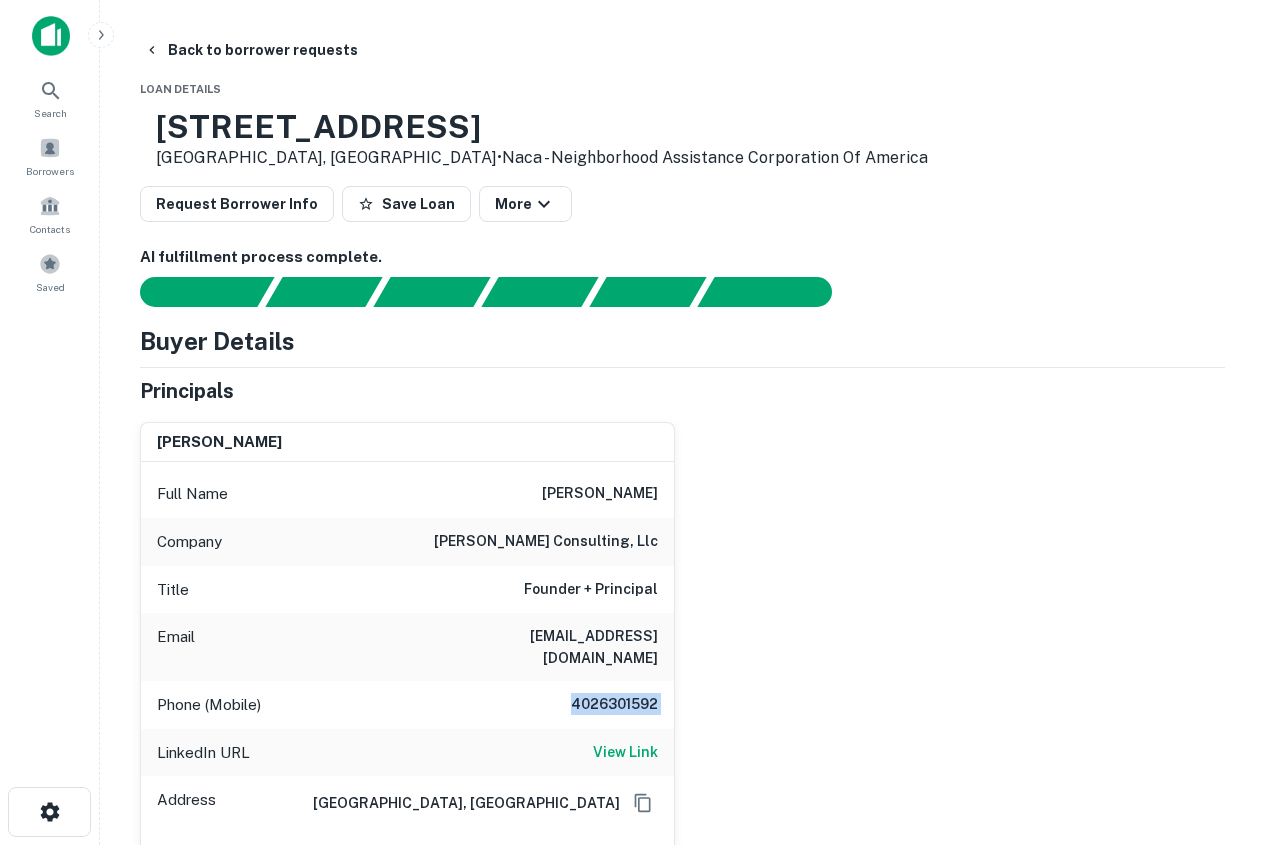 click on "4026301592" at bounding box center (614, 705) 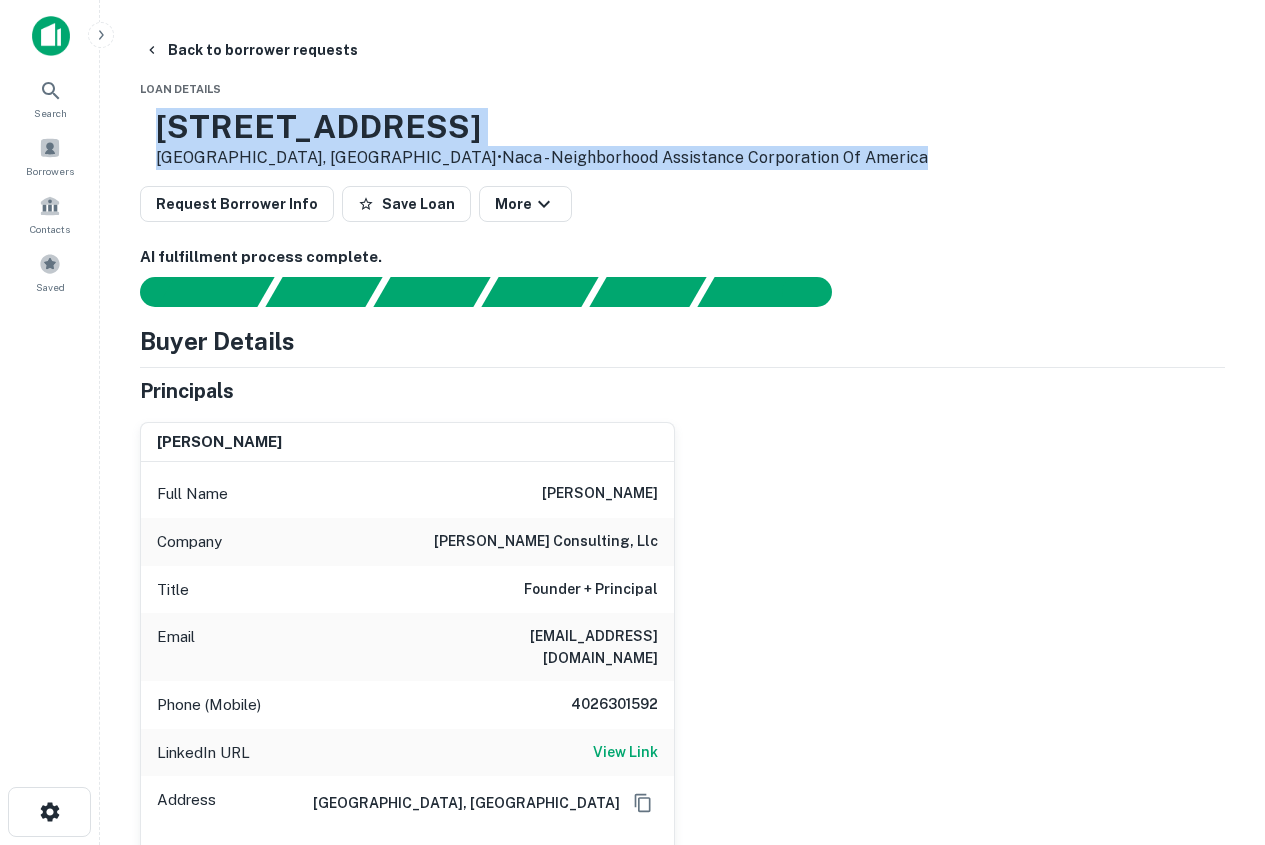 drag, startPoint x: 221, startPoint y: 126, endPoint x: 826, endPoint y: 161, distance: 606.01154 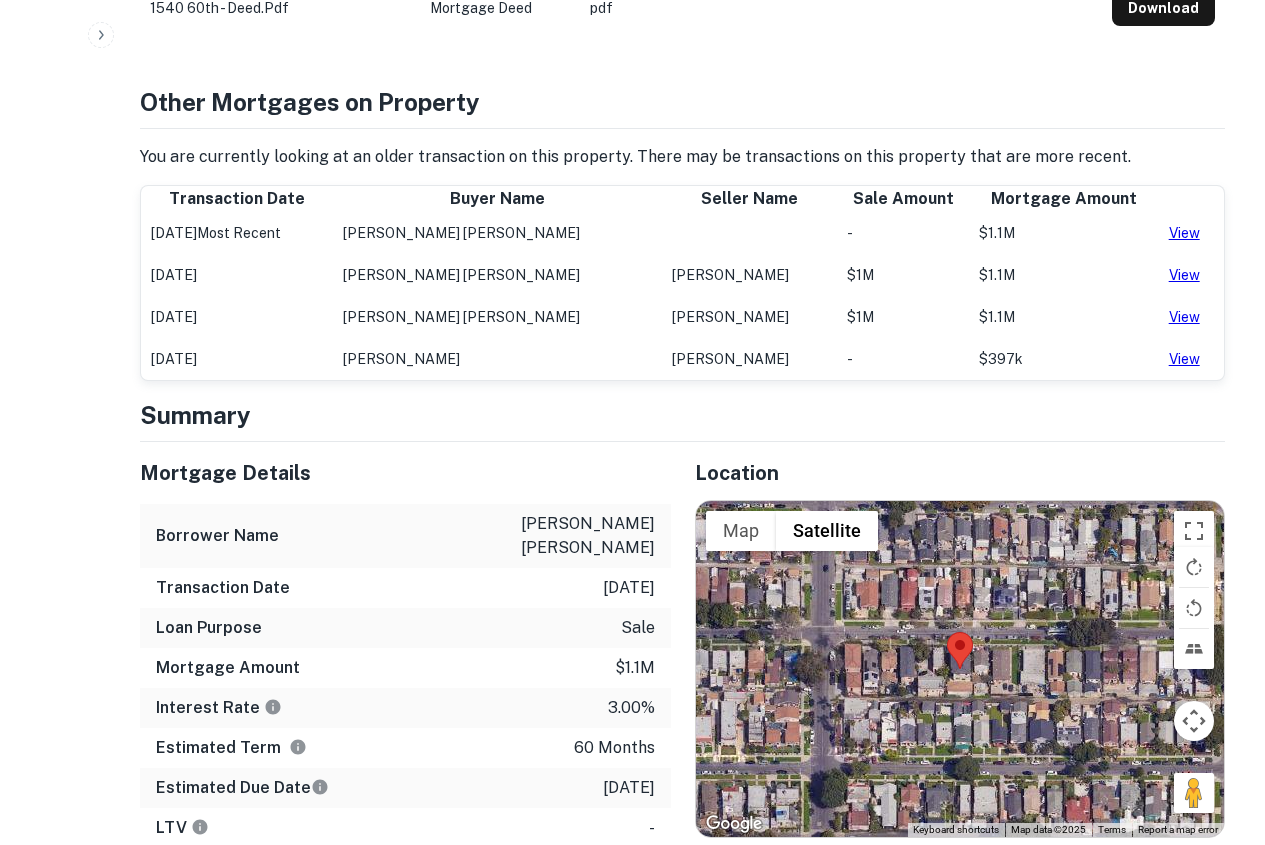 scroll, scrollTop: 1300, scrollLeft: 0, axis: vertical 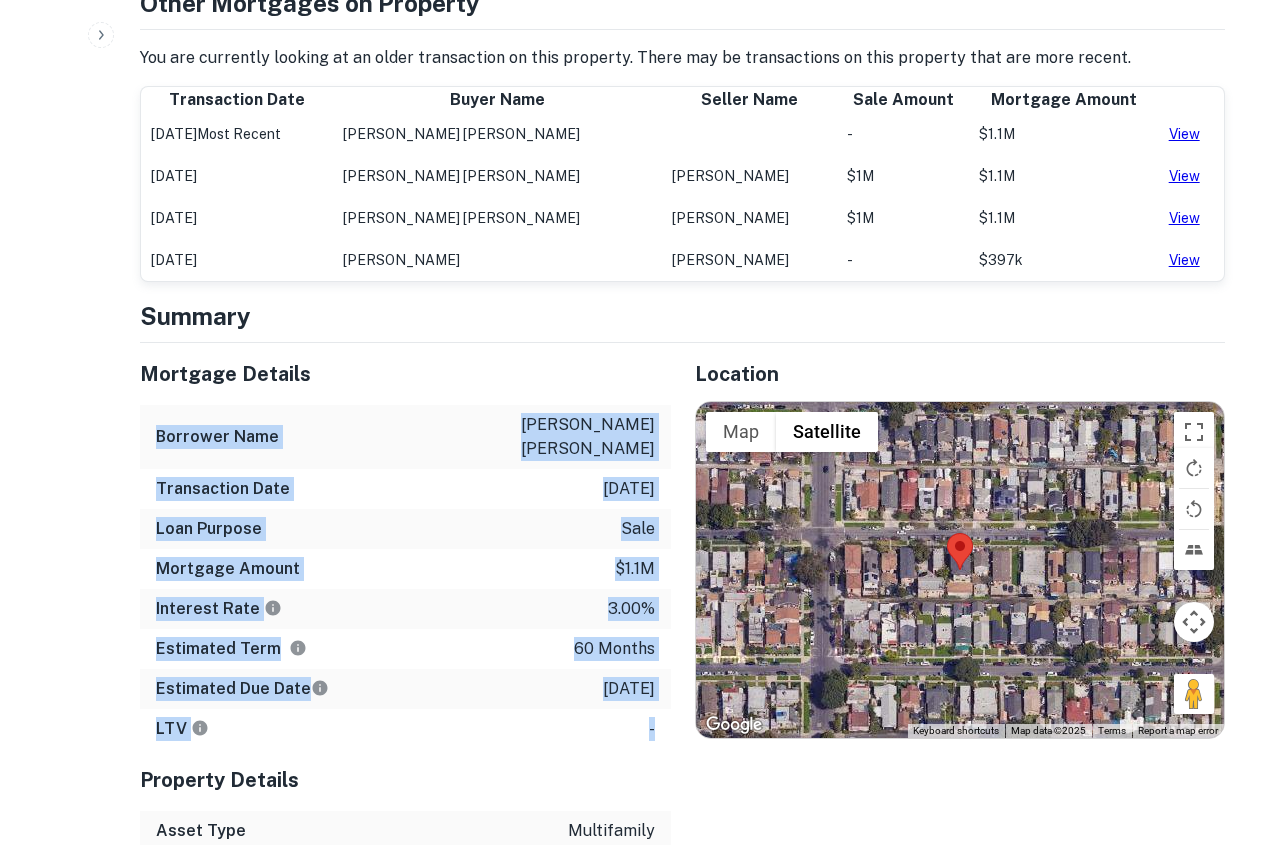 drag, startPoint x: 146, startPoint y: 382, endPoint x: 656, endPoint y: 678, distance: 589.6745 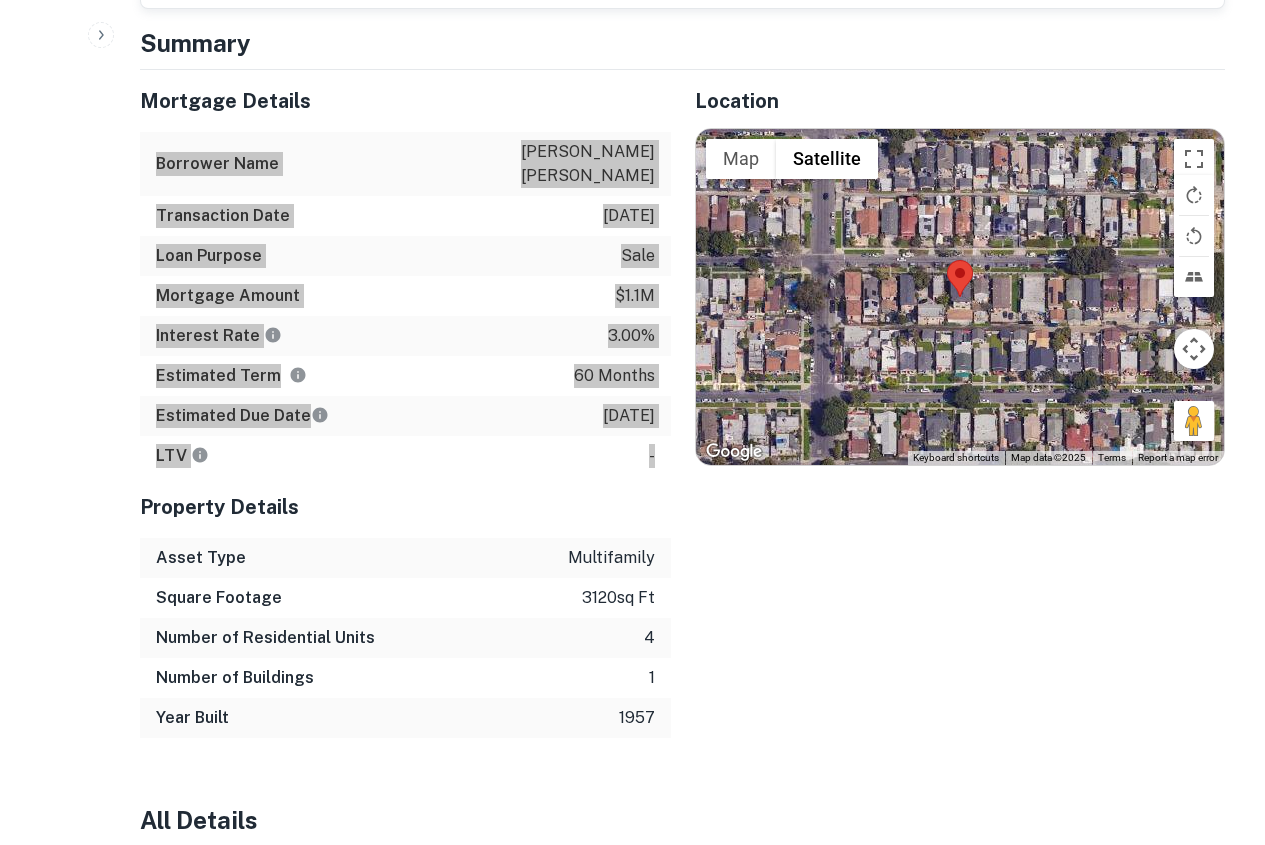 scroll, scrollTop: 1600, scrollLeft: 0, axis: vertical 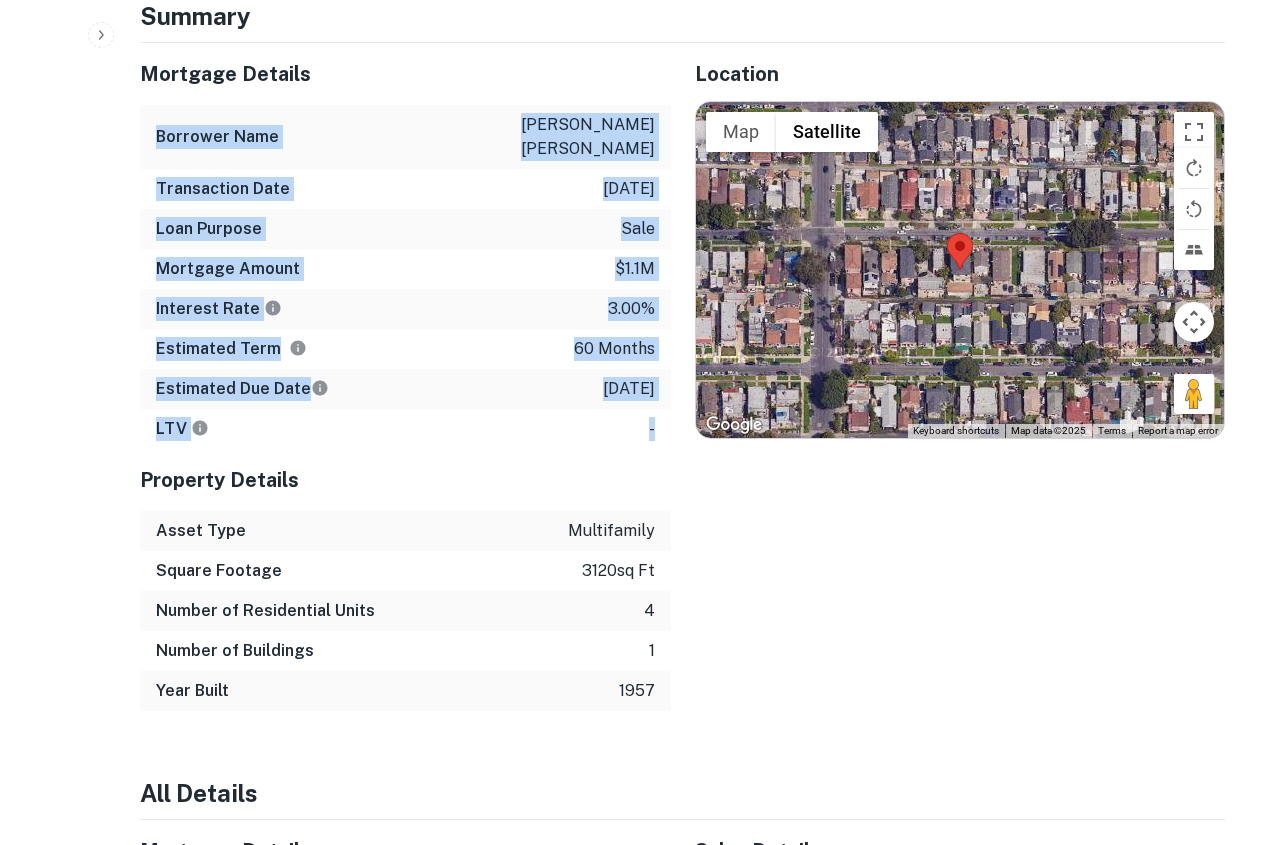 click on "Square Footage" at bounding box center [219, 571] 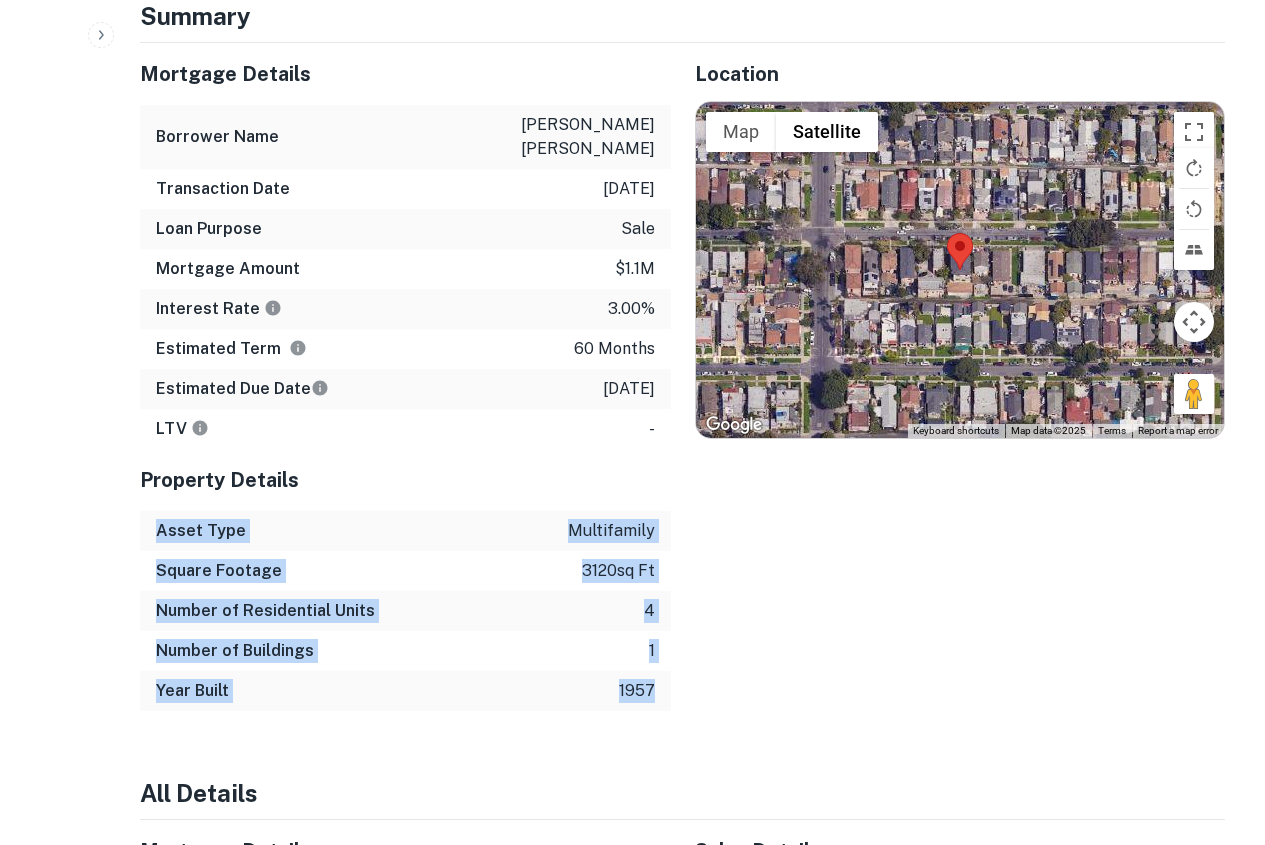 drag, startPoint x: 152, startPoint y: 470, endPoint x: 657, endPoint y: 637, distance: 531.8966 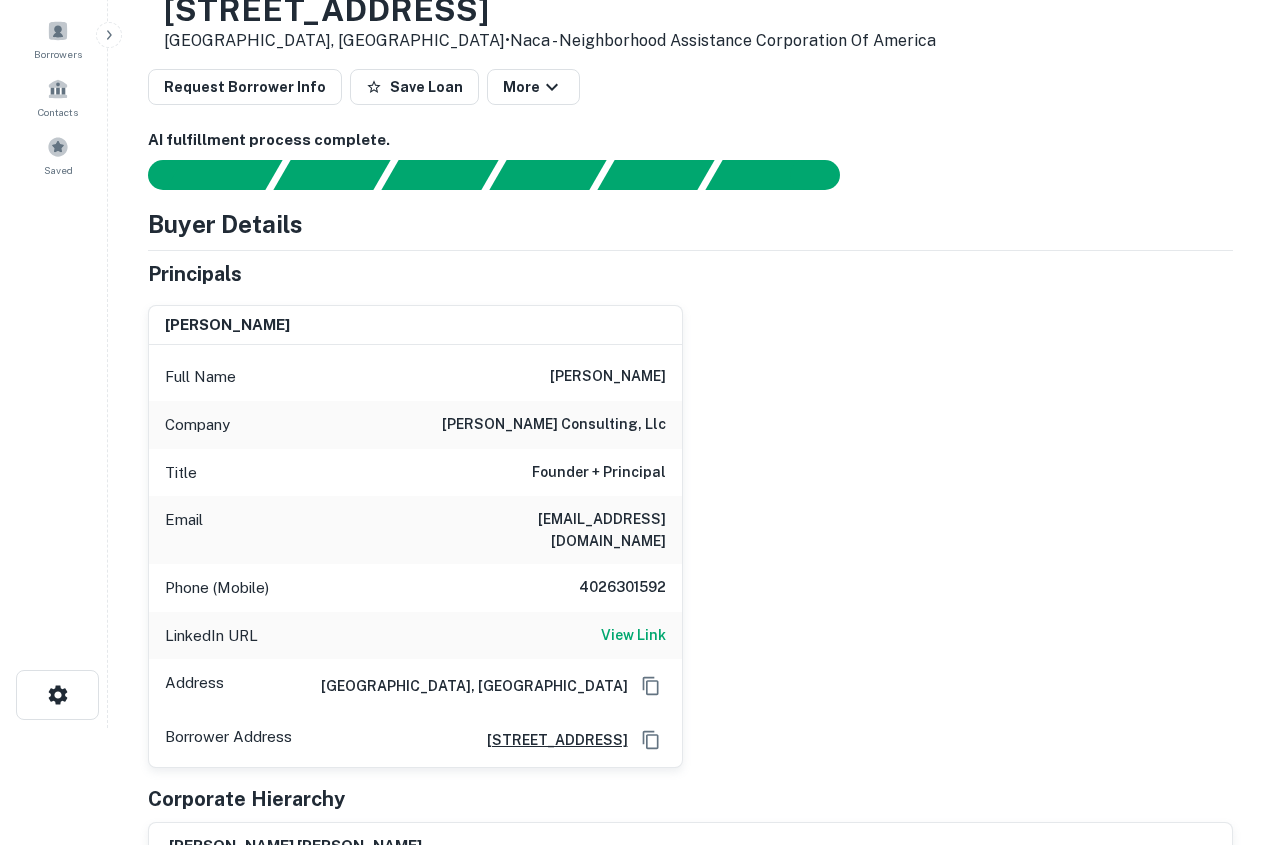 scroll, scrollTop: 0, scrollLeft: 0, axis: both 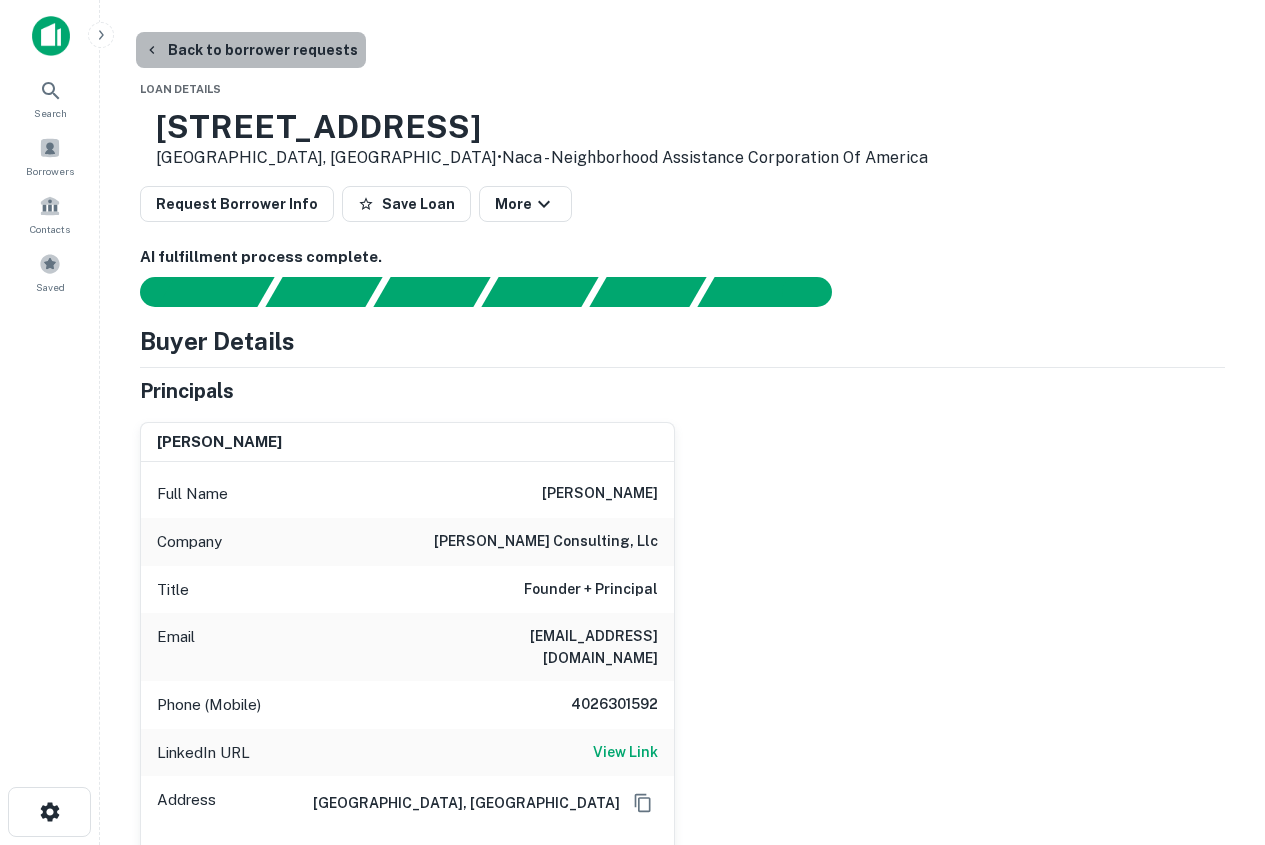 click on "Back to borrower requests" at bounding box center [251, 50] 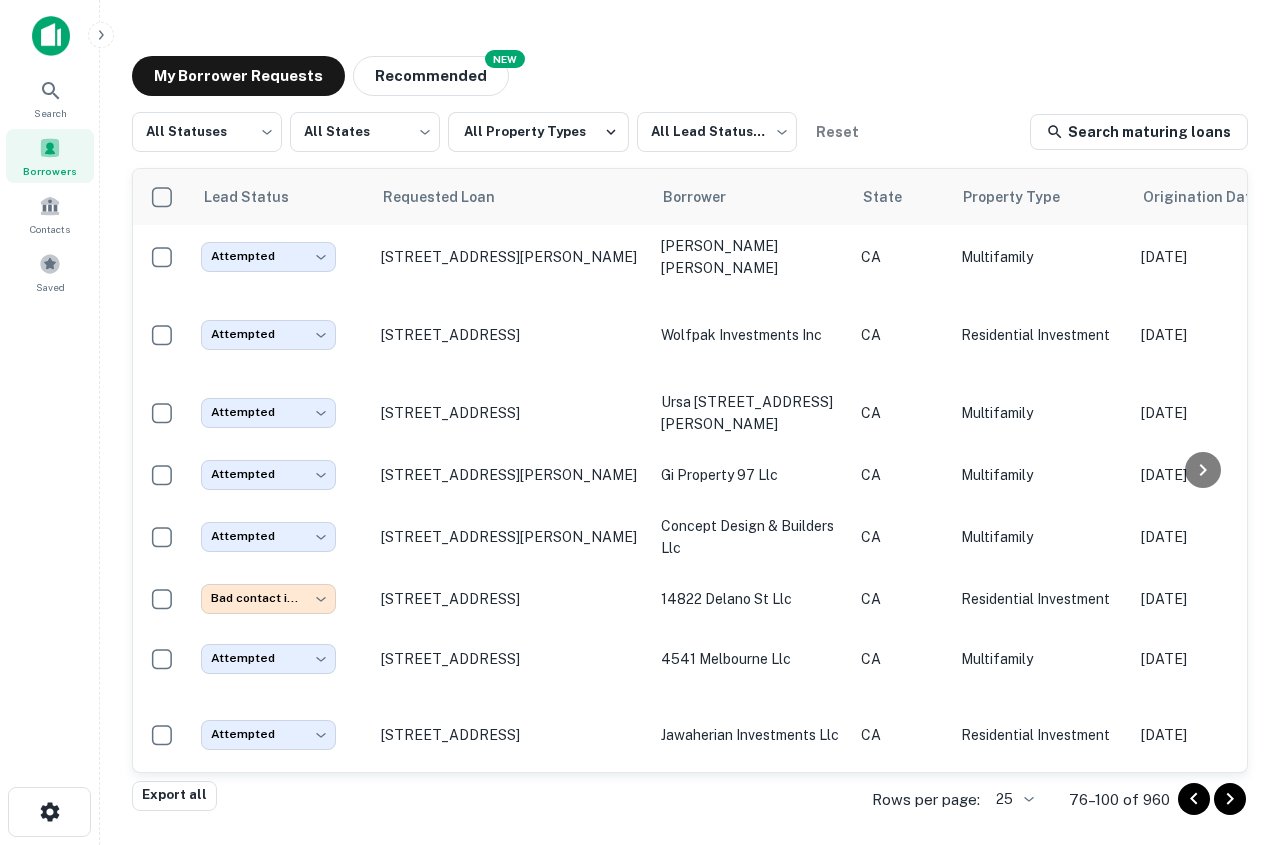scroll, scrollTop: 670, scrollLeft: 0, axis: vertical 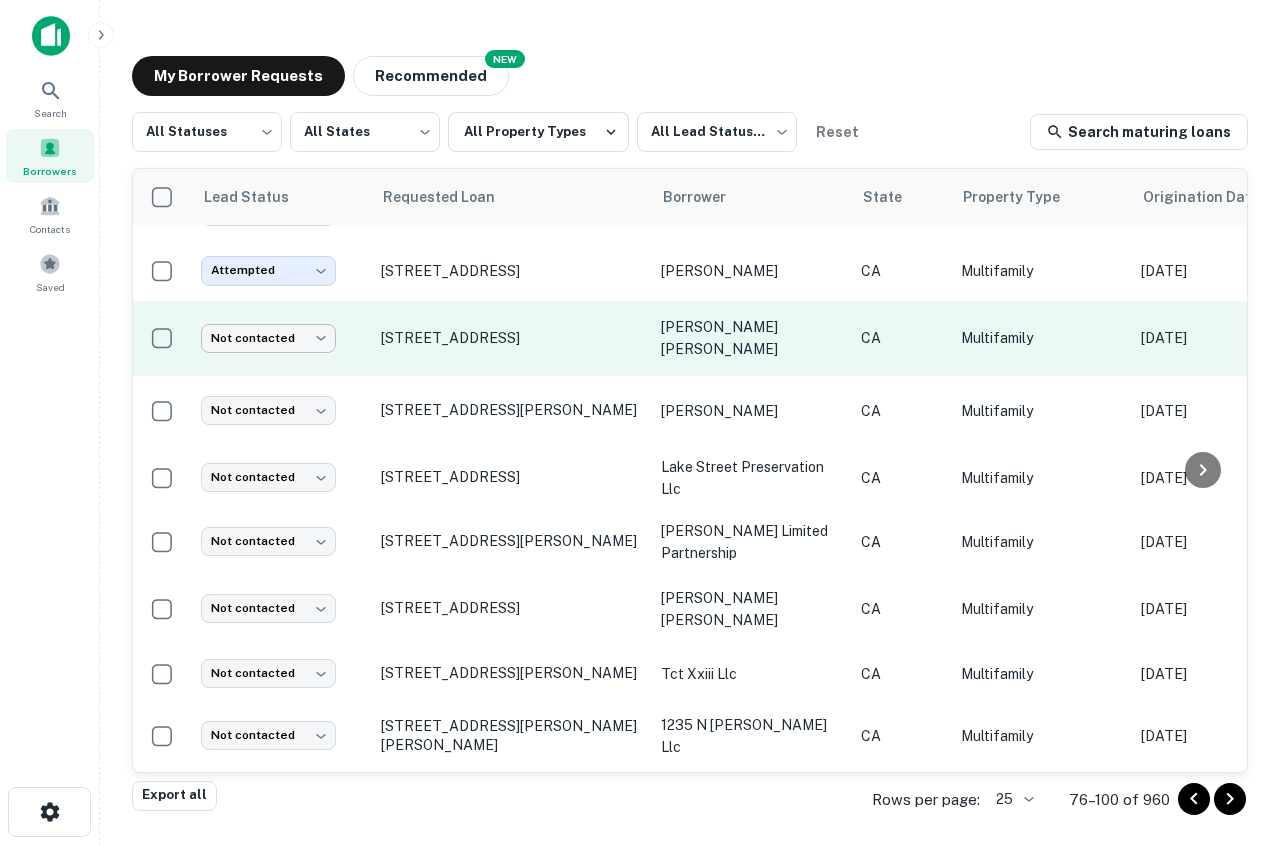 click on "Search         Borrowers         Contacts         Saved     My Borrower Requests NEW Recommended All Statuses *** ​ All States *** ​ All Property Types All Lead Statuses *** ​ Reset Search maturing loans Lead Status Requested Loan Borrower State Property Type Origination Date Maturity Date Mortgage Amount Requested Date sorted descending Lender Request Status Attempted ********* ​ [STREET_ADDRESS][PERSON_NAME]  [PERSON_NAME] [PERSON_NAME] CA Multifamily [DATE] [DATE] $1.4M [DATE] NEW Wave Lending Group INC Fulfilled Attempted ********* ​ [STREET_ADDRESS] investments inc CA Residential Investment [DATE] [DATE] $1M [DATE] [PERSON_NAME] Marble Company INC Fulfilled Attempted ********* ​ [STREET_ADDRESS] [STREET_ADDRESS][PERSON_NAME] llc CA Multifamily [DATE] [DATE] $2.6M [DATE] Spreo Capital Fulfilled Attempted ********* ​ [STREET_ADDRESS][PERSON_NAME]  gi property 97 llc CA Multifamily $1.1M CA" at bounding box center [640, 422] 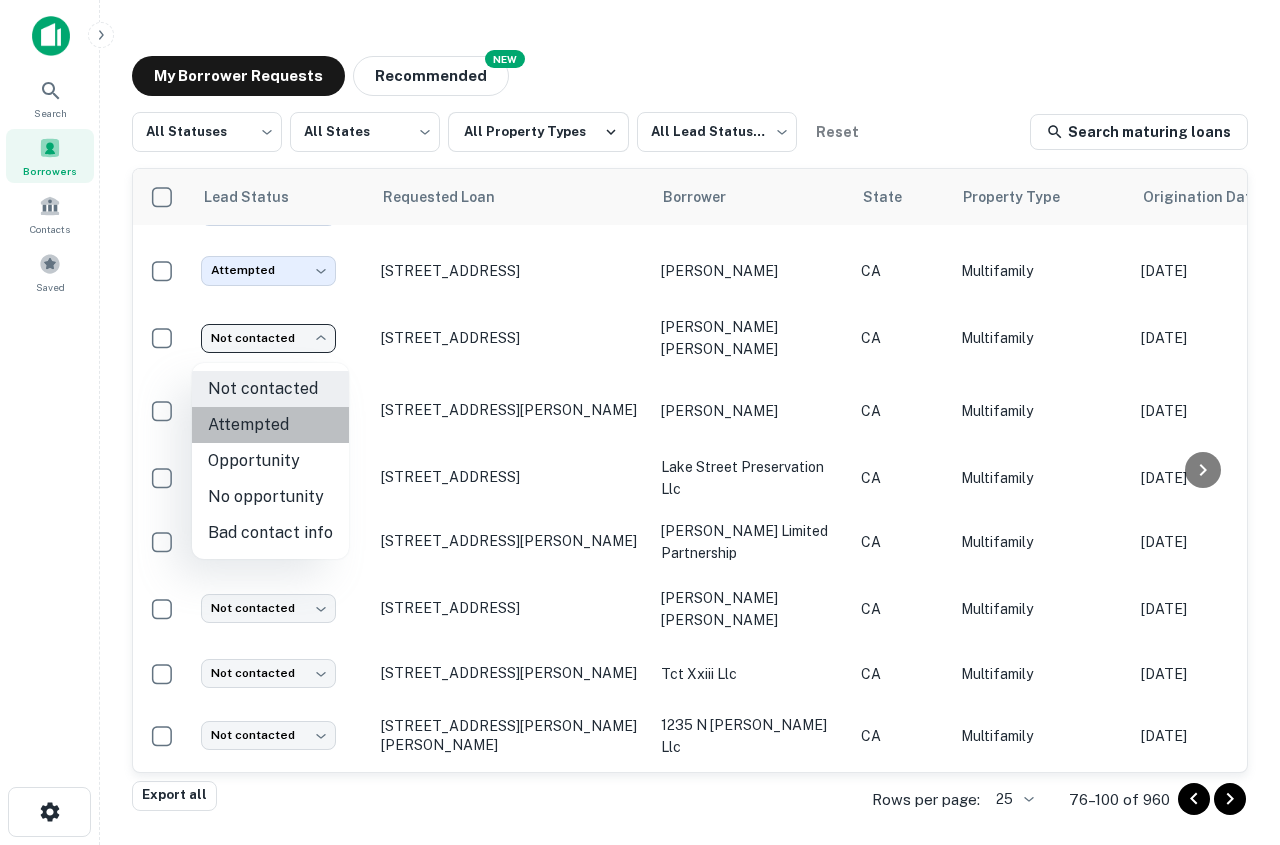 click on "Attempted" at bounding box center (270, 425) 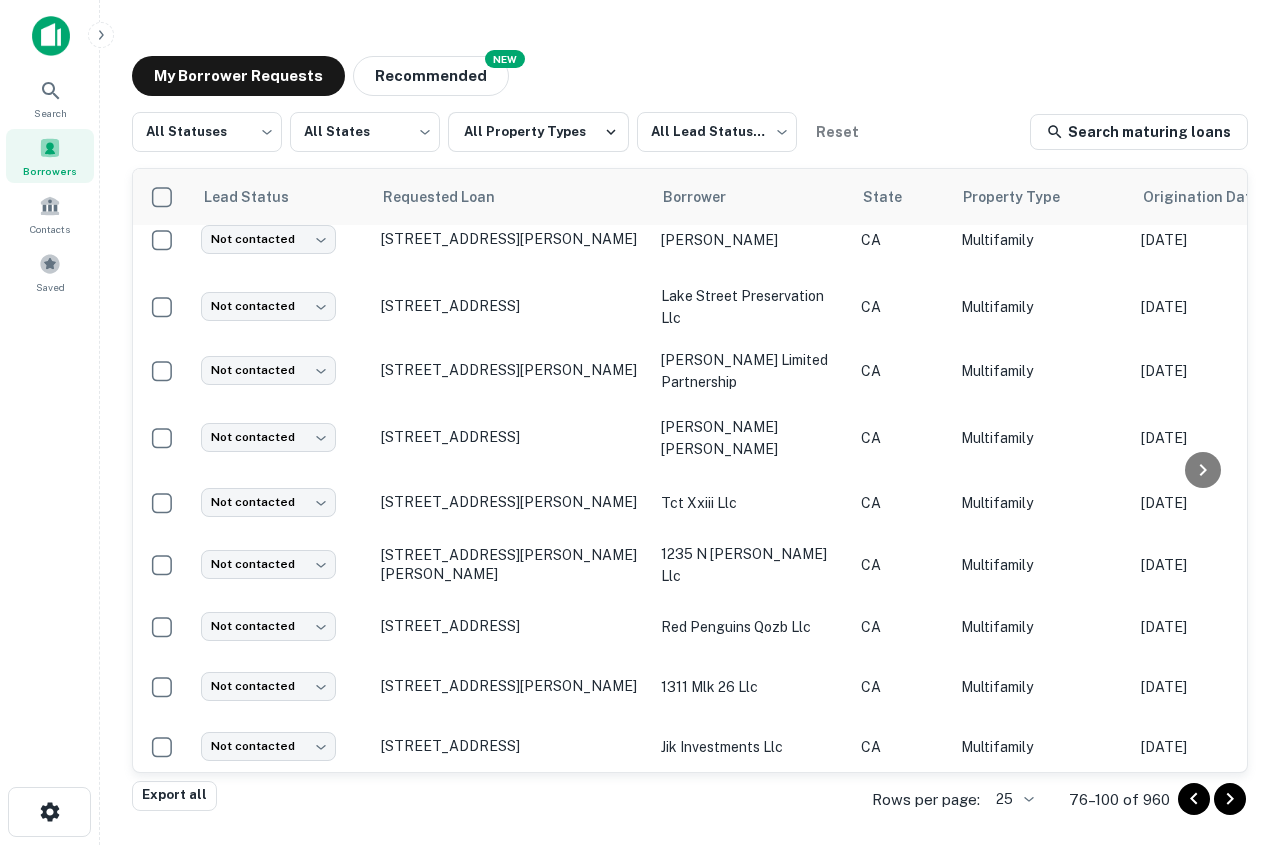 scroll, scrollTop: 834, scrollLeft: 0, axis: vertical 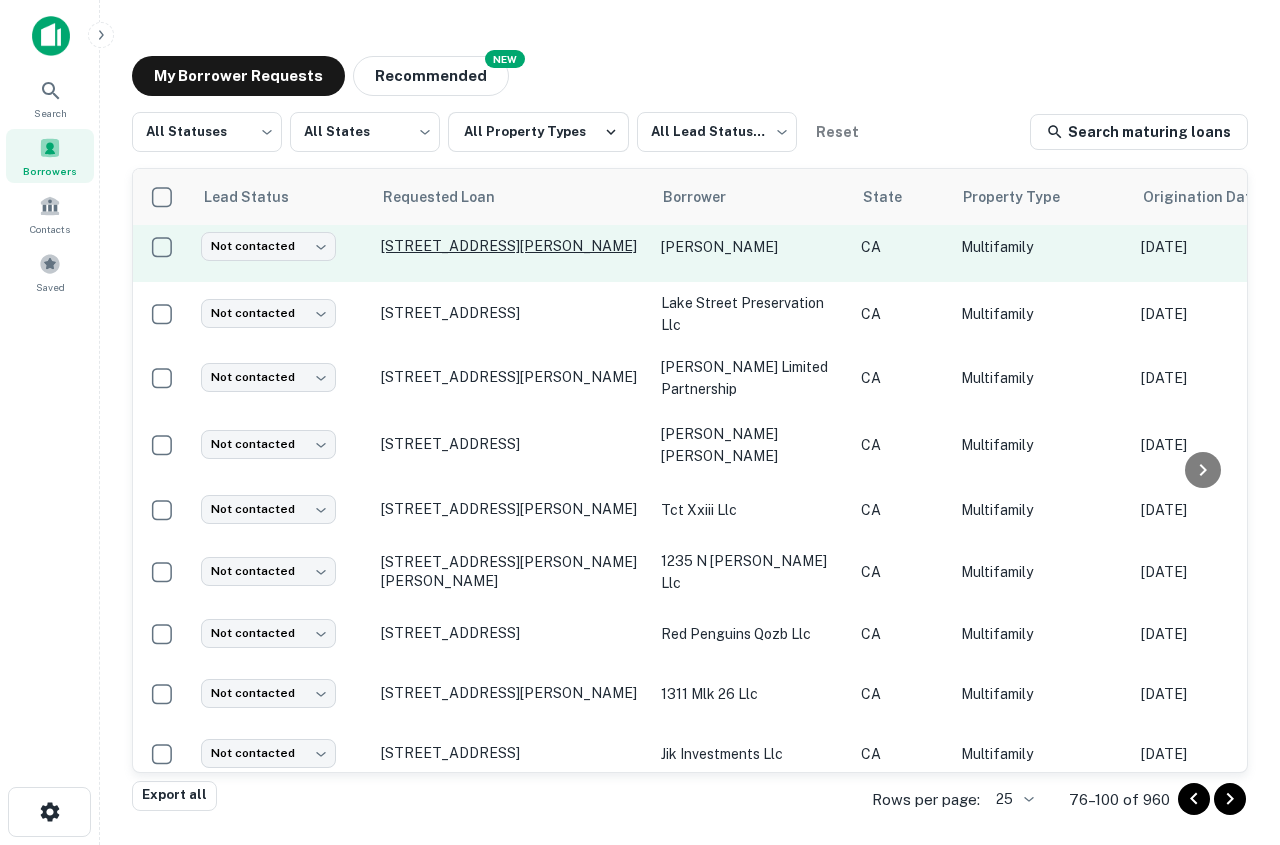 click on "[STREET_ADDRESS][PERSON_NAME]" at bounding box center [511, 246] 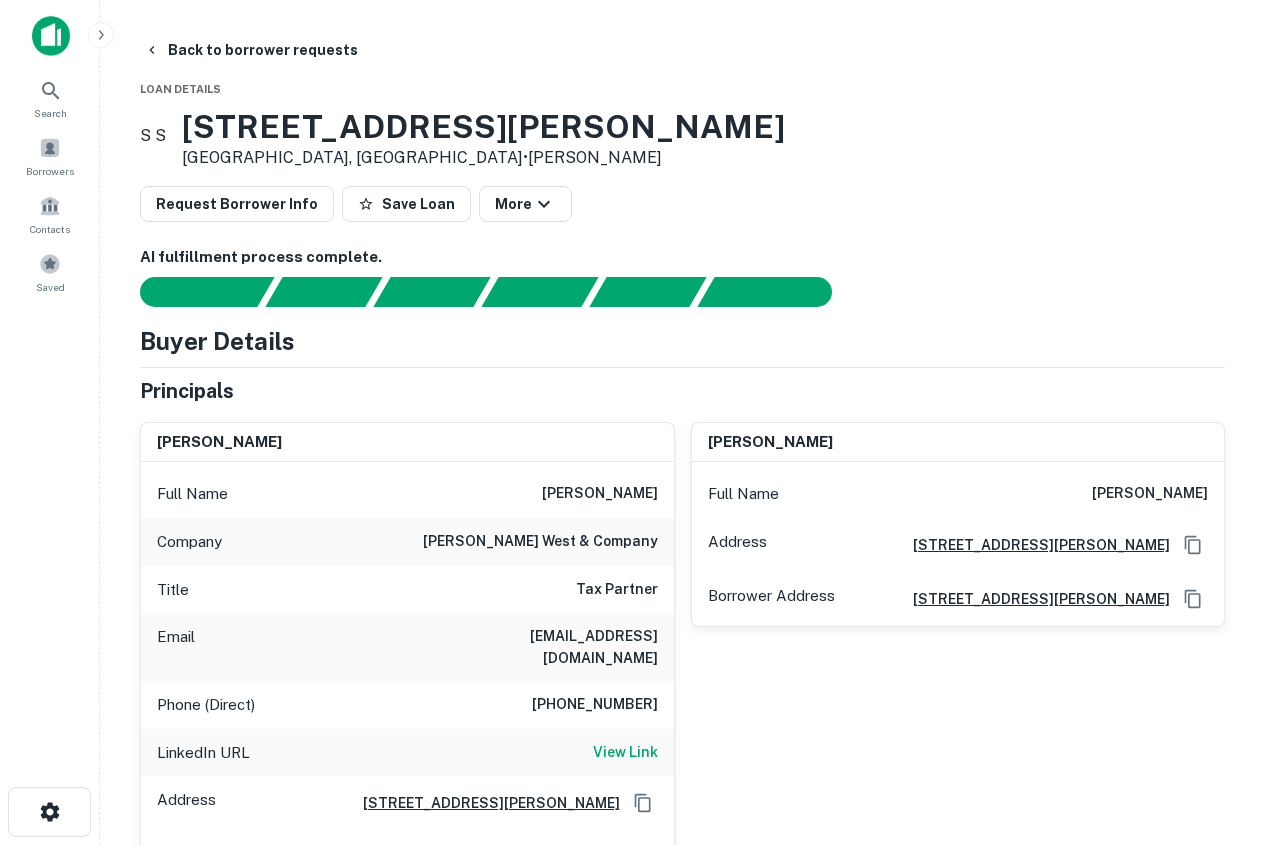 click on "[PHONE_NUMBER]" at bounding box center [595, 705] 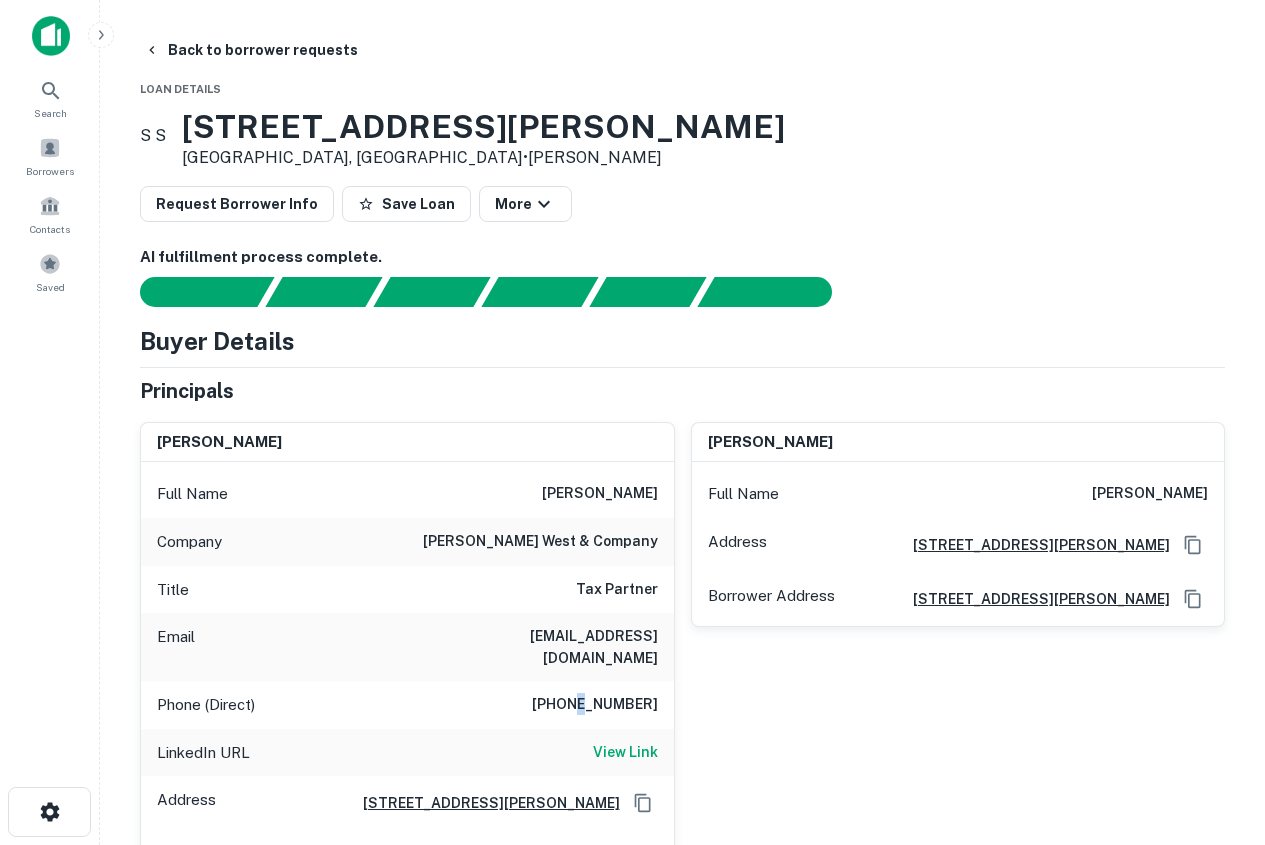 click on "[PHONE_NUMBER]" at bounding box center [595, 705] 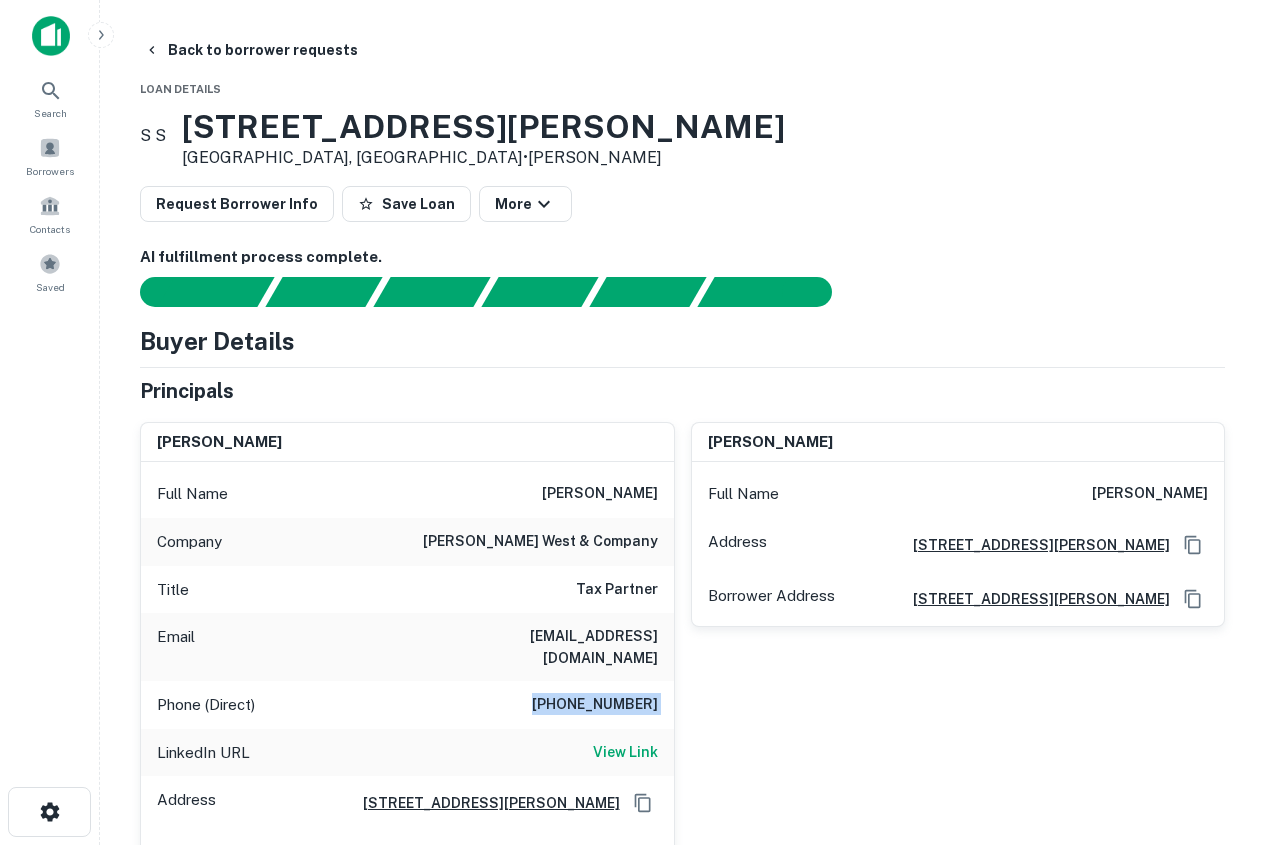 click on "[PHONE_NUMBER]" at bounding box center (595, 705) 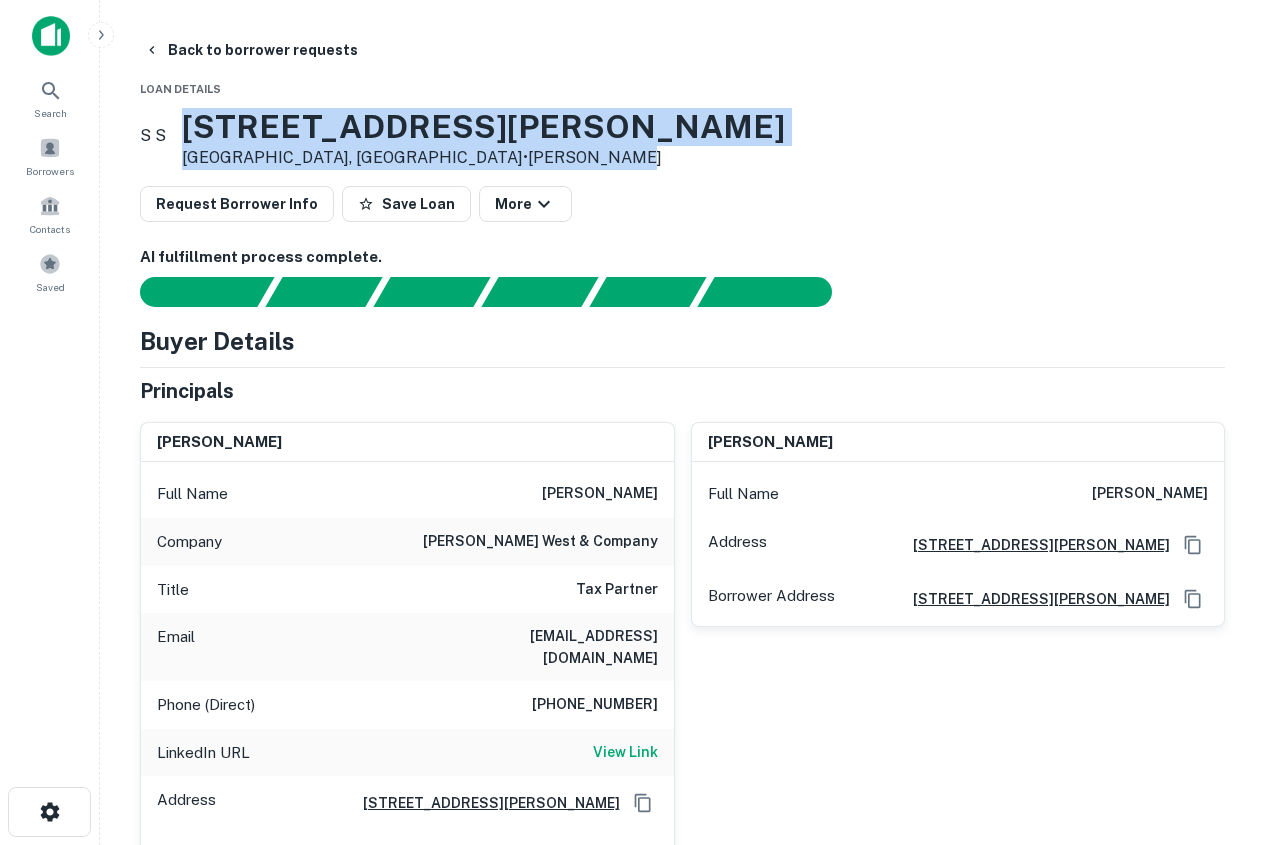 click on "S   S [STREET_ADDRESS][PERSON_NAME]   •  [PERSON_NAME]" at bounding box center [682, 139] 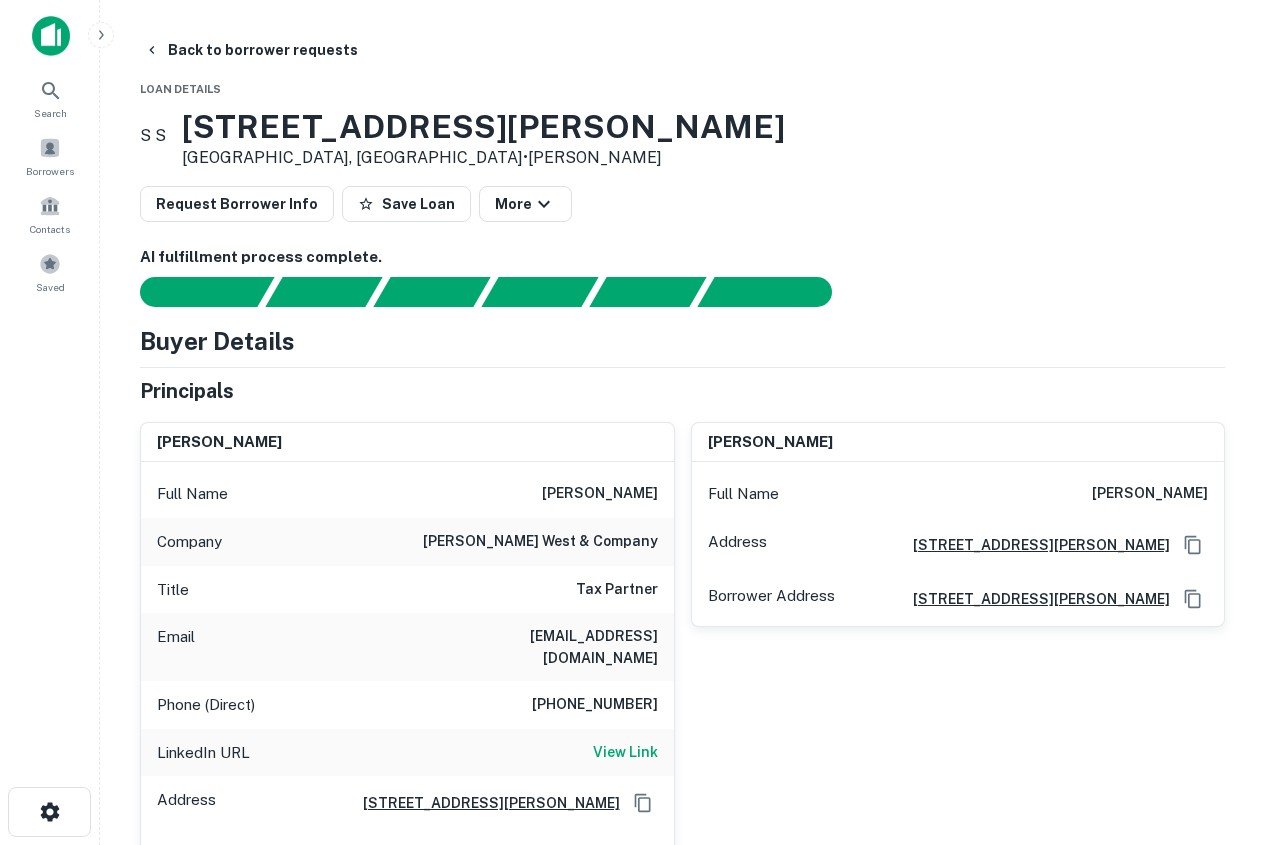 click on "Back to borrower requests Loan Details S   S [STREET_ADDRESS][PERSON_NAME]   •  [PERSON_NAME] Request Borrower Info Save Loan More AI fulfillment process complete.   Buyer Details Principals [PERSON_NAME] Full Name [PERSON_NAME] Company [PERSON_NAME] west & company Title Tax Partner Email [EMAIL_ADDRESS][DOMAIN_NAME] Phone (Direct) [PHONE_NUMBER] LinkedIn URL View Link Address [STREET_ADDRESS][GEOGRAPHIC_DATA][PERSON_NAME] Address [STREET_ADDRESS][GEOGRAPHIC_DATA][PERSON_NAME][PERSON_NAME] Full Name [PERSON_NAME] Address [STREET_ADDRESS][GEOGRAPHIC_DATA][PERSON_NAME] Address [STREET_ADDRESS][PERSON_NAME] Corporate Hierarchy jager family bypass trust [STREET_ADDRESS][PERSON_NAME] Evidence Name Source Type 8131 [PERSON_NAME] - deed.pdf Mortgage Deed pdf Download Summary Mortgage Details Borrower Name [PERSON_NAME] e Transaction Date   [DATE] Loan Purpose   sale Mortgage Amount   $1.2m Interest Rate   3.00% Estimated Term 60 months Estimated Due Date [DATE] LTV   - 4" at bounding box center [682, 2035] 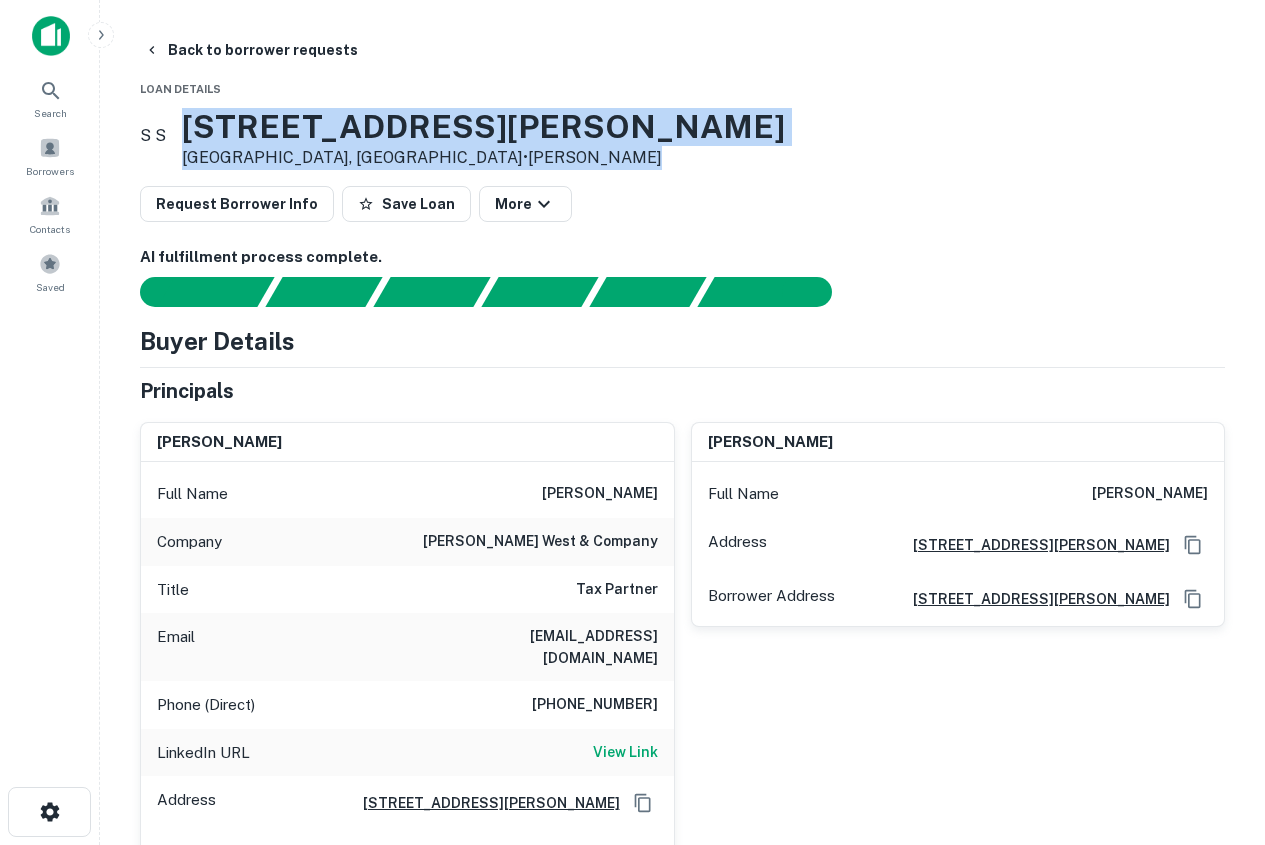 drag, startPoint x: 223, startPoint y: 130, endPoint x: 563, endPoint y: 171, distance: 342.46313 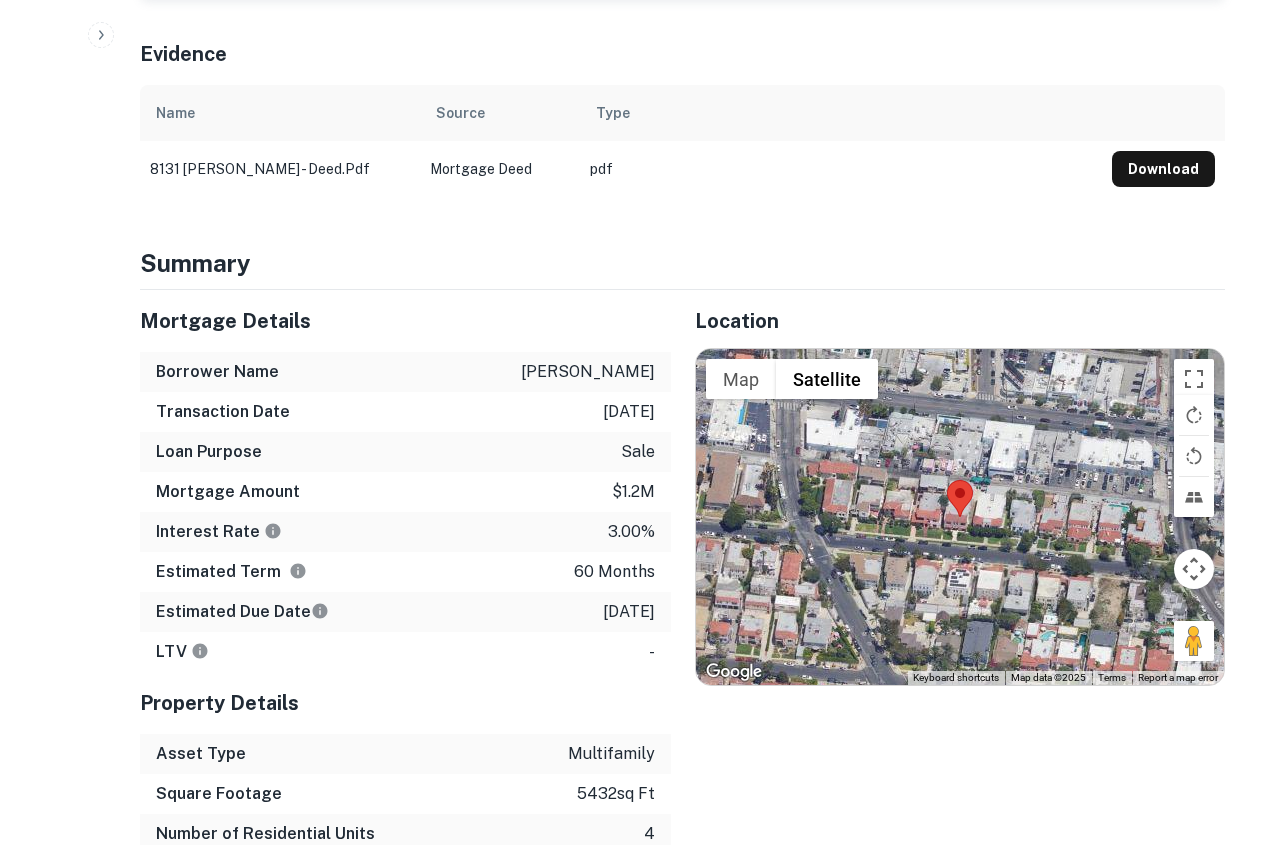 scroll, scrollTop: 1000, scrollLeft: 0, axis: vertical 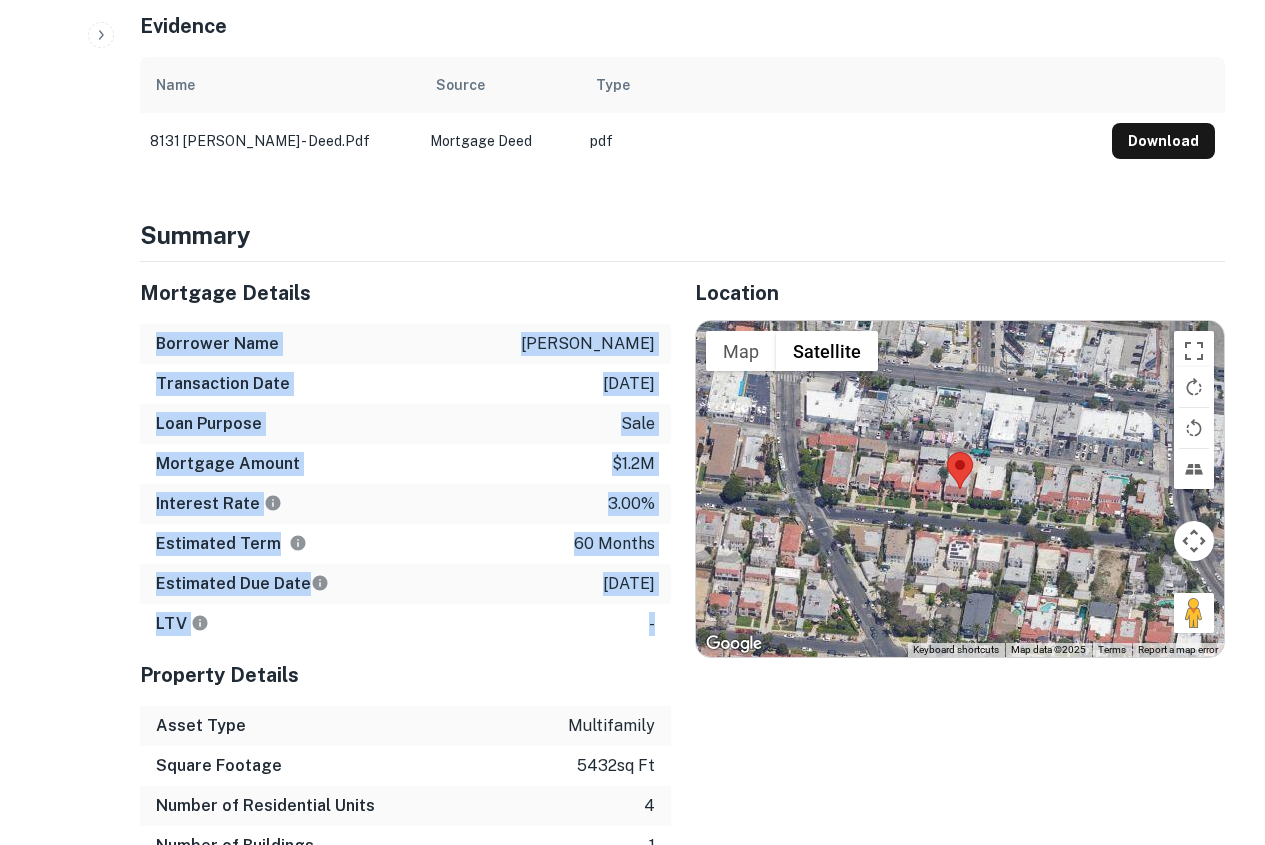 drag, startPoint x: 159, startPoint y: 294, endPoint x: 661, endPoint y: 568, distance: 571.90906 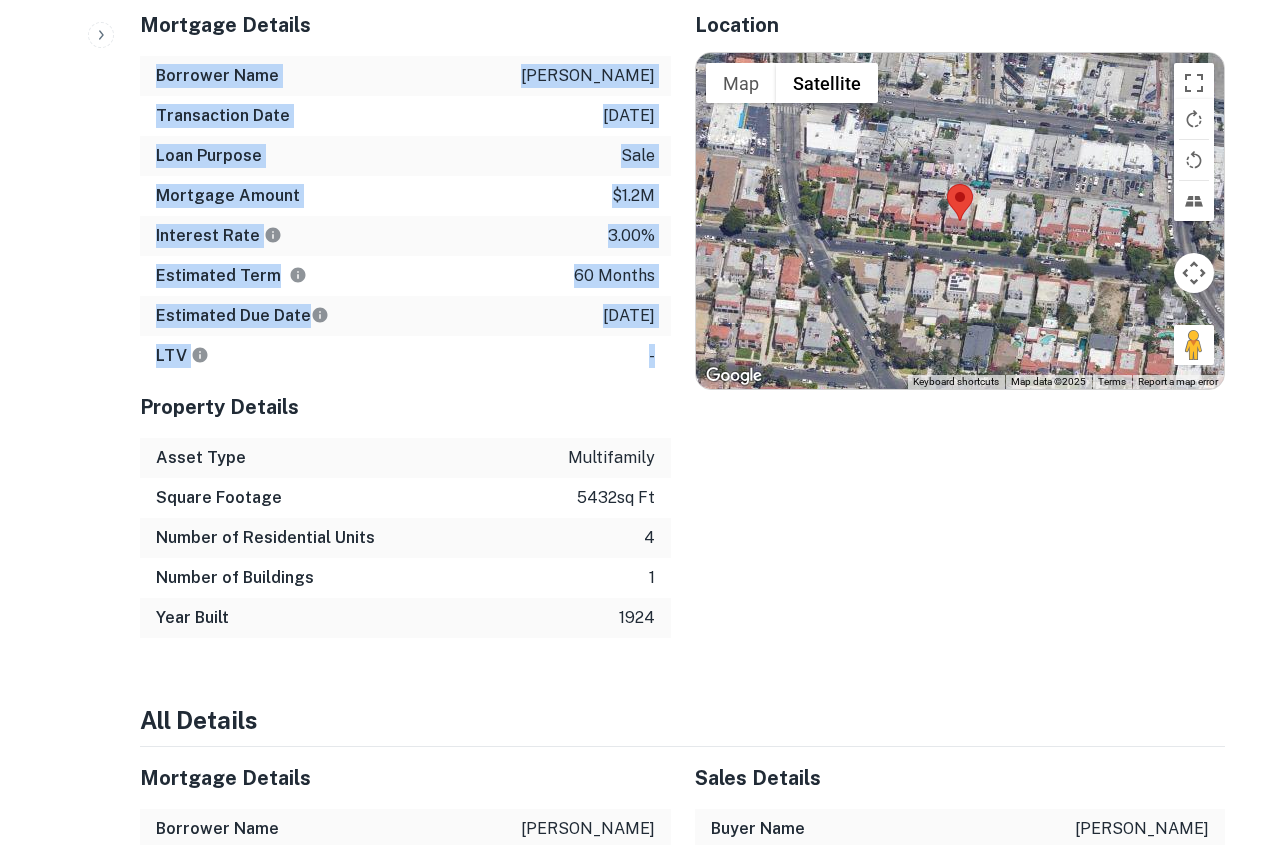 scroll, scrollTop: 1300, scrollLeft: 0, axis: vertical 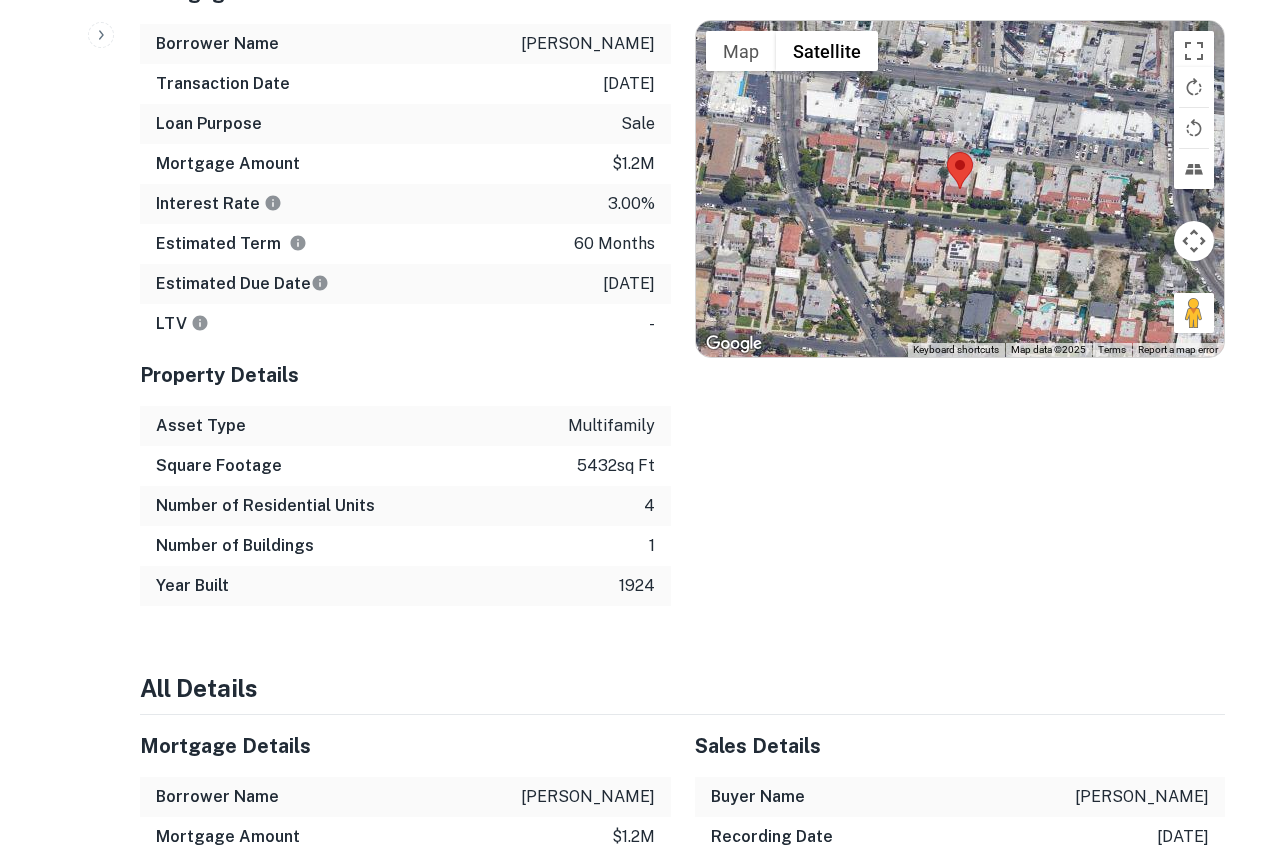 click on "Square Footage 5432  sq ft" at bounding box center (405, 466) 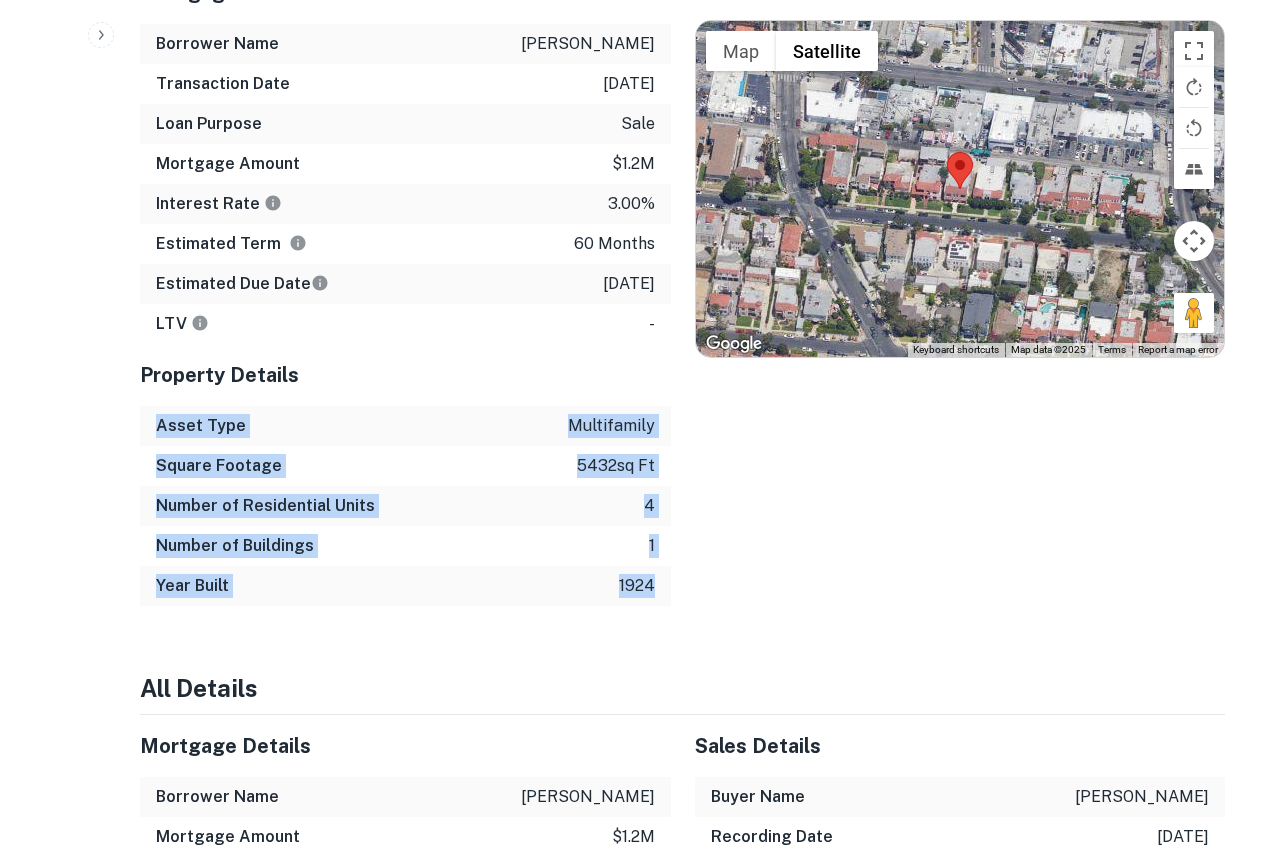 drag, startPoint x: 161, startPoint y: 375, endPoint x: 651, endPoint y: 543, distance: 518 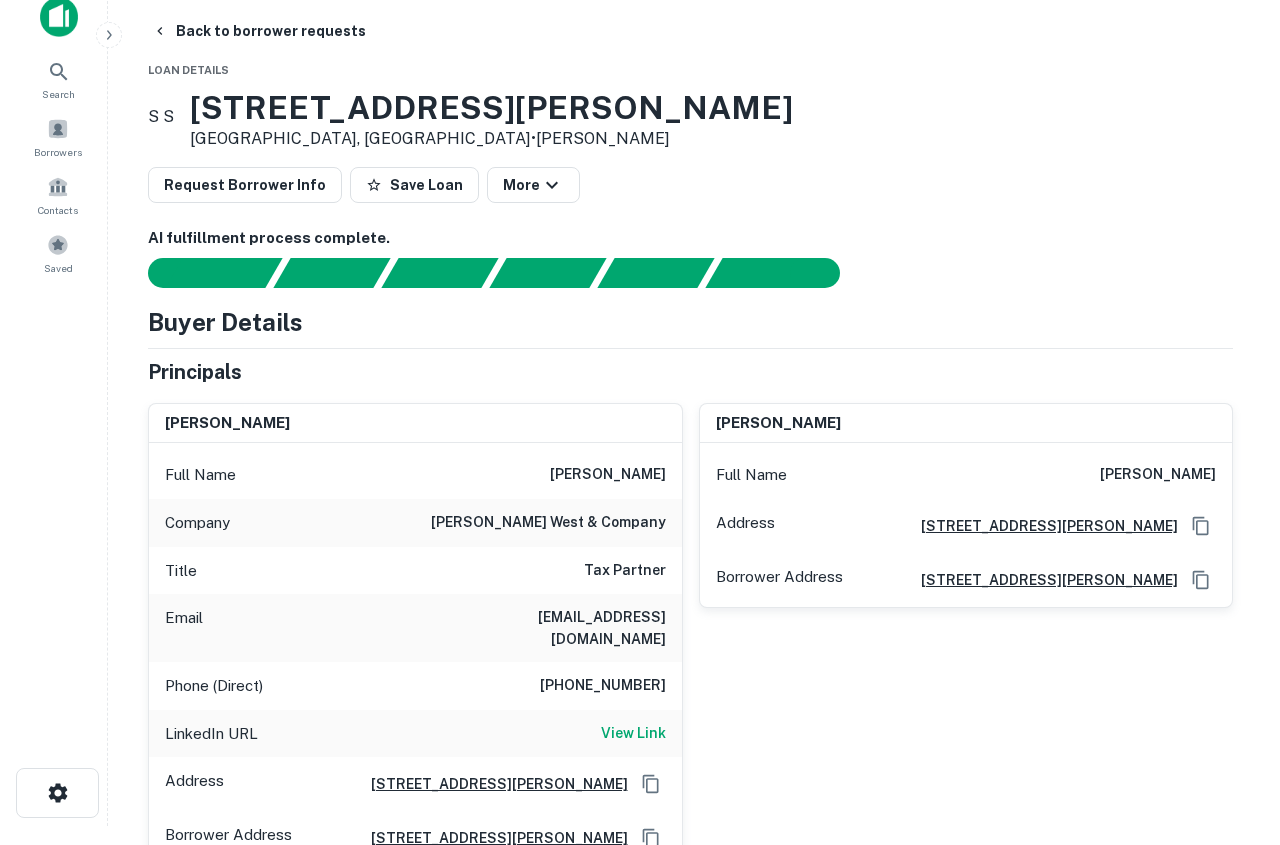 scroll, scrollTop: 0, scrollLeft: 0, axis: both 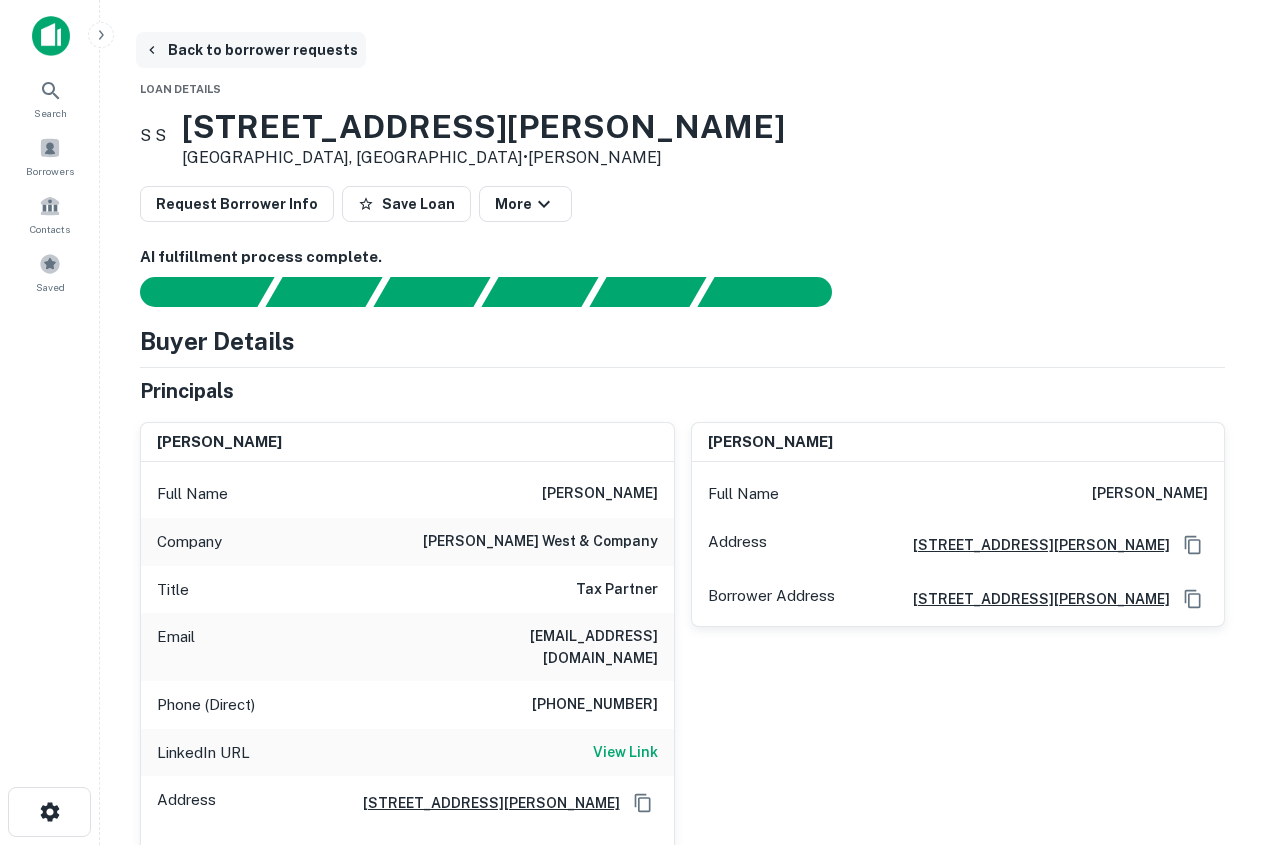 click on "Back to borrower requests" at bounding box center [251, 50] 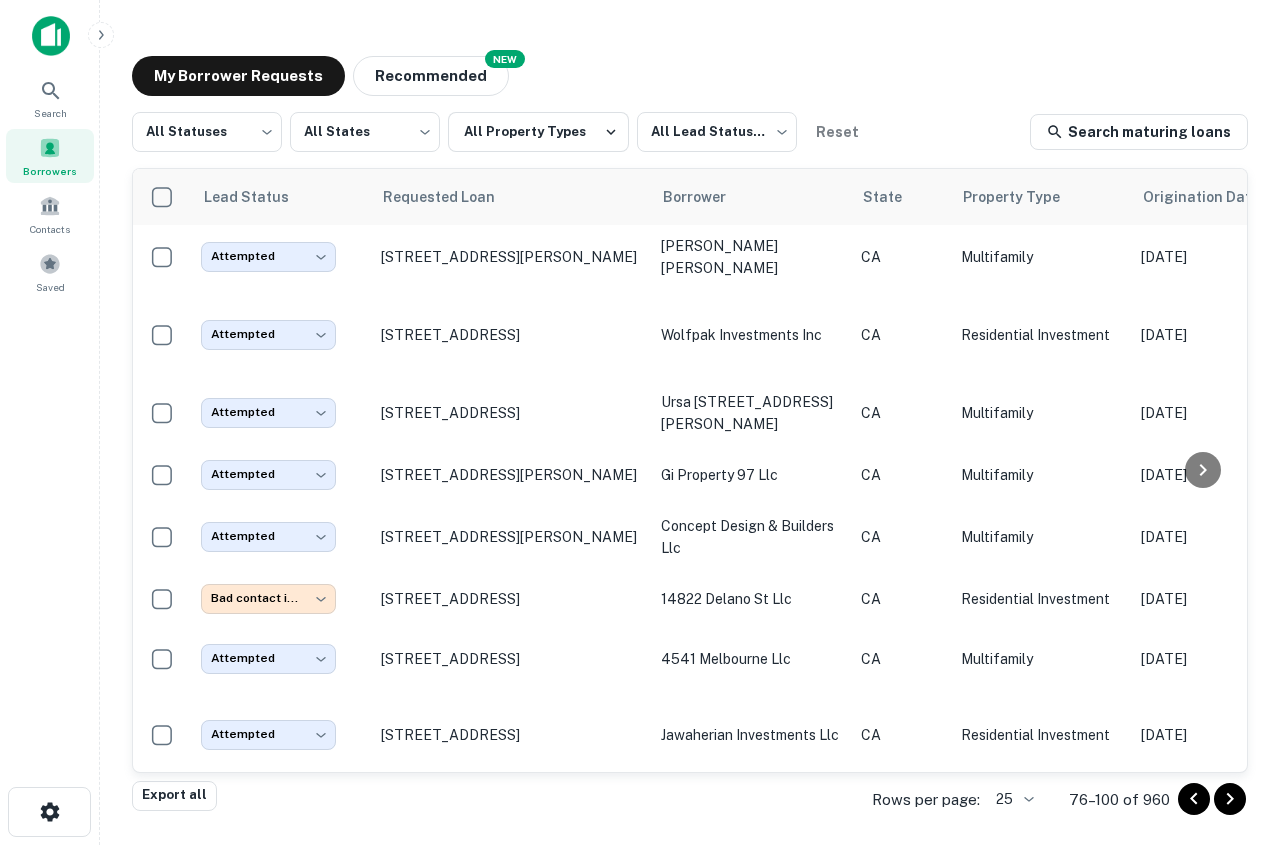 scroll, scrollTop: 834, scrollLeft: 0, axis: vertical 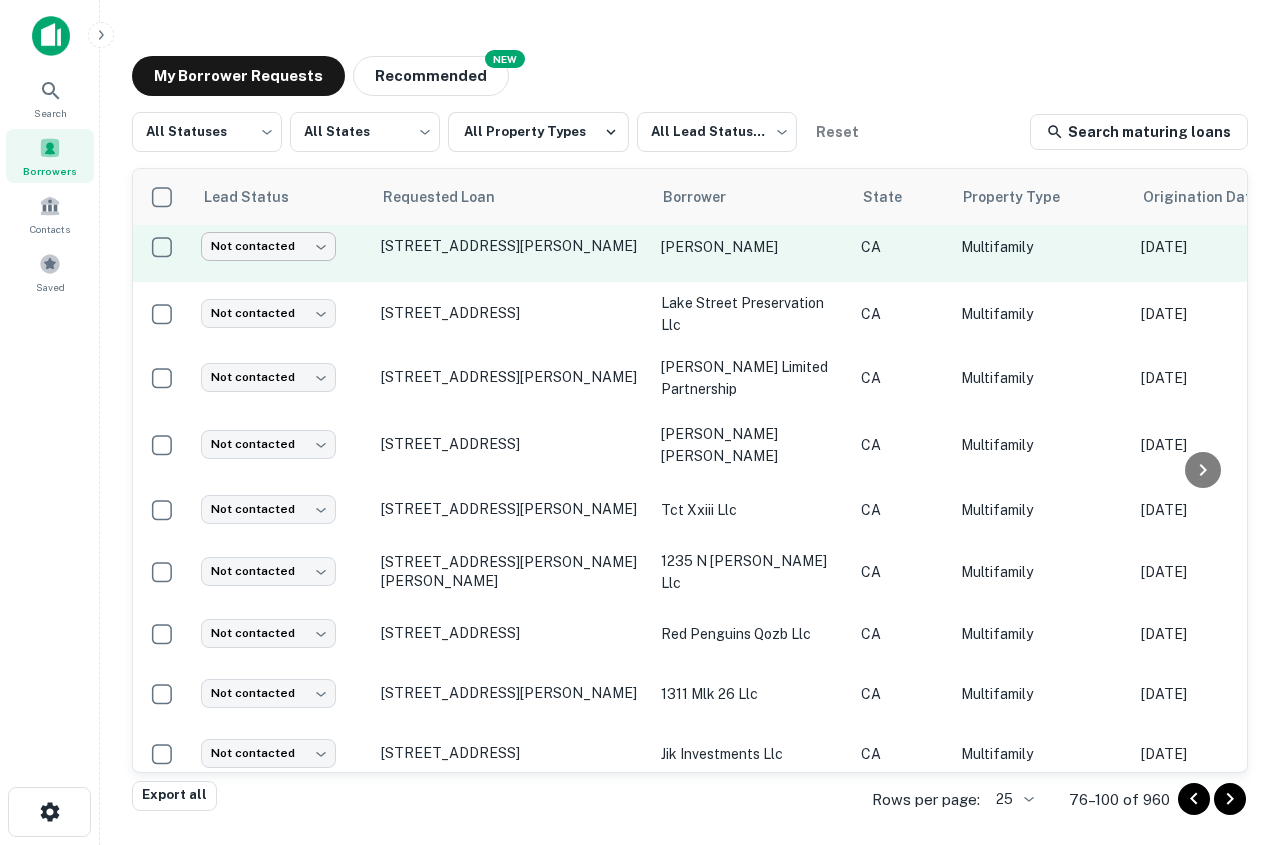 click on "Search         Borrowers         Contacts         Saved     My Borrower Requests NEW Recommended All Statuses *** ​ All States *** ​ All Property Types All Lead Statuses *** ​ Reset Search maturing loans Lead Status Requested Loan Borrower State Property Type Origination Date Maturity Date Mortgage Amount Requested Date sorted descending Lender Request Status Attempted ********* ​ [STREET_ADDRESS][PERSON_NAME]  [PERSON_NAME] [PERSON_NAME] CA Multifamily [DATE] [DATE] $1.4M [DATE] NEW Wave Lending Group INC Fulfilled Attempted ********* ​ [STREET_ADDRESS] investments inc CA Residential Investment [DATE] [DATE] $1M [DATE] [PERSON_NAME] Marble Company INC Fulfilled Attempted ********* ​ [STREET_ADDRESS] [STREET_ADDRESS][PERSON_NAME] llc CA Multifamily [DATE] [DATE] $2.6M [DATE] Spreo Capital Fulfilled Attempted ********* ​ [STREET_ADDRESS][PERSON_NAME]  gi property 97 llc CA Multifamily $1.1M CA" at bounding box center (640, 422) 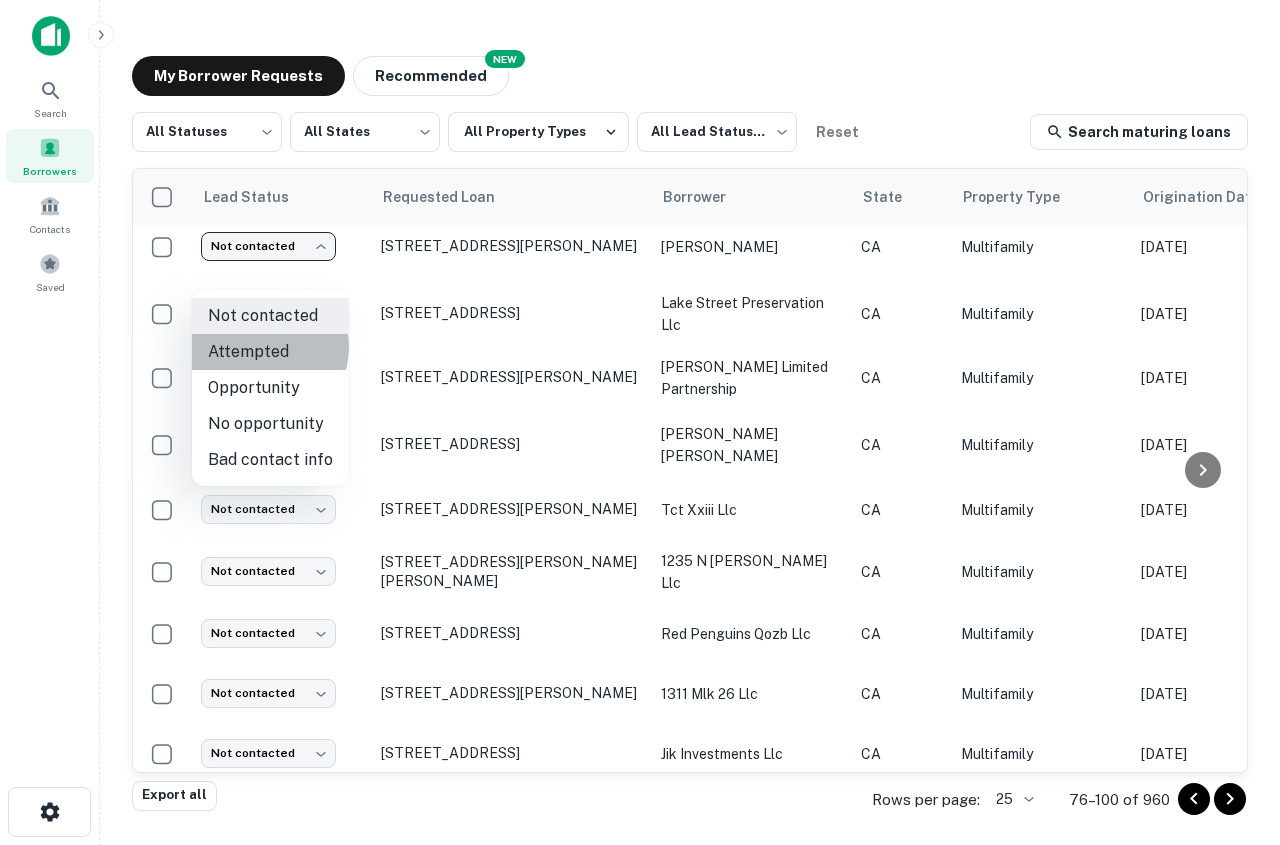 drag, startPoint x: 260, startPoint y: 347, endPoint x: 269, endPoint y: 361, distance: 16.643316 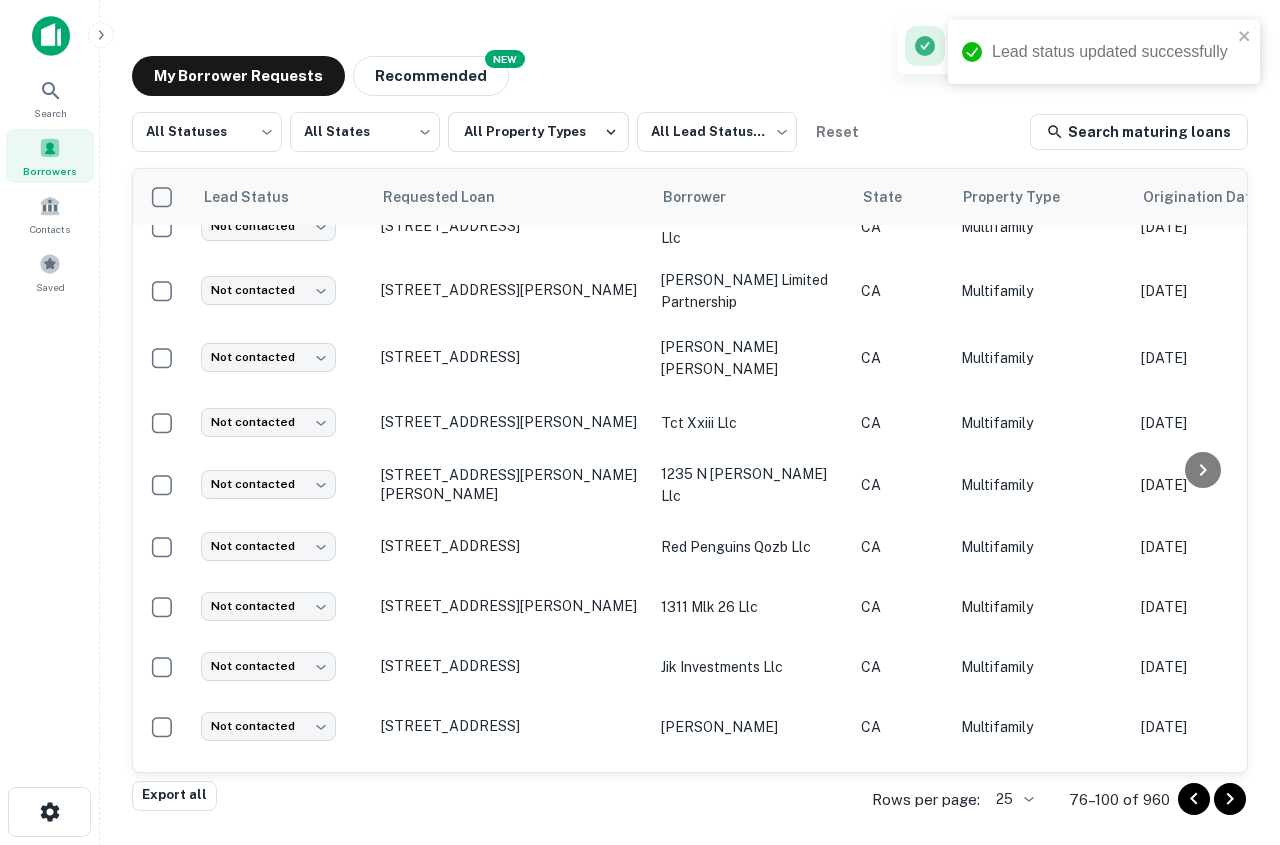 scroll, scrollTop: 925, scrollLeft: 0, axis: vertical 